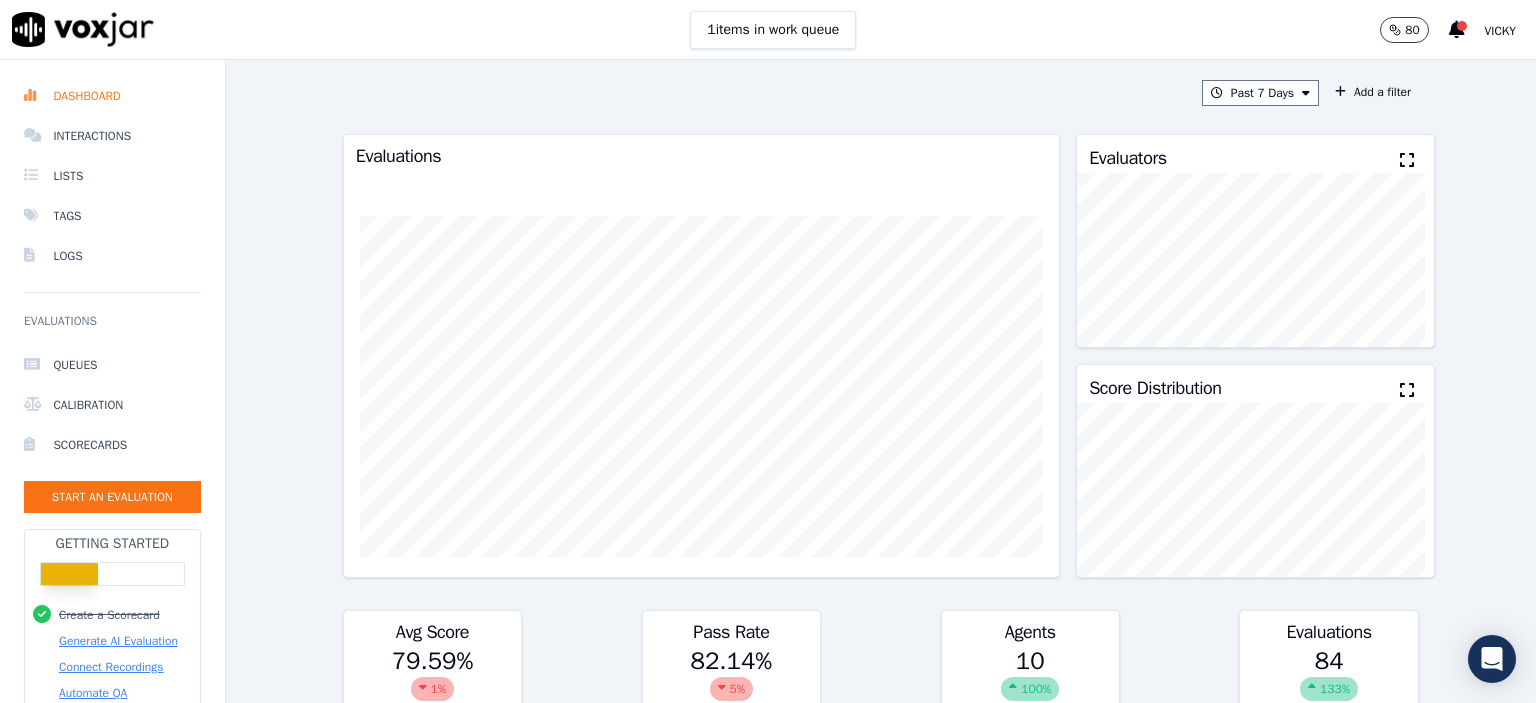 scroll, scrollTop: 0, scrollLeft: 0, axis: both 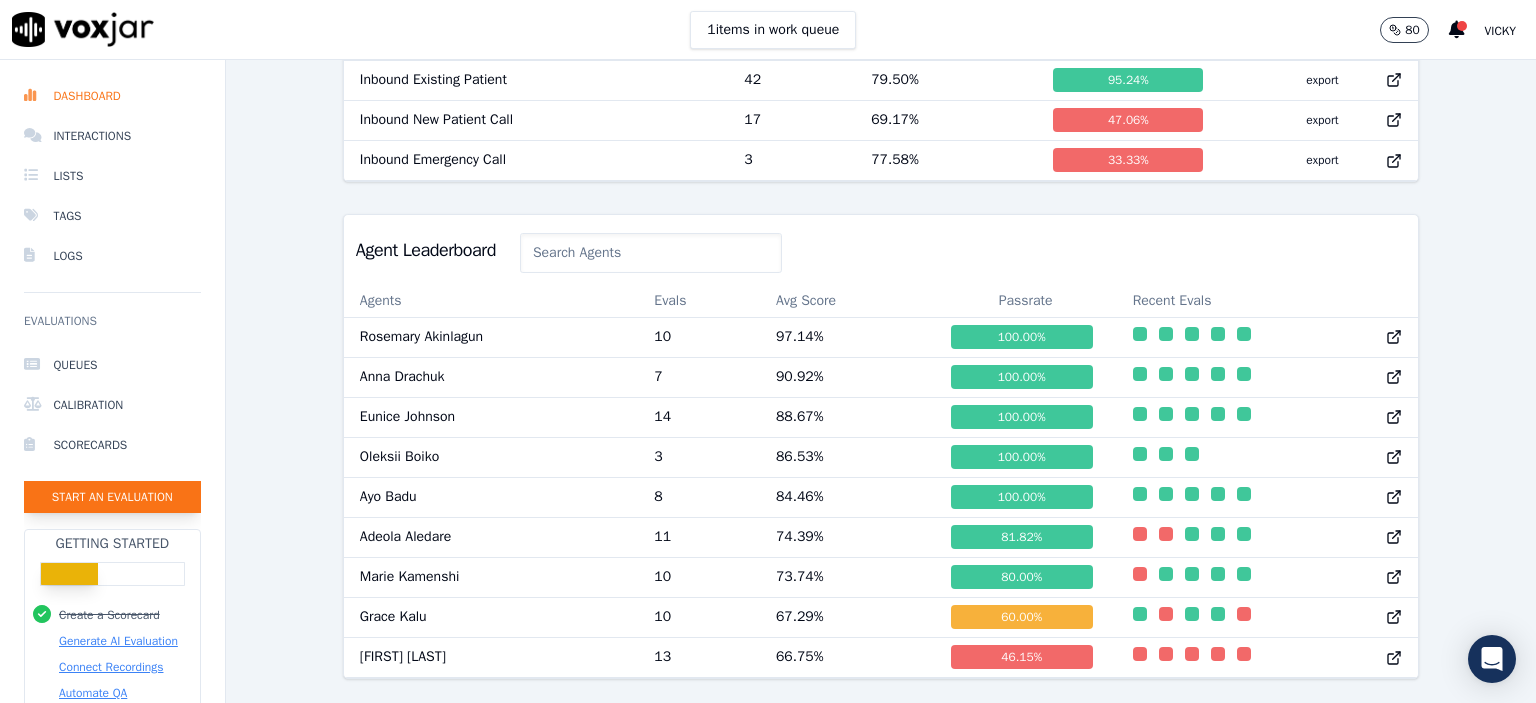 click on "Start an Evaluation" 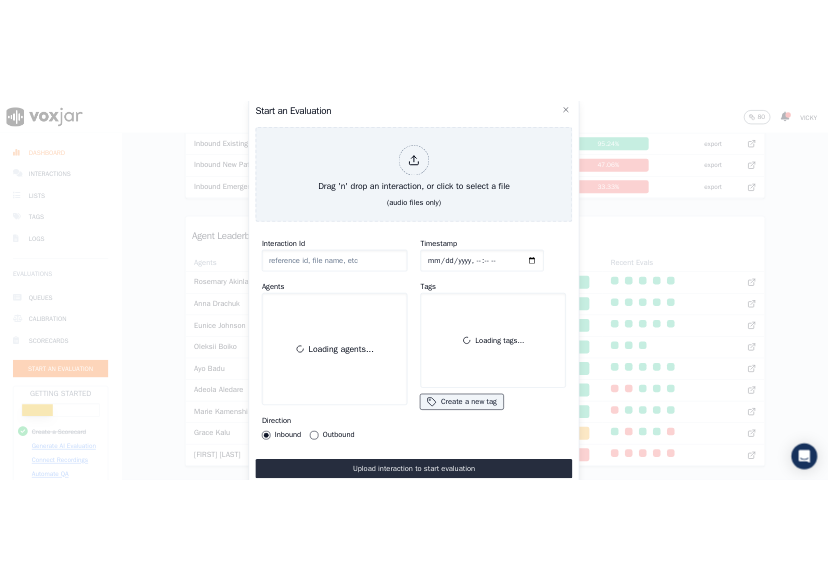 scroll, scrollTop: 122, scrollLeft: 0, axis: vertical 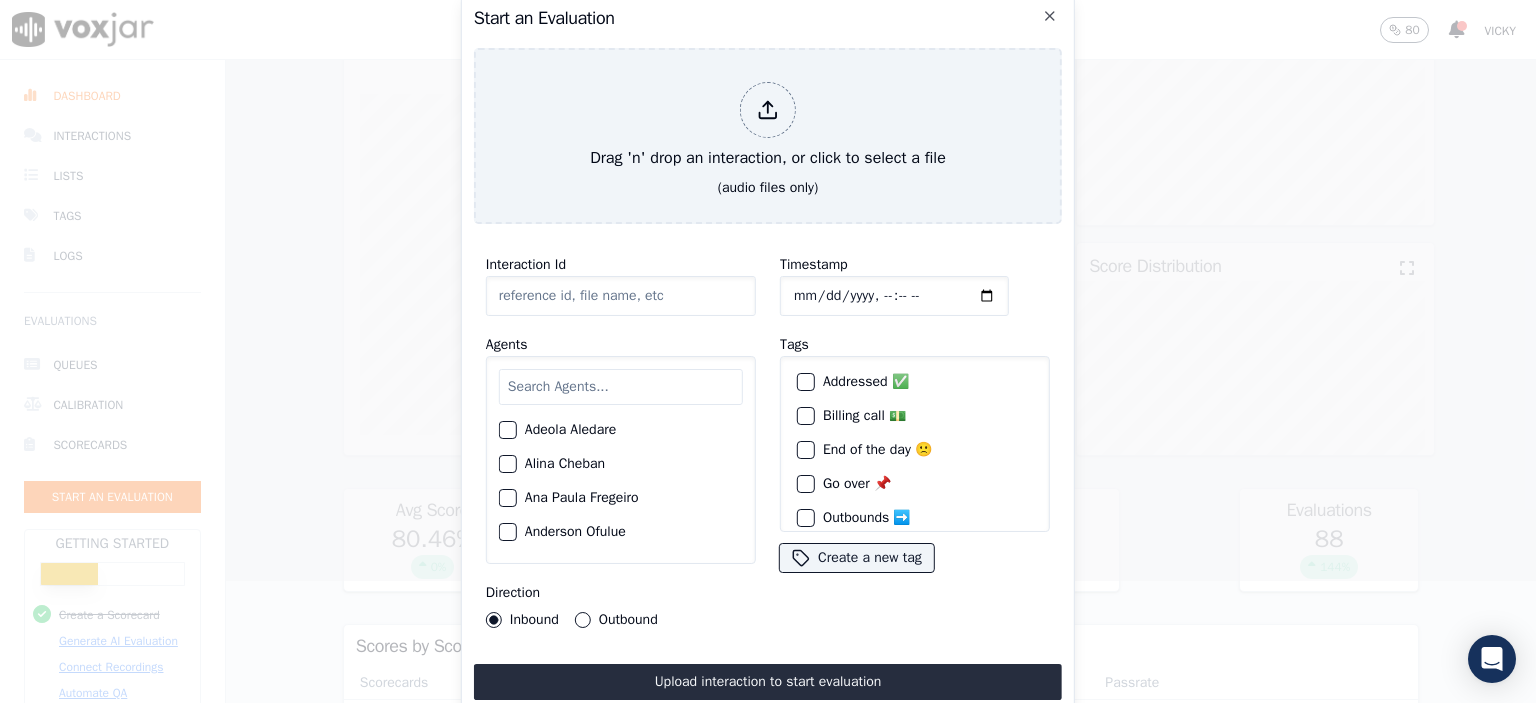 click on "Interaction Id" 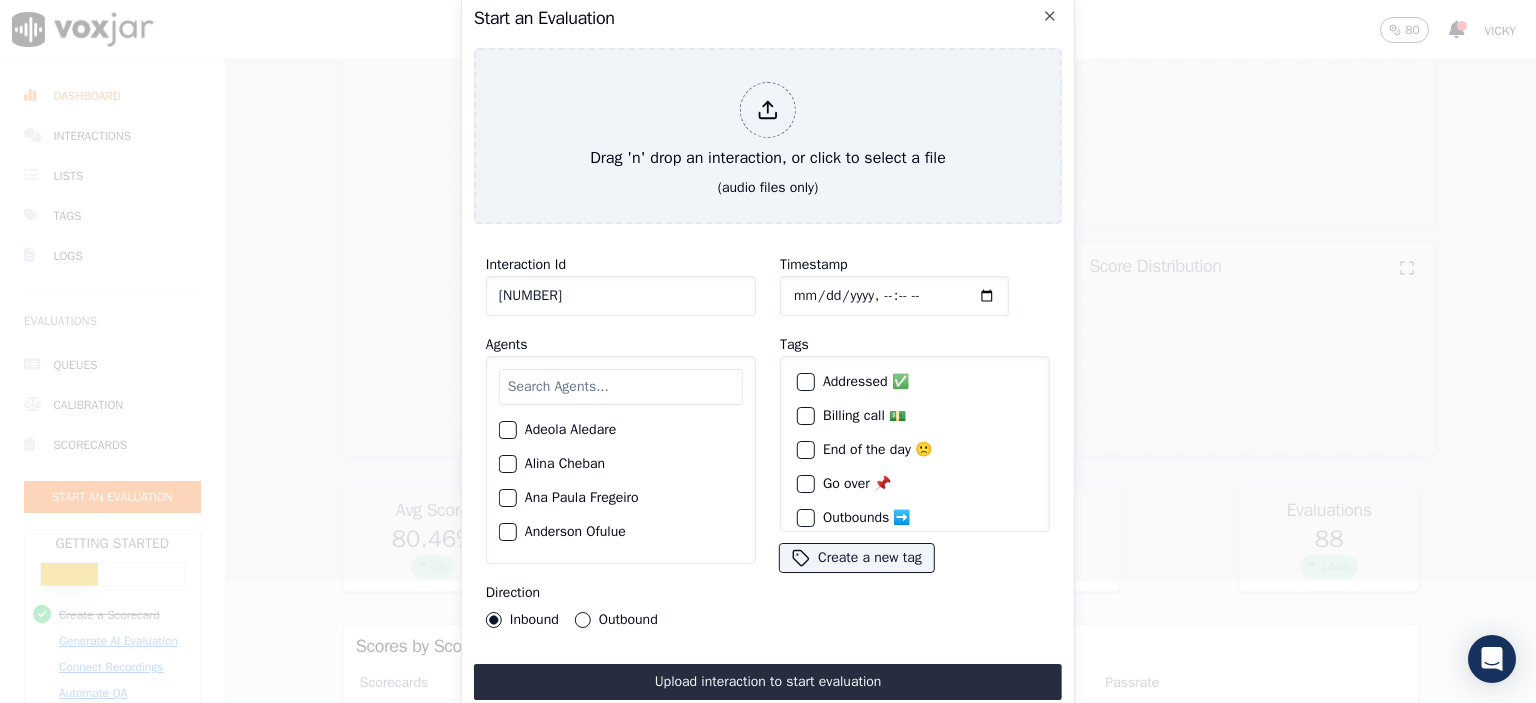 type on "[NUMBER]" 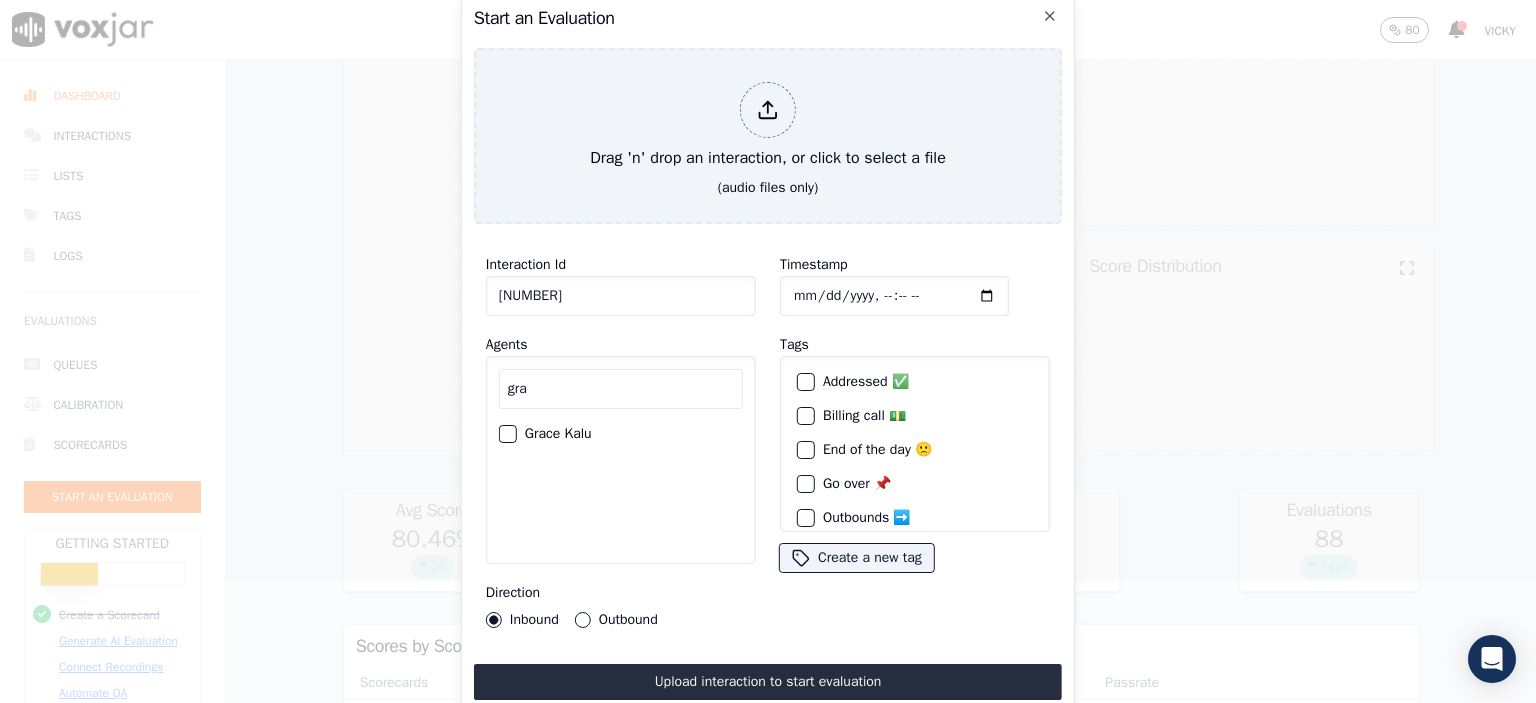 type on "gra" 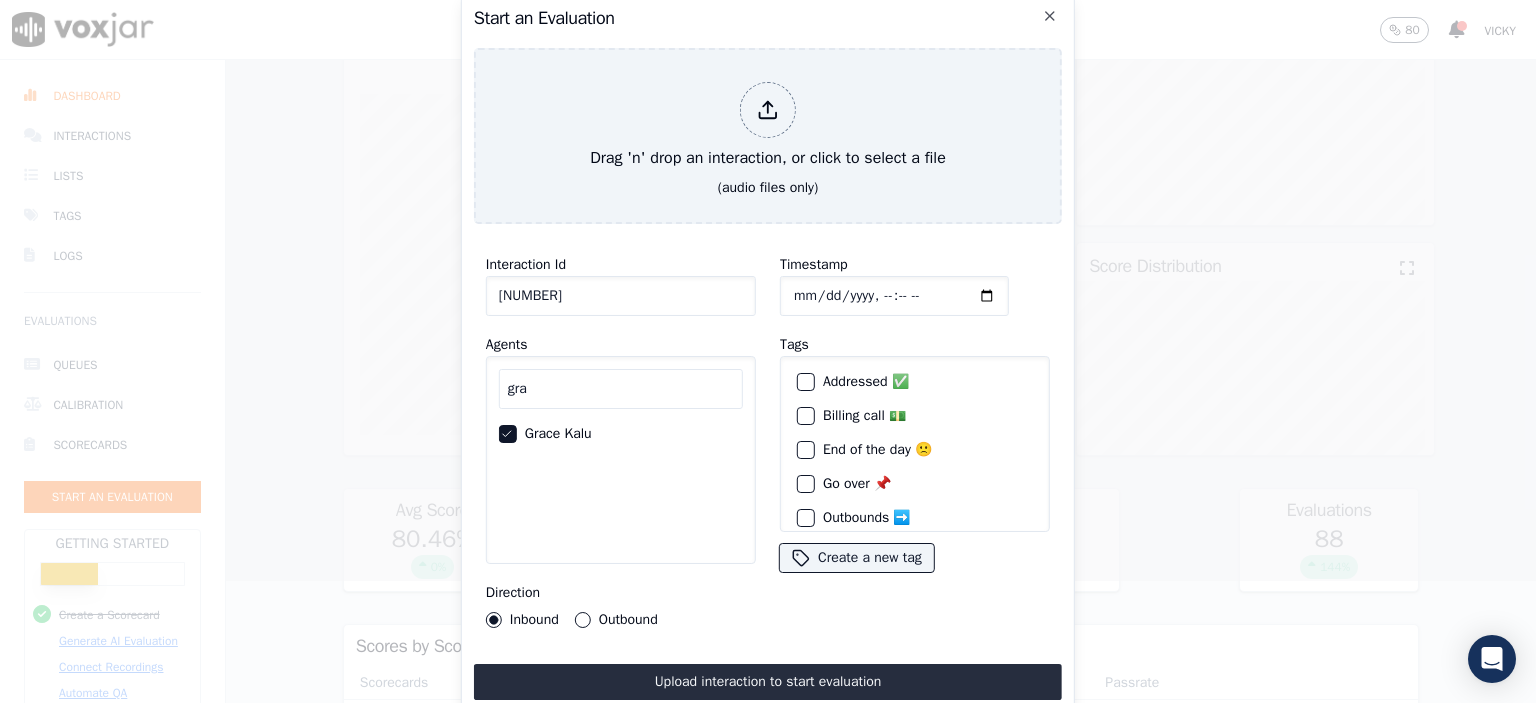 click on "Timestamp" 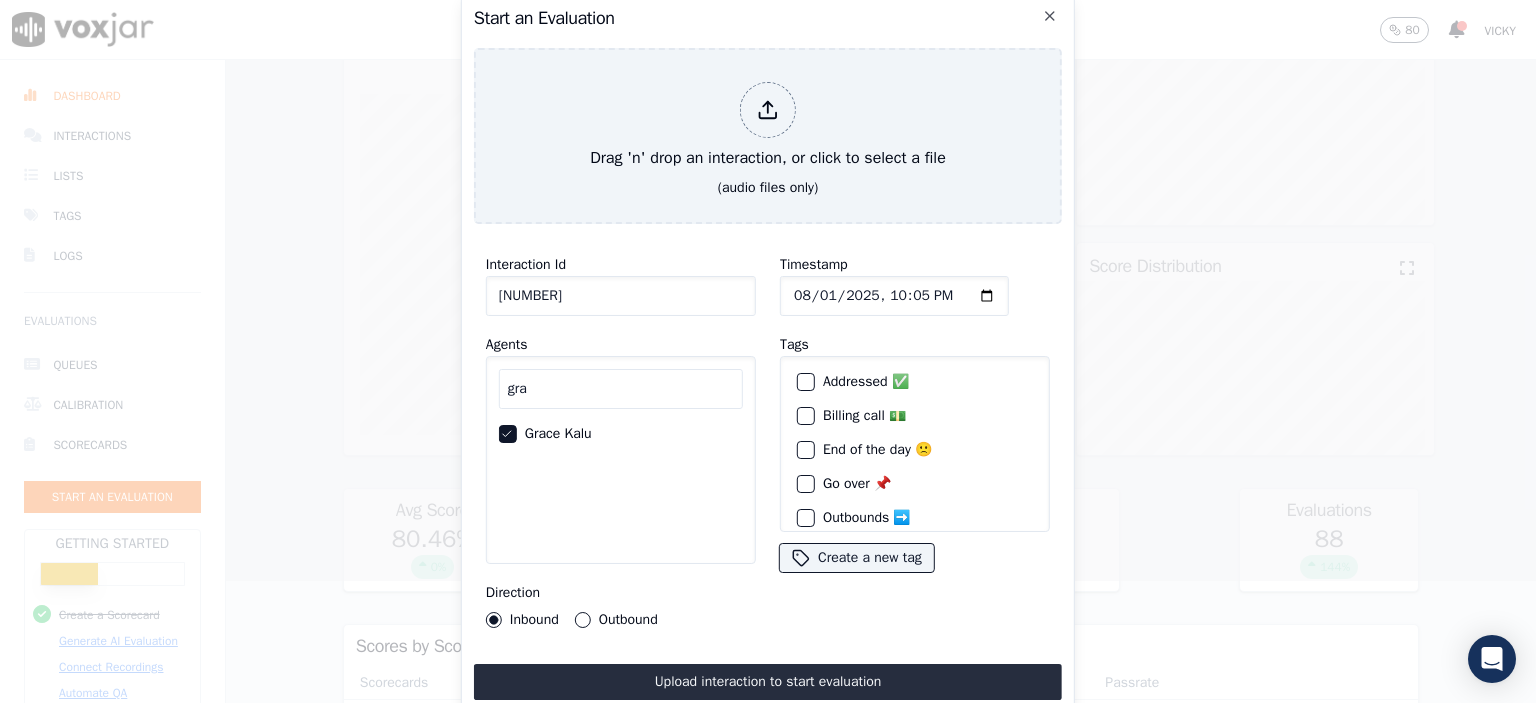 type on "[DATETIME]" 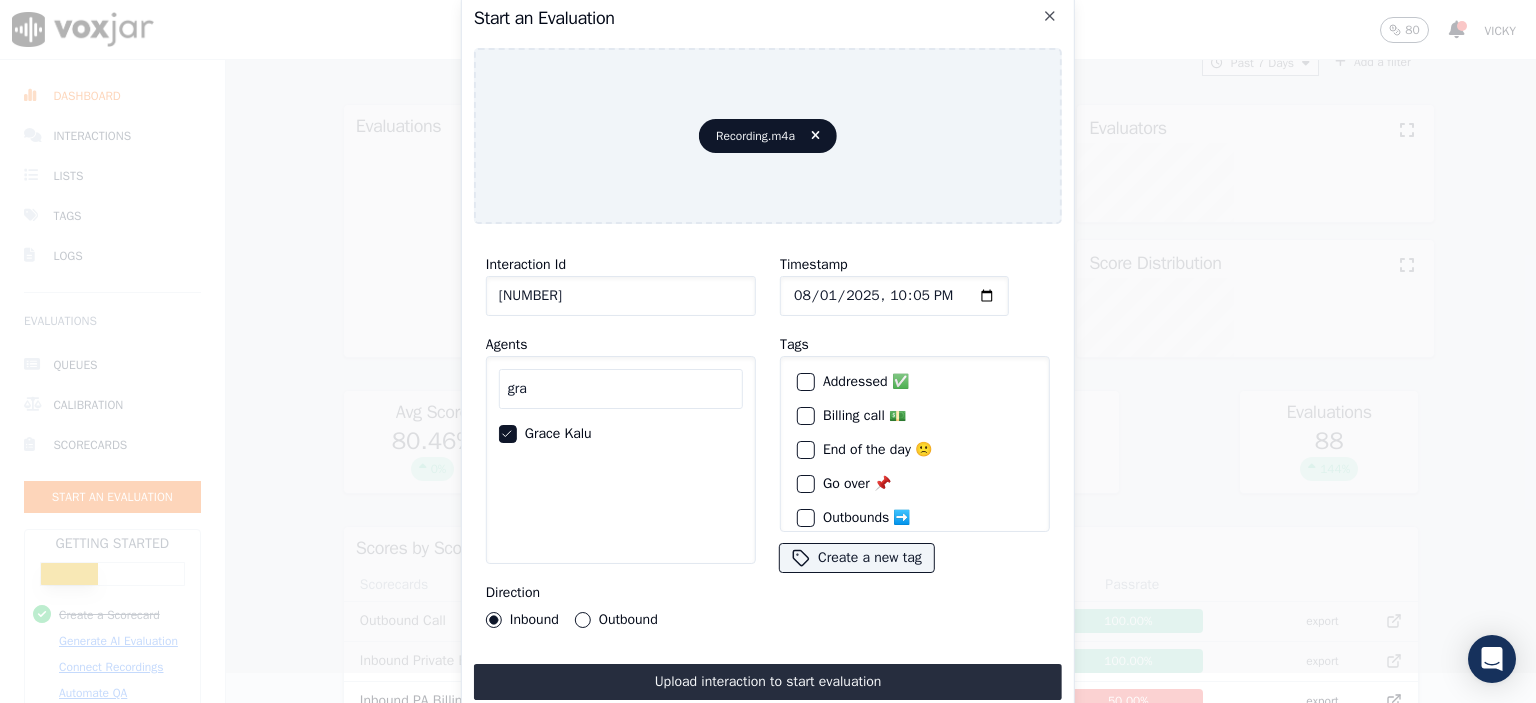 scroll, scrollTop: 27, scrollLeft: 0, axis: vertical 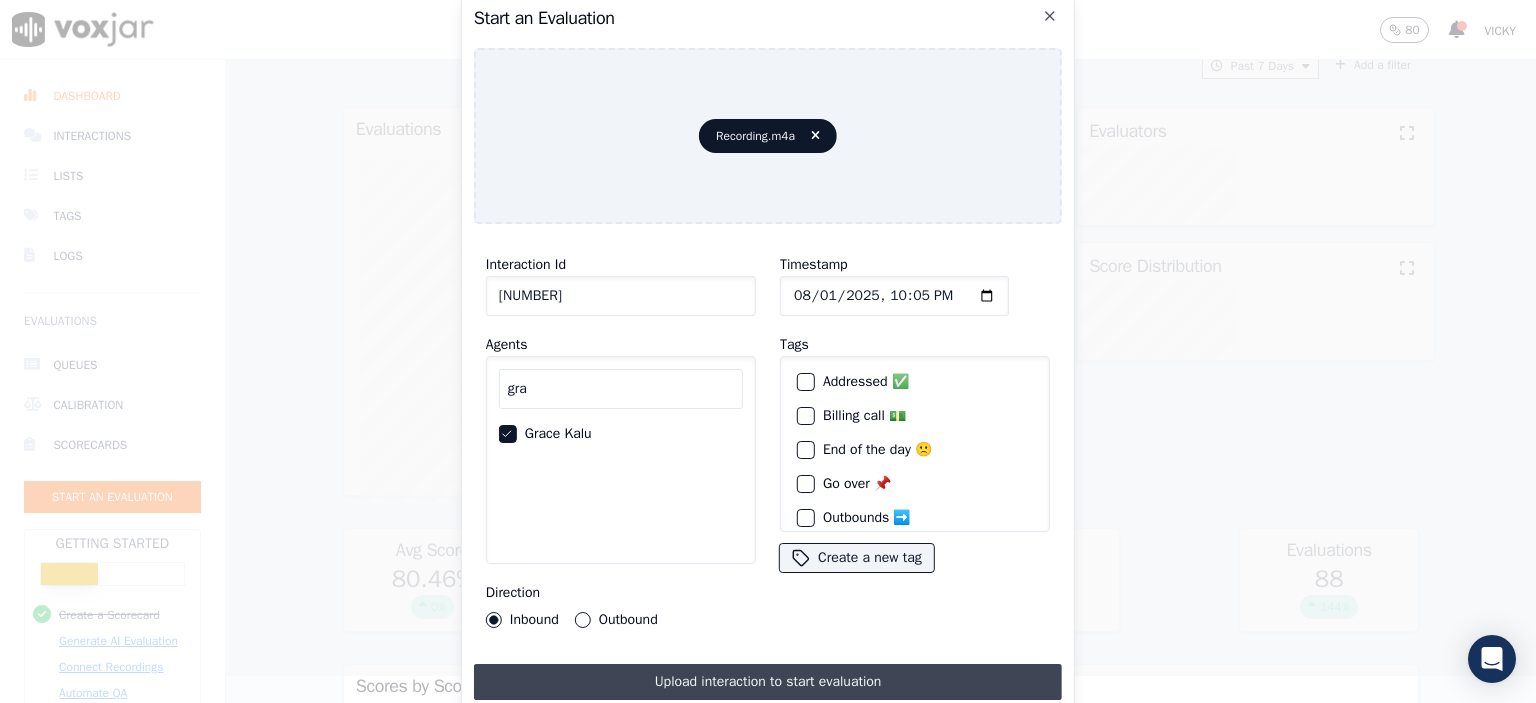 click on "Upload interaction to start evaluation" at bounding box center (768, 682) 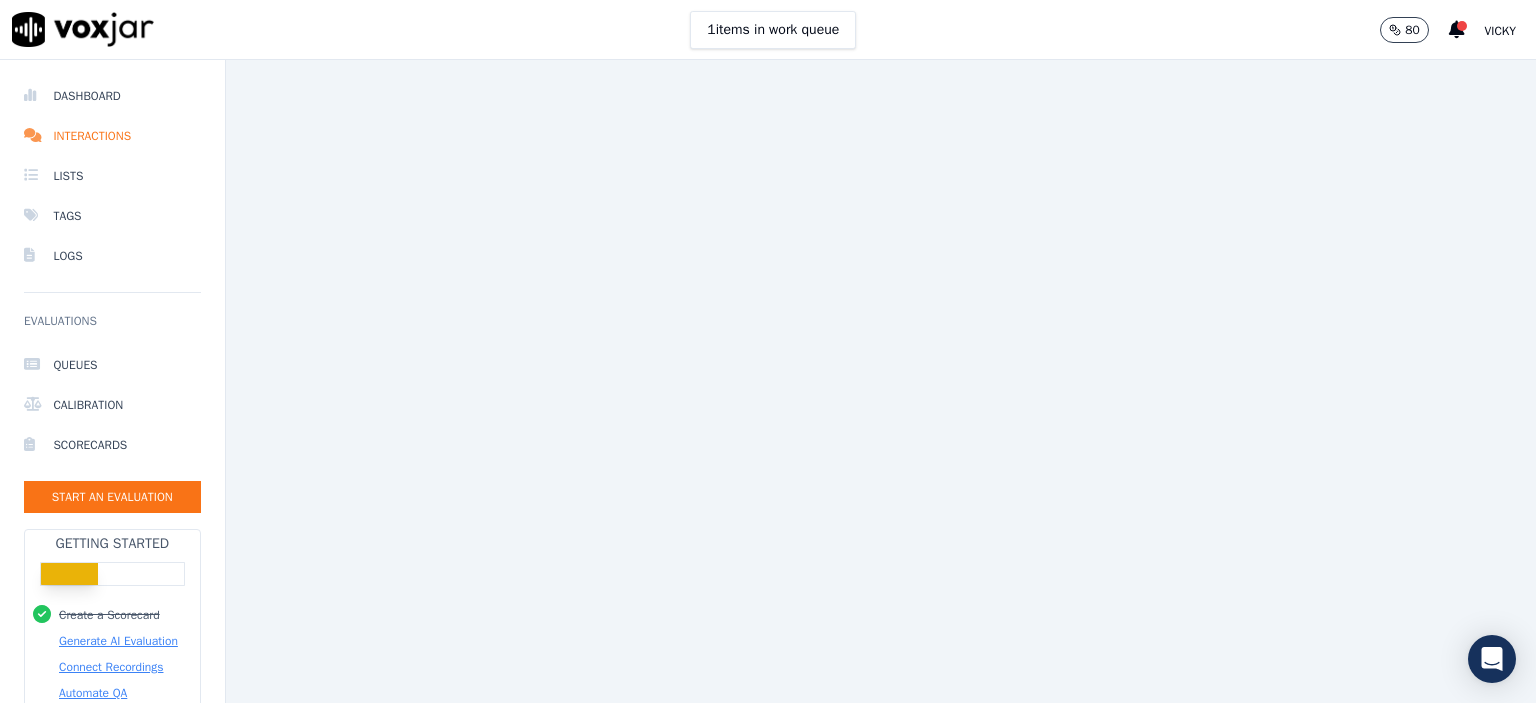 scroll, scrollTop: 0, scrollLeft: 0, axis: both 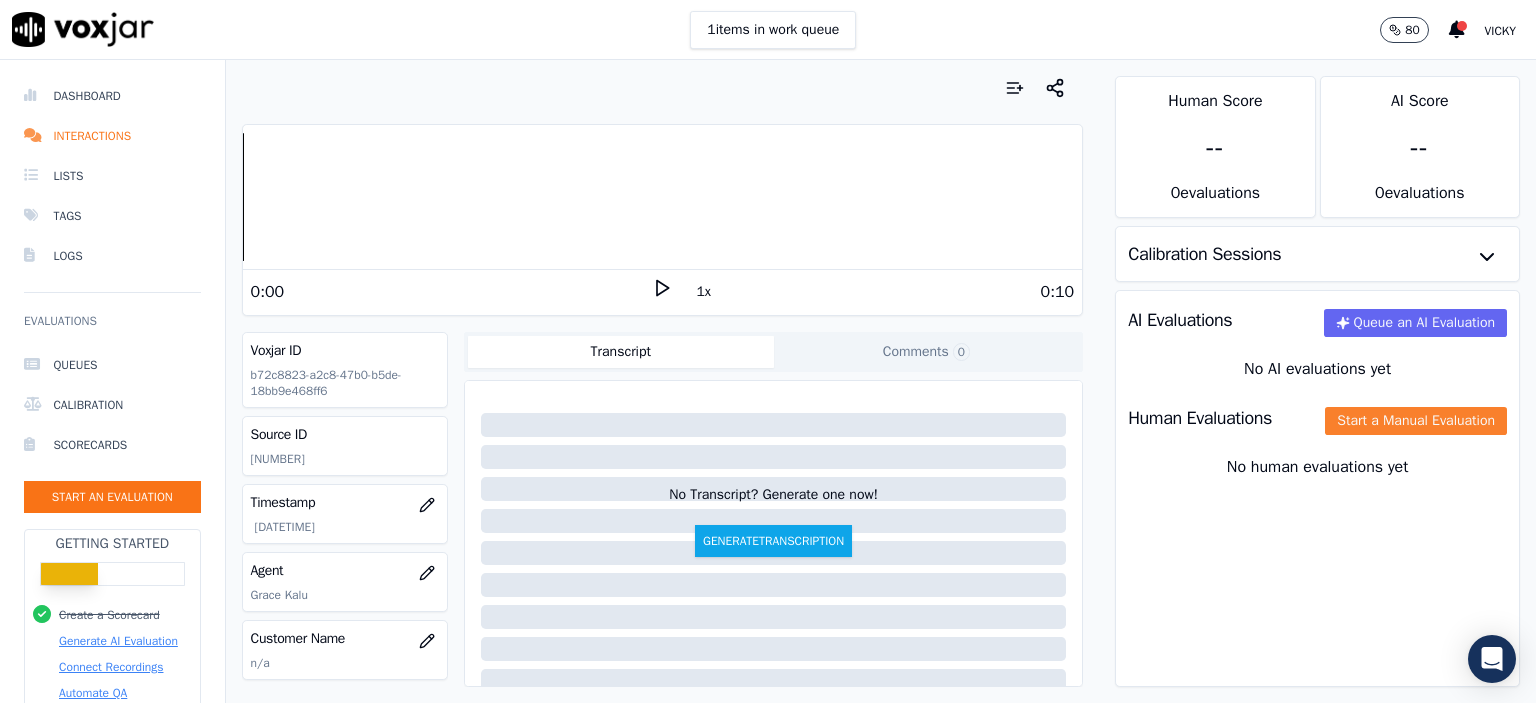 click on "Start a Manual Evaluation" 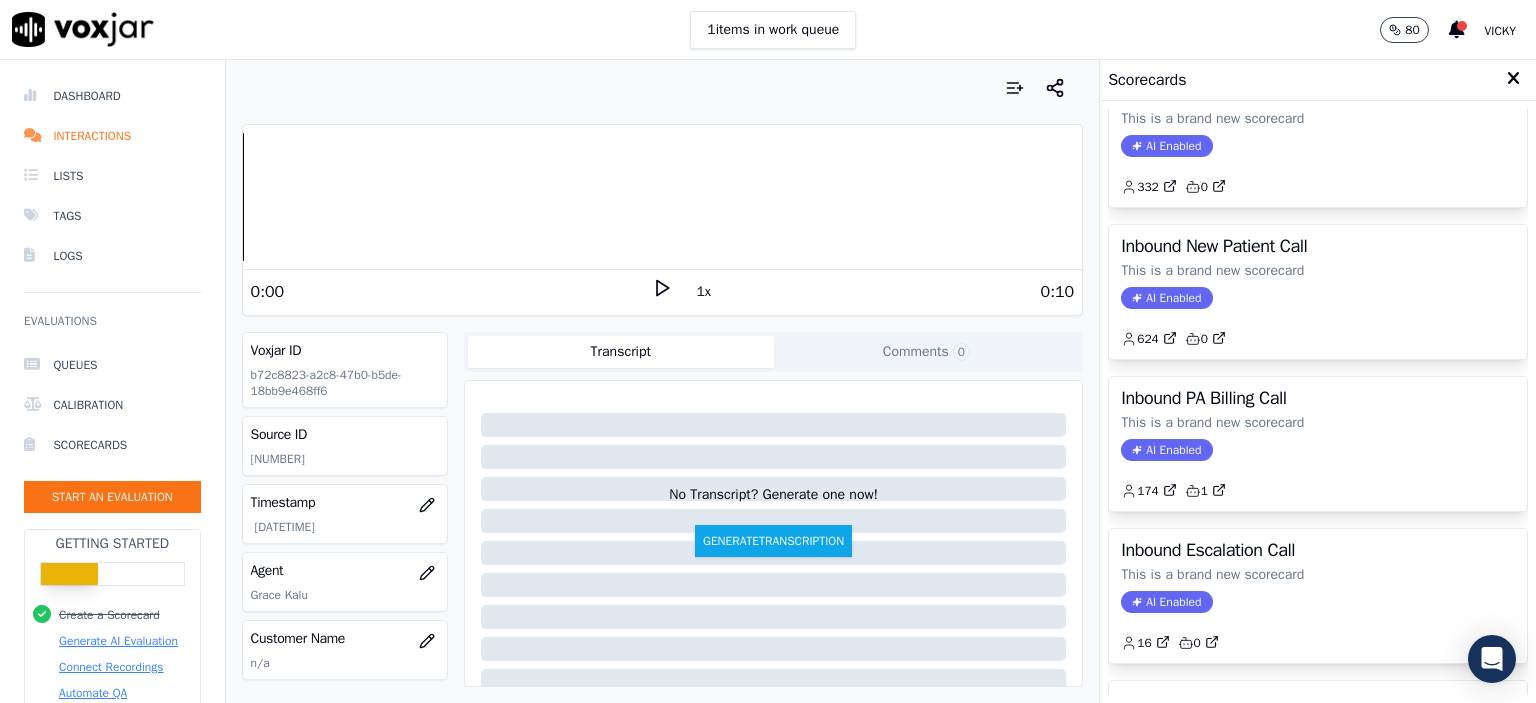 scroll, scrollTop: 500, scrollLeft: 0, axis: vertical 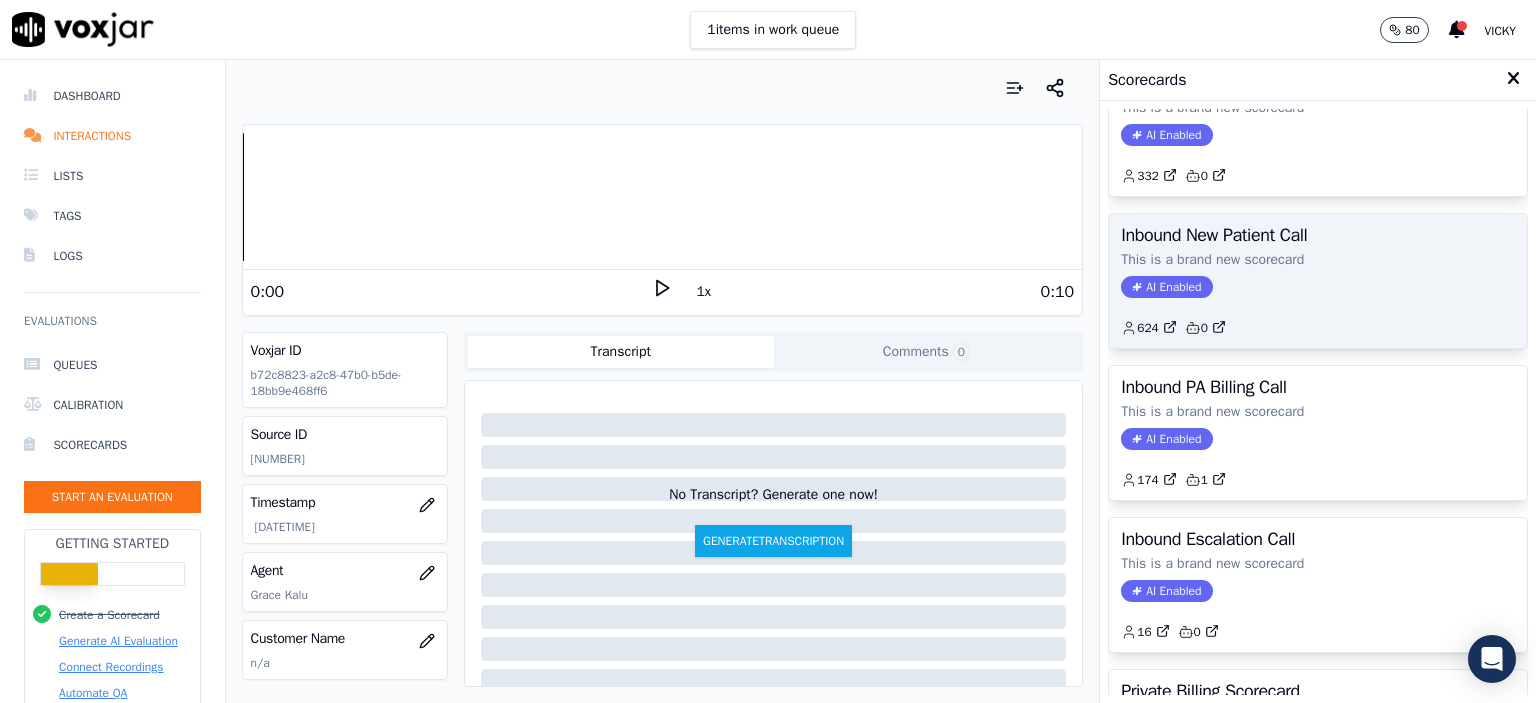 click on "624         0" 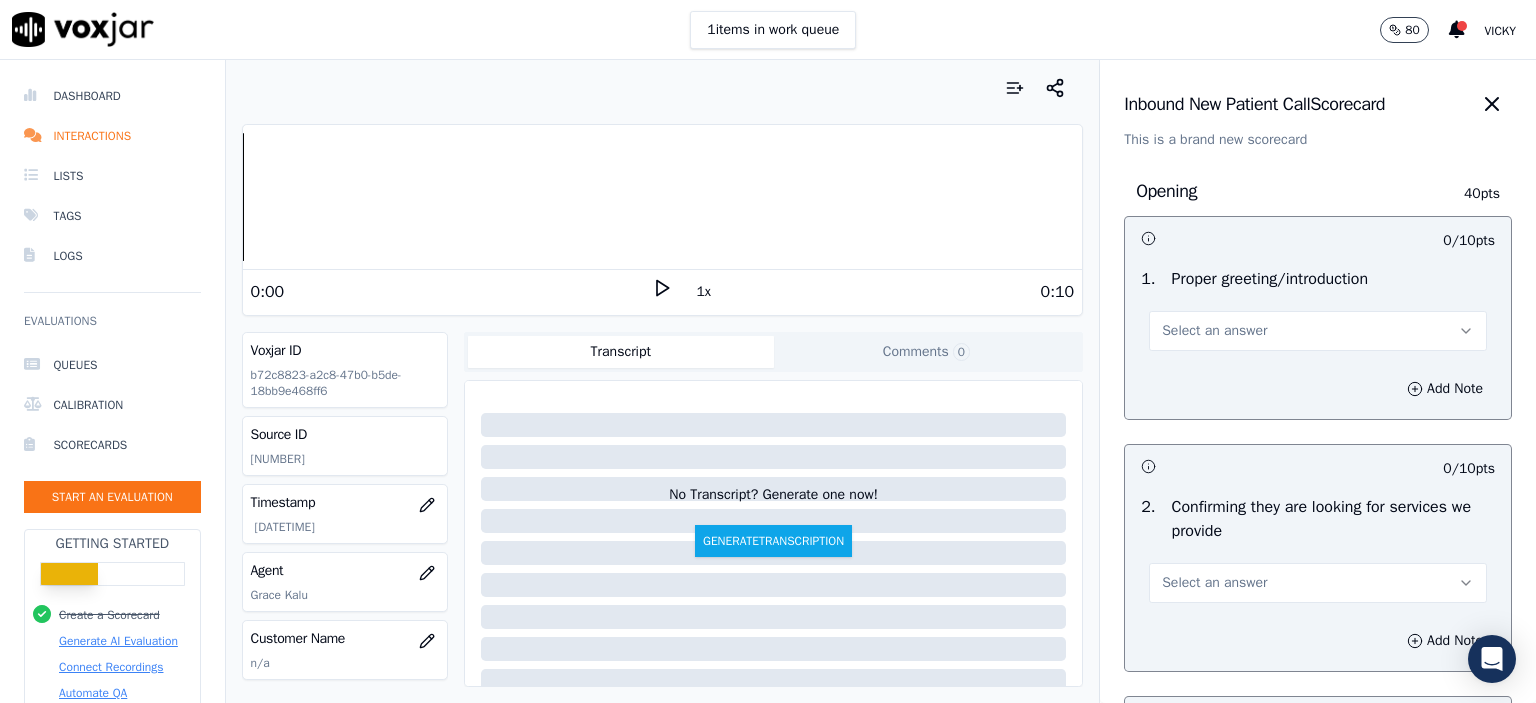 click on "Select an answer" at bounding box center (1318, 331) 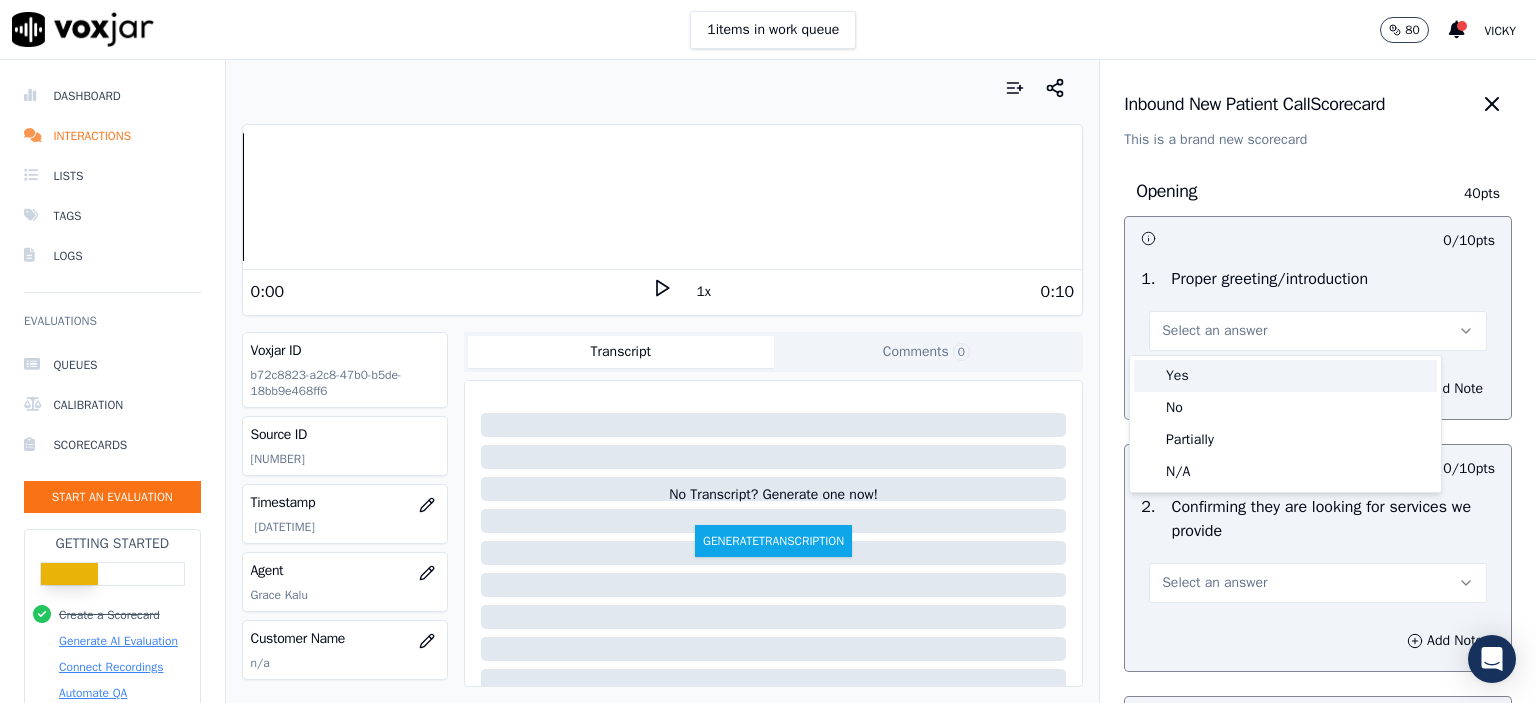 click on "Yes" at bounding box center (1285, 376) 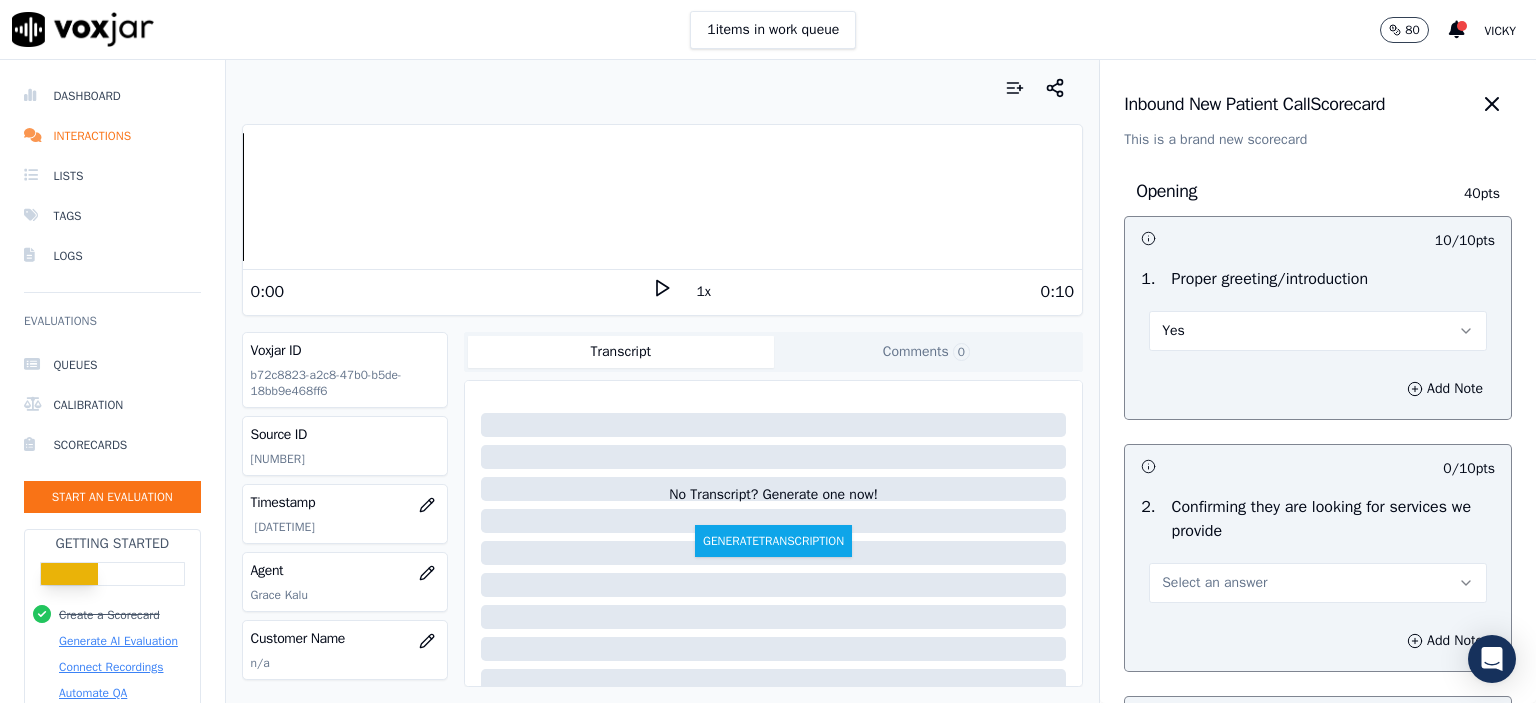 click on "Select an answer" at bounding box center (1318, 583) 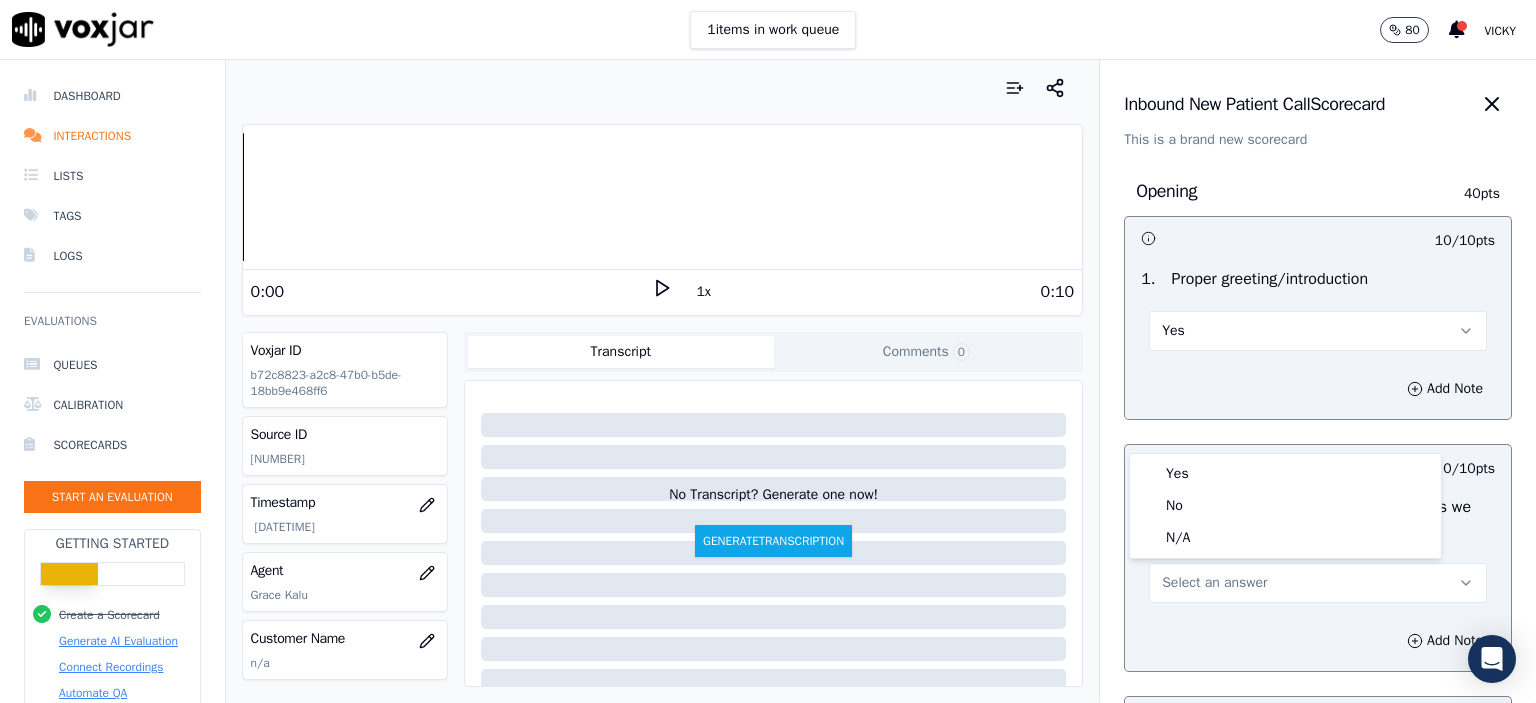 click on "Select an answer" at bounding box center [1318, 583] 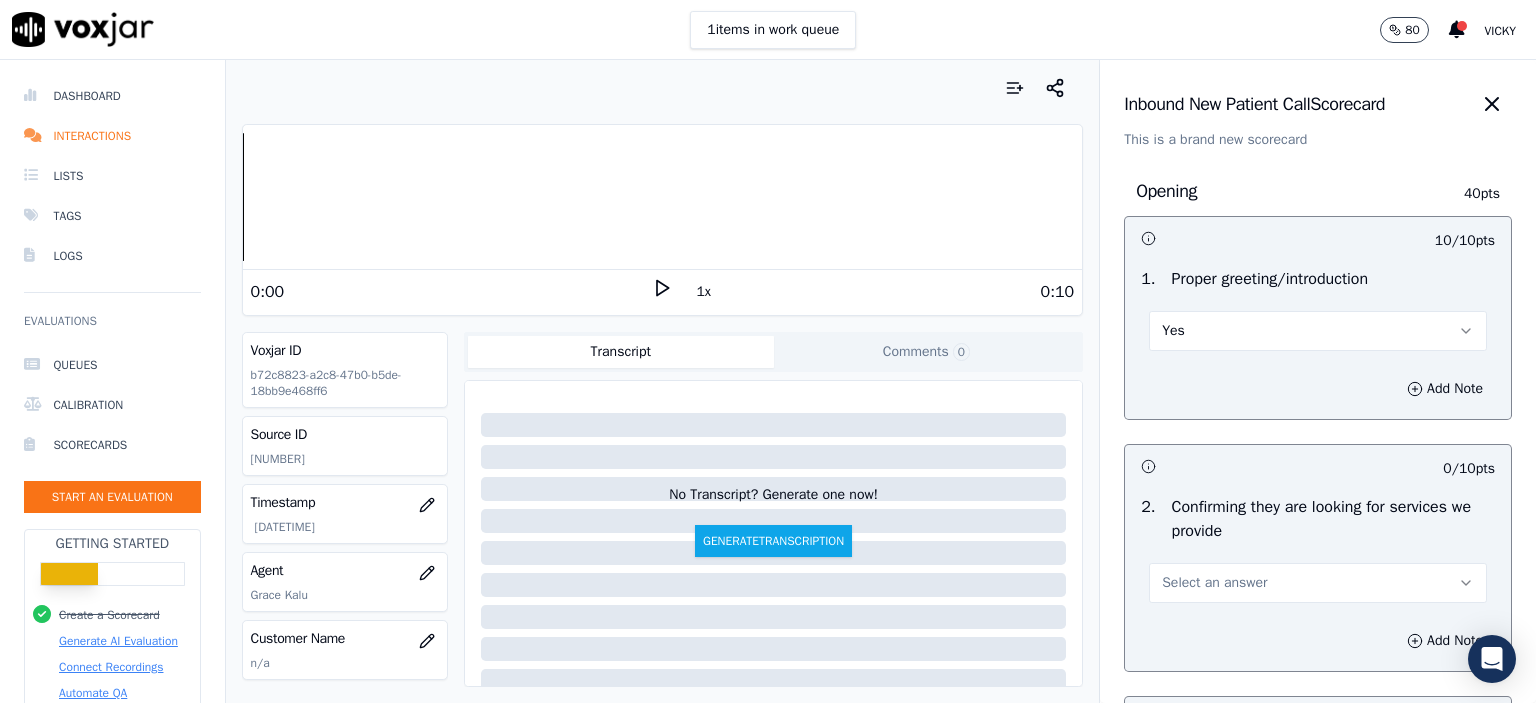 click on "Select an answer" at bounding box center (1214, 583) 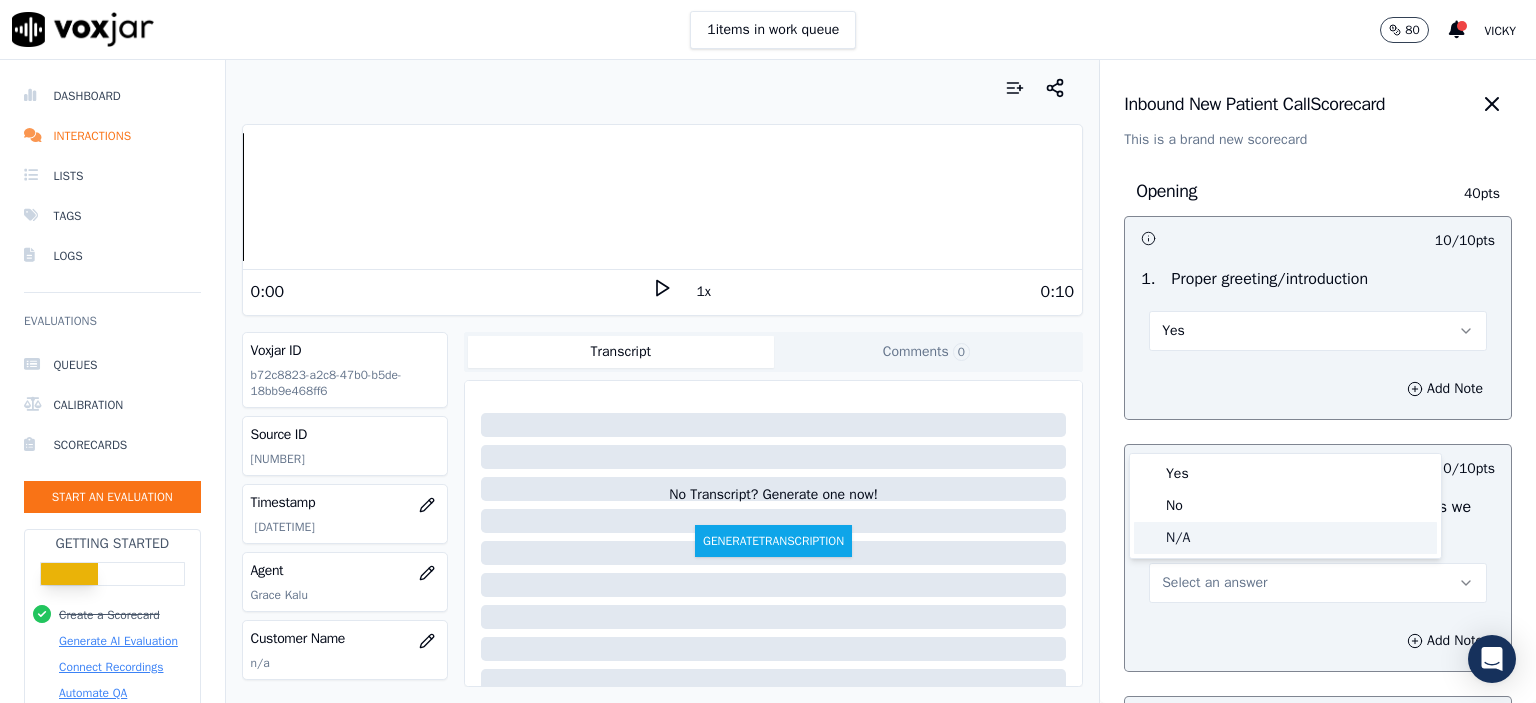 click on "N/A" 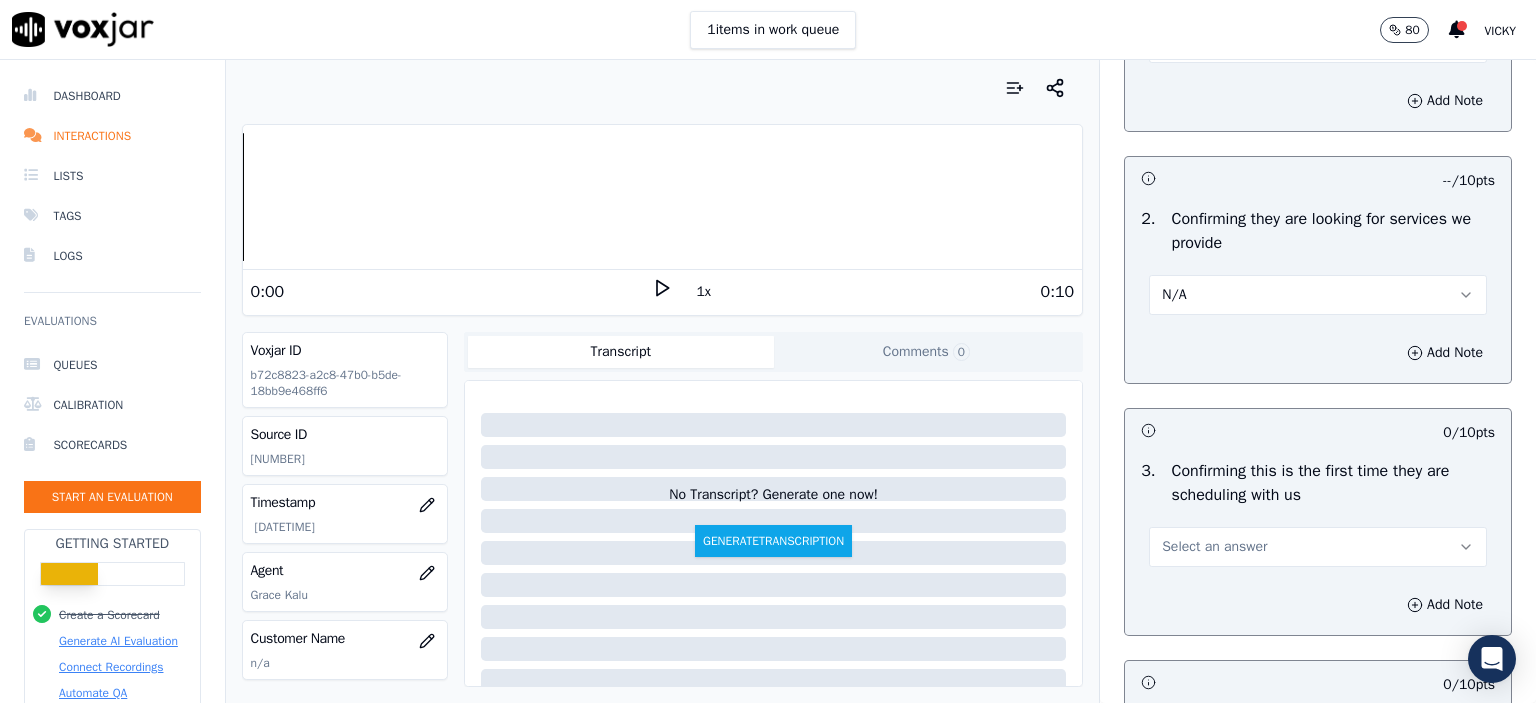 scroll, scrollTop: 300, scrollLeft: 0, axis: vertical 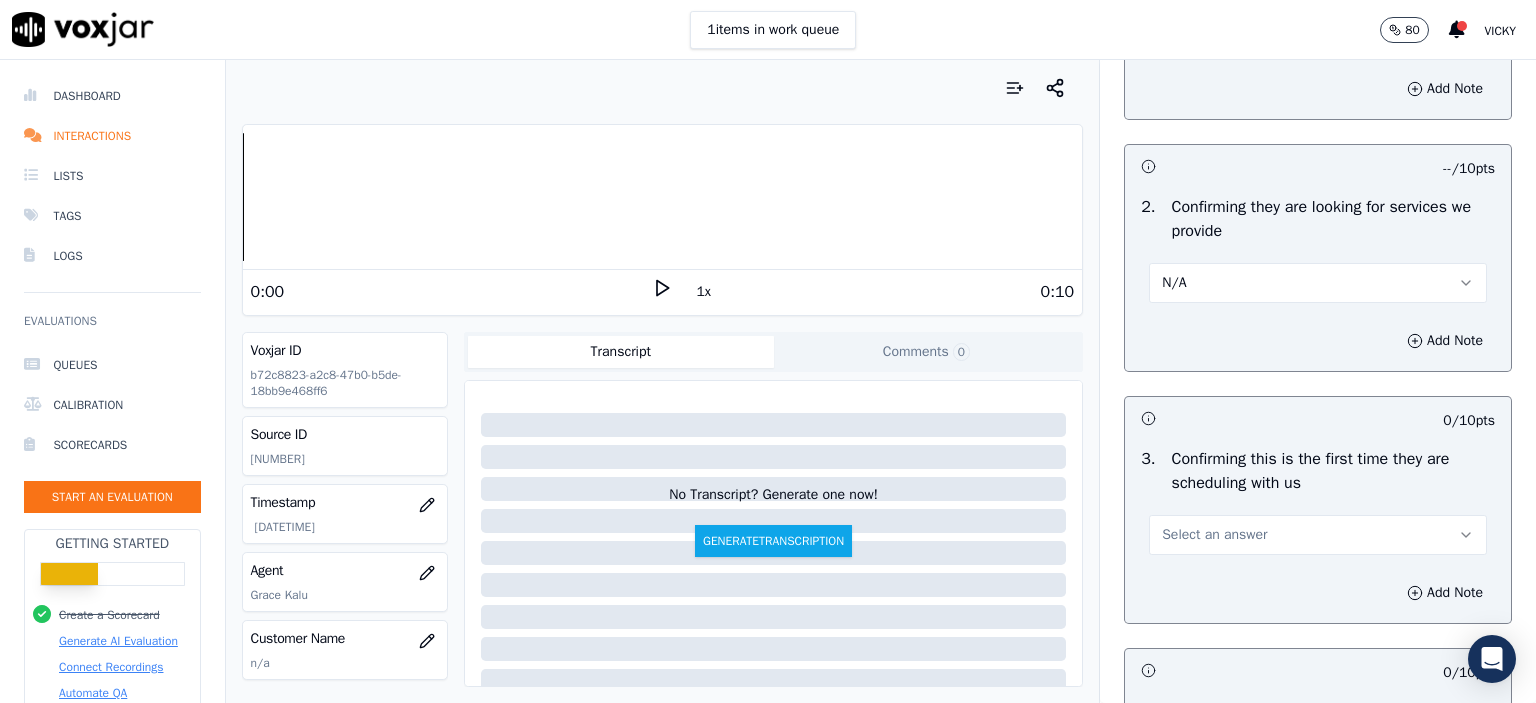click on "Select an answer" at bounding box center [1214, 535] 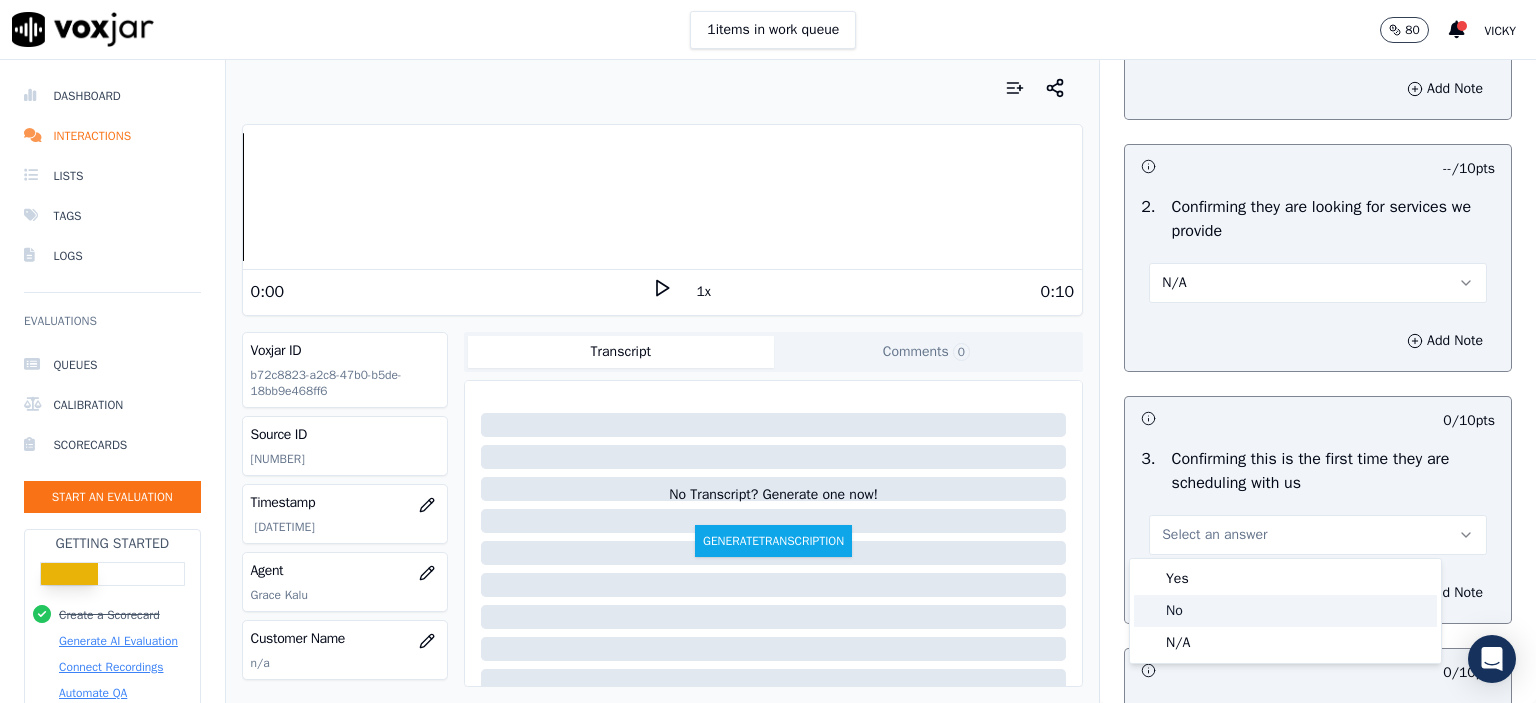 click on "No" 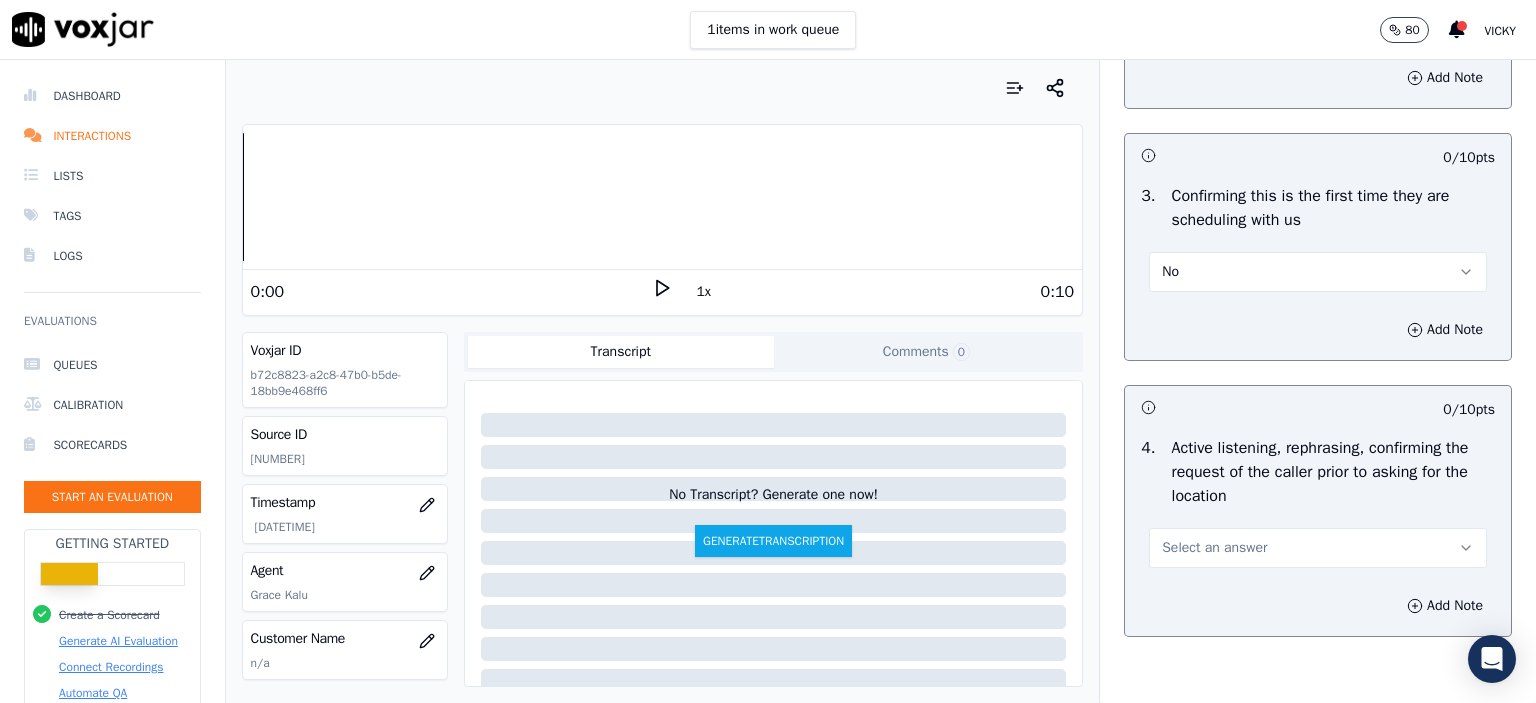 scroll, scrollTop: 600, scrollLeft: 0, axis: vertical 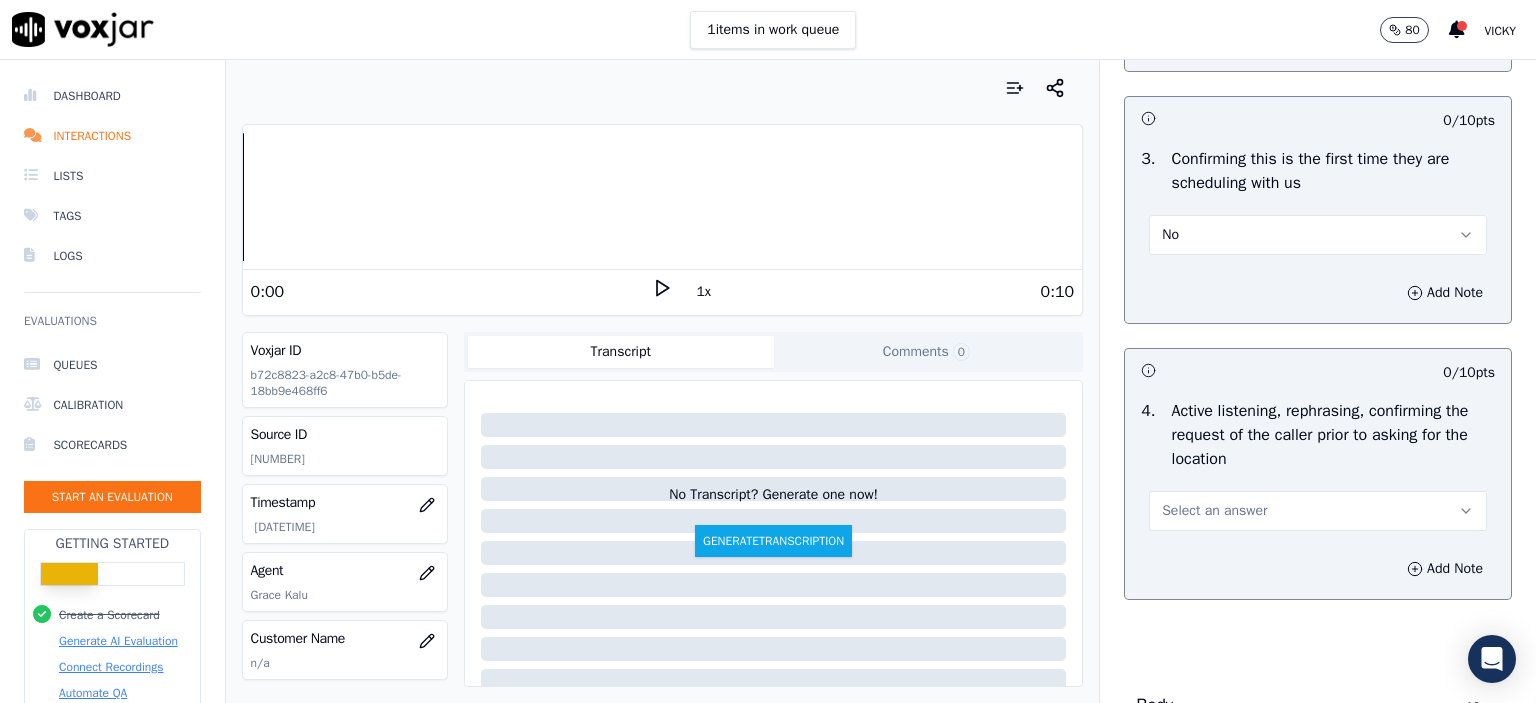 click on "Select an answer" at bounding box center (1318, 501) 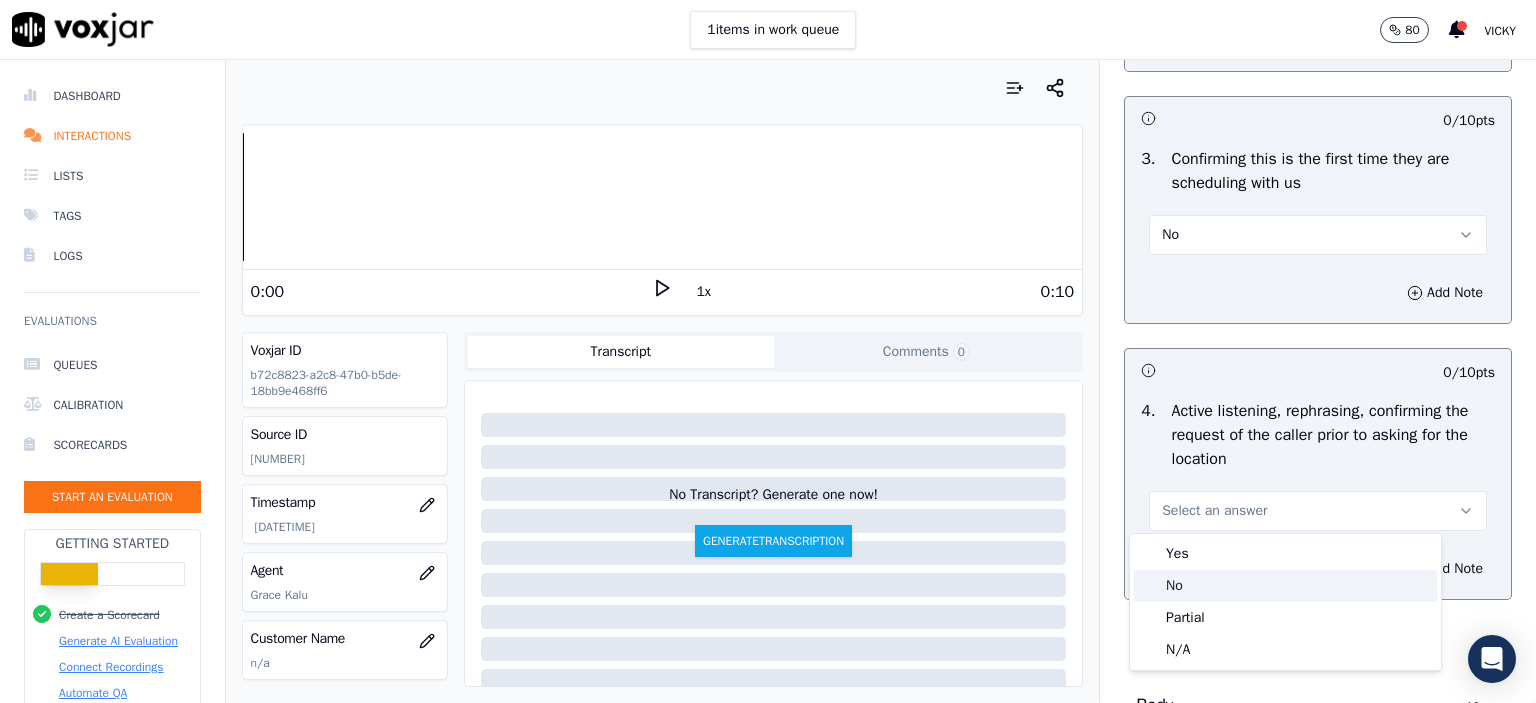click on "No" 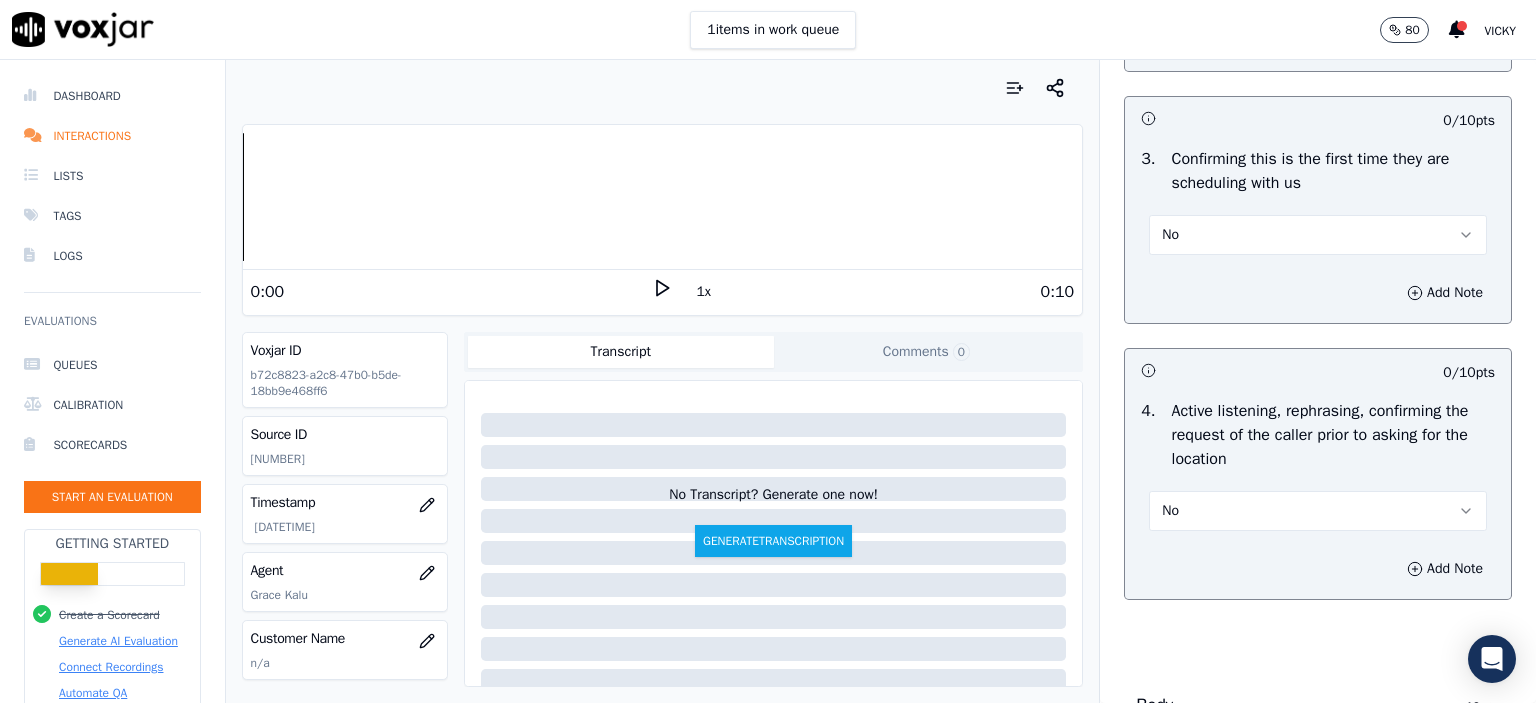 scroll, scrollTop: 1000, scrollLeft: 0, axis: vertical 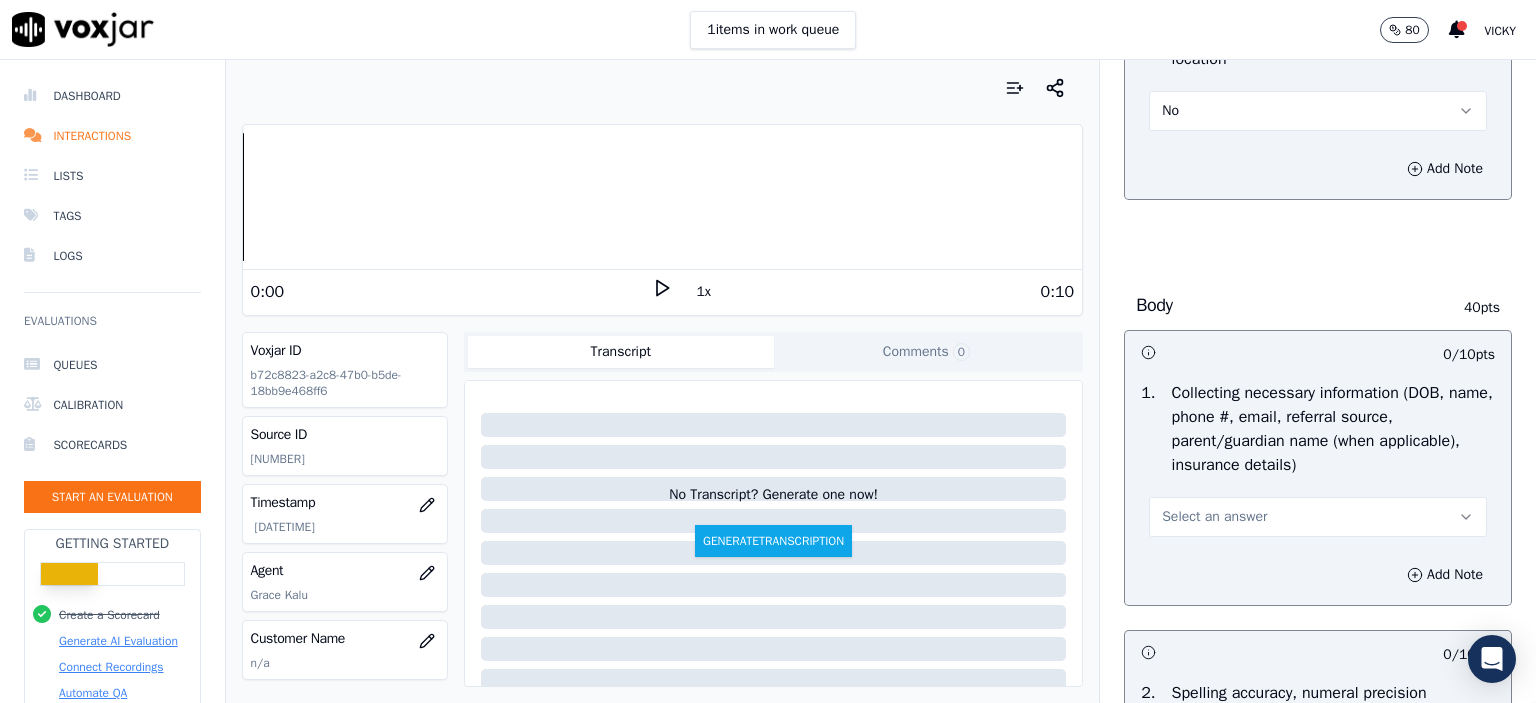 click on "Select an answer" at bounding box center [1318, 507] 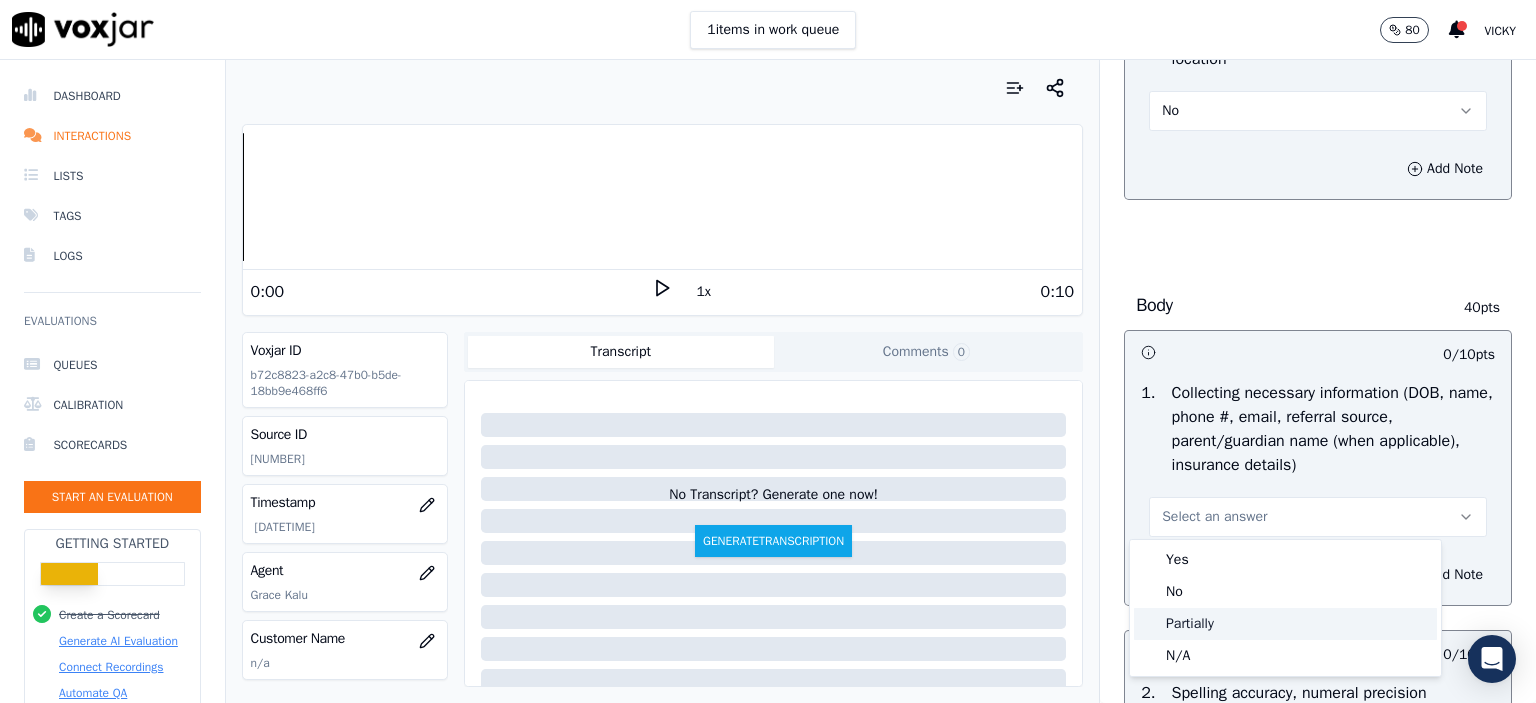 click on "Partially" 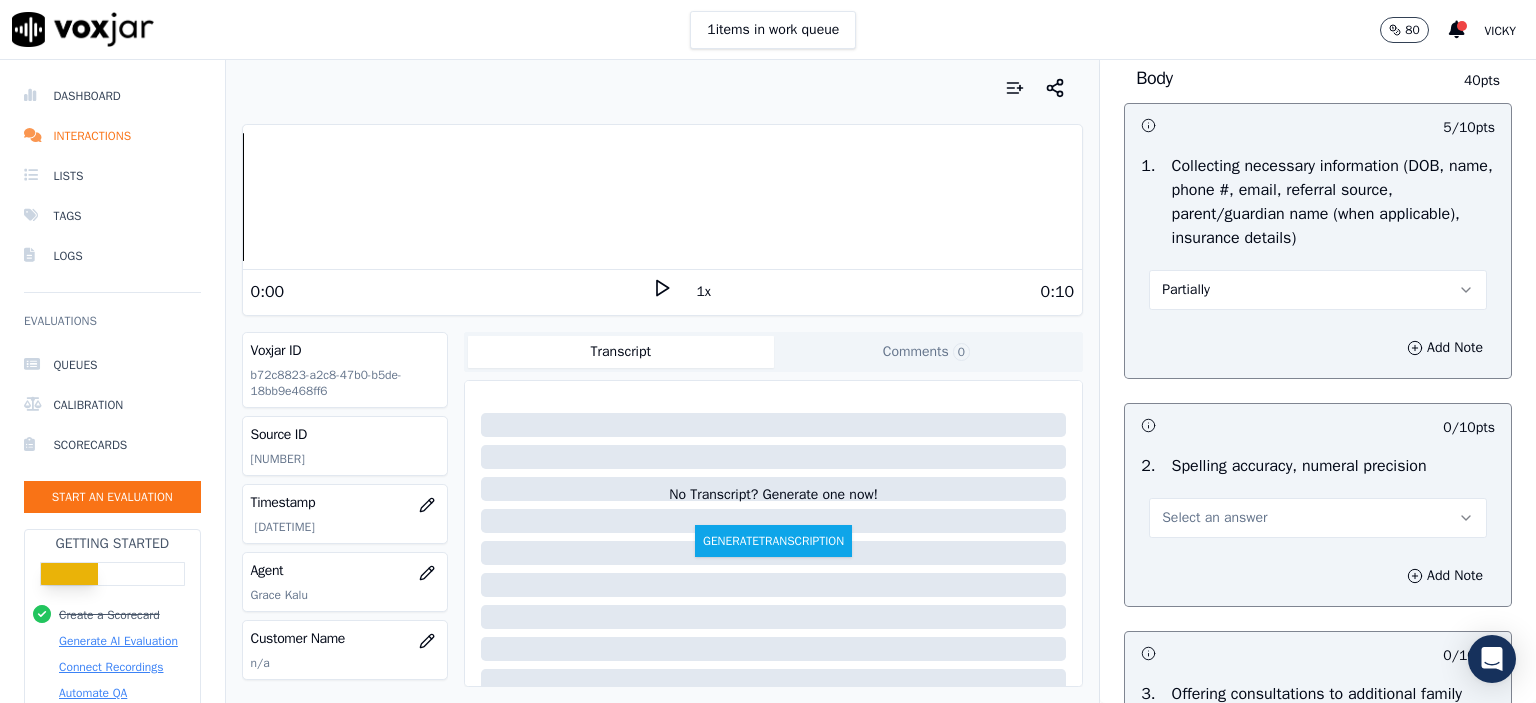 scroll, scrollTop: 1300, scrollLeft: 0, axis: vertical 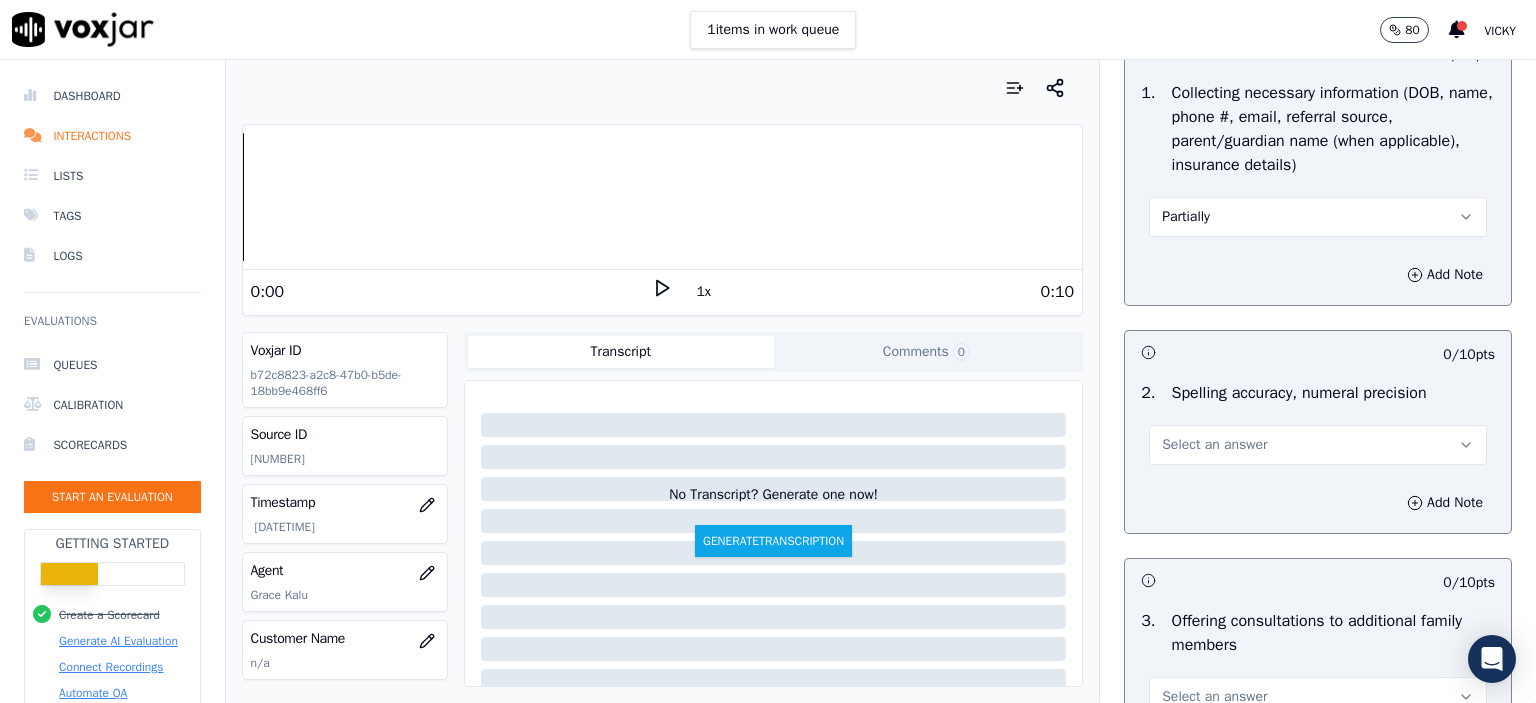 click on "Select an answer" at bounding box center [1214, 445] 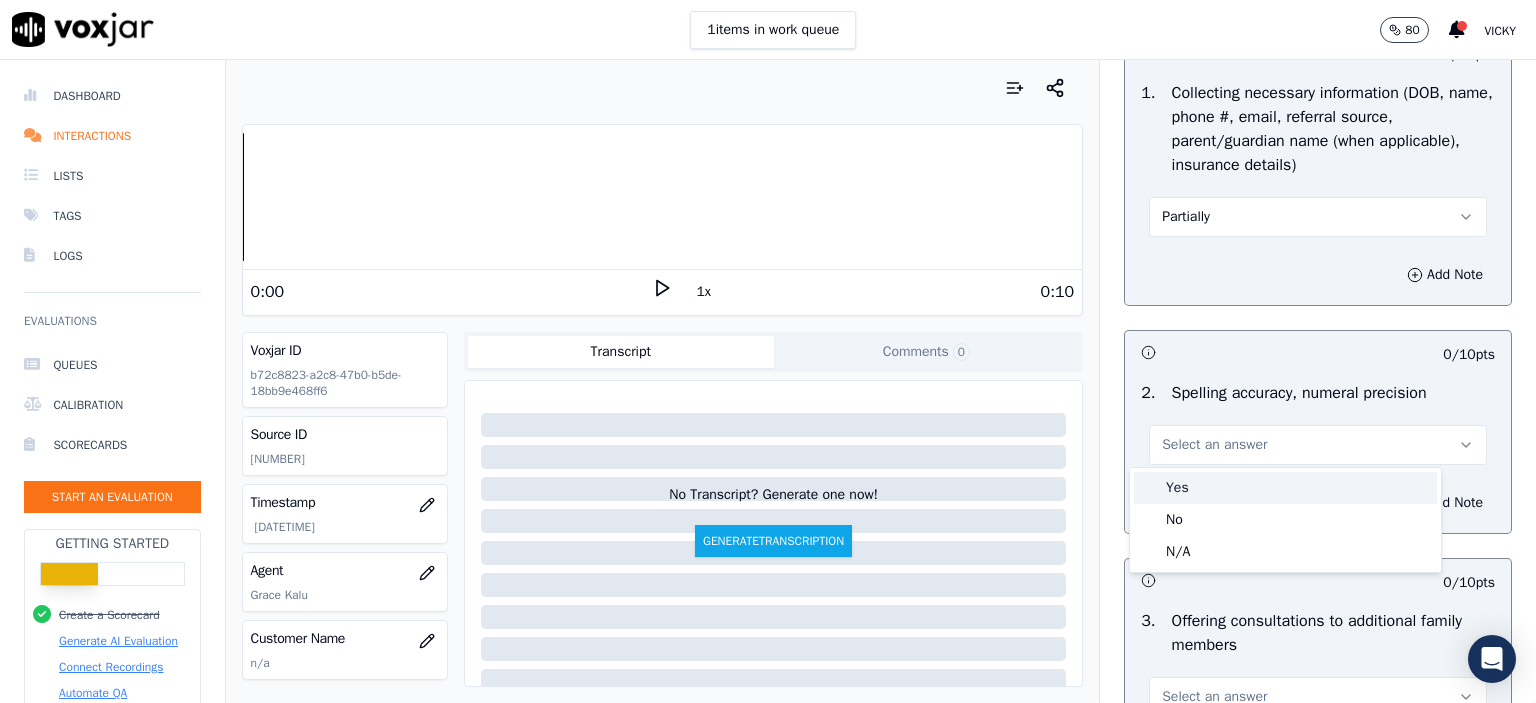 click on "Yes" at bounding box center (1285, 488) 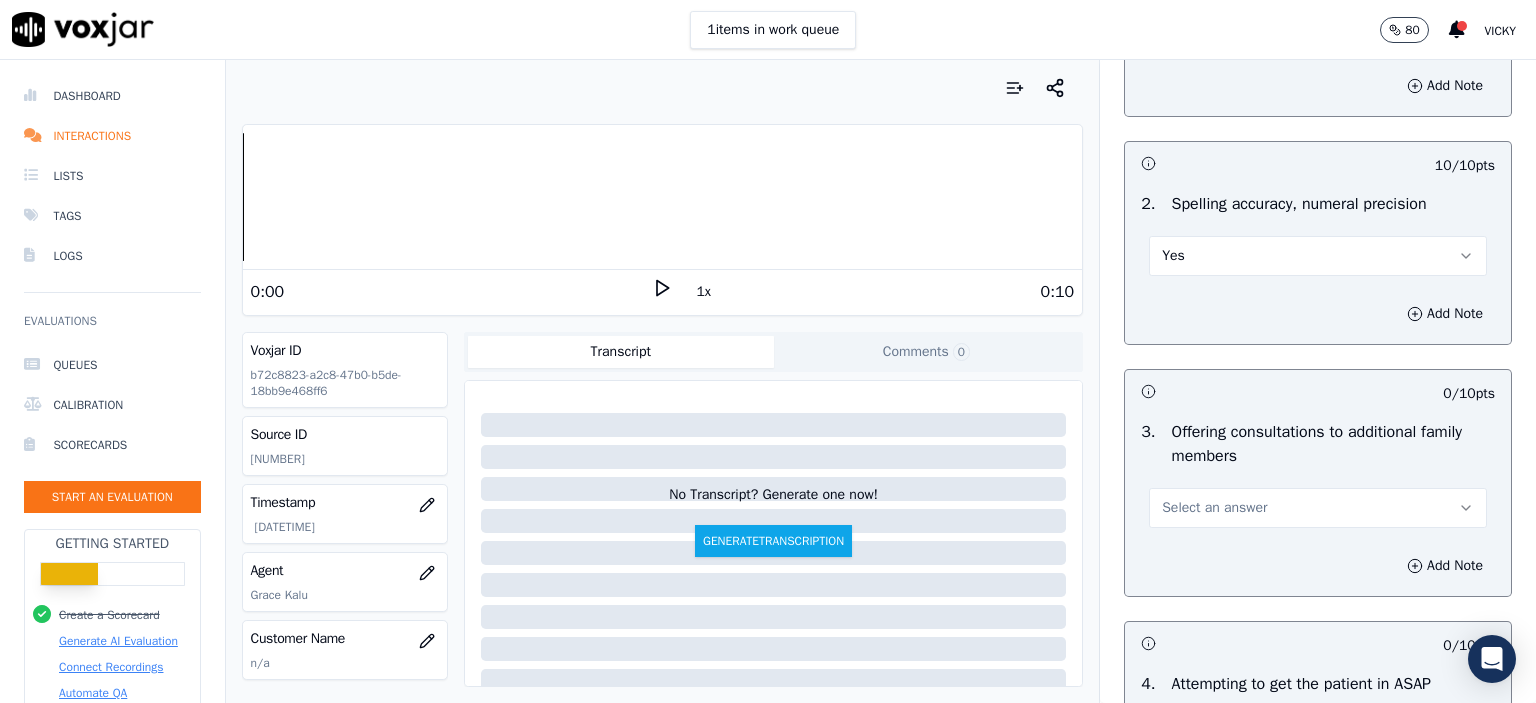scroll, scrollTop: 1500, scrollLeft: 0, axis: vertical 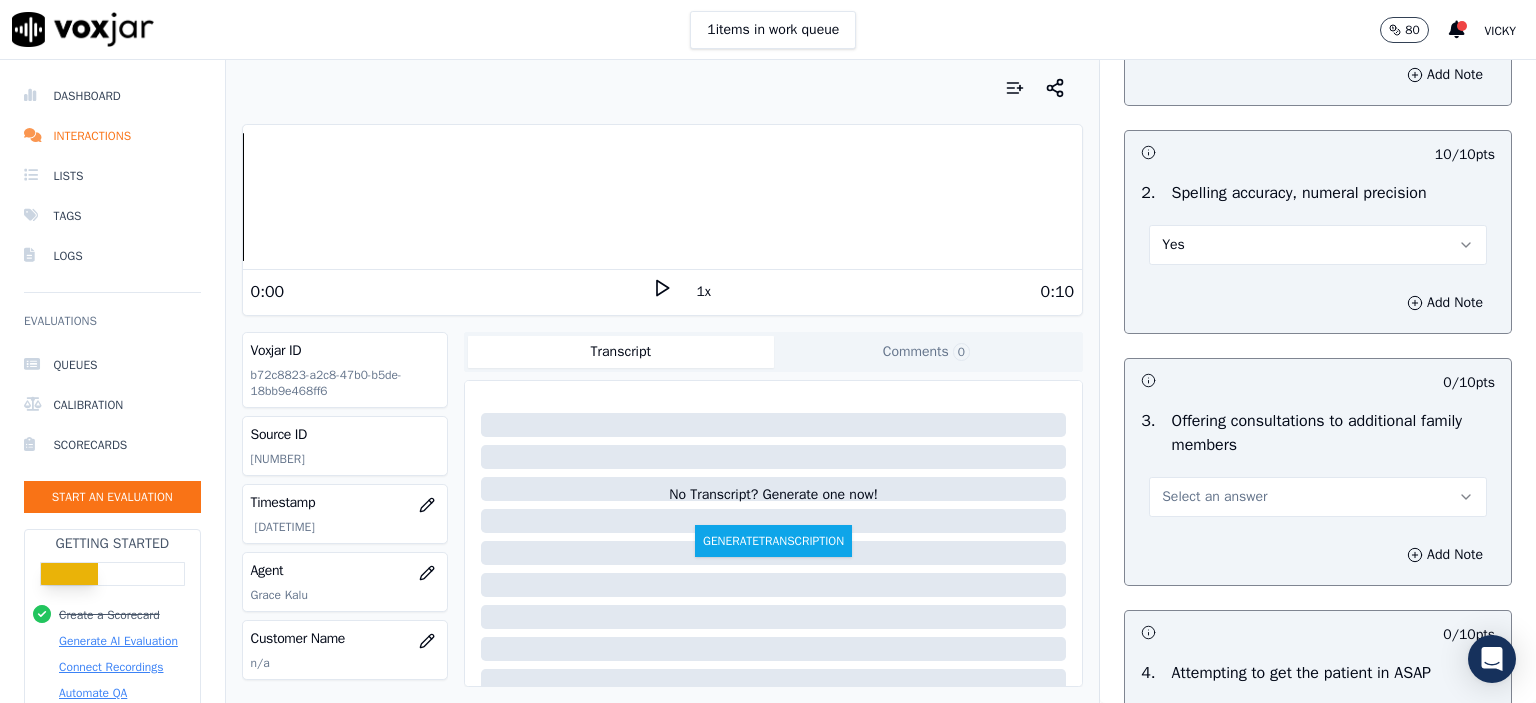 click on "Select an answer" at bounding box center (1214, 497) 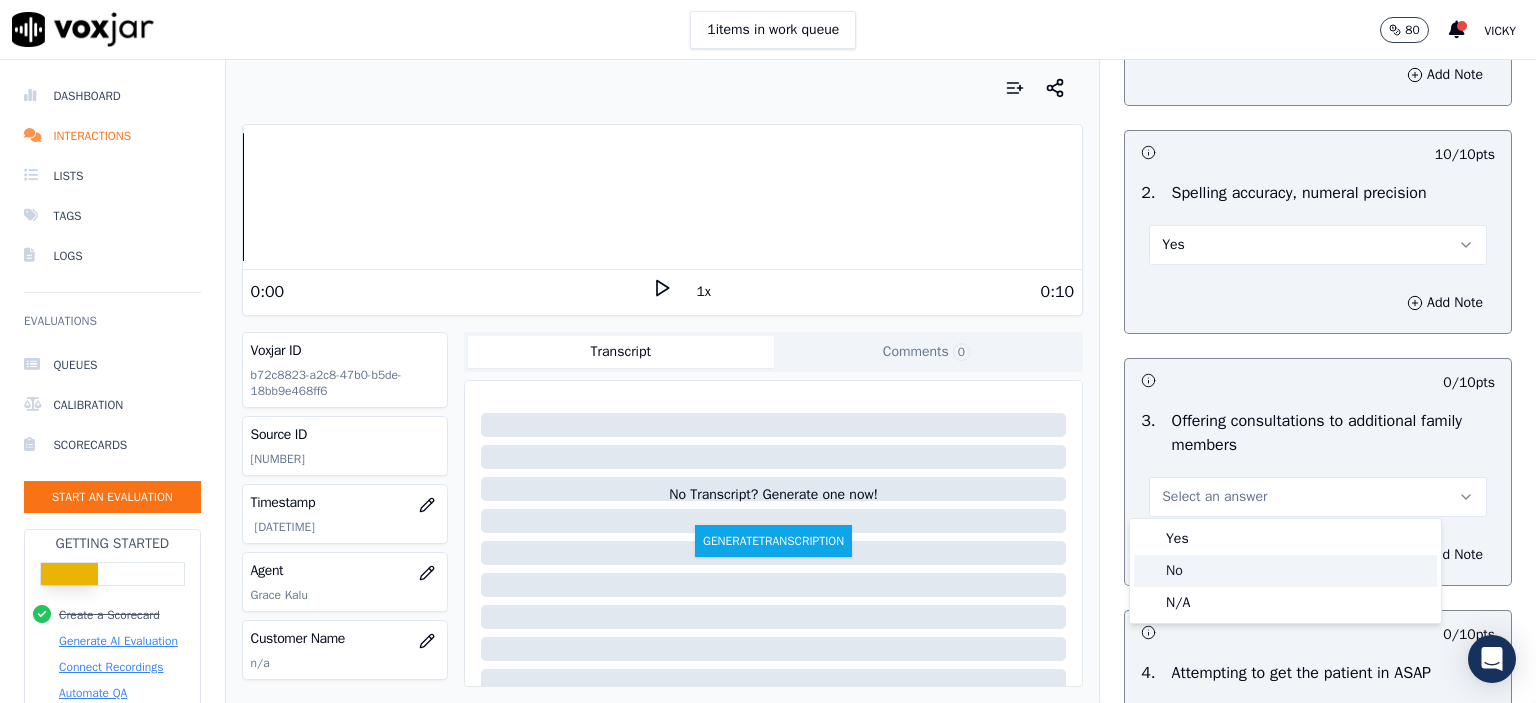 click on "No" 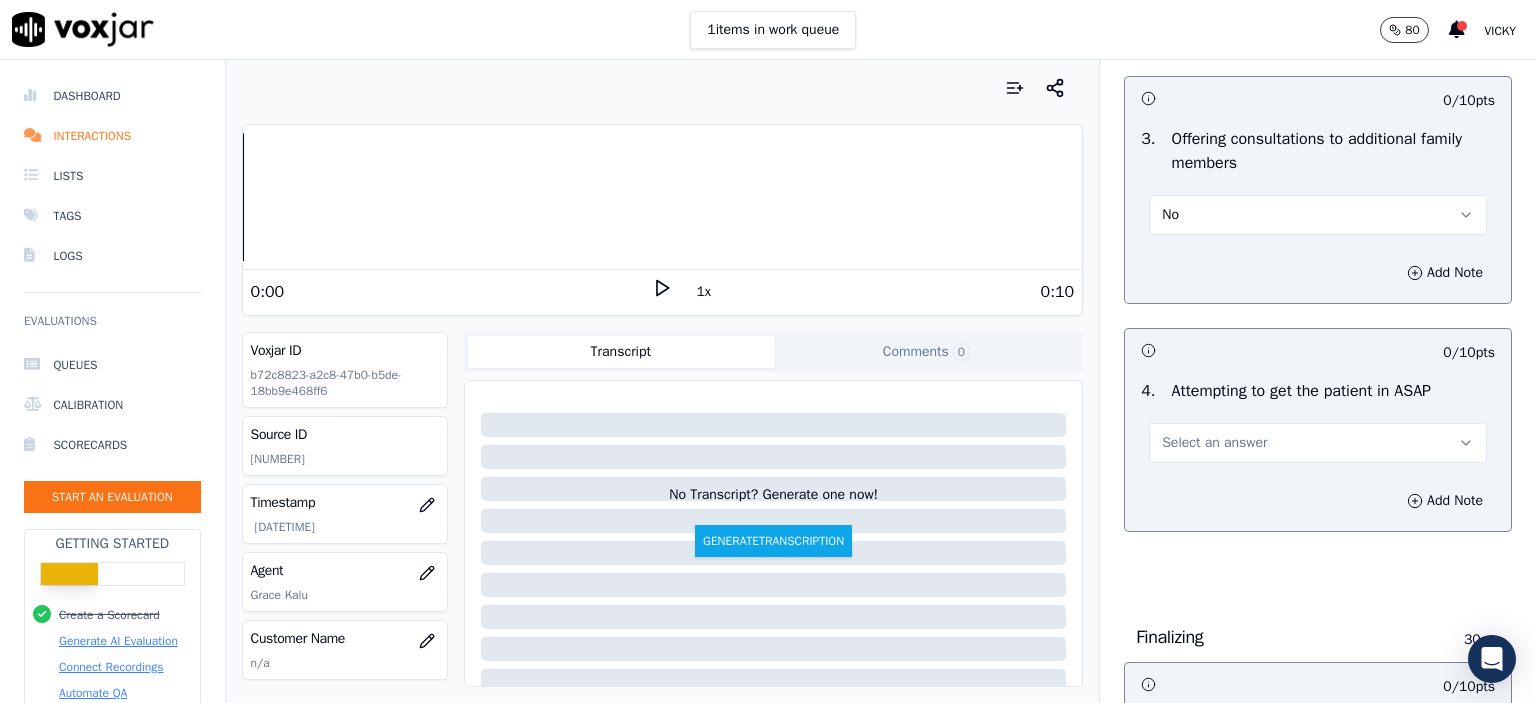 scroll, scrollTop: 1800, scrollLeft: 0, axis: vertical 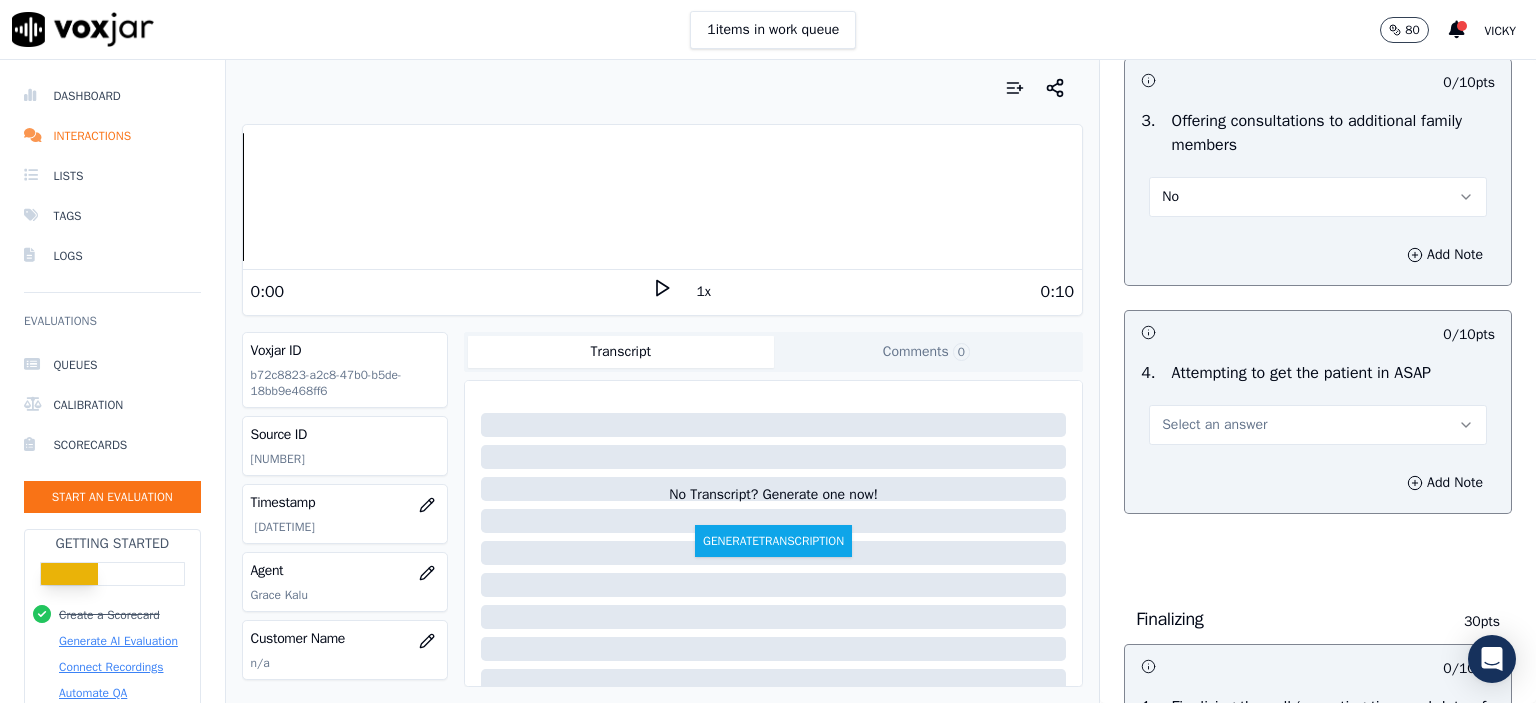 click on "Select an answer" at bounding box center (1318, 425) 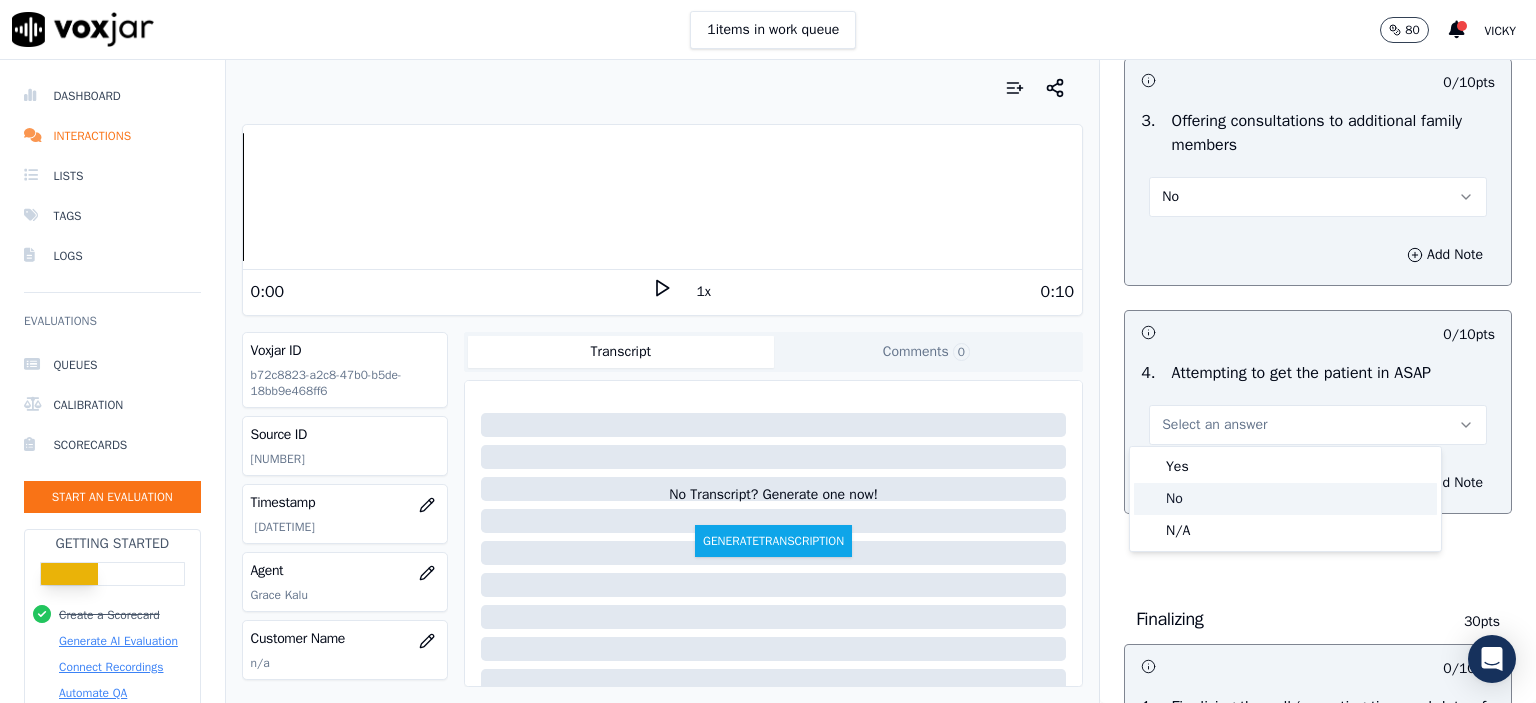 click on "Yes" at bounding box center (1285, 467) 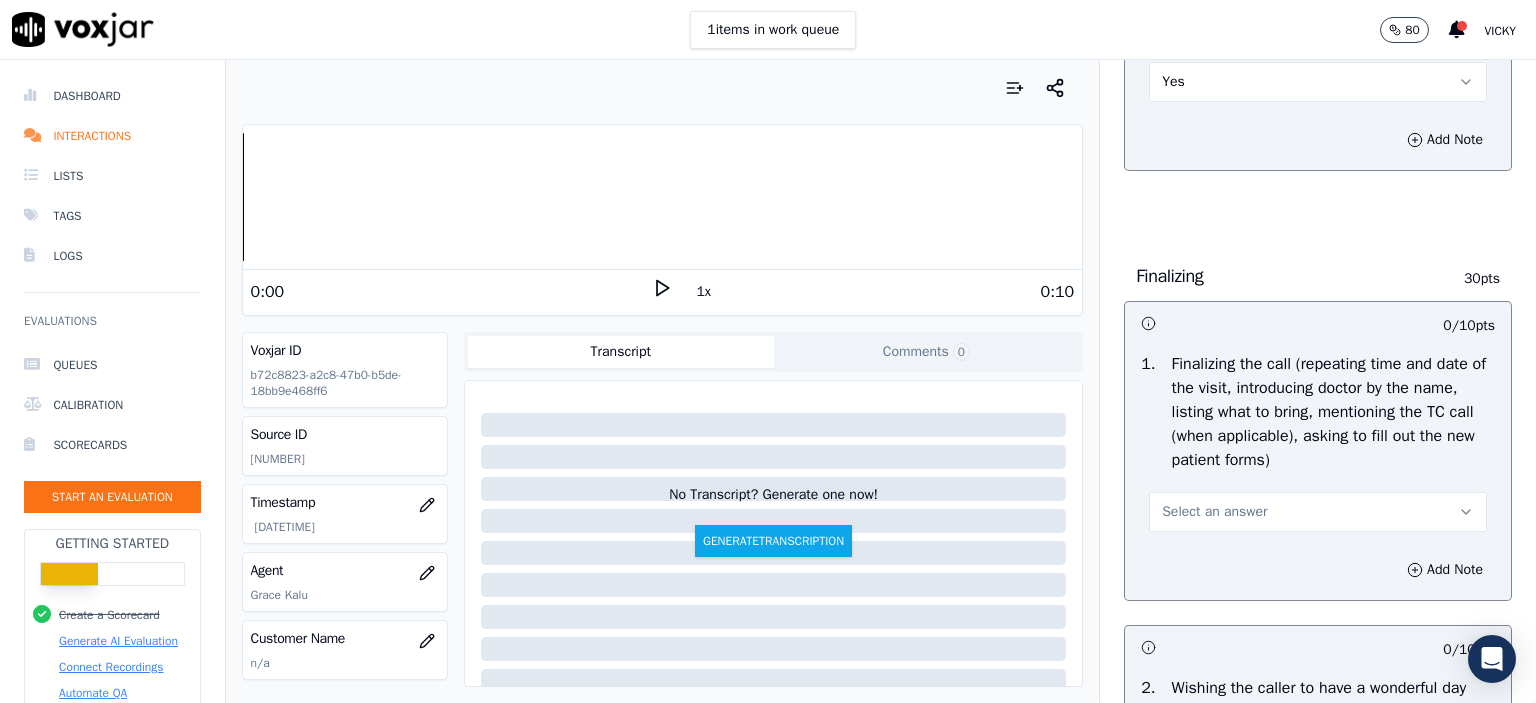 scroll, scrollTop: 2200, scrollLeft: 0, axis: vertical 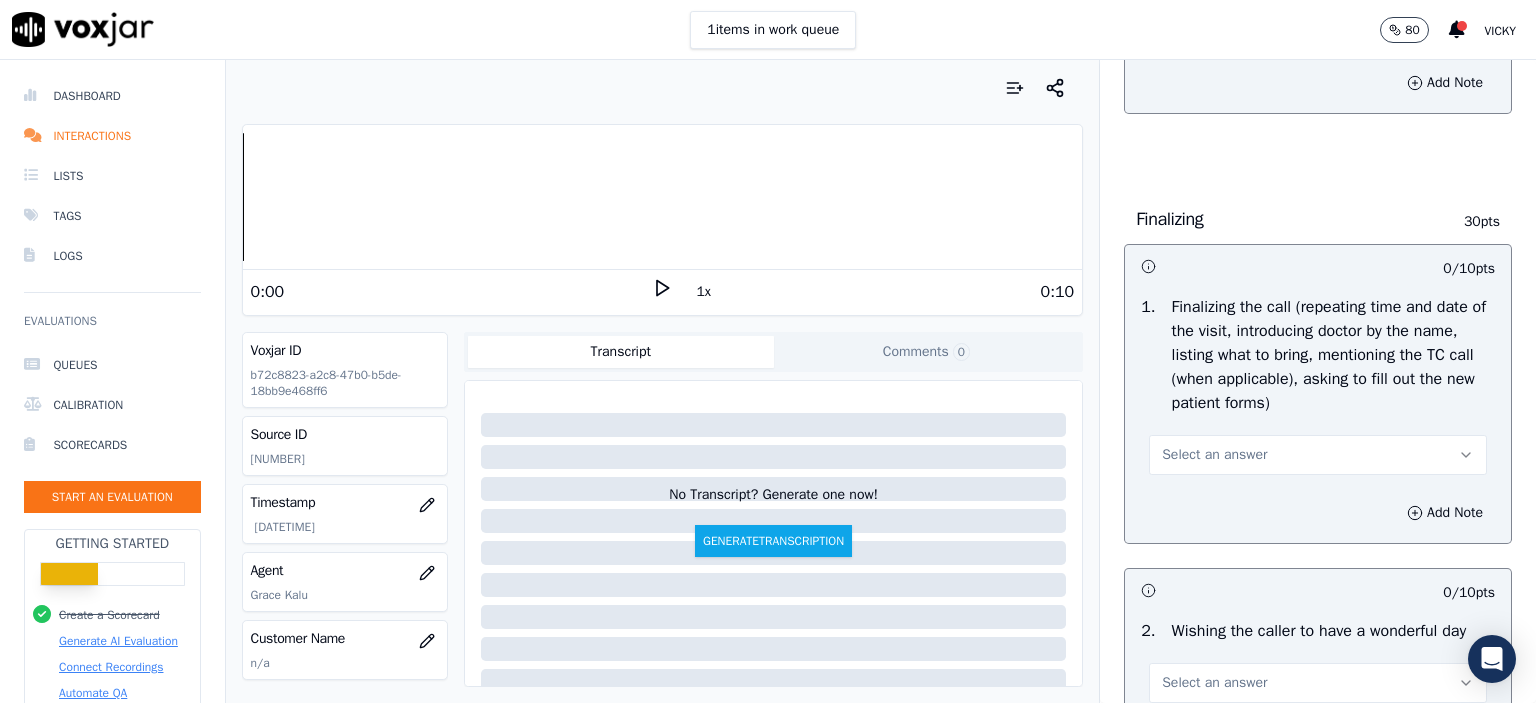 click on "Select an answer" at bounding box center (1318, 455) 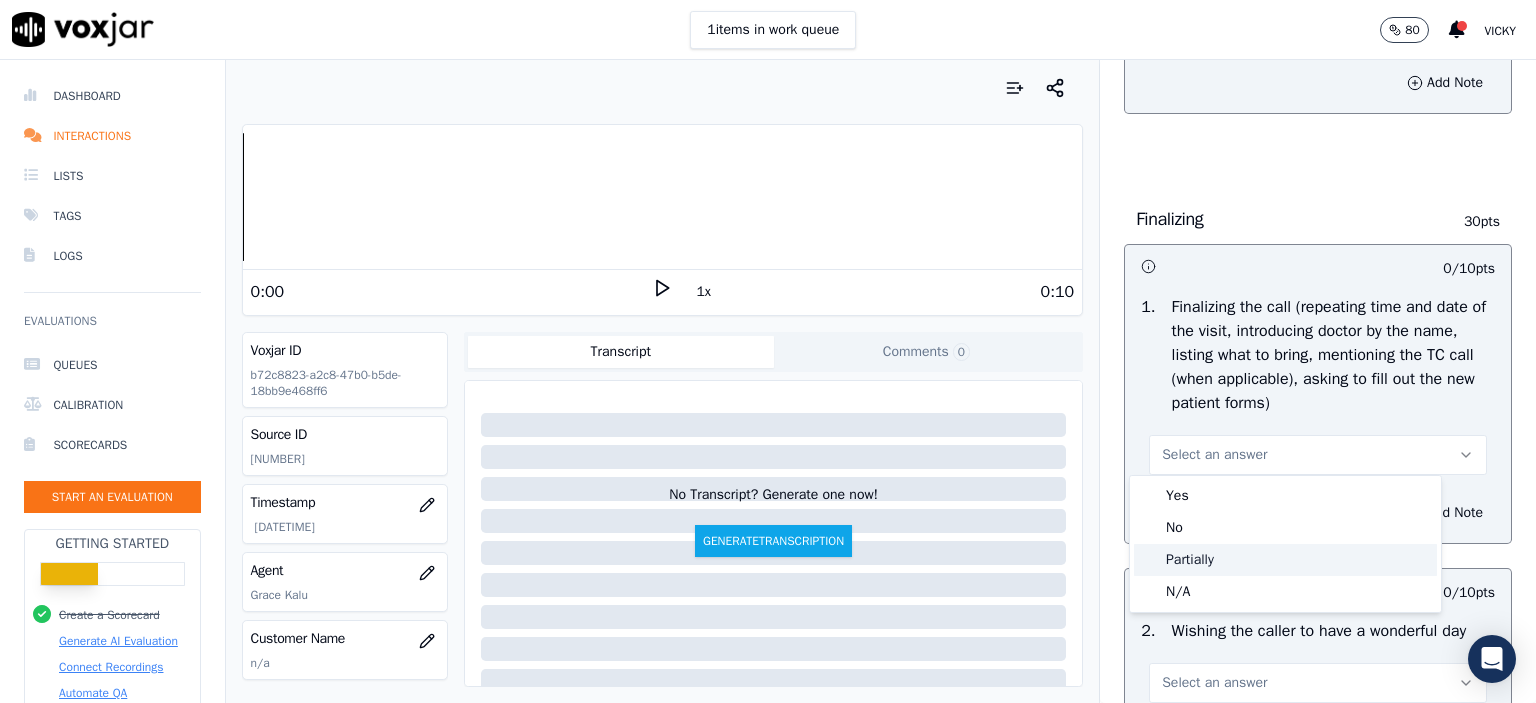 click on "Yes   No   Partially     N/A" at bounding box center [1285, 544] 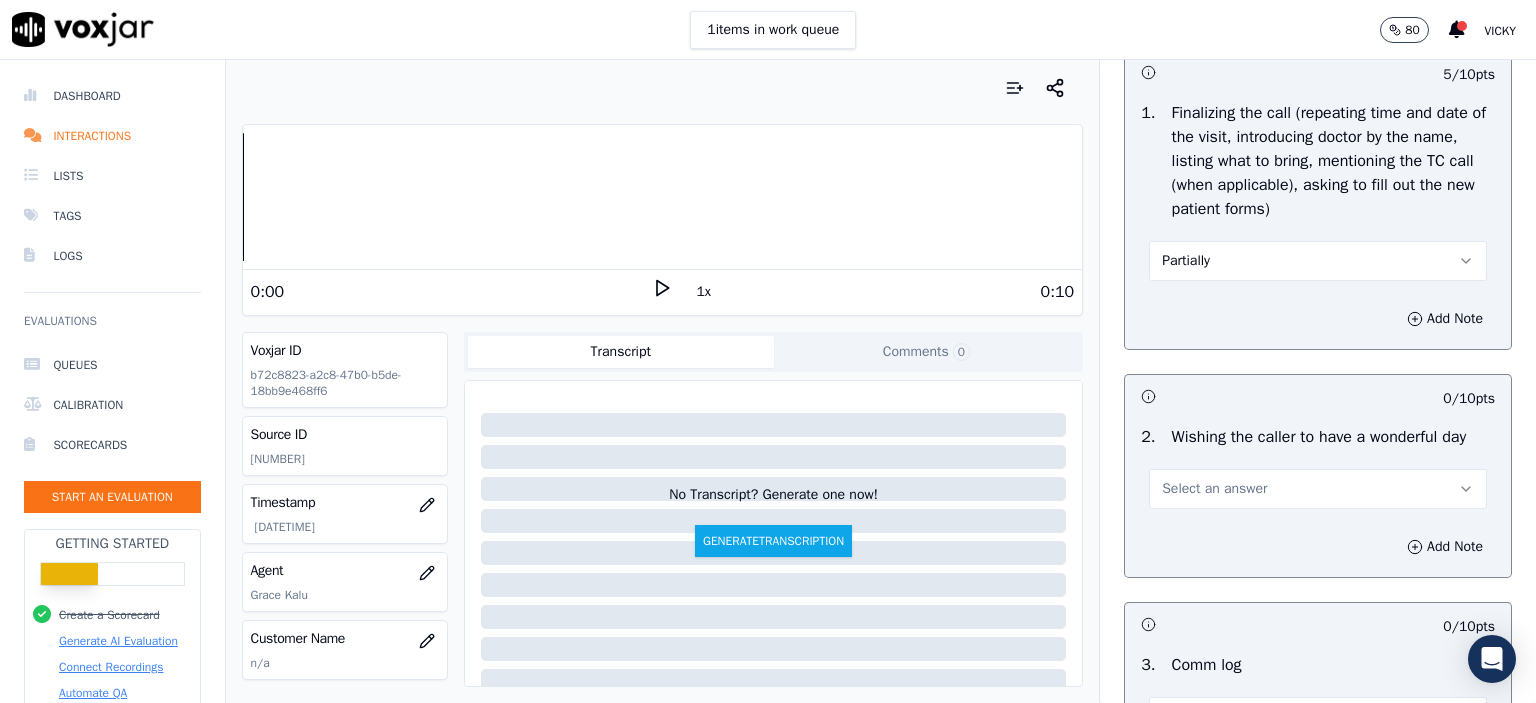 scroll, scrollTop: 2400, scrollLeft: 0, axis: vertical 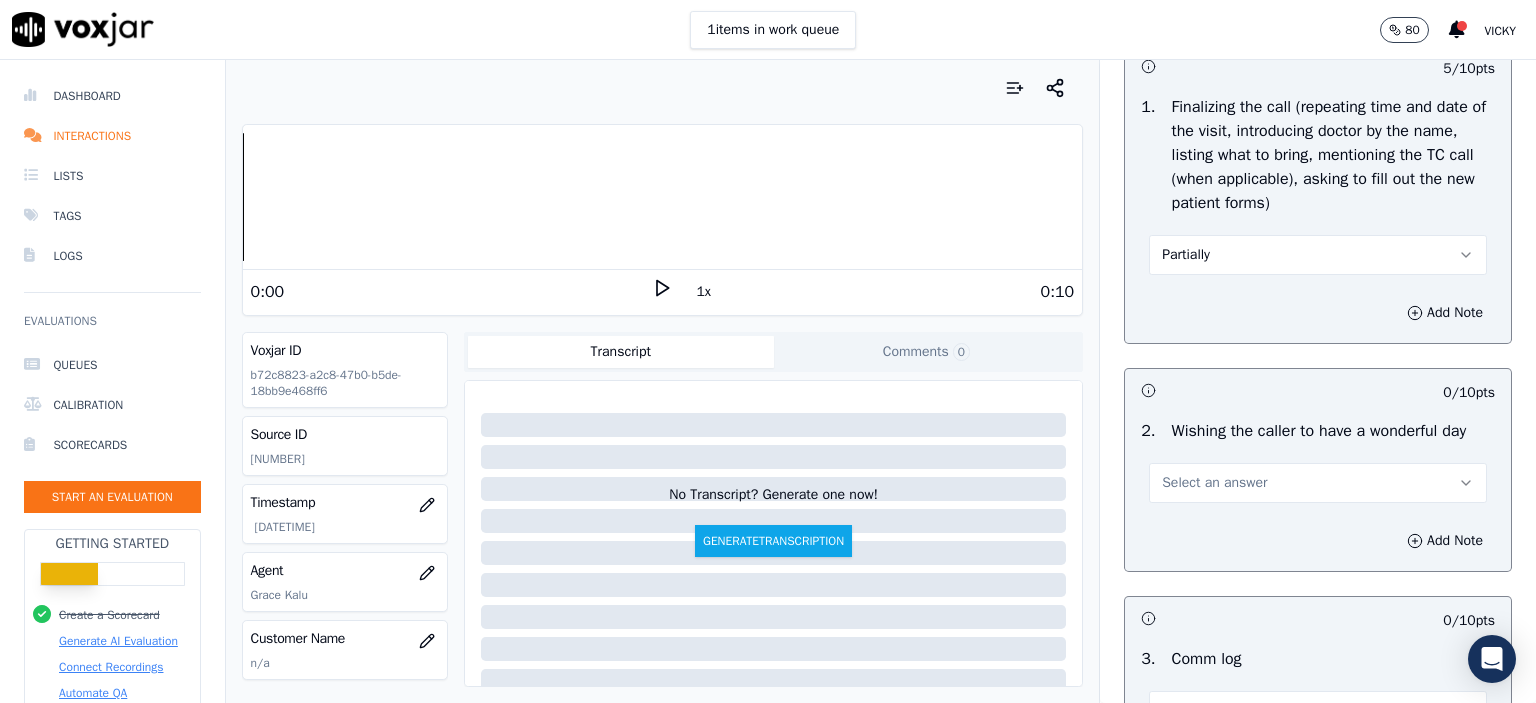 click on "Select an answer" at bounding box center [1318, 483] 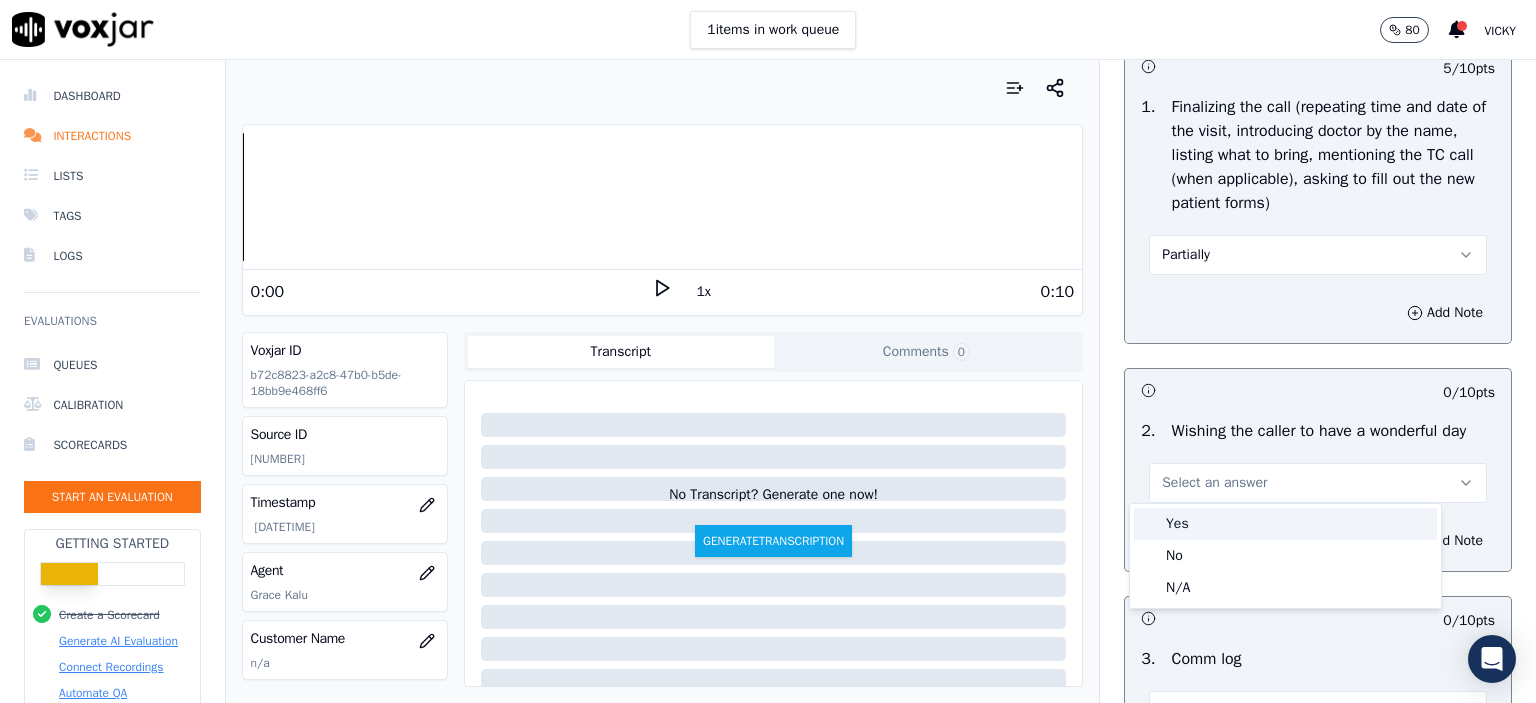 click on "Yes" at bounding box center (1285, 524) 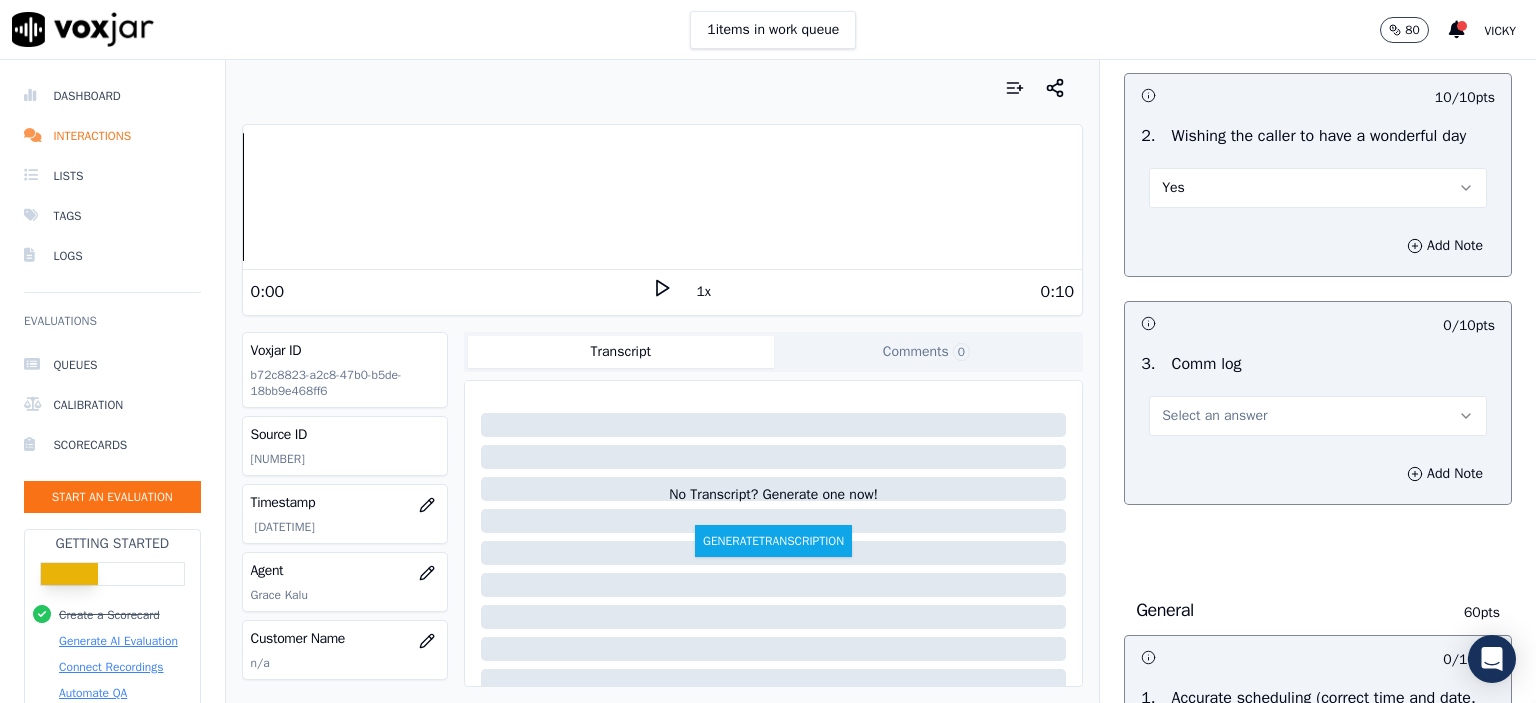 scroll, scrollTop: 2700, scrollLeft: 0, axis: vertical 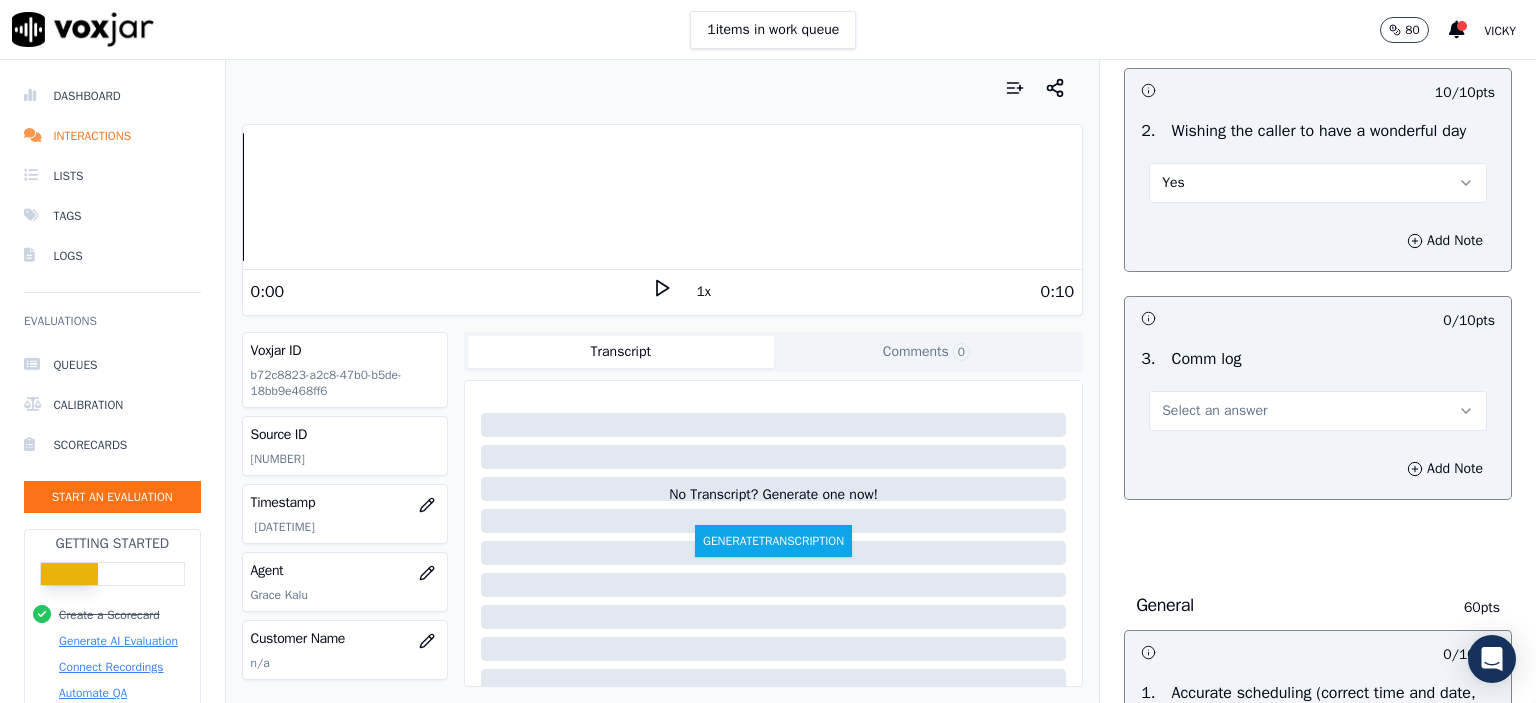 click on "Select an answer" at bounding box center (1214, 411) 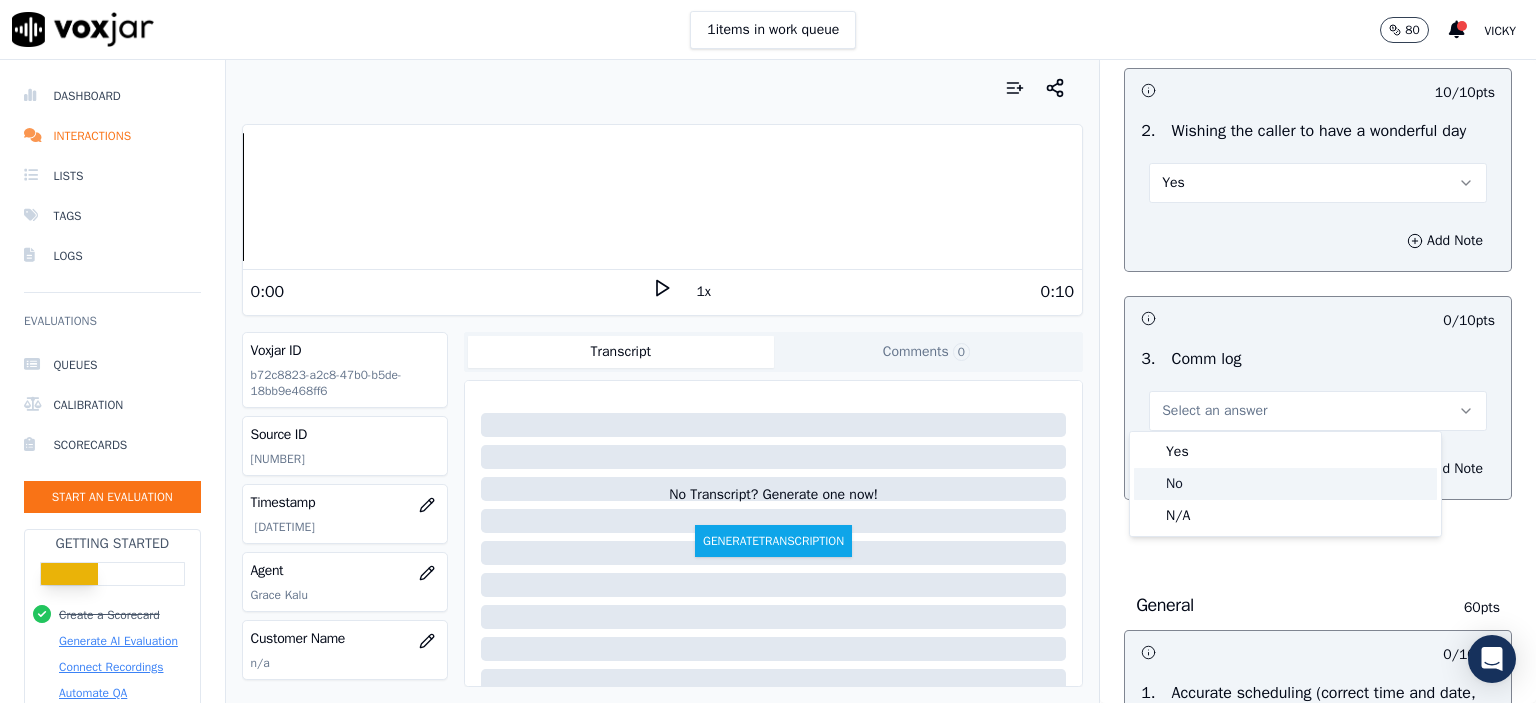 click on "No" 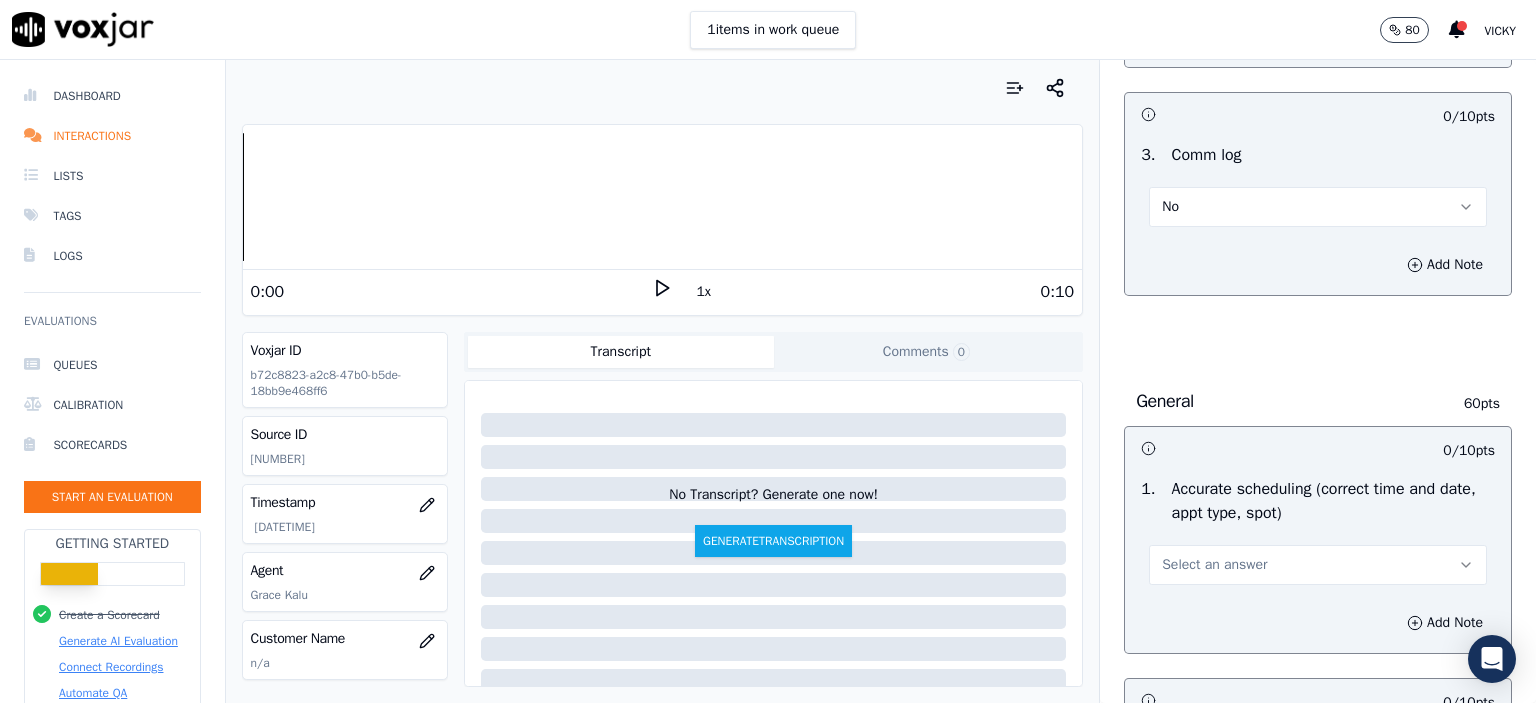 scroll, scrollTop: 3000, scrollLeft: 0, axis: vertical 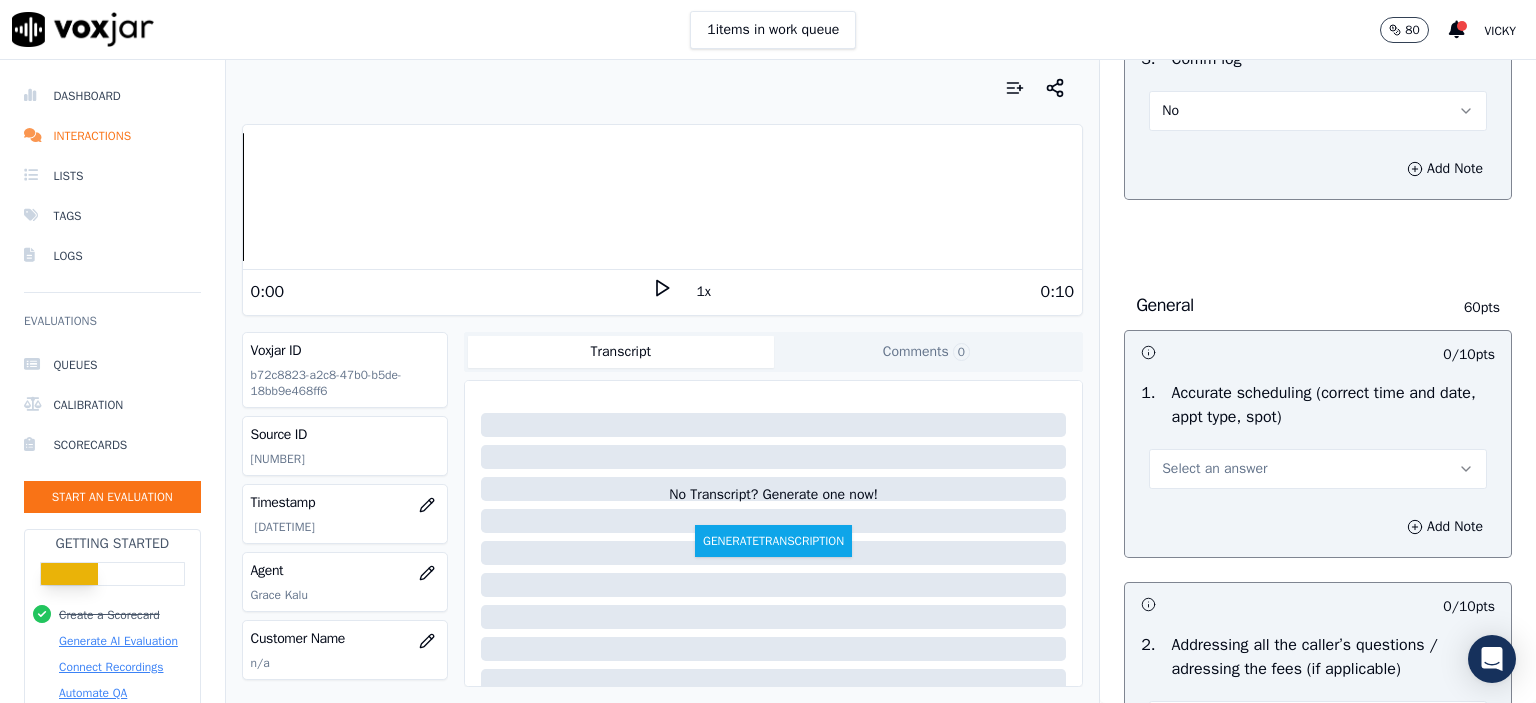 click on "Select an answer" at bounding box center [1214, 469] 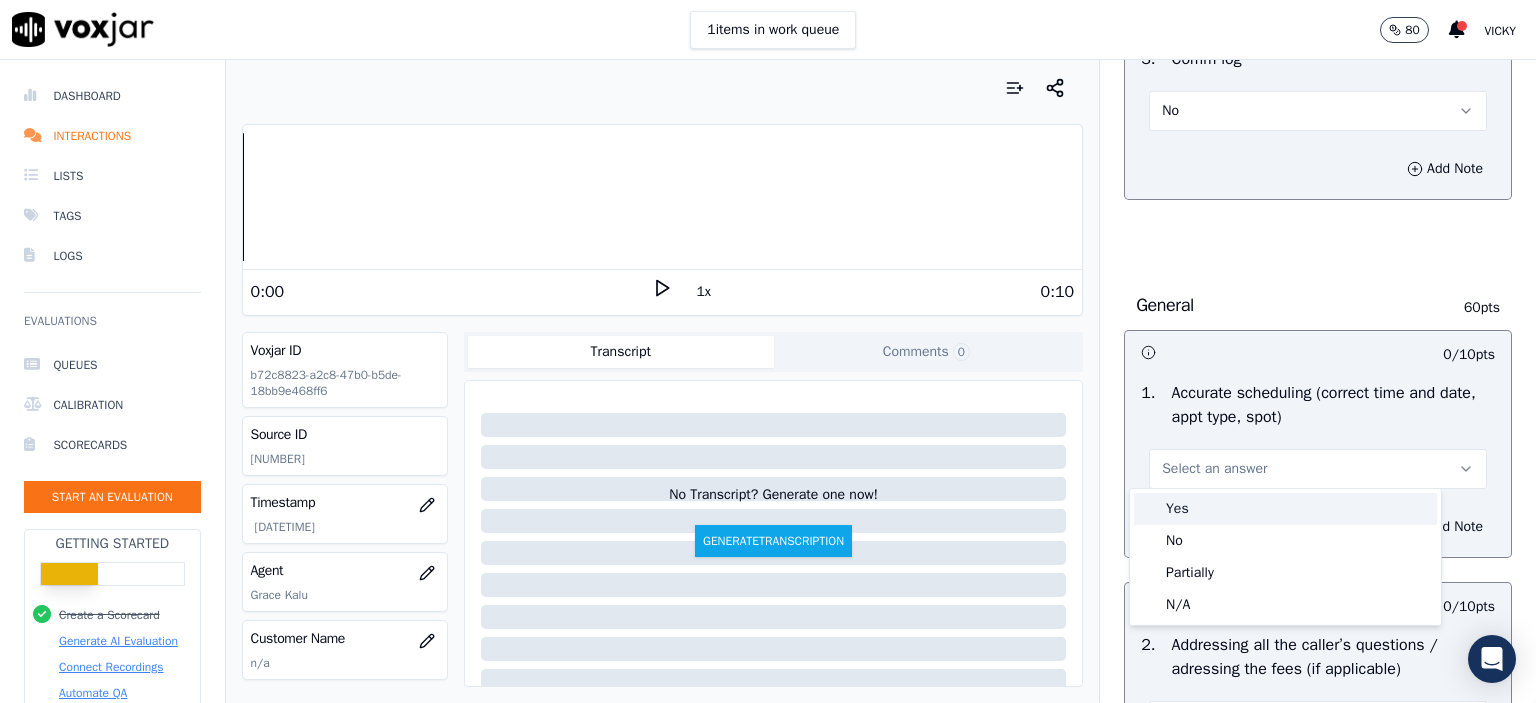 click on "Yes" at bounding box center [1285, 509] 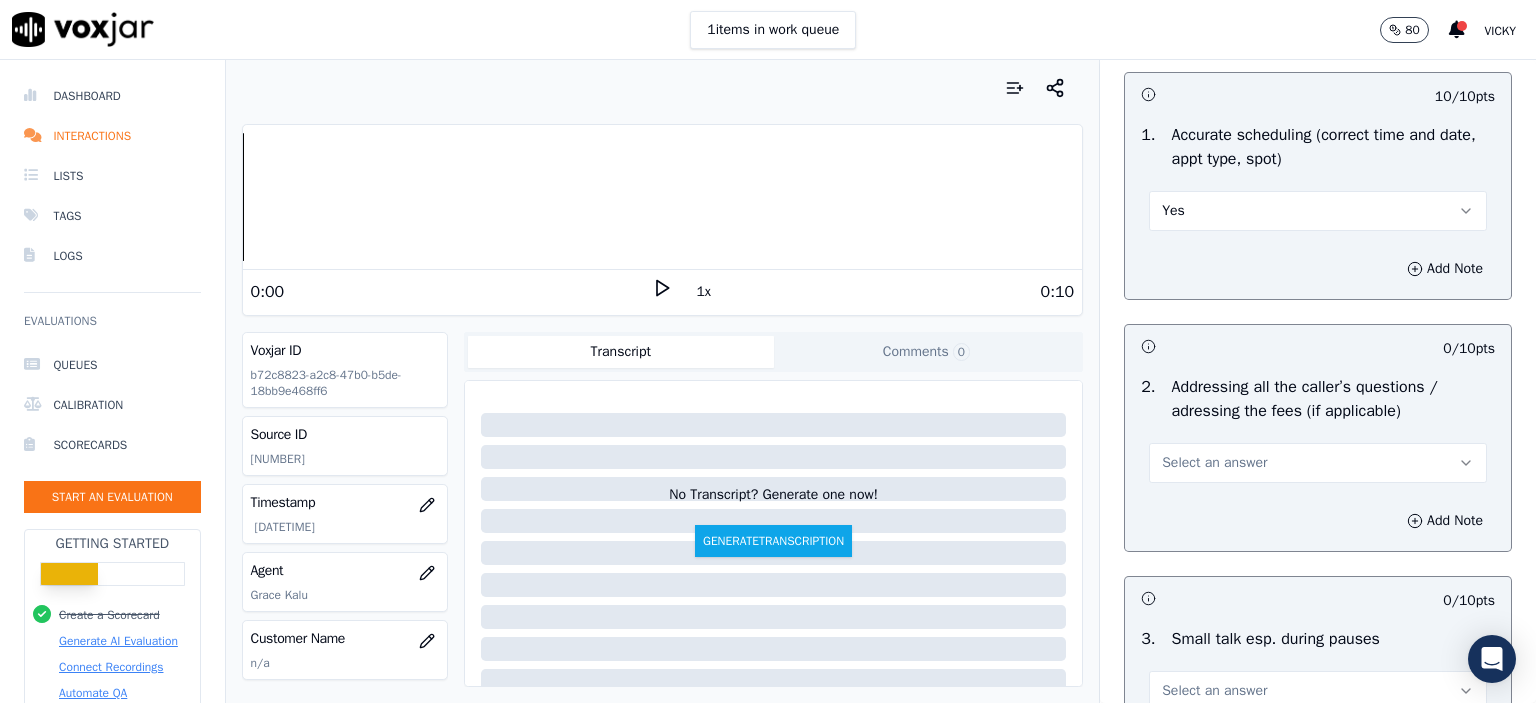 scroll, scrollTop: 3300, scrollLeft: 0, axis: vertical 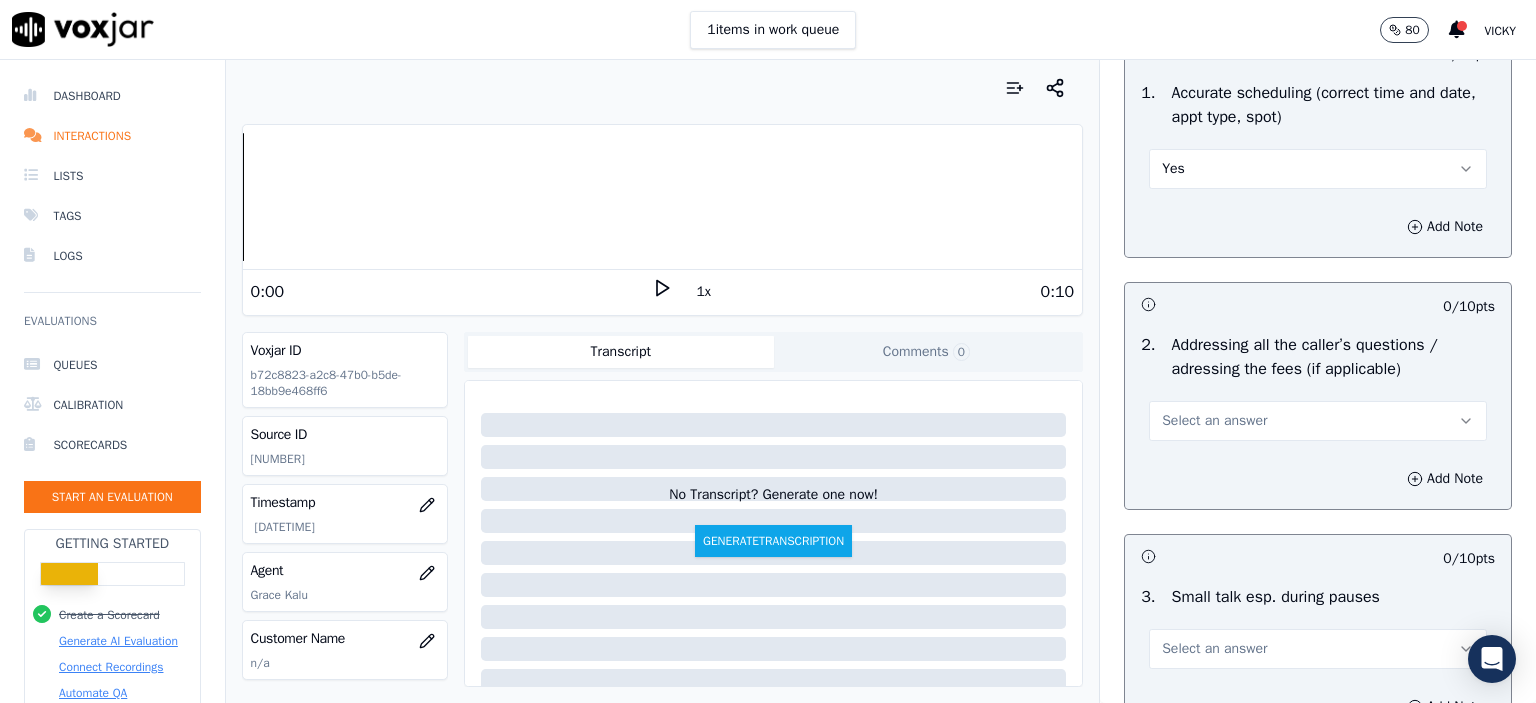 click on "Select an answer" at bounding box center [1318, 421] 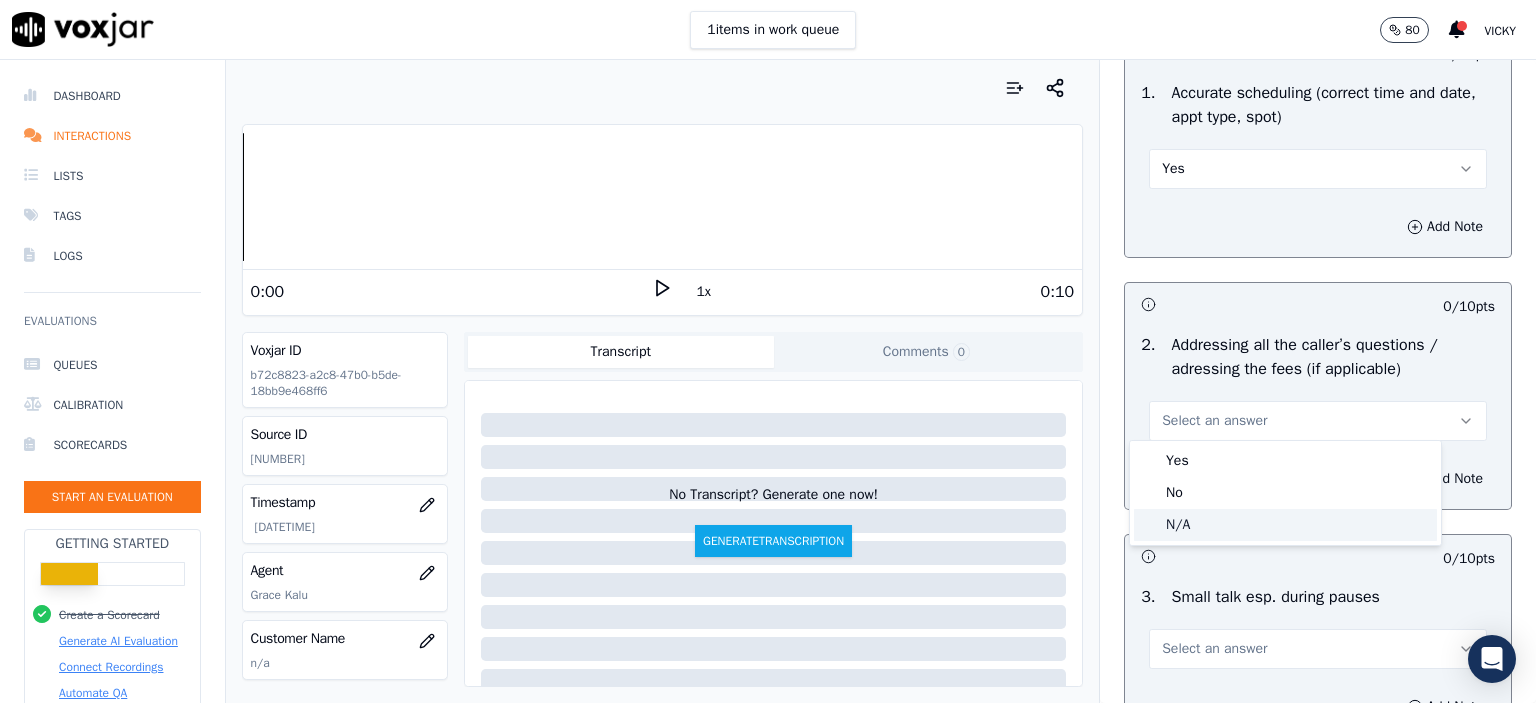click on "N/A" 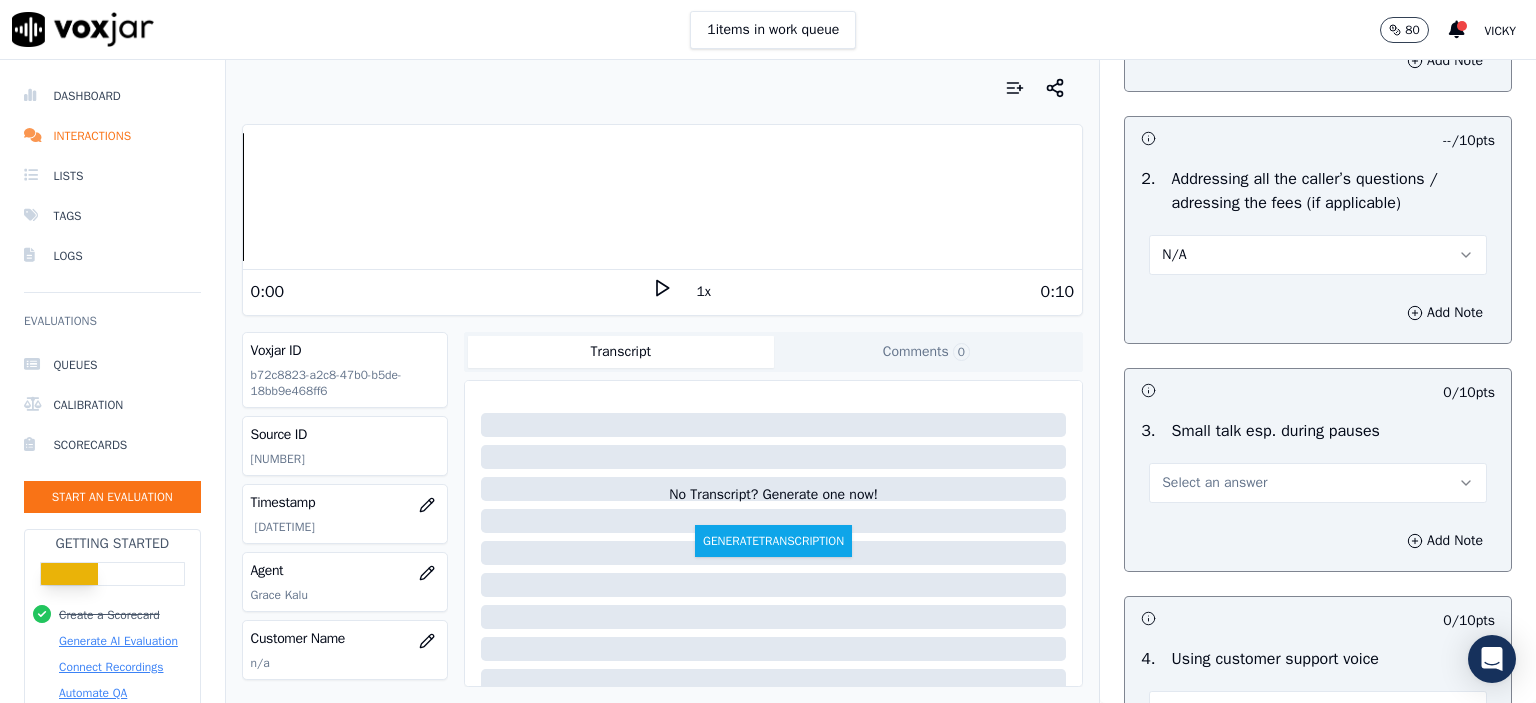 scroll, scrollTop: 3500, scrollLeft: 0, axis: vertical 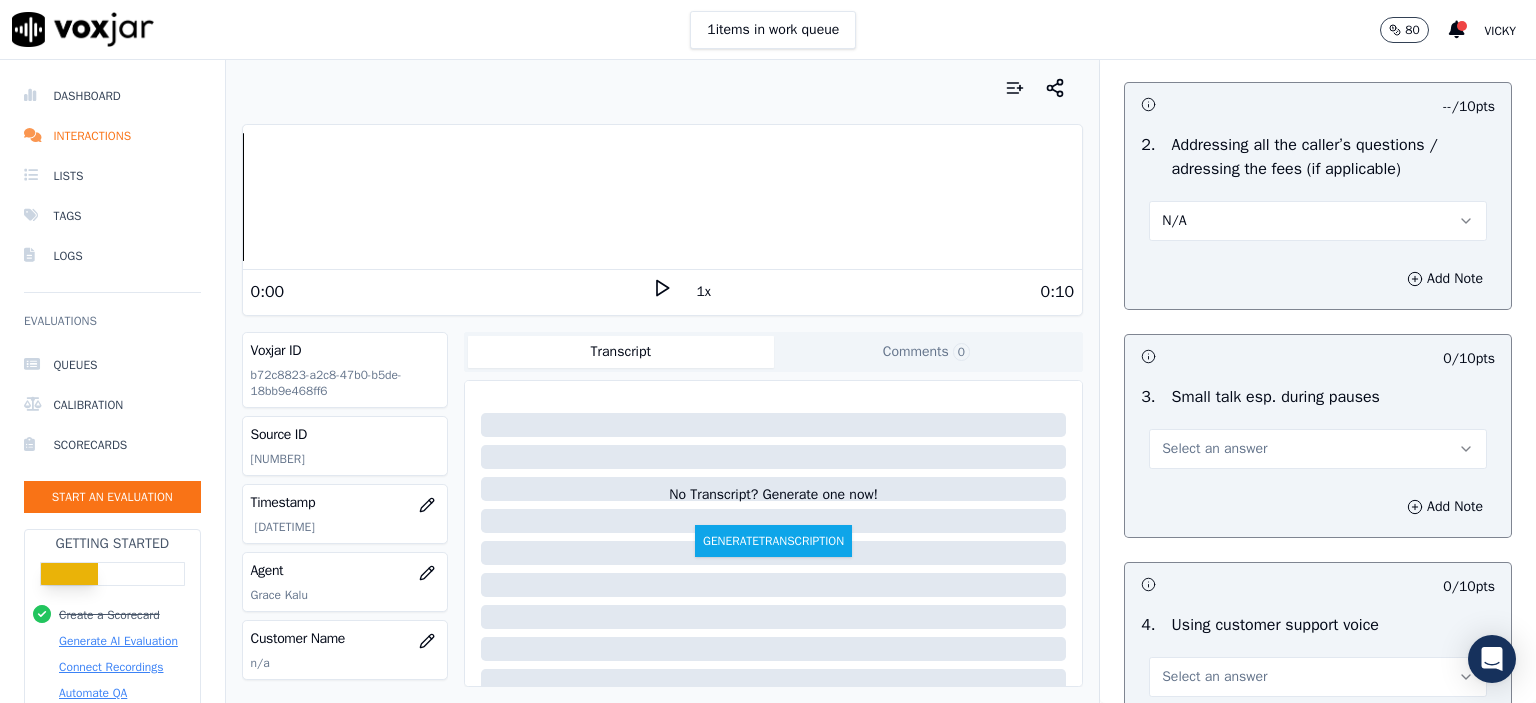drag, startPoint x: 1232, startPoint y: 445, endPoint x: 1228, endPoint y: 463, distance: 18.439089 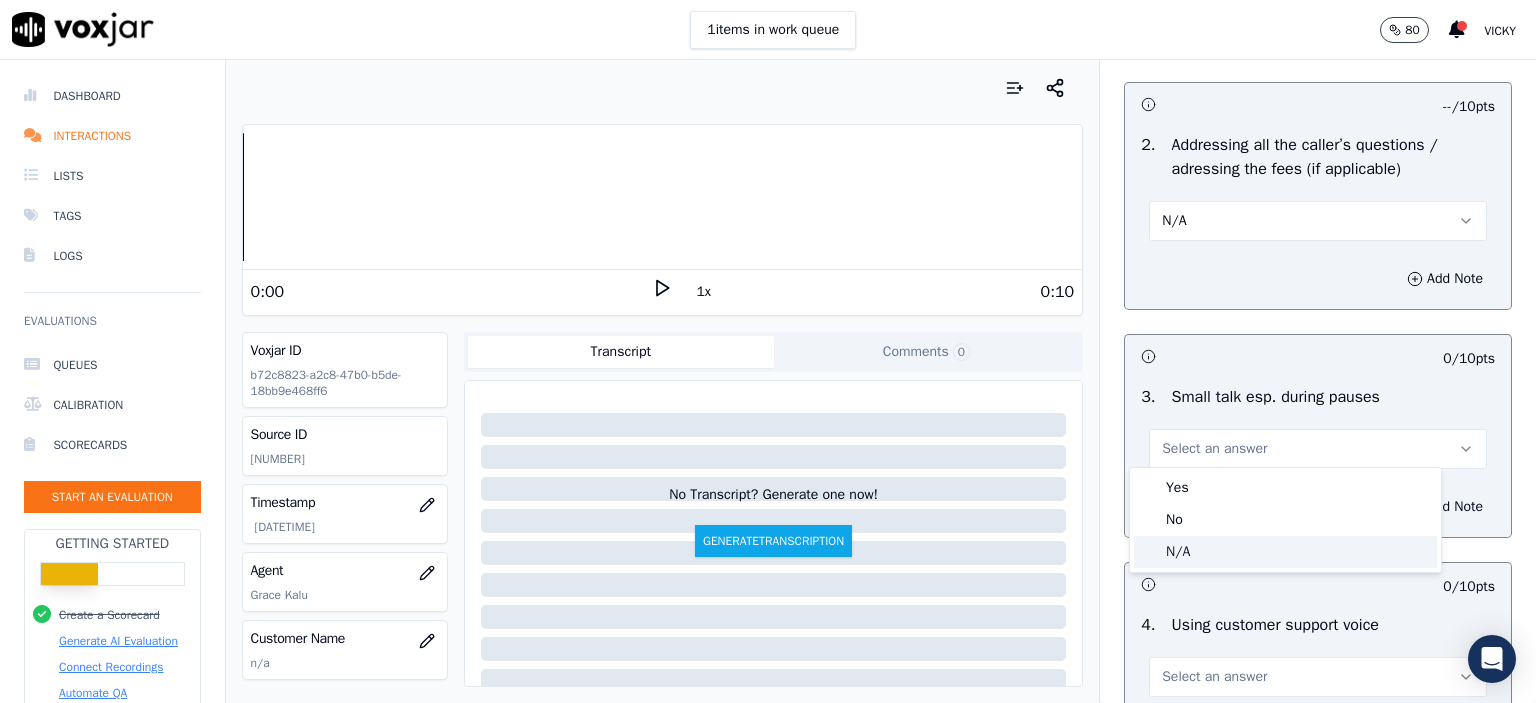 click on "N/A" 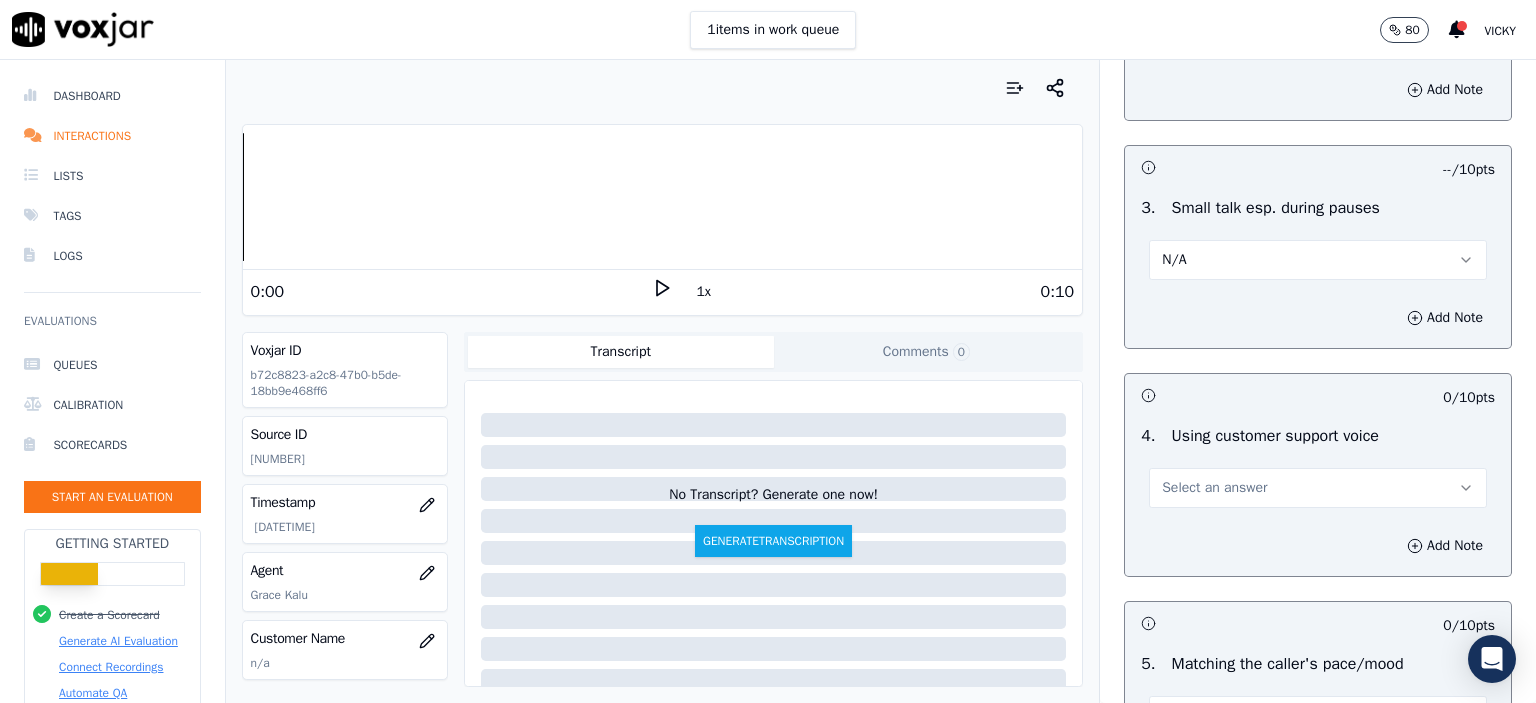 scroll, scrollTop: 3700, scrollLeft: 0, axis: vertical 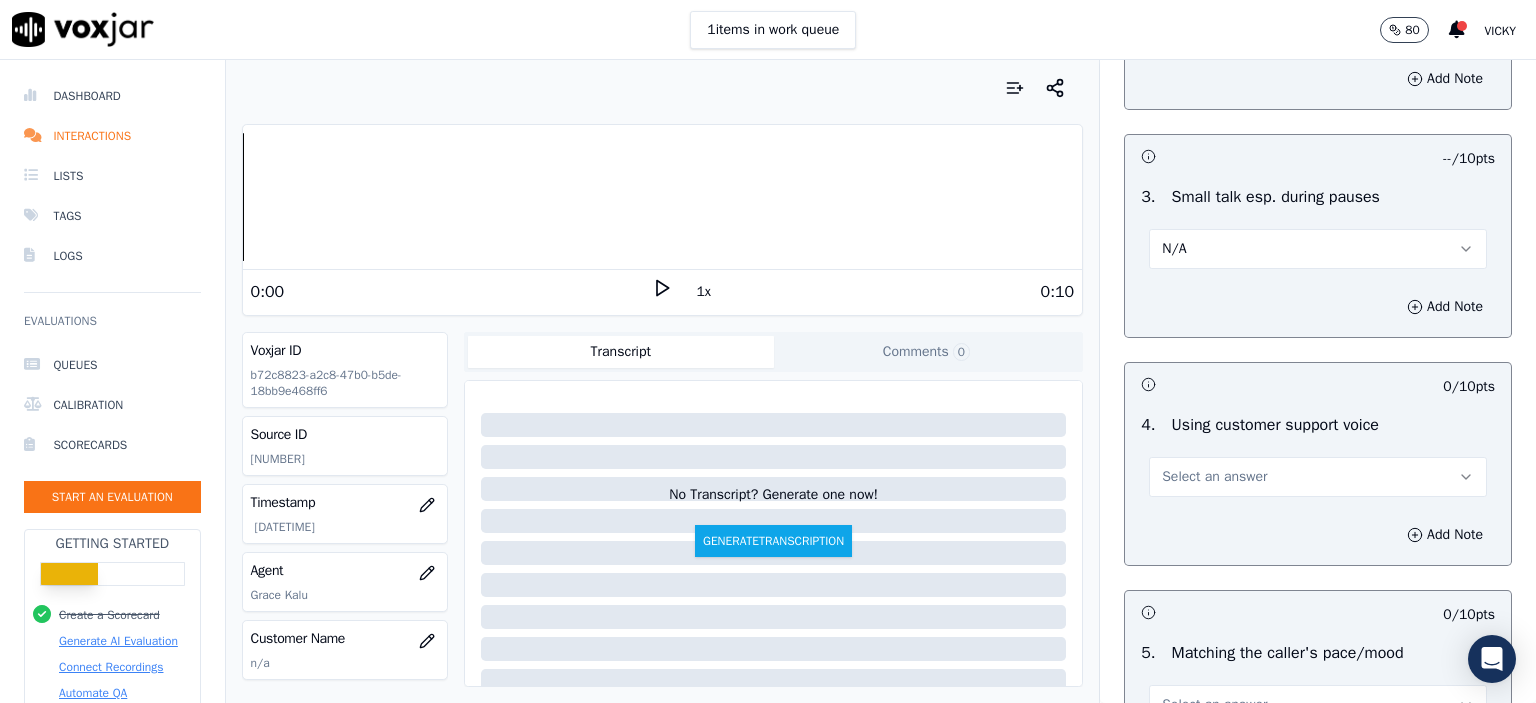 click on "Select an answer" at bounding box center [1214, 477] 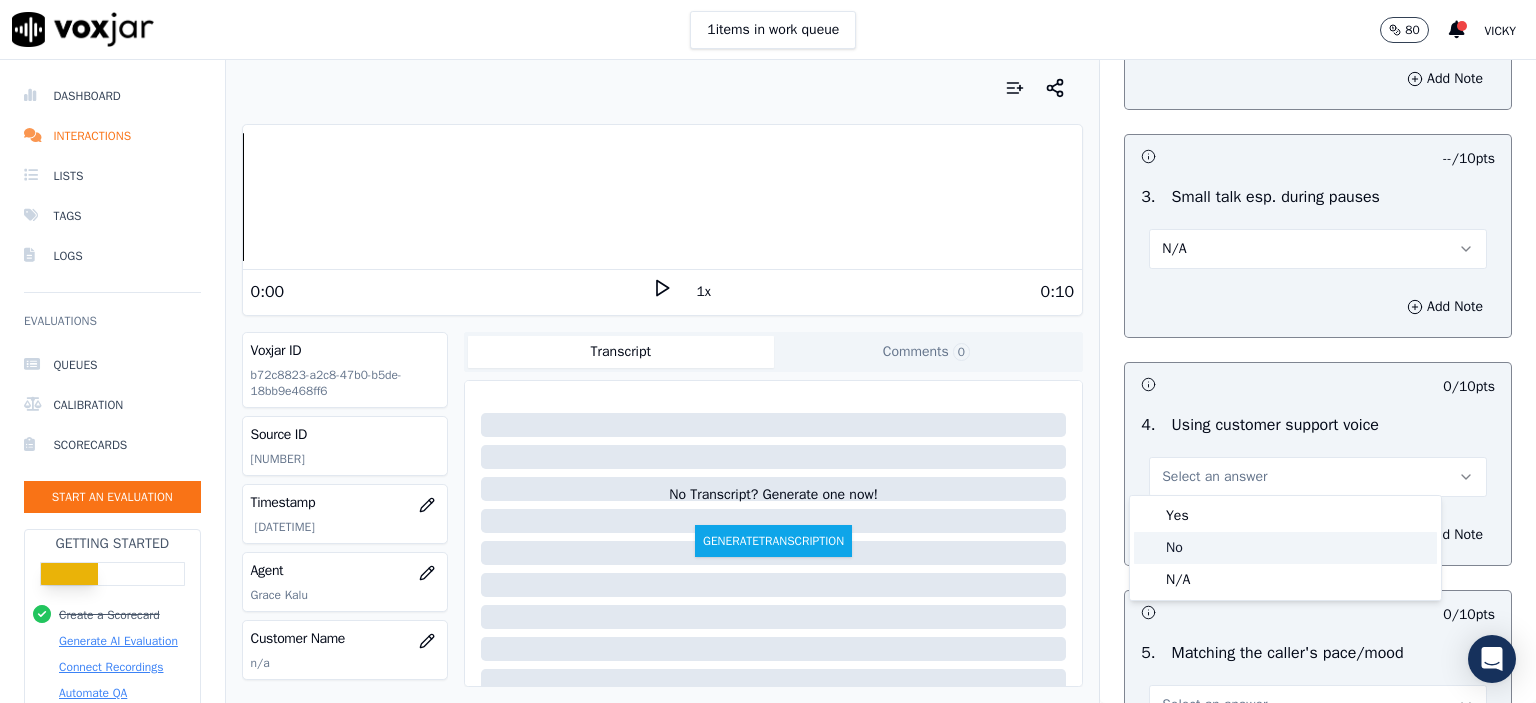 click on "No" 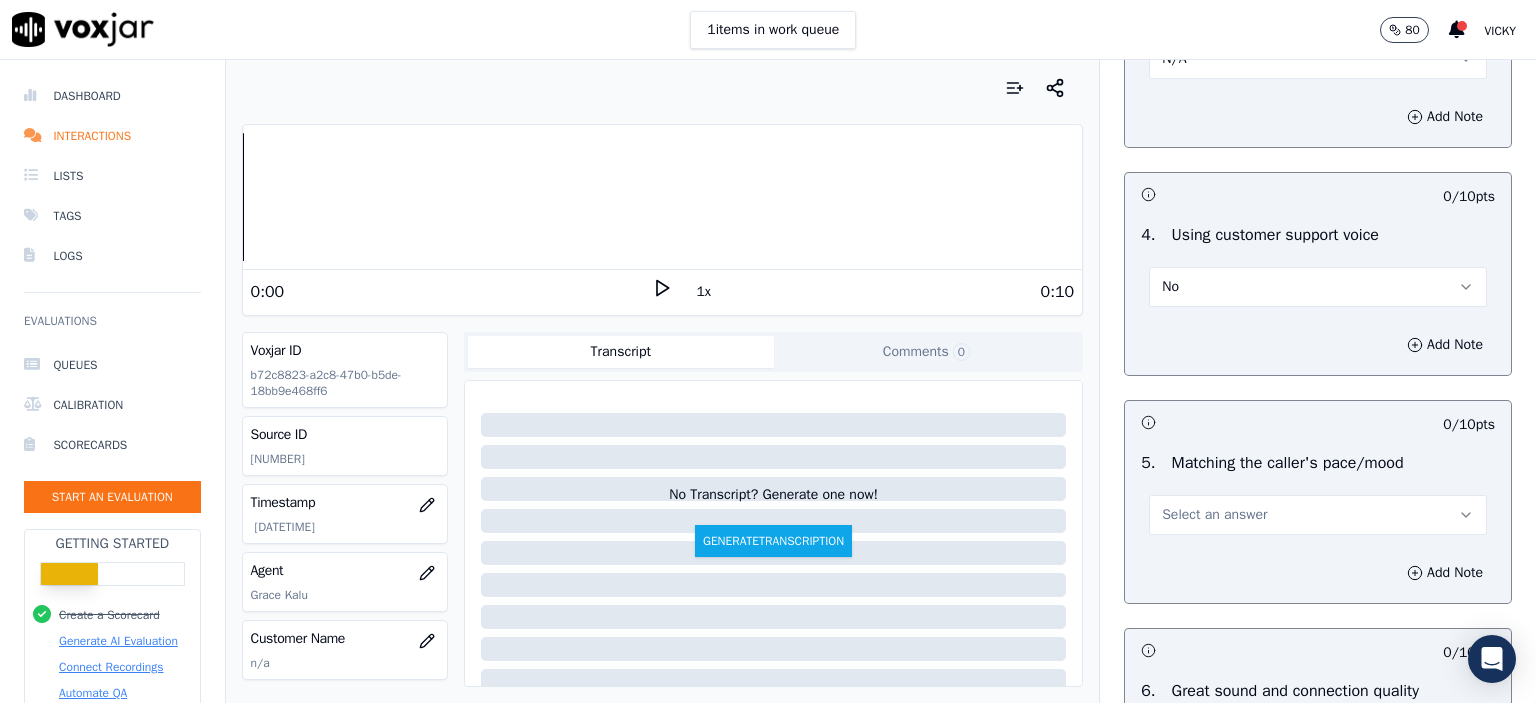 scroll, scrollTop: 3900, scrollLeft: 0, axis: vertical 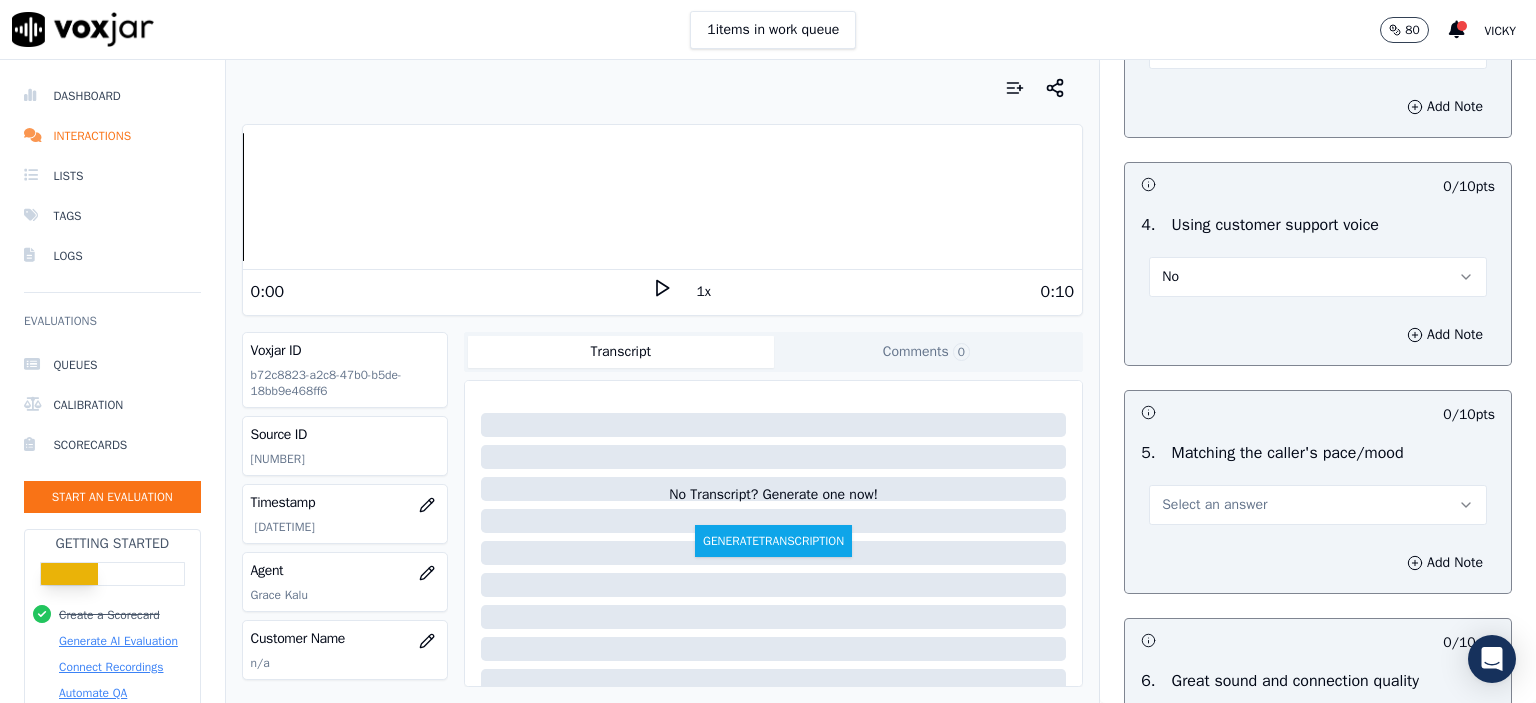 click on "Select an answer" at bounding box center (1318, 505) 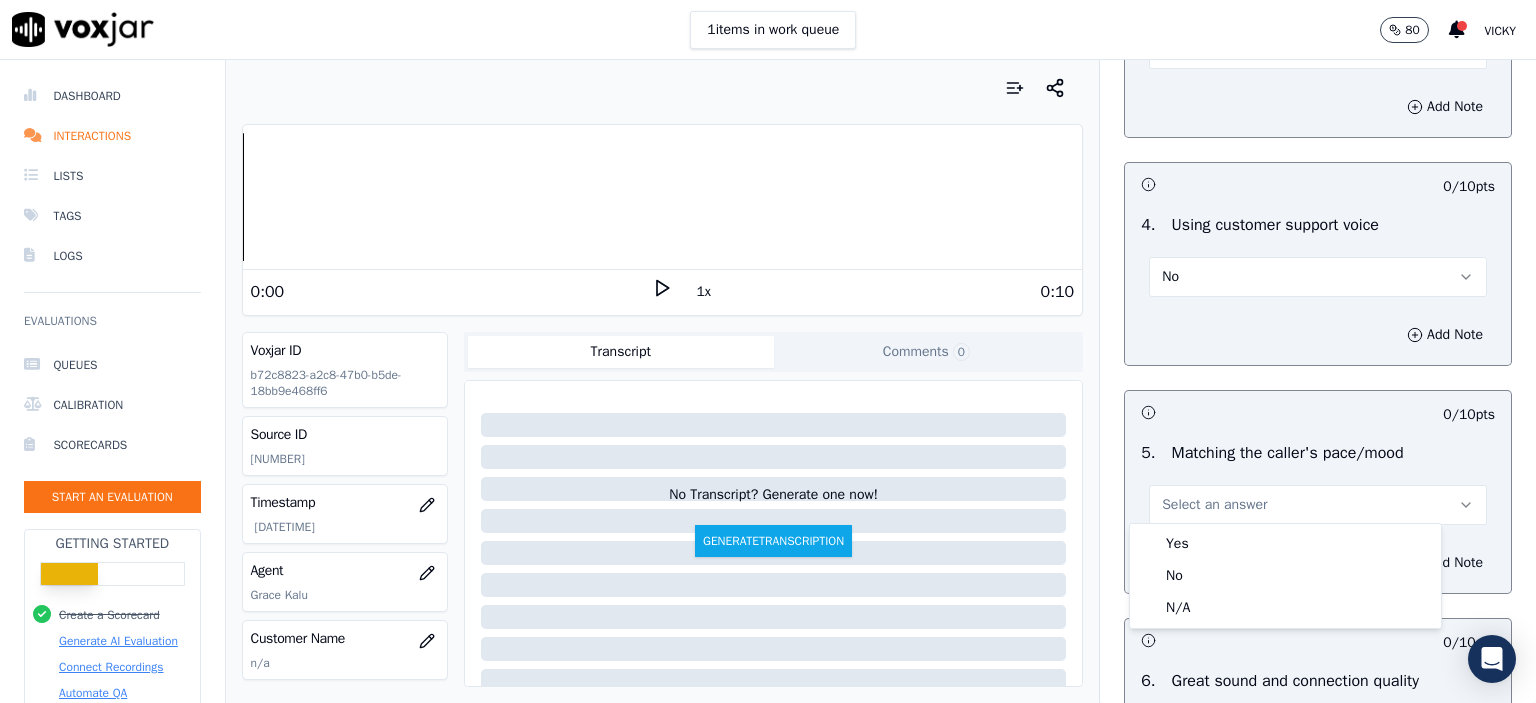 click on "No" at bounding box center (1318, 277) 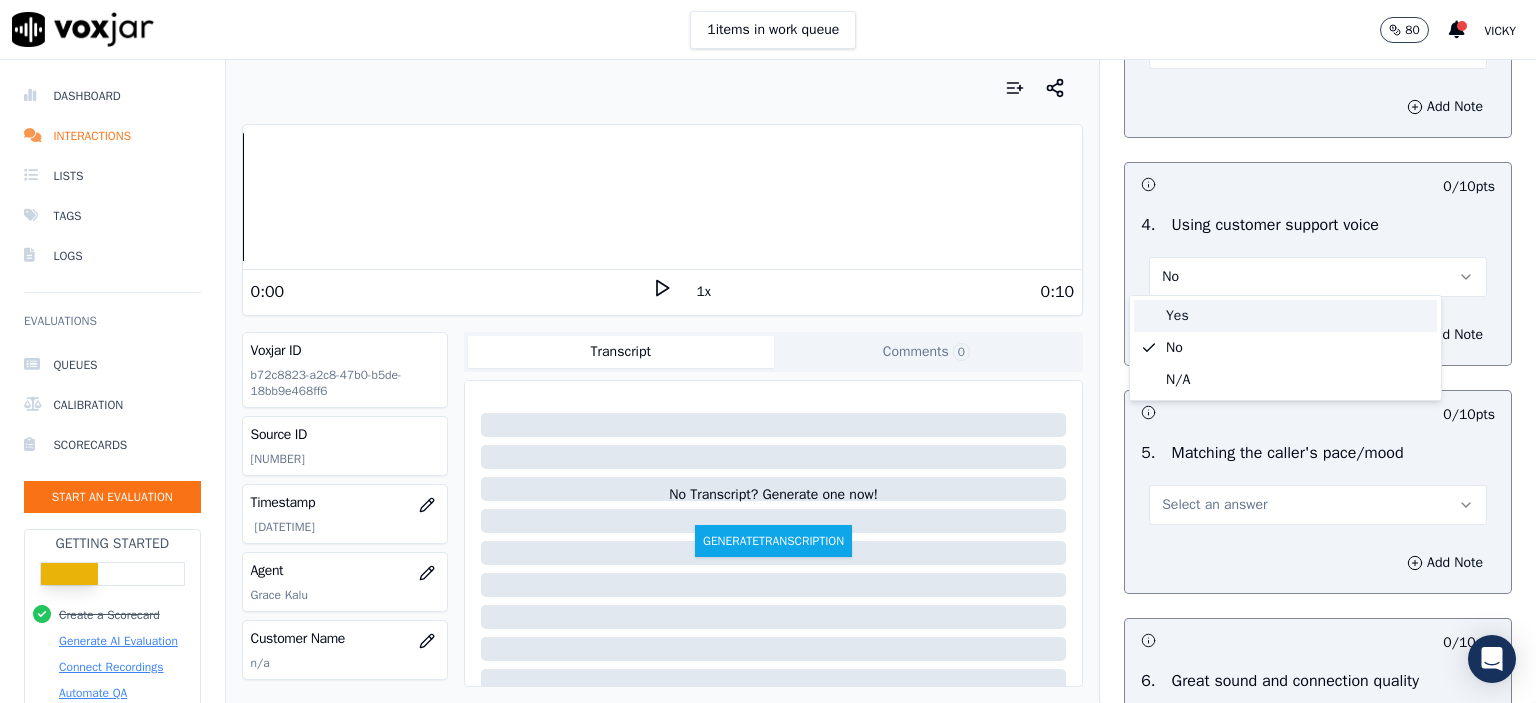 click on "Yes" at bounding box center (1285, 316) 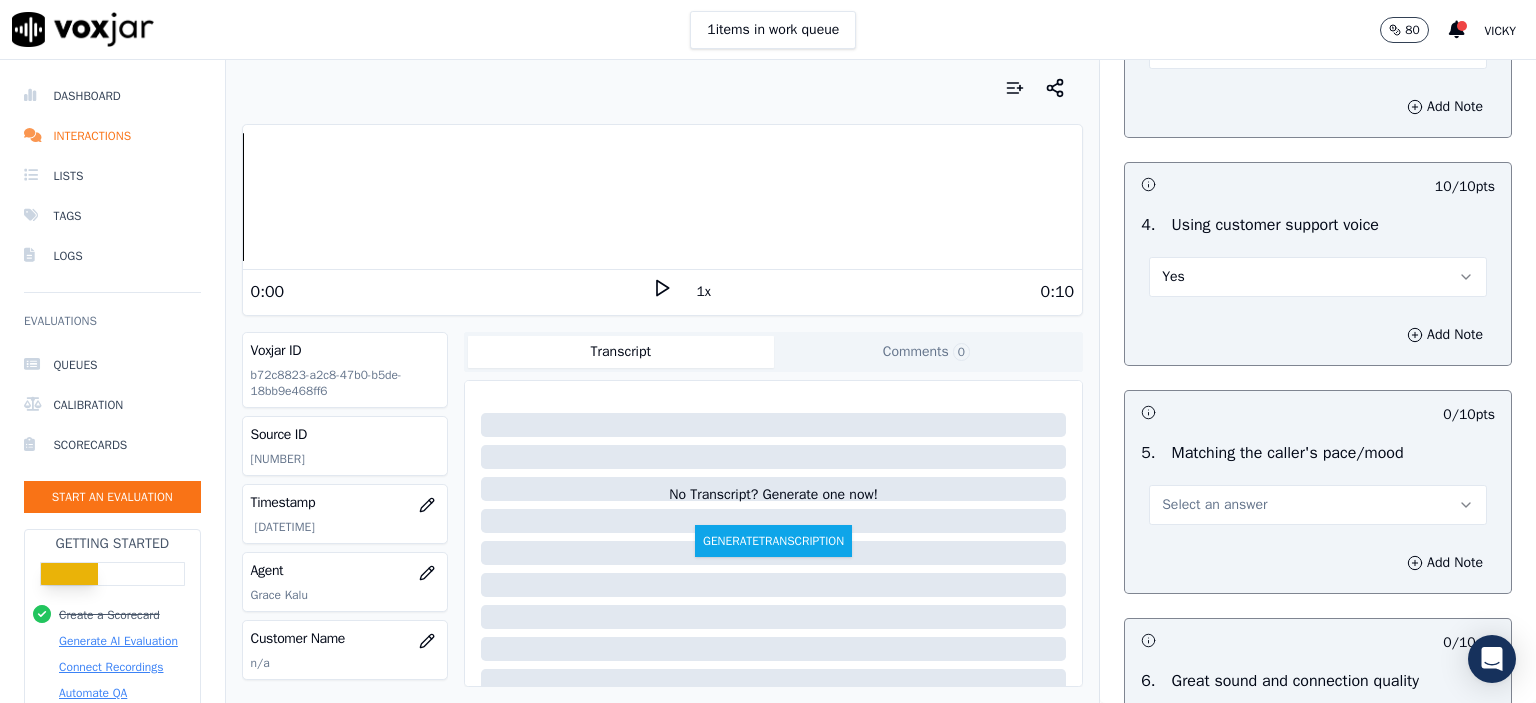 click on "Select an answer" at bounding box center (1318, 505) 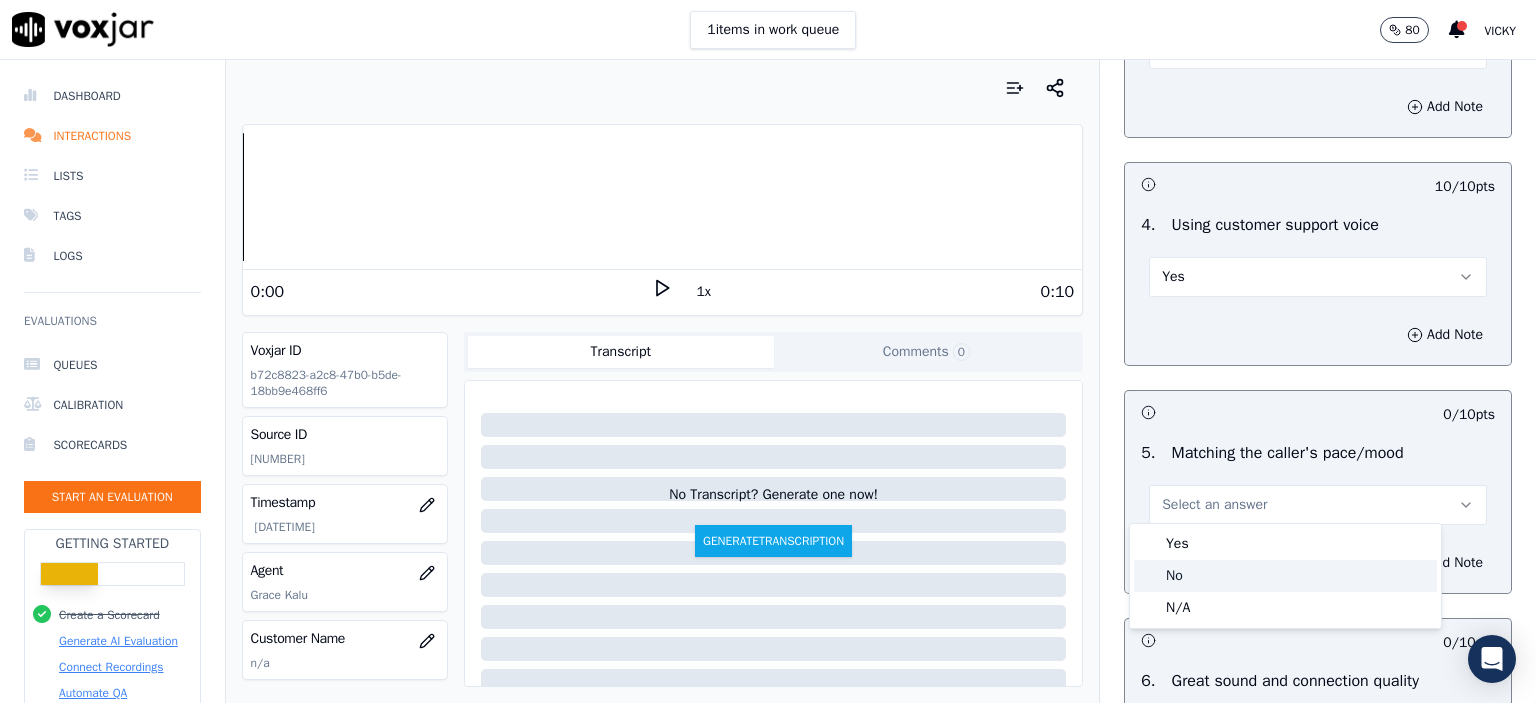 click on "Yes   No     N/A" at bounding box center [1285, 576] 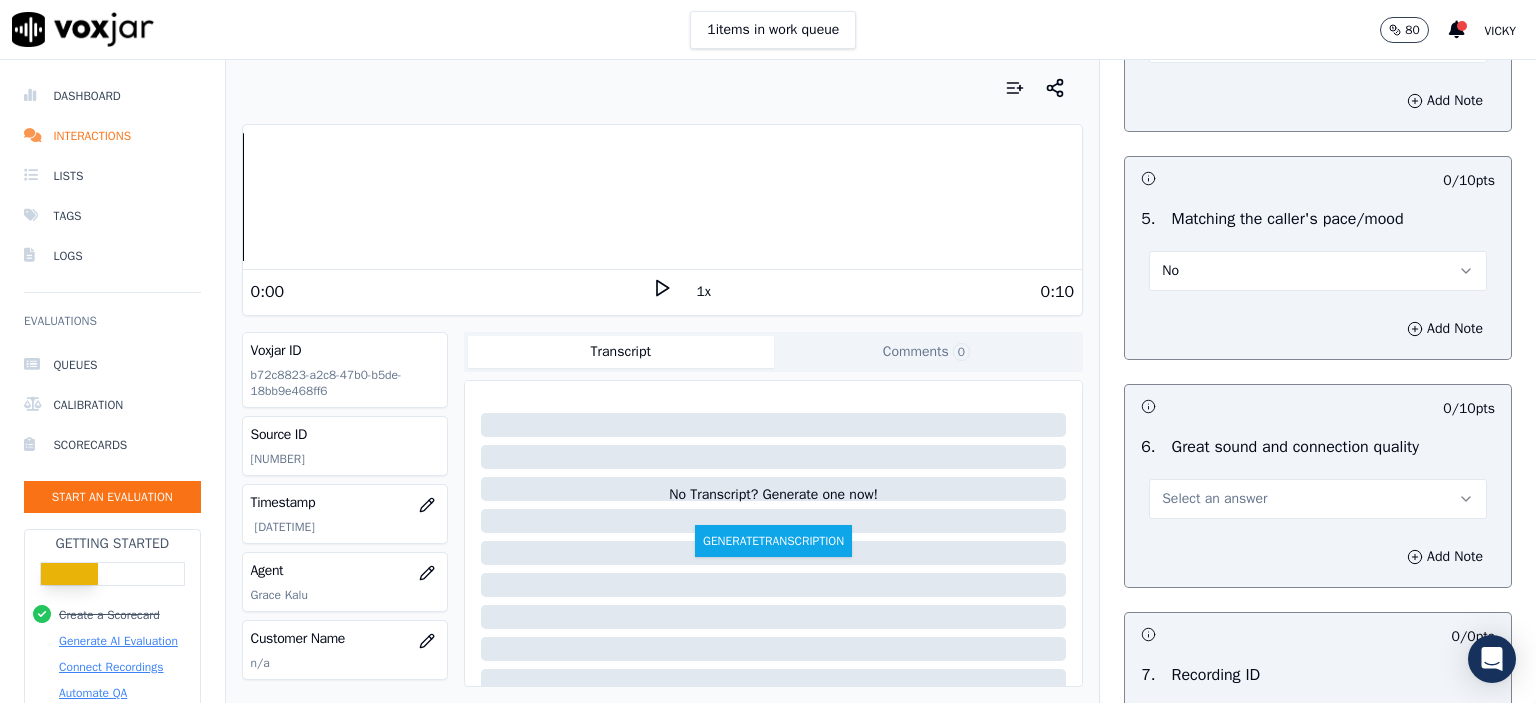 scroll, scrollTop: 4200, scrollLeft: 0, axis: vertical 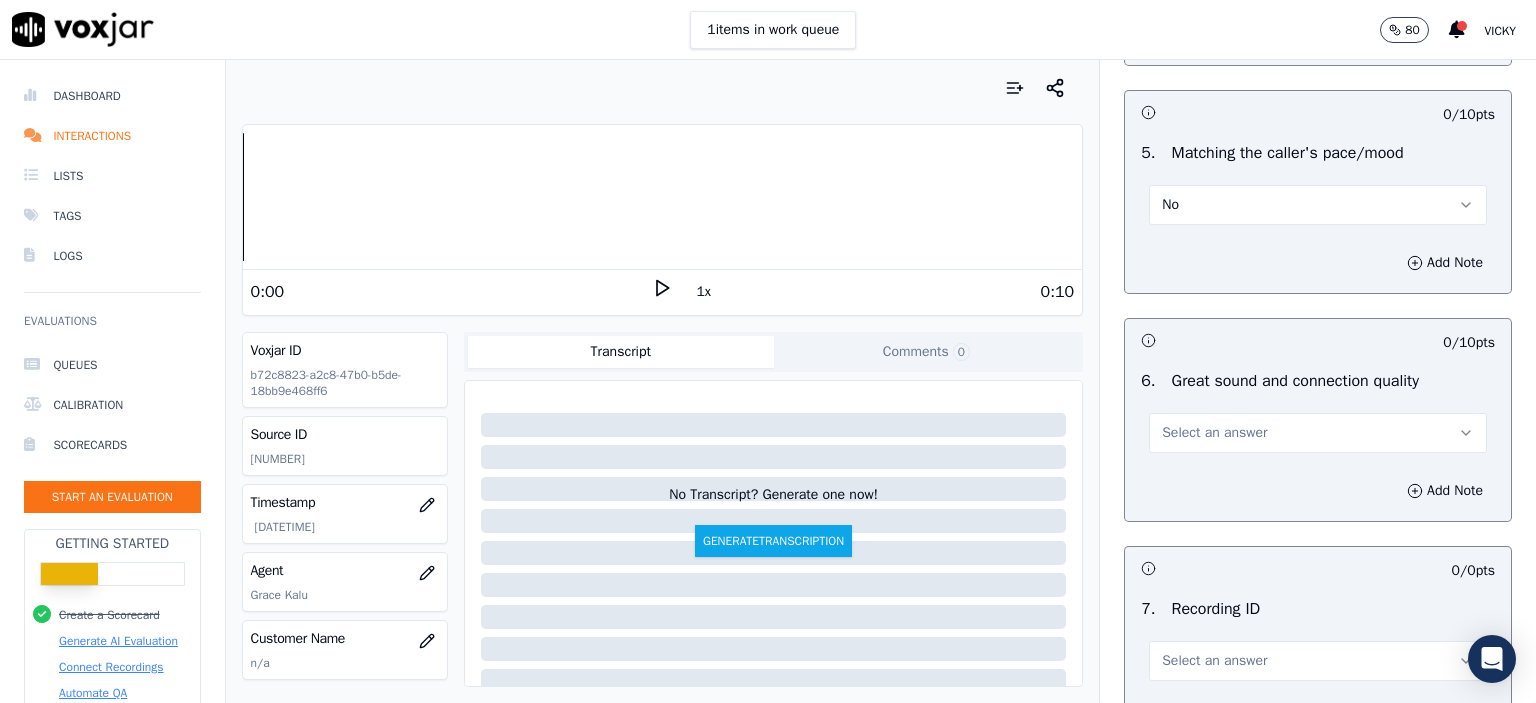 click on "Select an answer" at bounding box center (1214, 433) 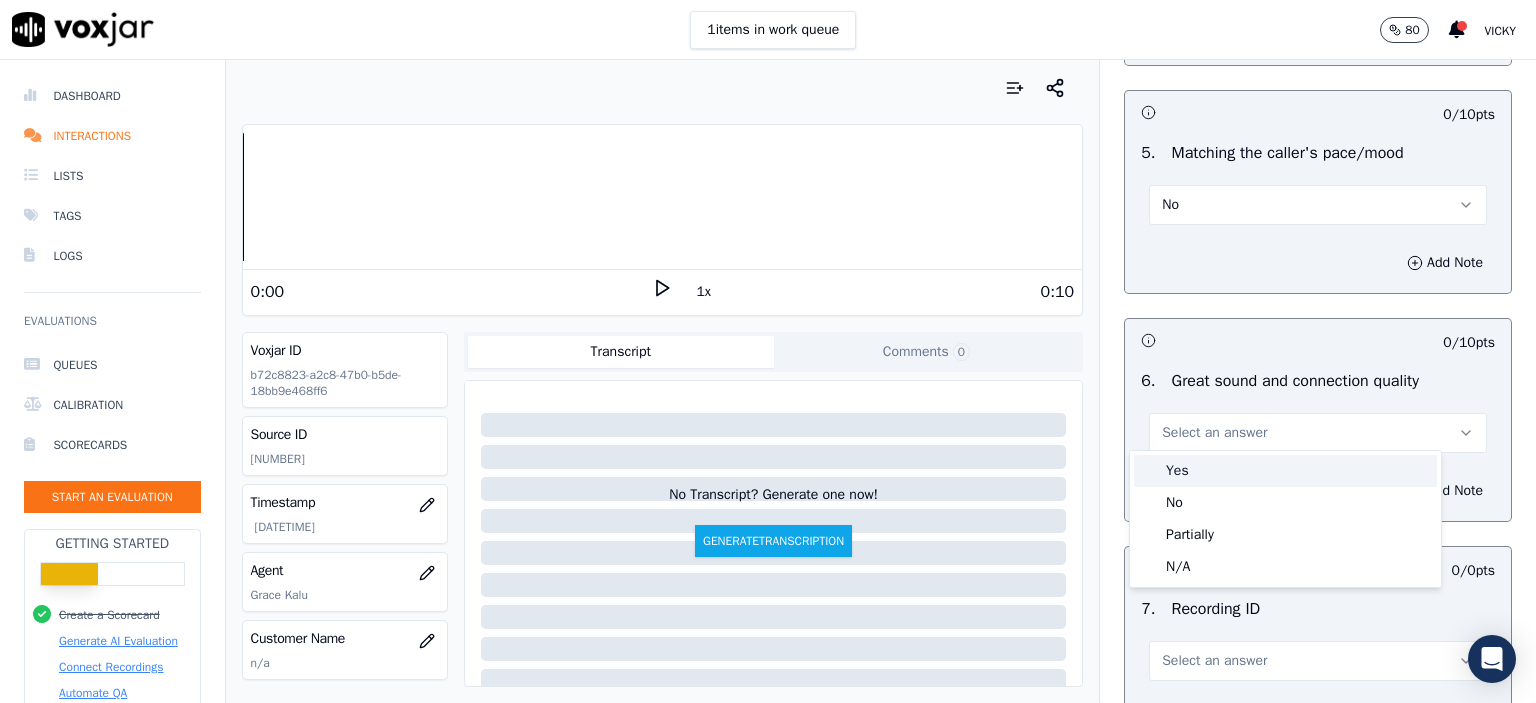 click on "Yes" at bounding box center (1285, 471) 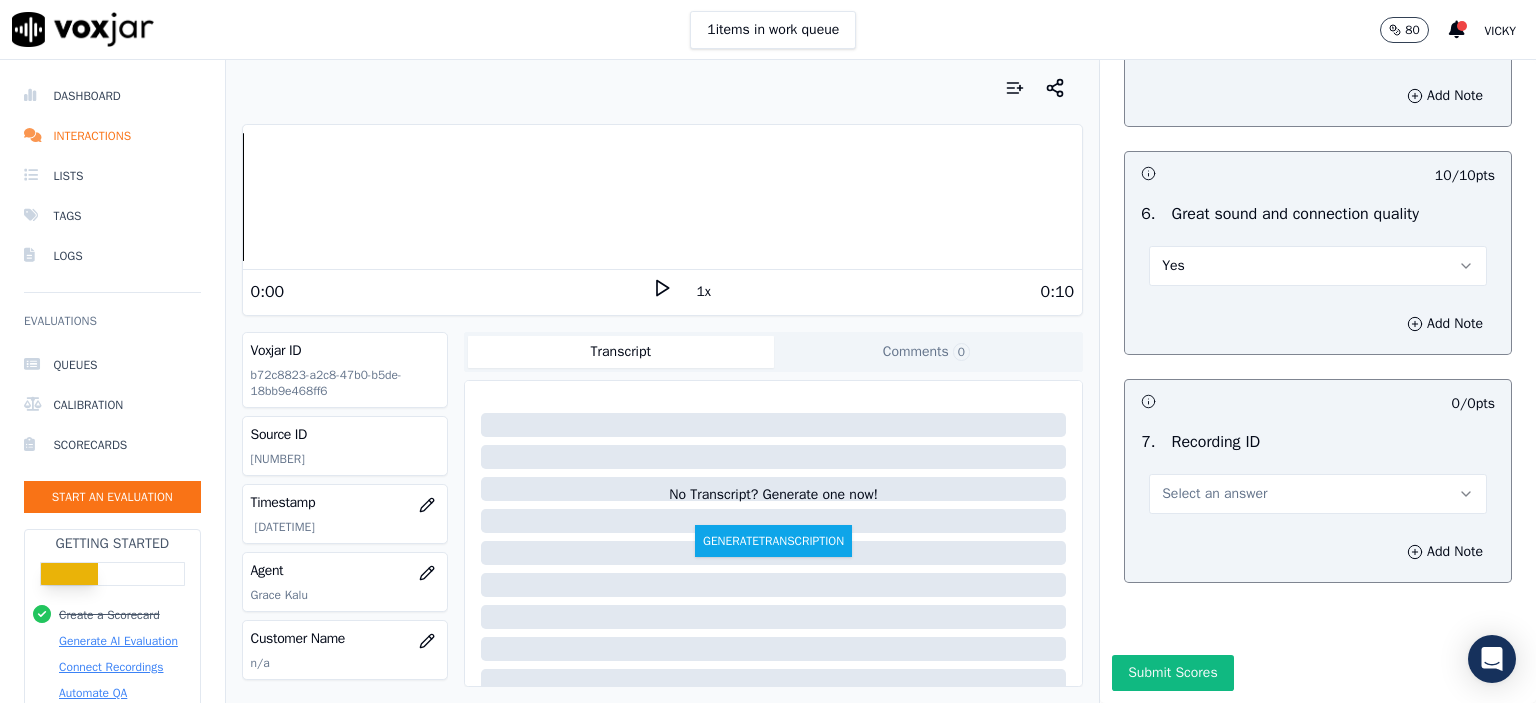 scroll, scrollTop: 4400, scrollLeft: 0, axis: vertical 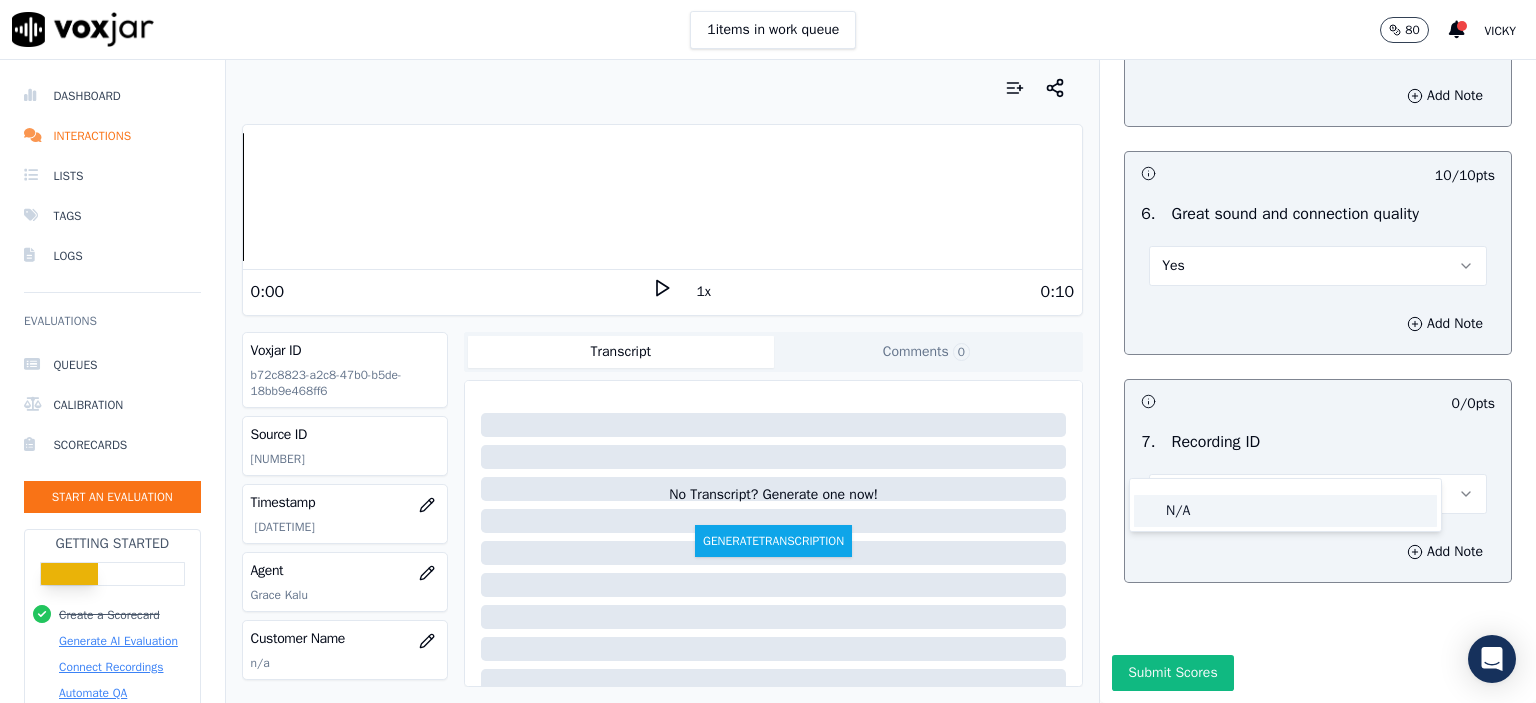 click on "N/A" 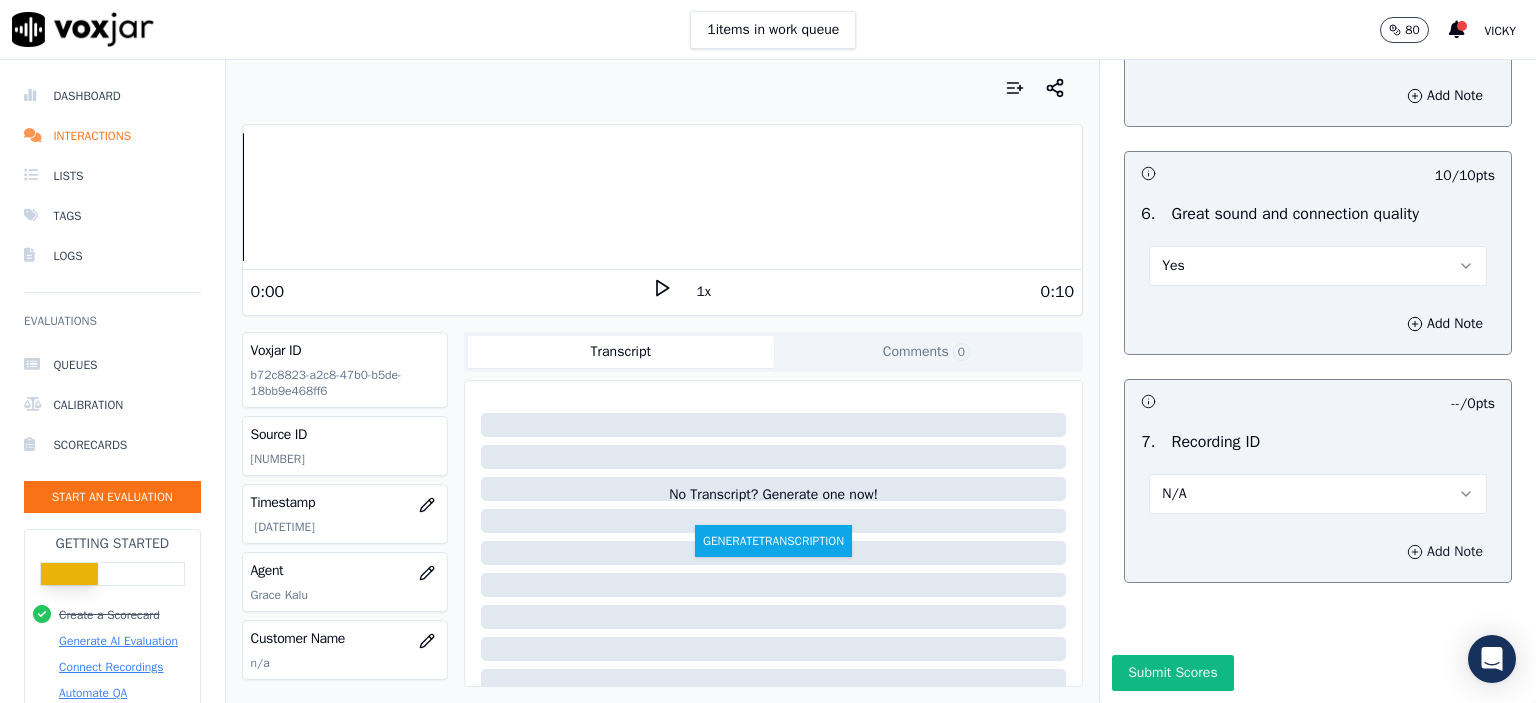 click on "Add Note" at bounding box center (1445, 552) 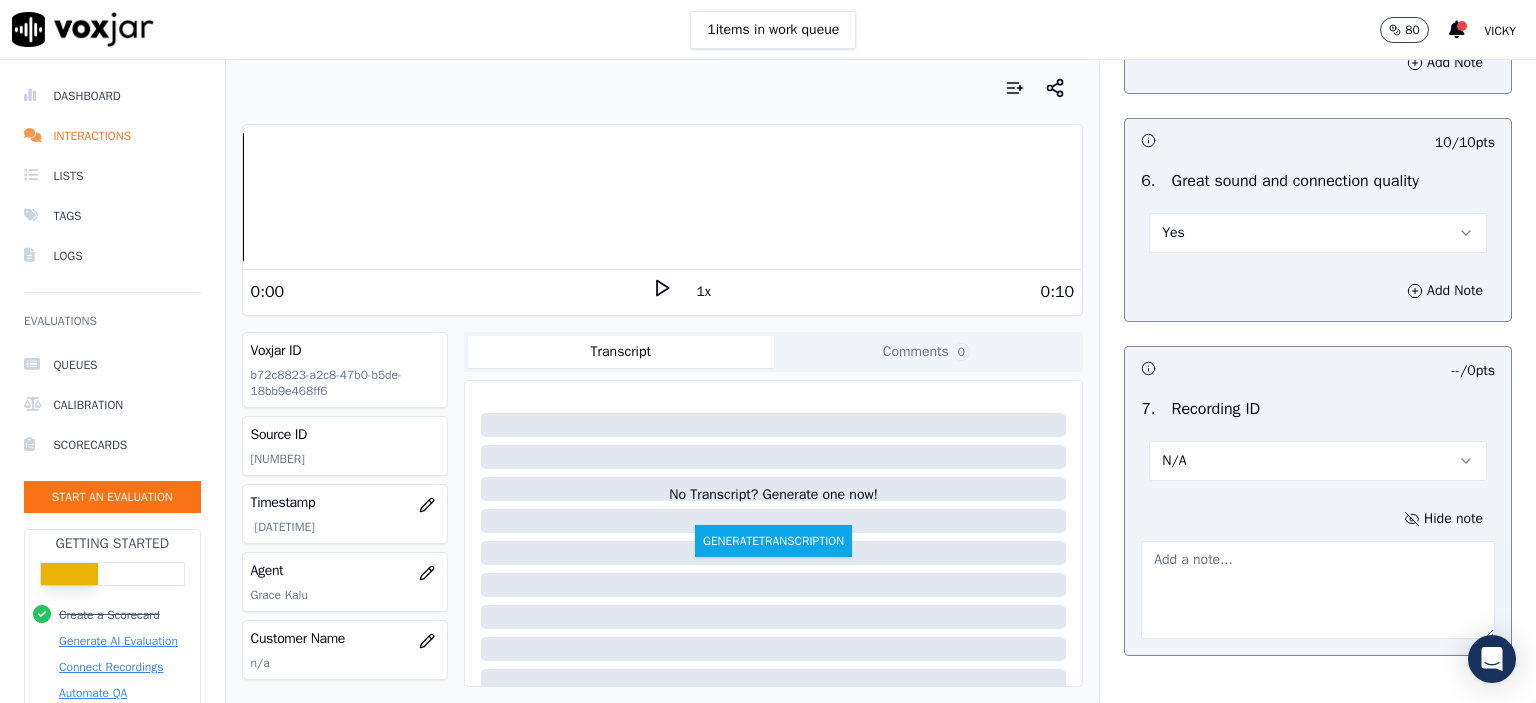 click on "[NUMBER]" 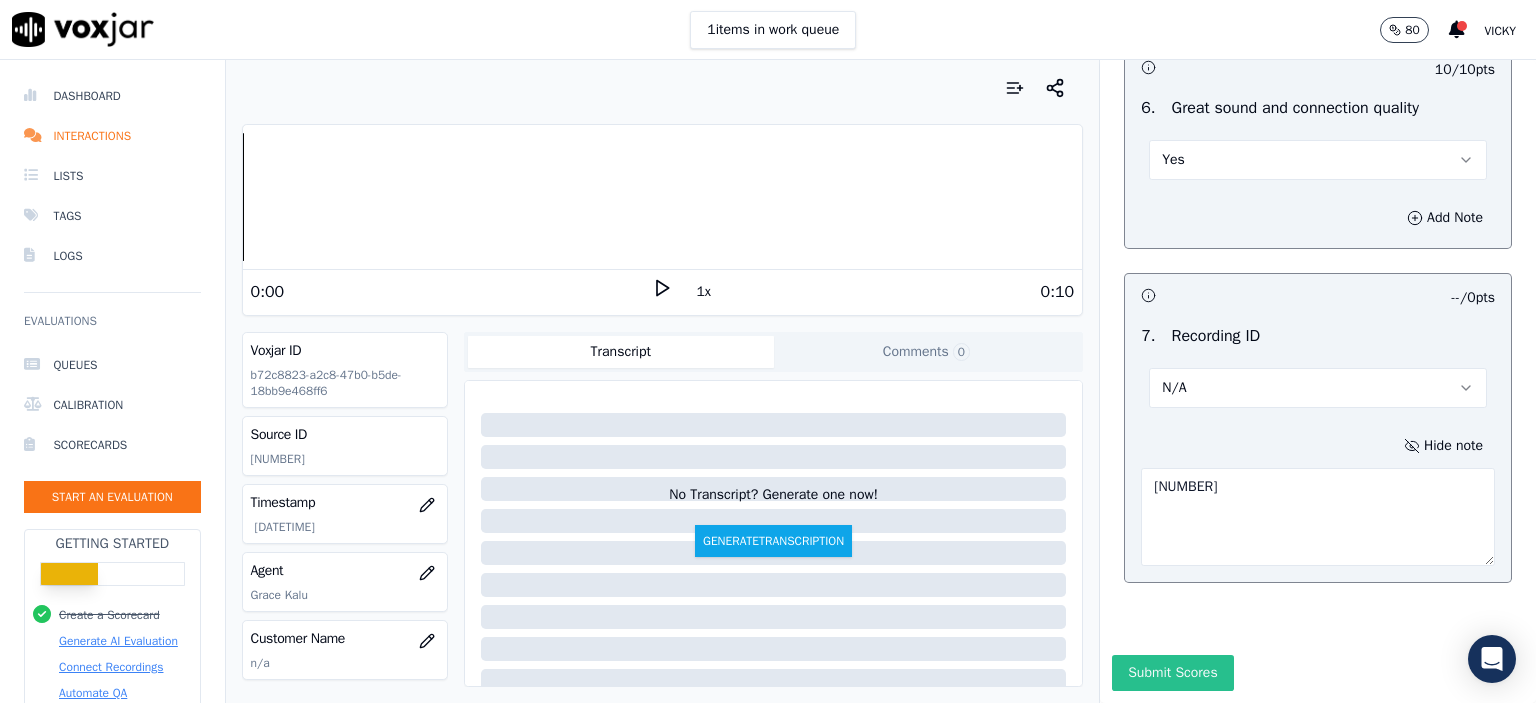 scroll, scrollTop: 4510, scrollLeft: 0, axis: vertical 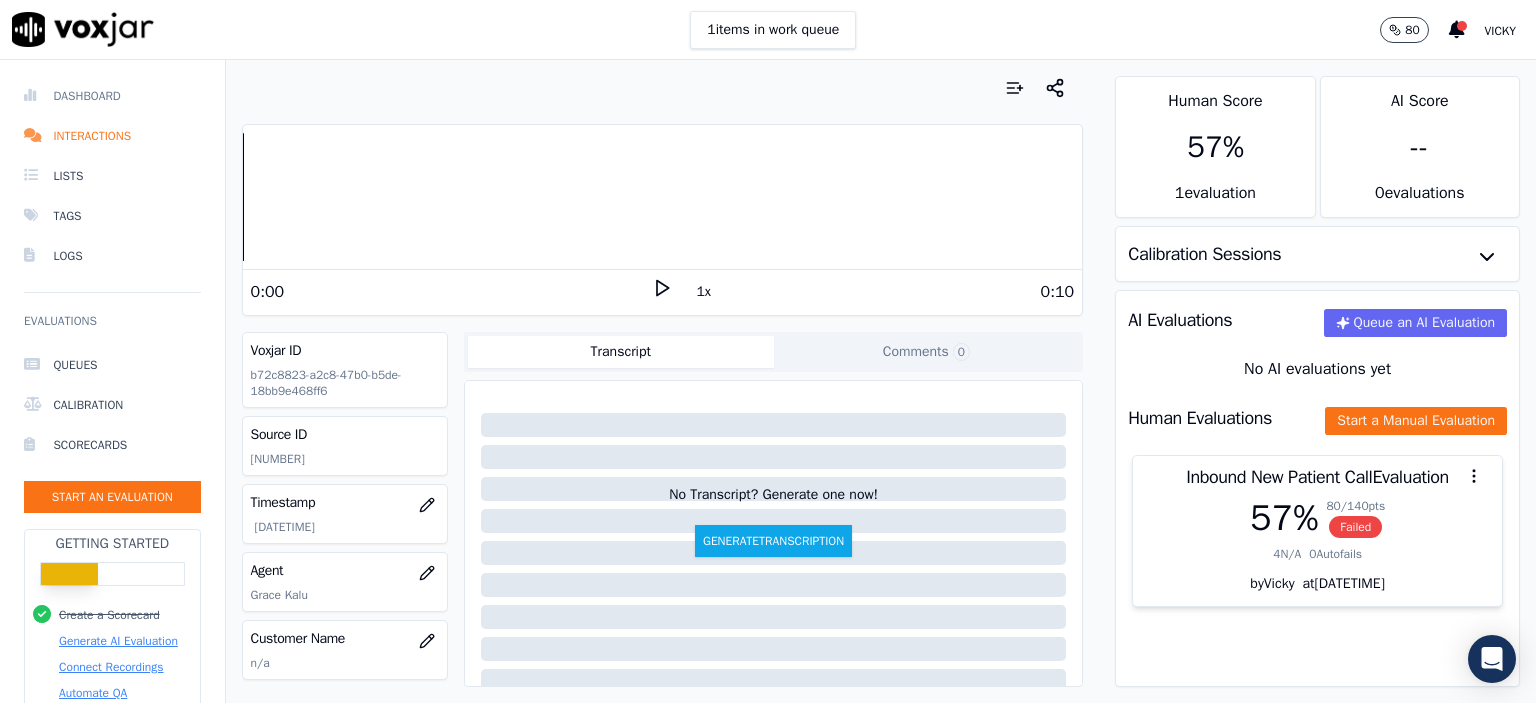 click on "Dashboard" at bounding box center (112, 96) 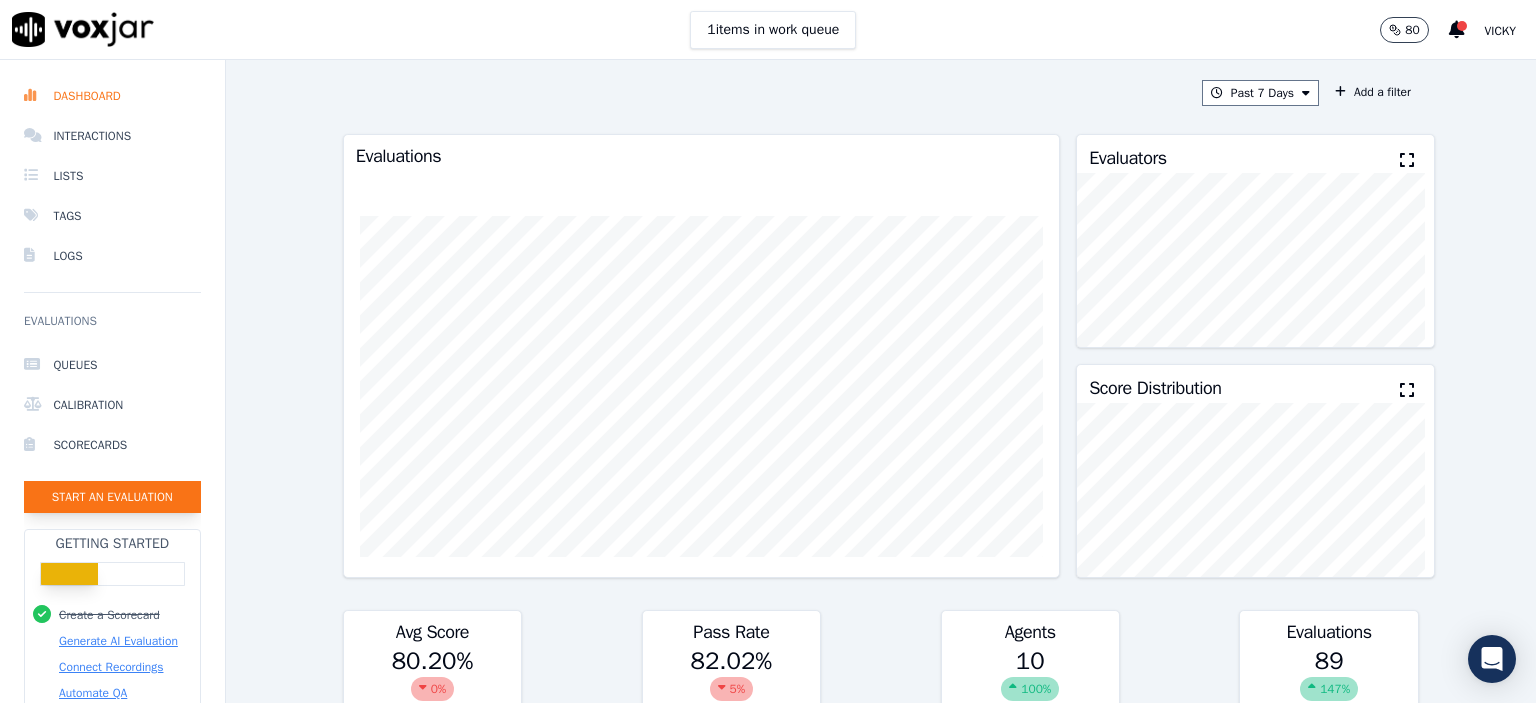 click on "Start an Evaluation" 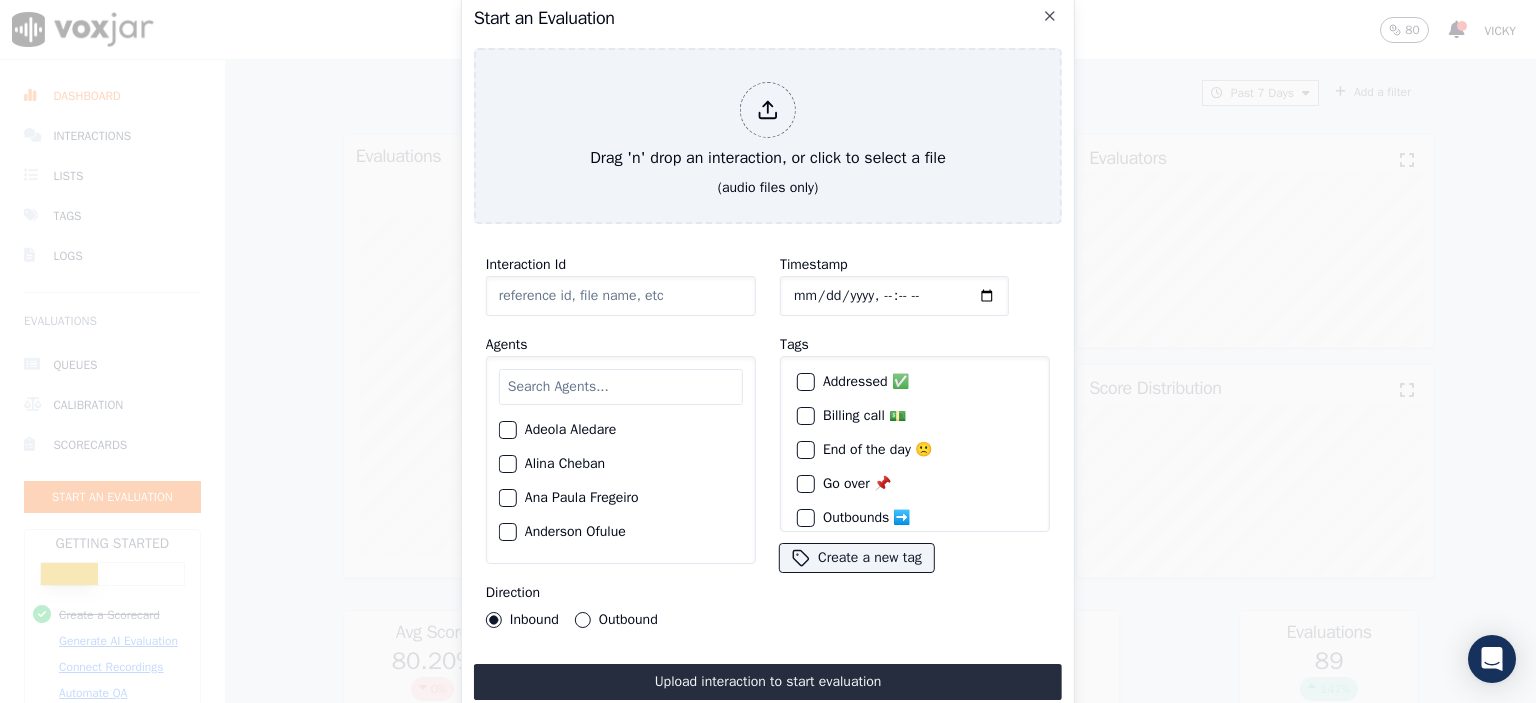paste on "[NUMBER]" 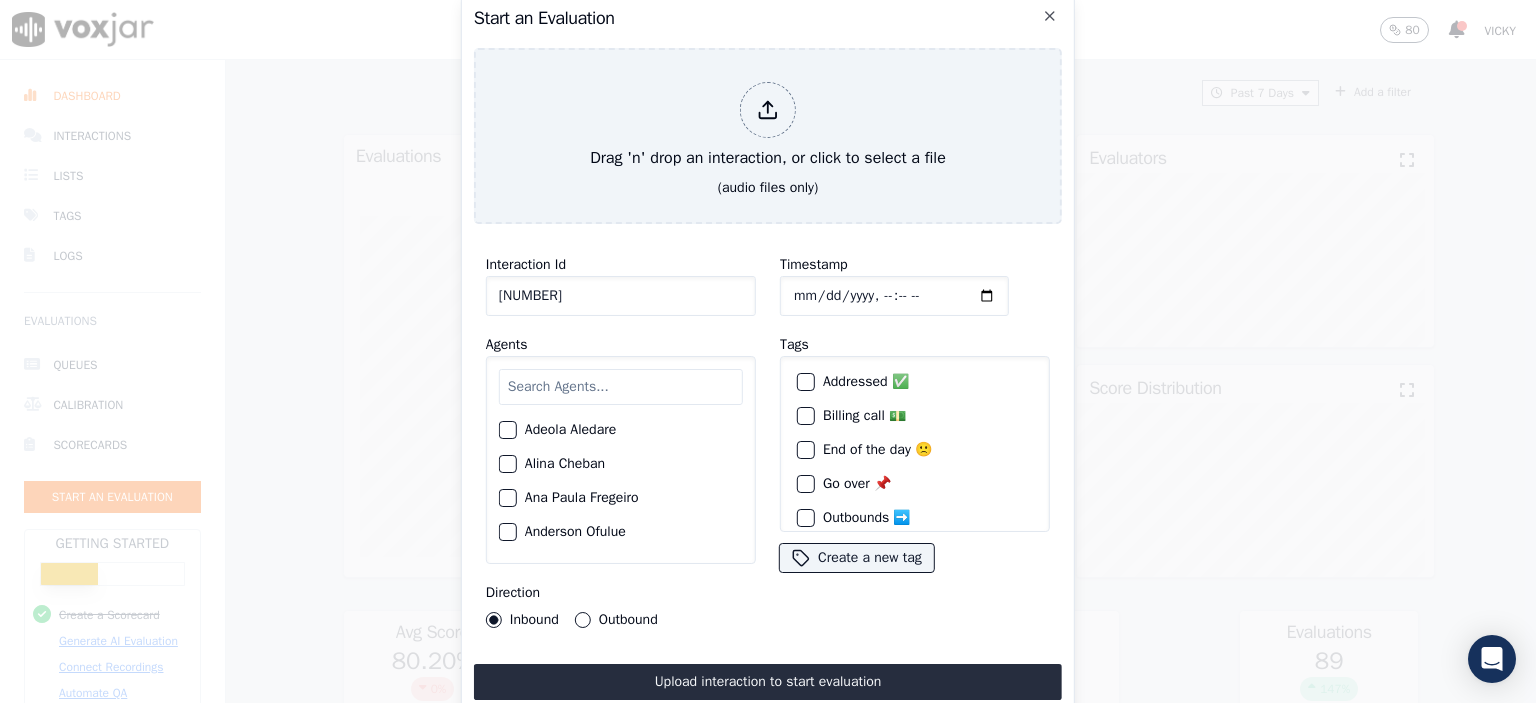 type on "[NUMBER]" 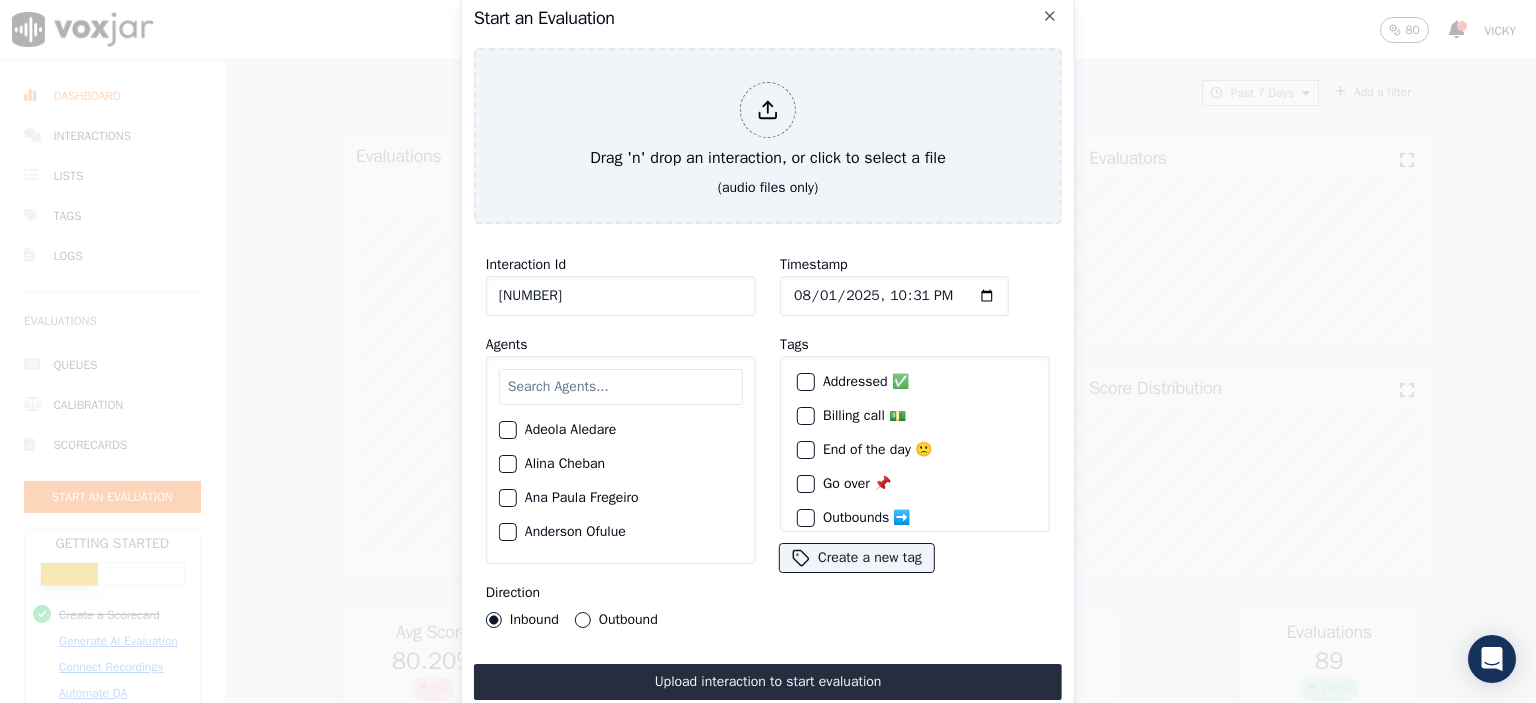 type on "[DATETIME]" 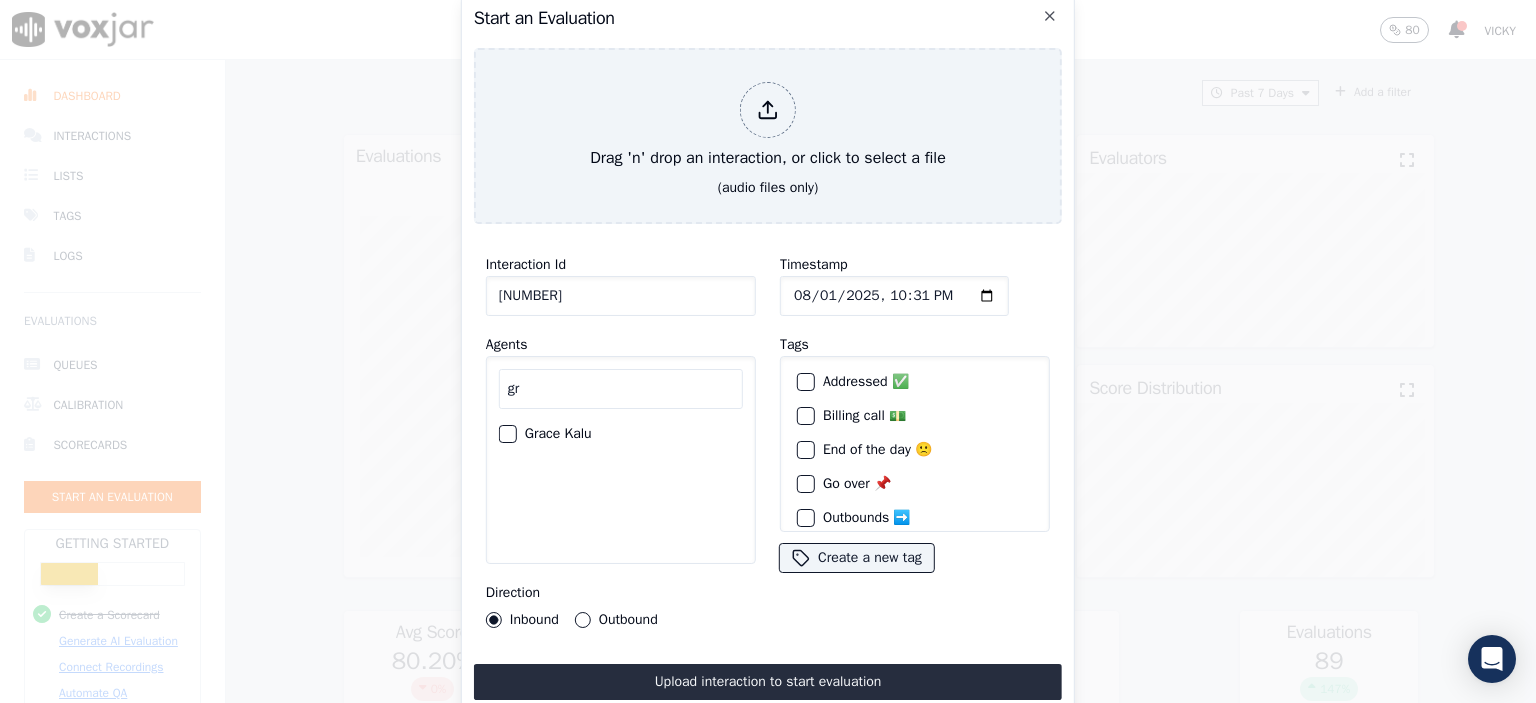type on "gr" 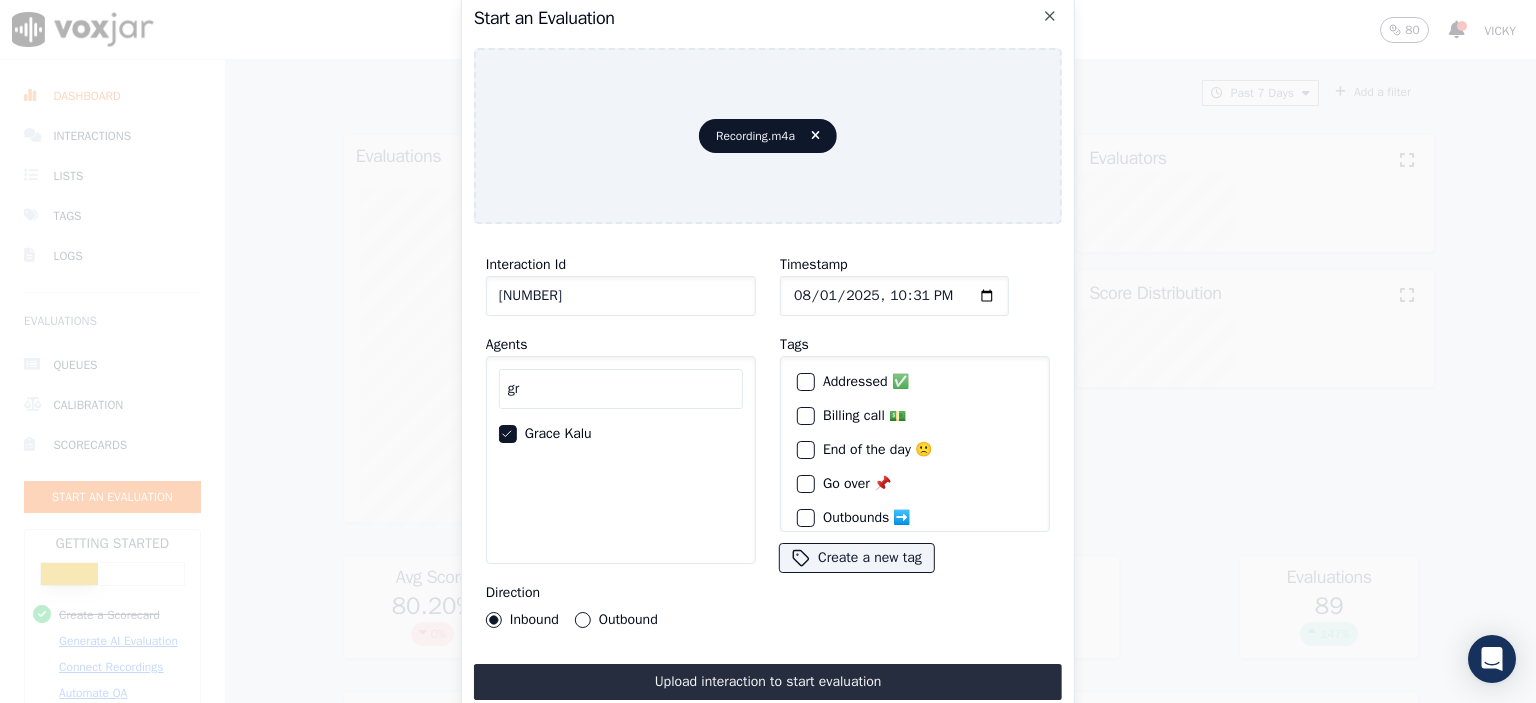 click on "Upload interaction to start evaluation" at bounding box center [768, 682] 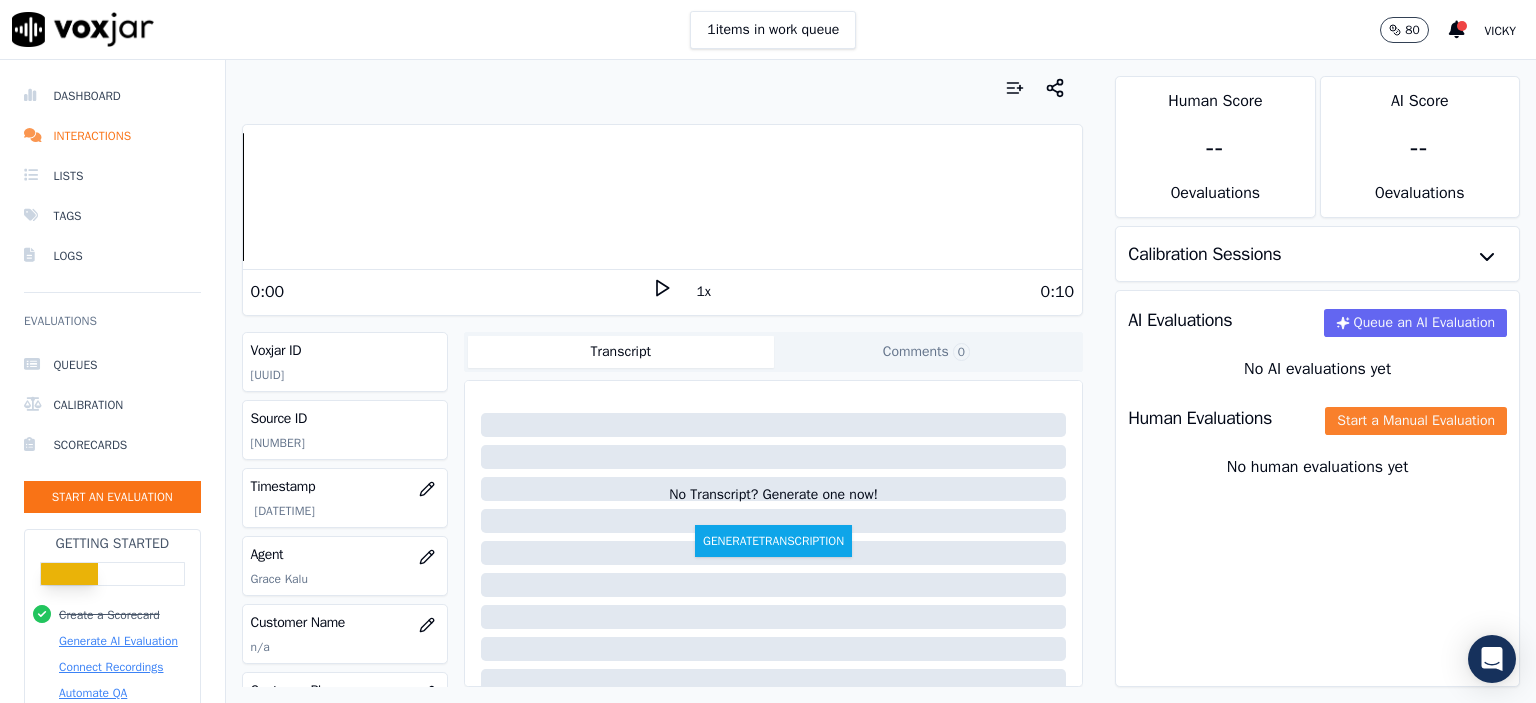 click on "Start a Manual Evaluation" 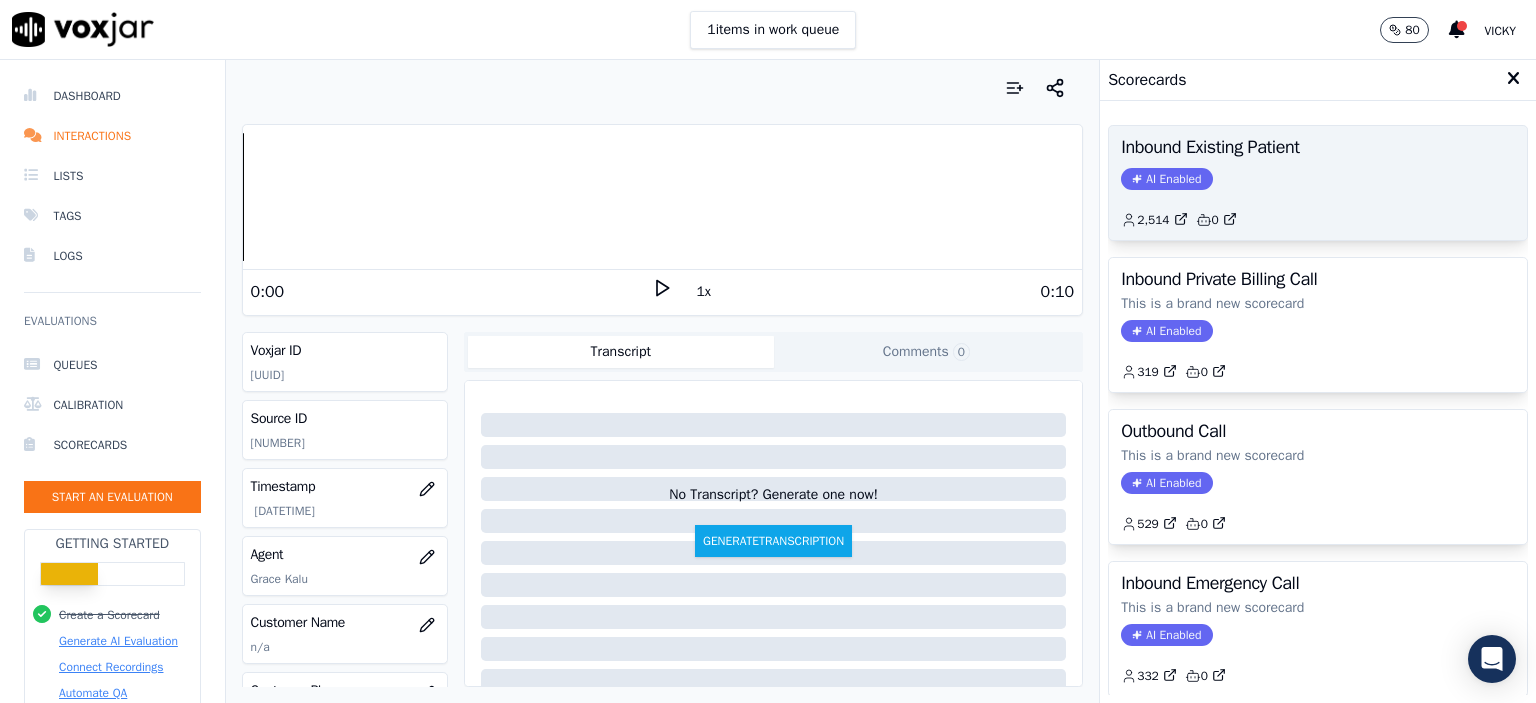 click on "AI Enabled" 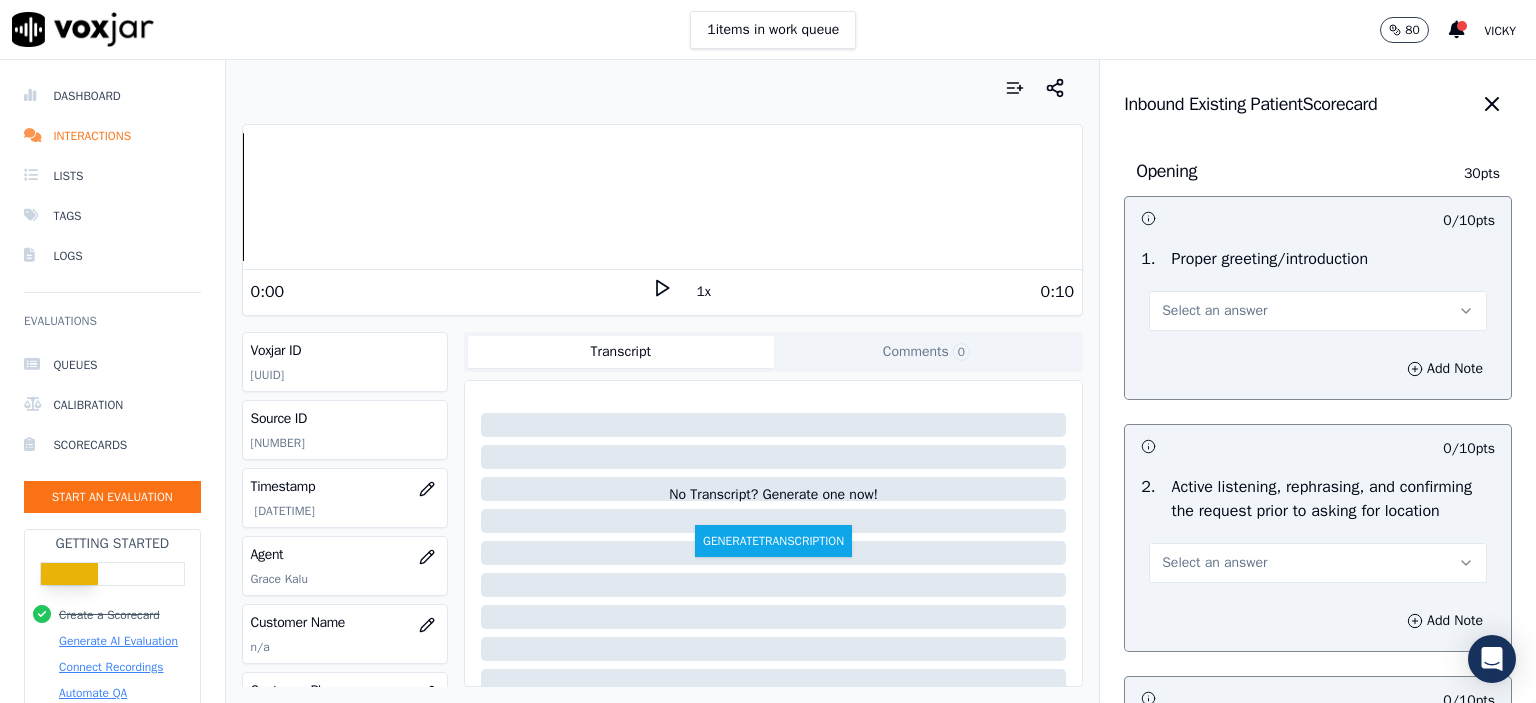 click on "Select an answer" at bounding box center (1214, 311) 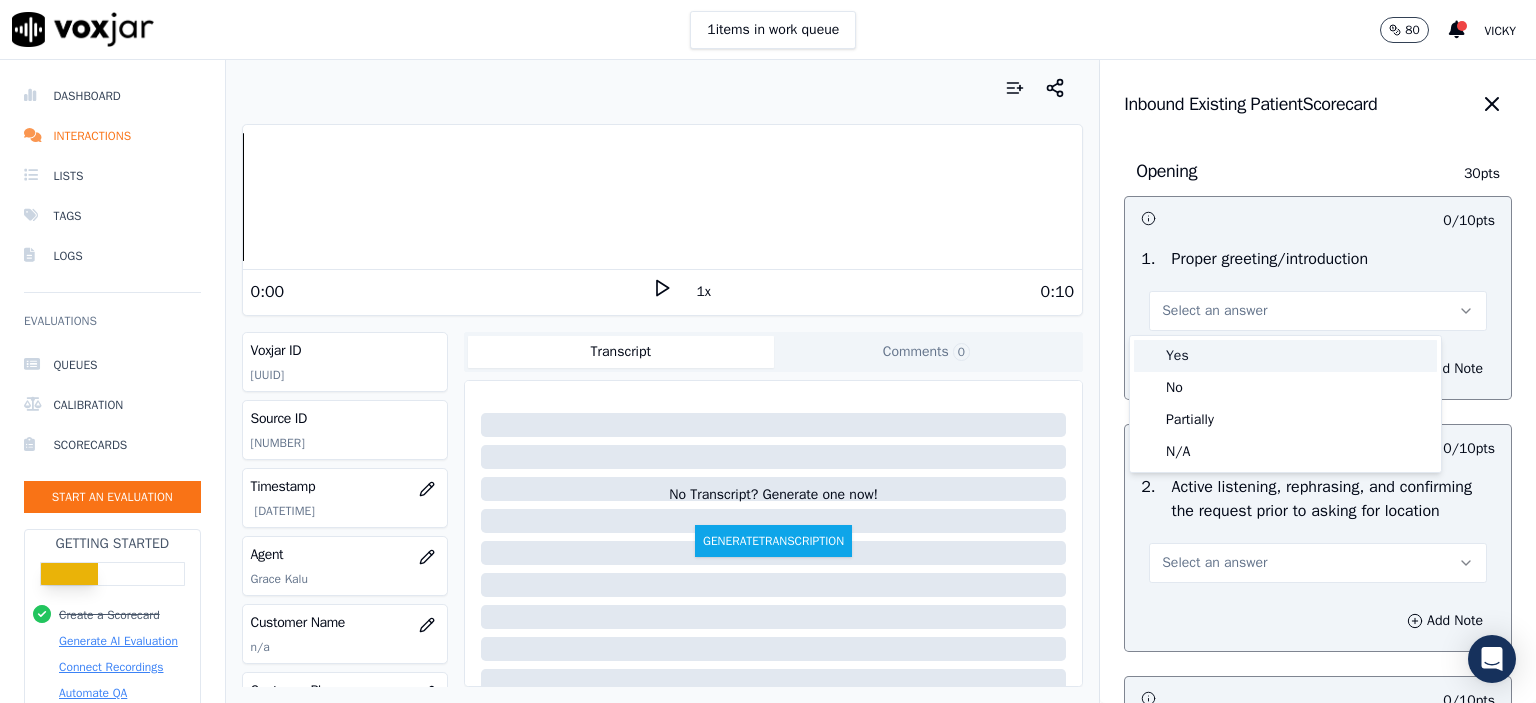 click on "Yes" at bounding box center [1285, 356] 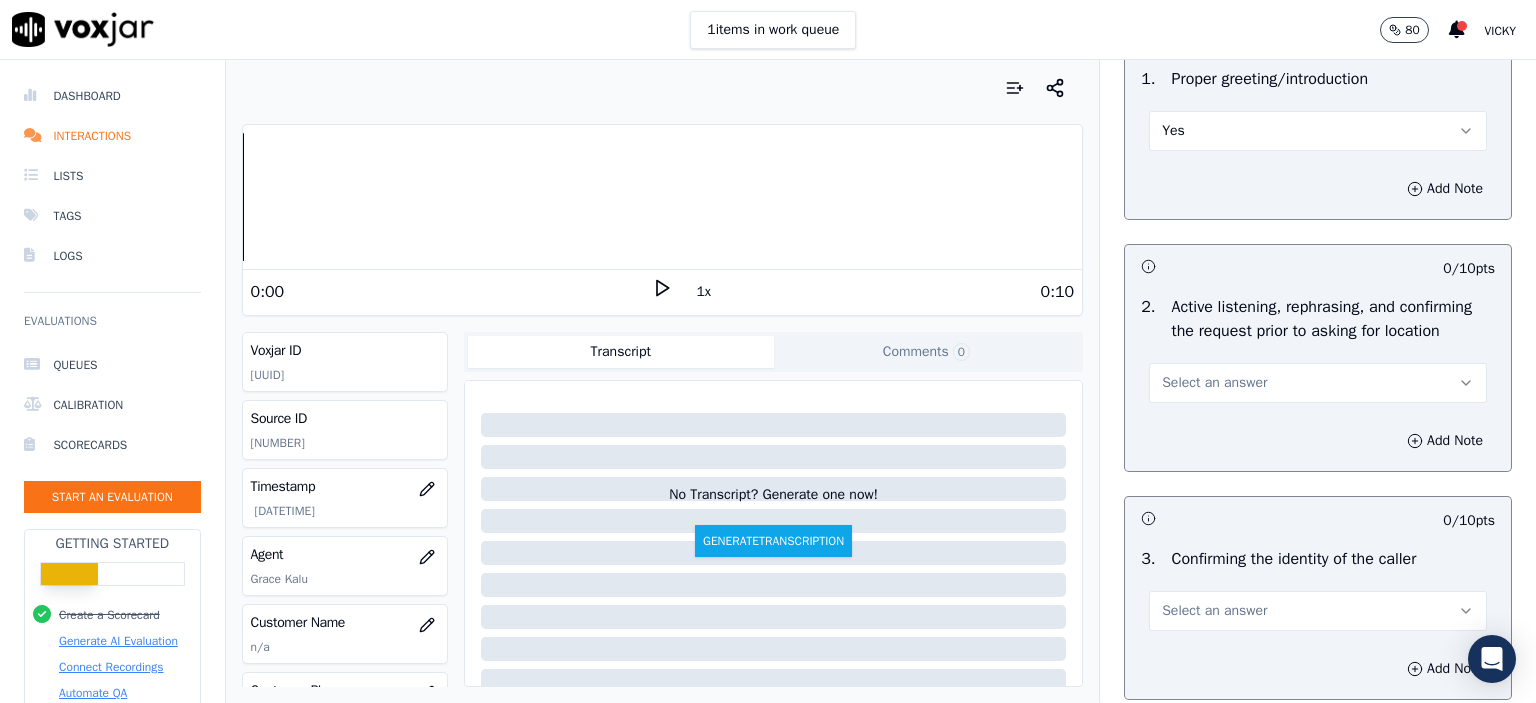 scroll, scrollTop: 200, scrollLeft: 0, axis: vertical 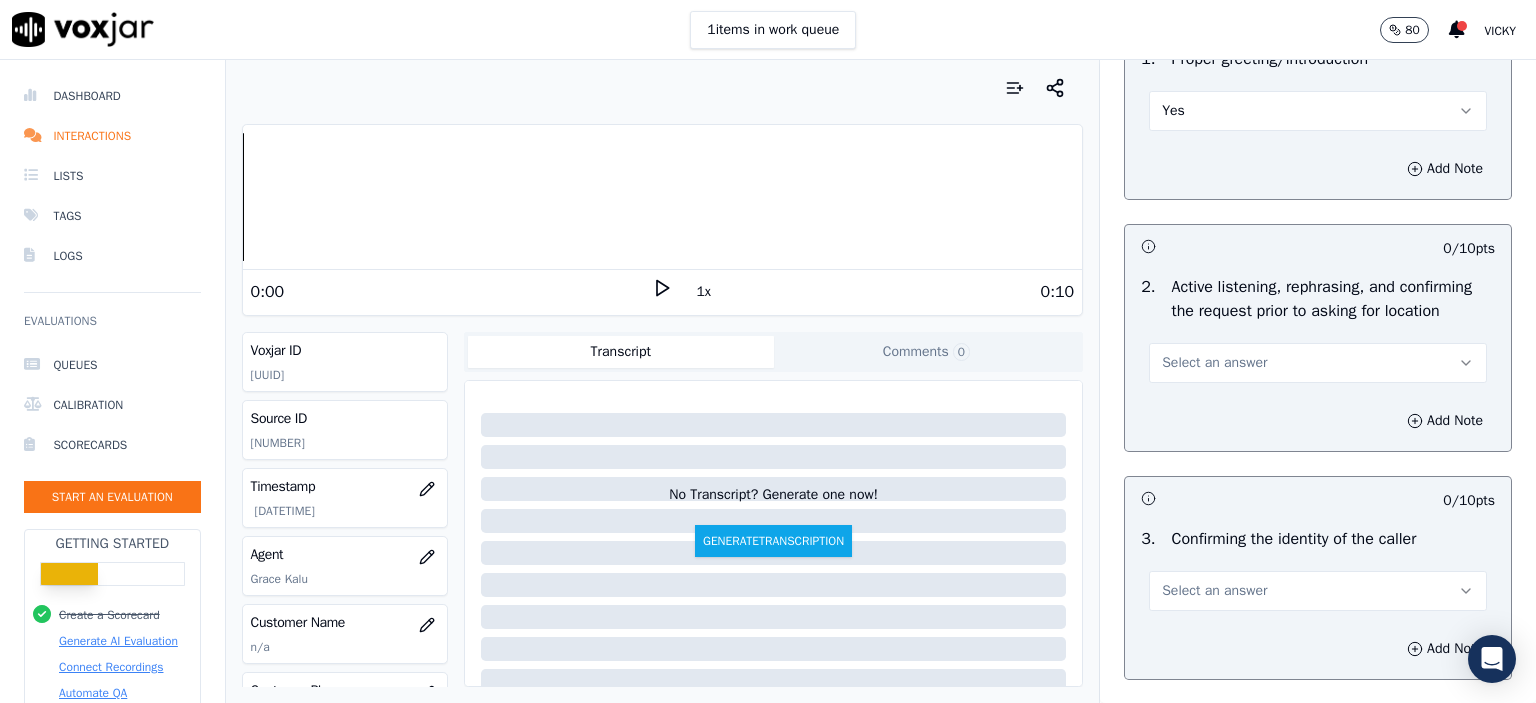 click on "Select an answer" at bounding box center [1214, 363] 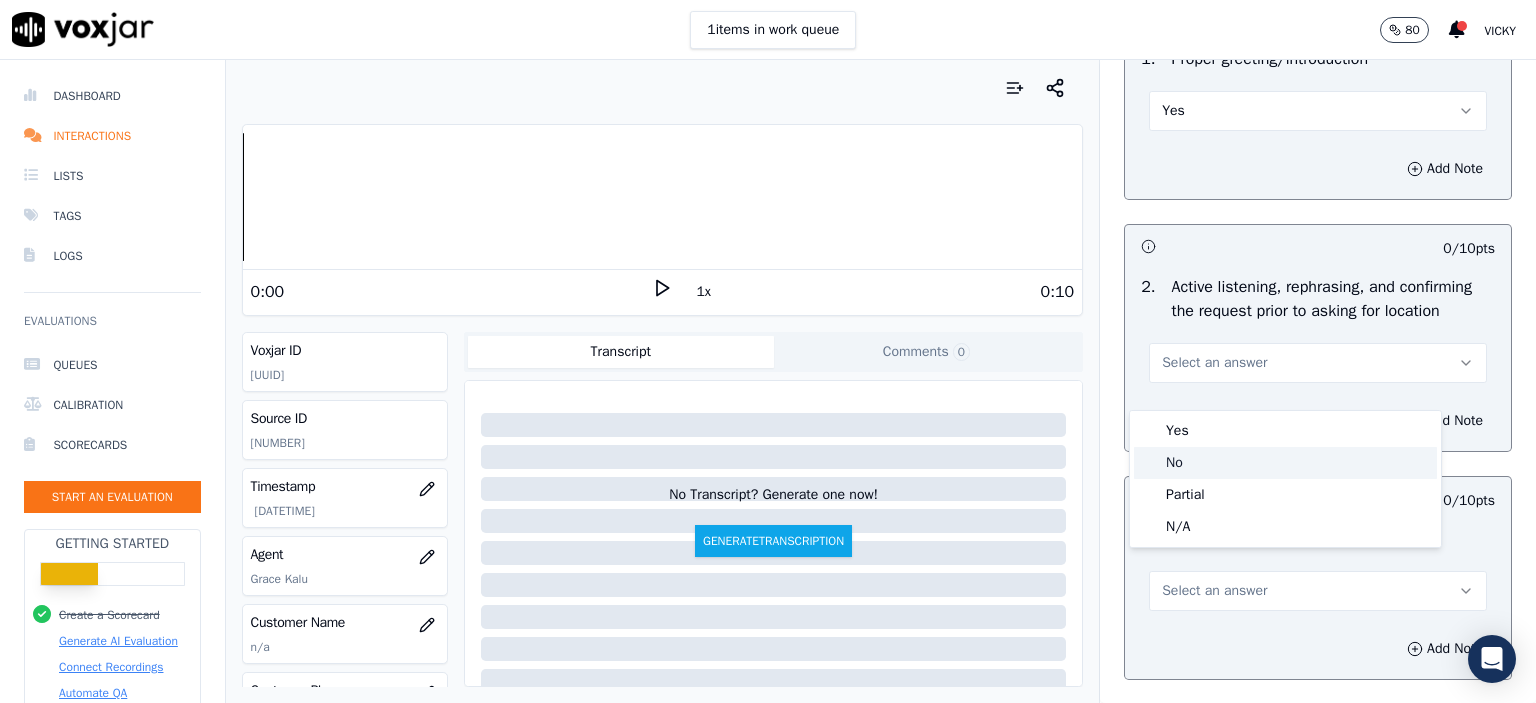 click on "No" 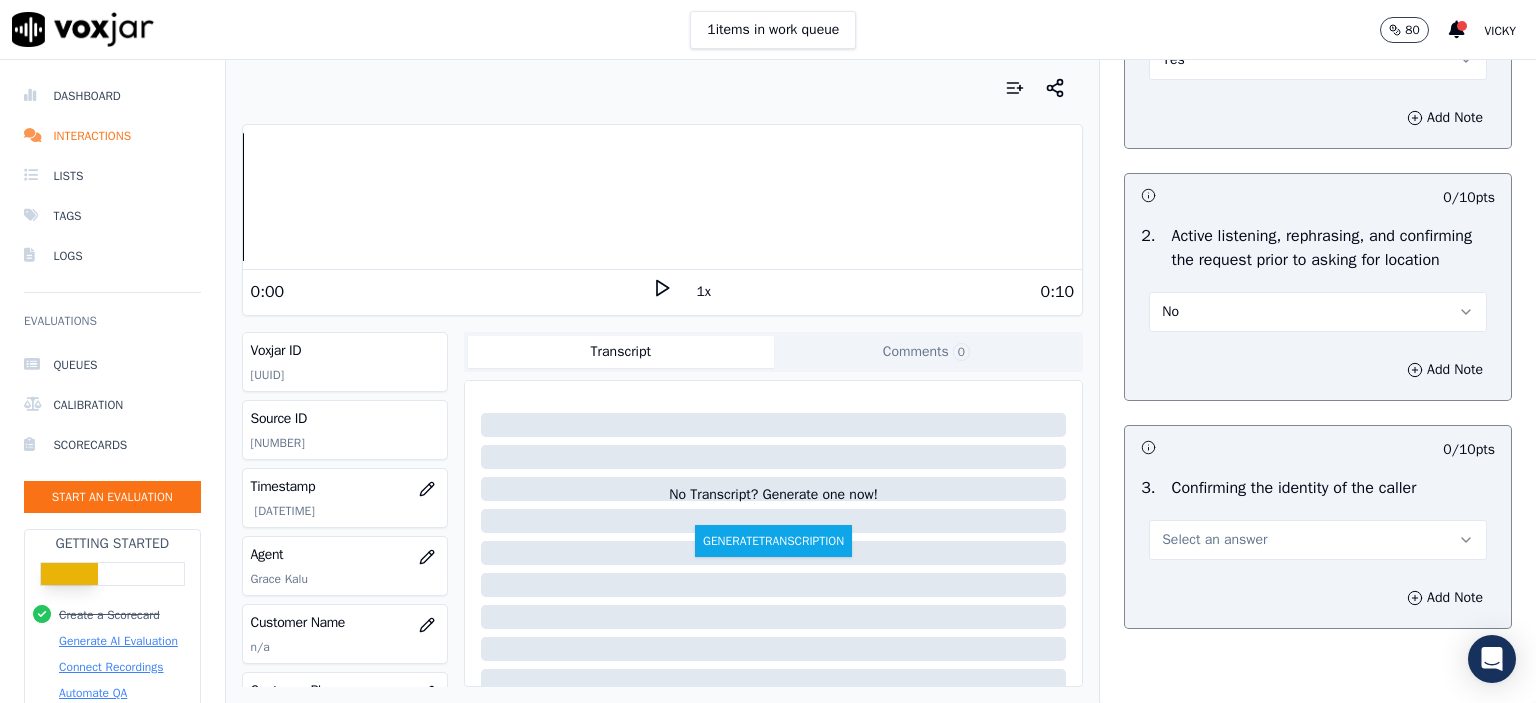 scroll, scrollTop: 400, scrollLeft: 0, axis: vertical 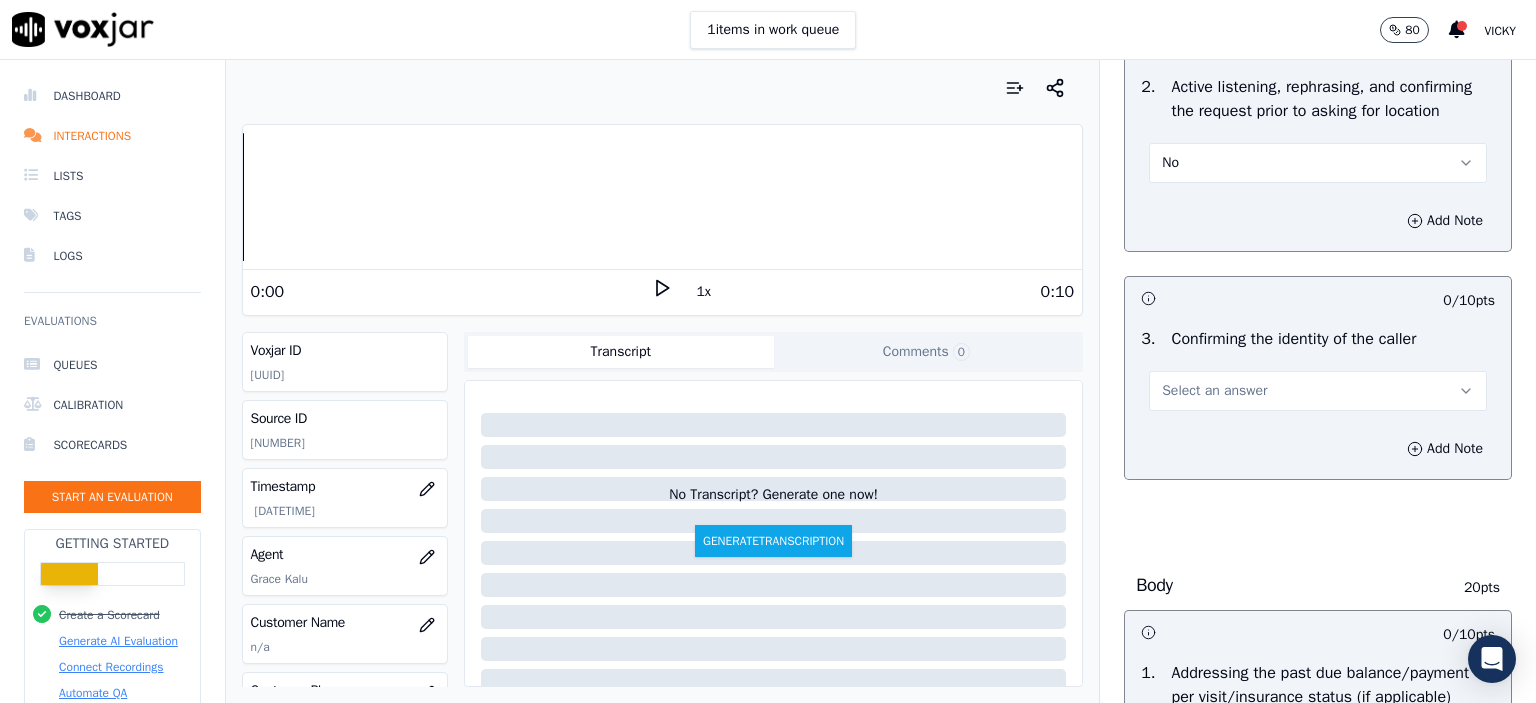click on "Select an answer" at bounding box center (1318, 391) 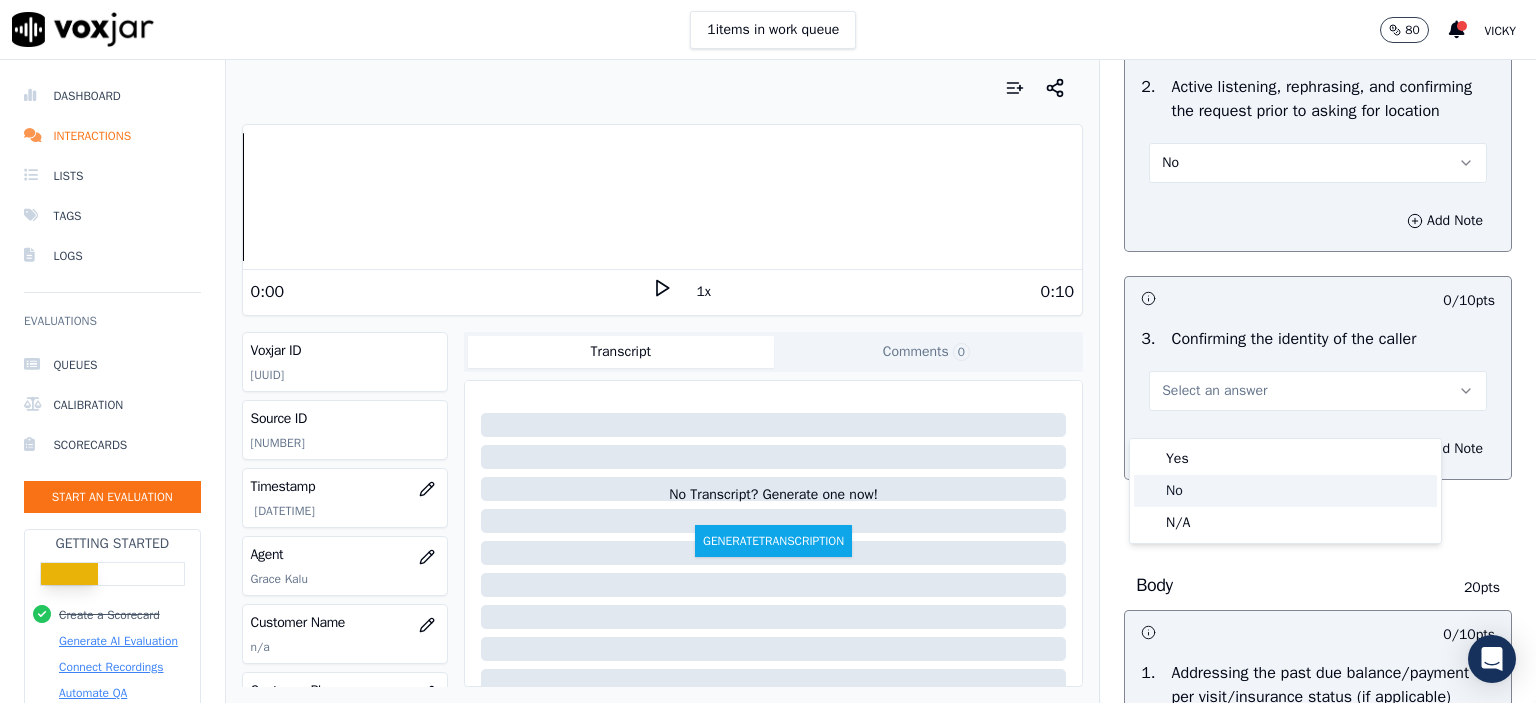 click on "No" 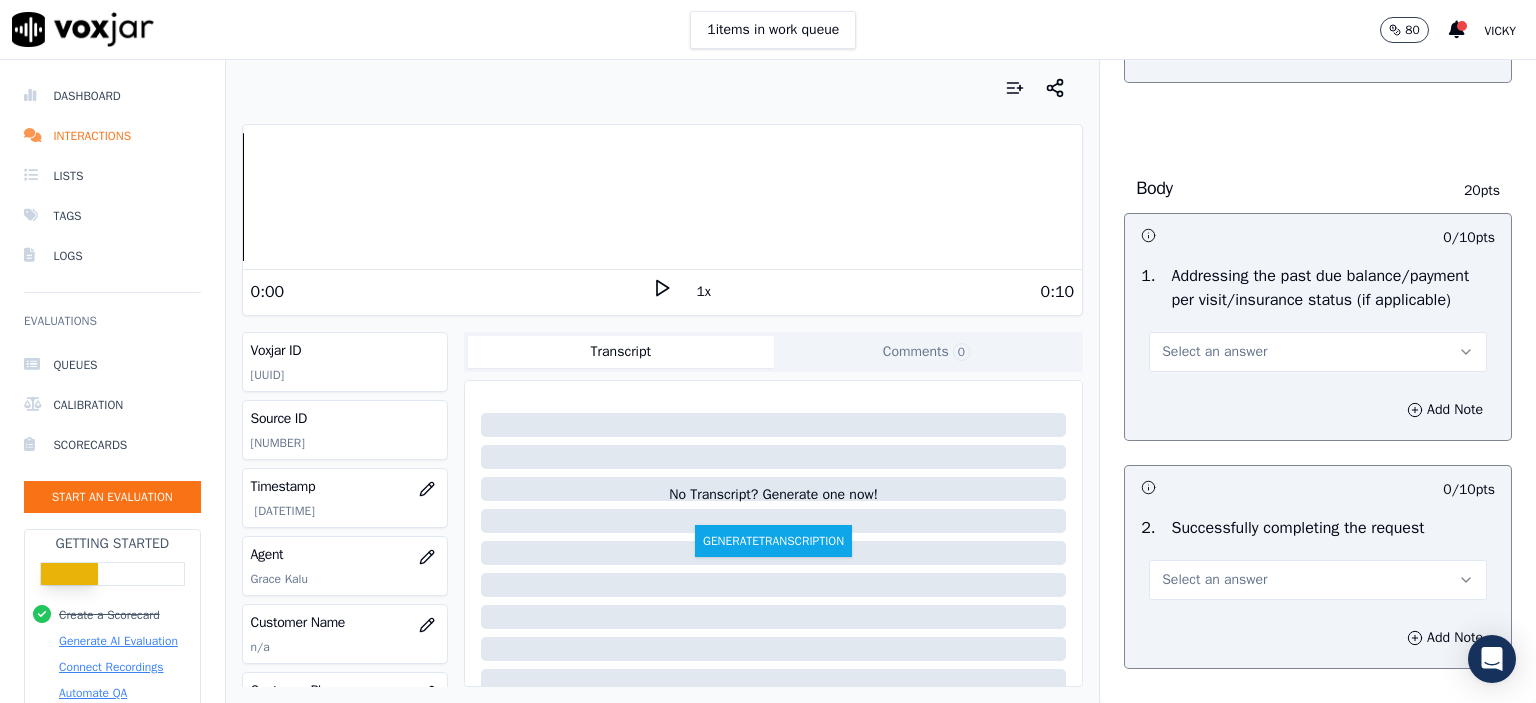 scroll, scrollTop: 800, scrollLeft: 0, axis: vertical 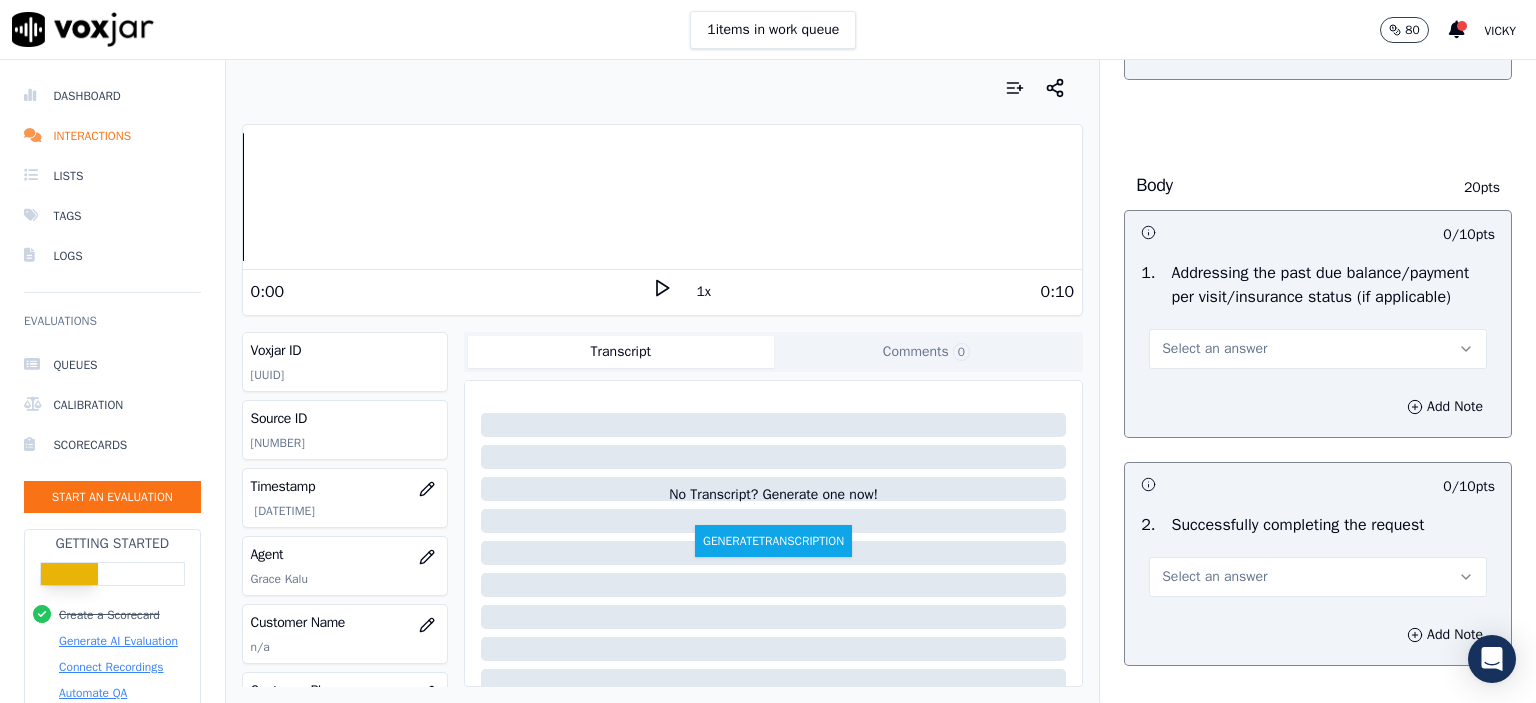 click on "Select an answer" at bounding box center (1318, 349) 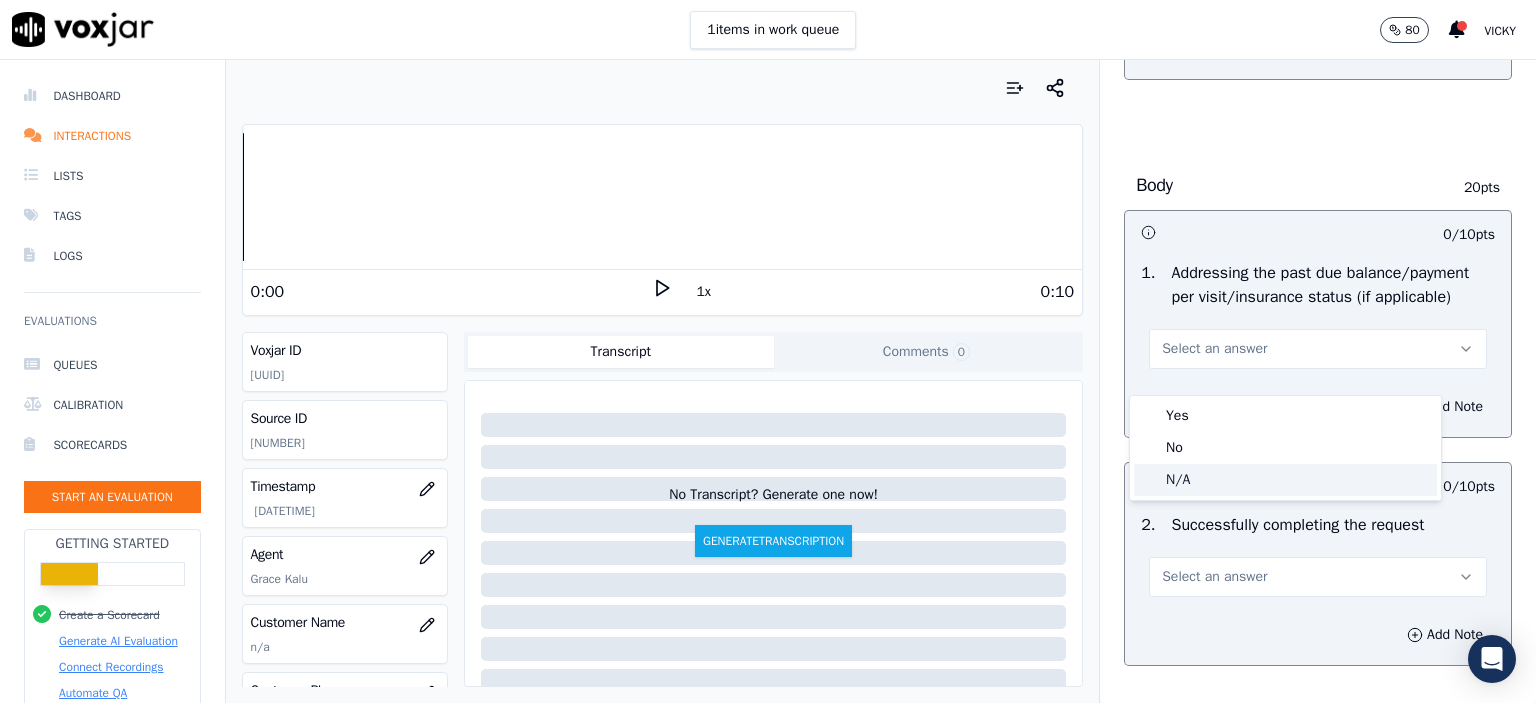 click on "N/A" 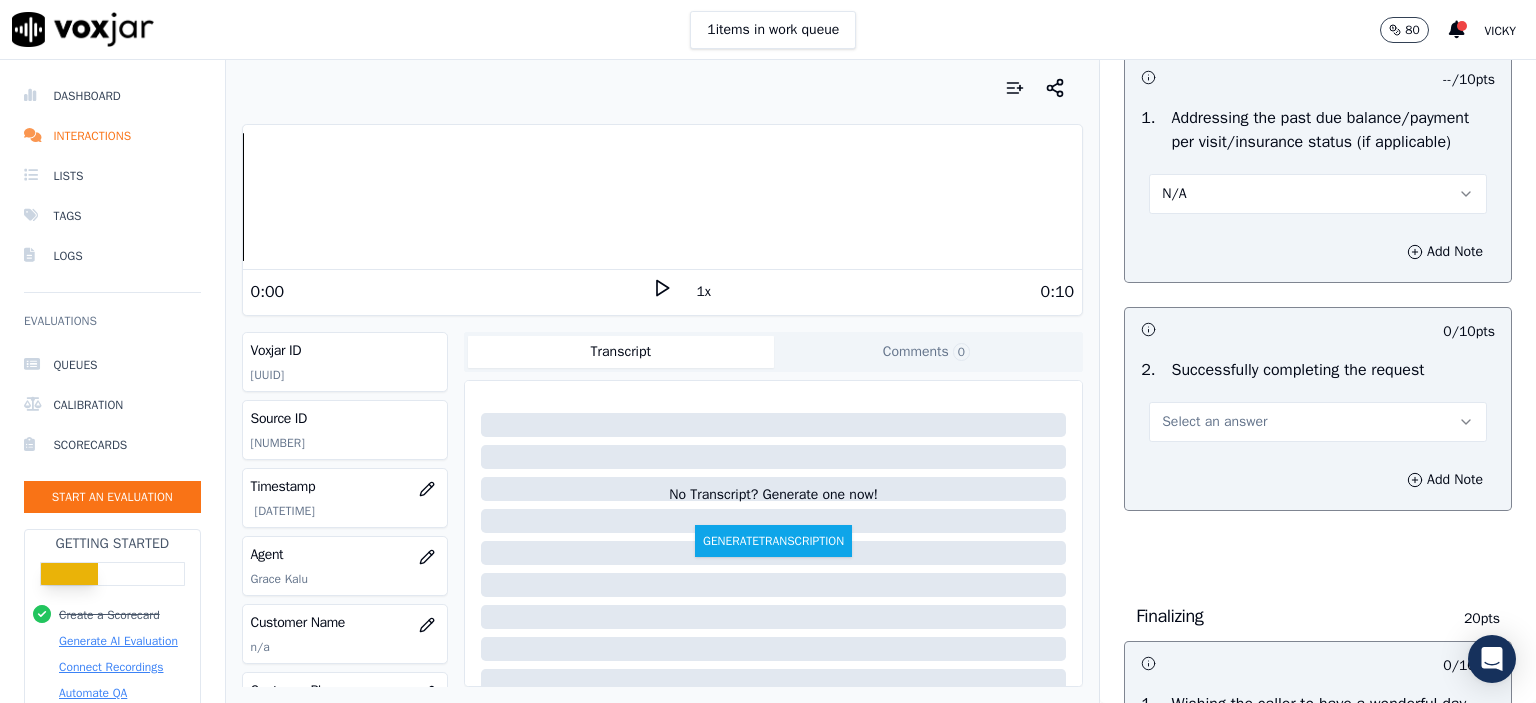 scroll, scrollTop: 1000, scrollLeft: 0, axis: vertical 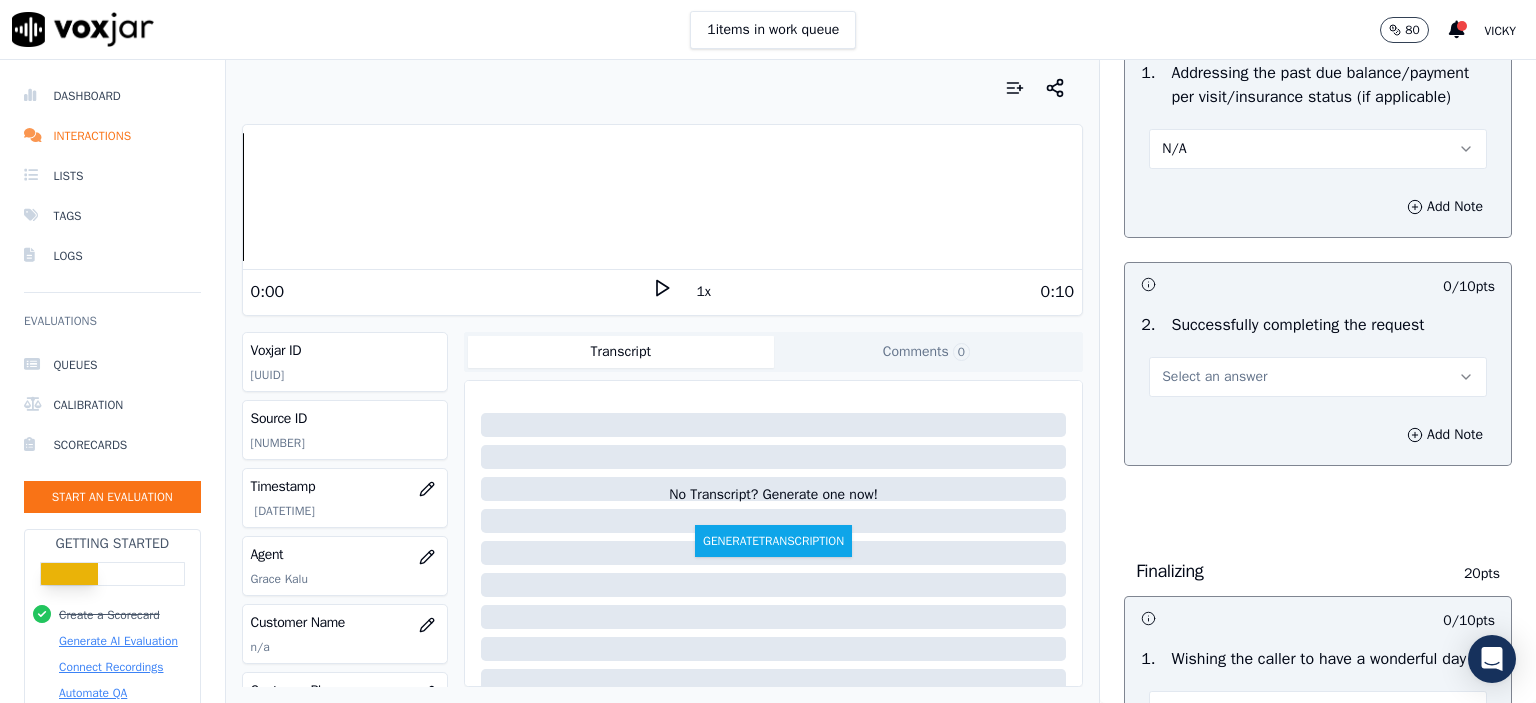 click on "Select an answer" at bounding box center (1318, 377) 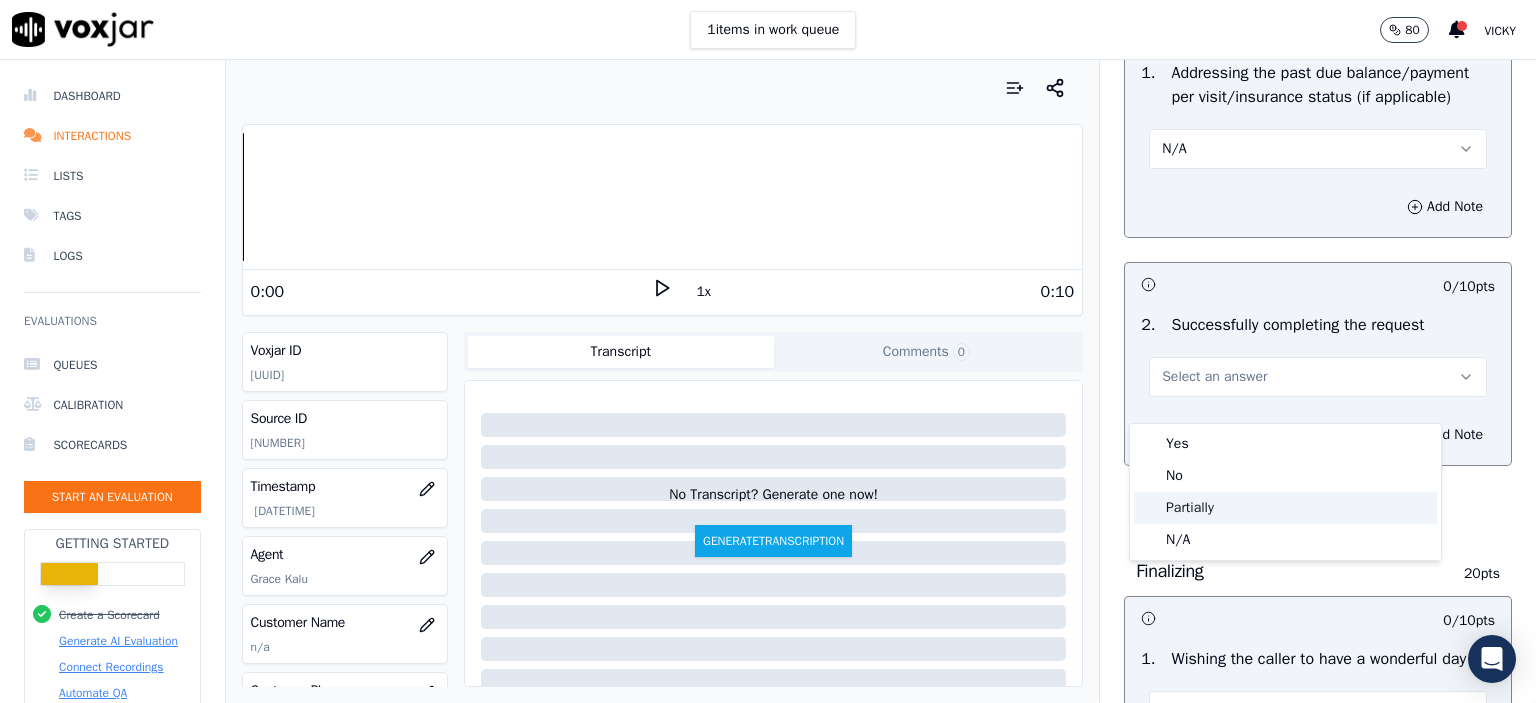 click on "Partially" 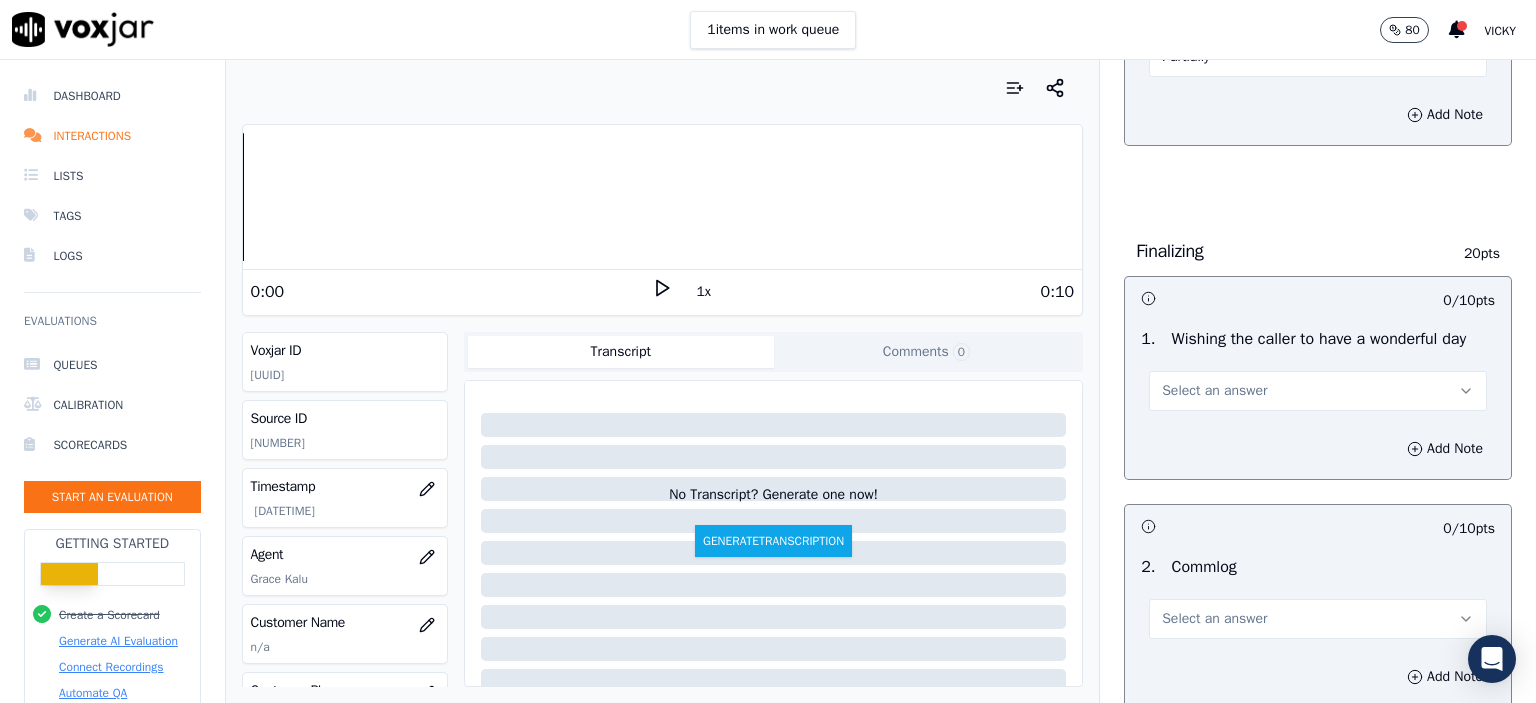 scroll, scrollTop: 1400, scrollLeft: 0, axis: vertical 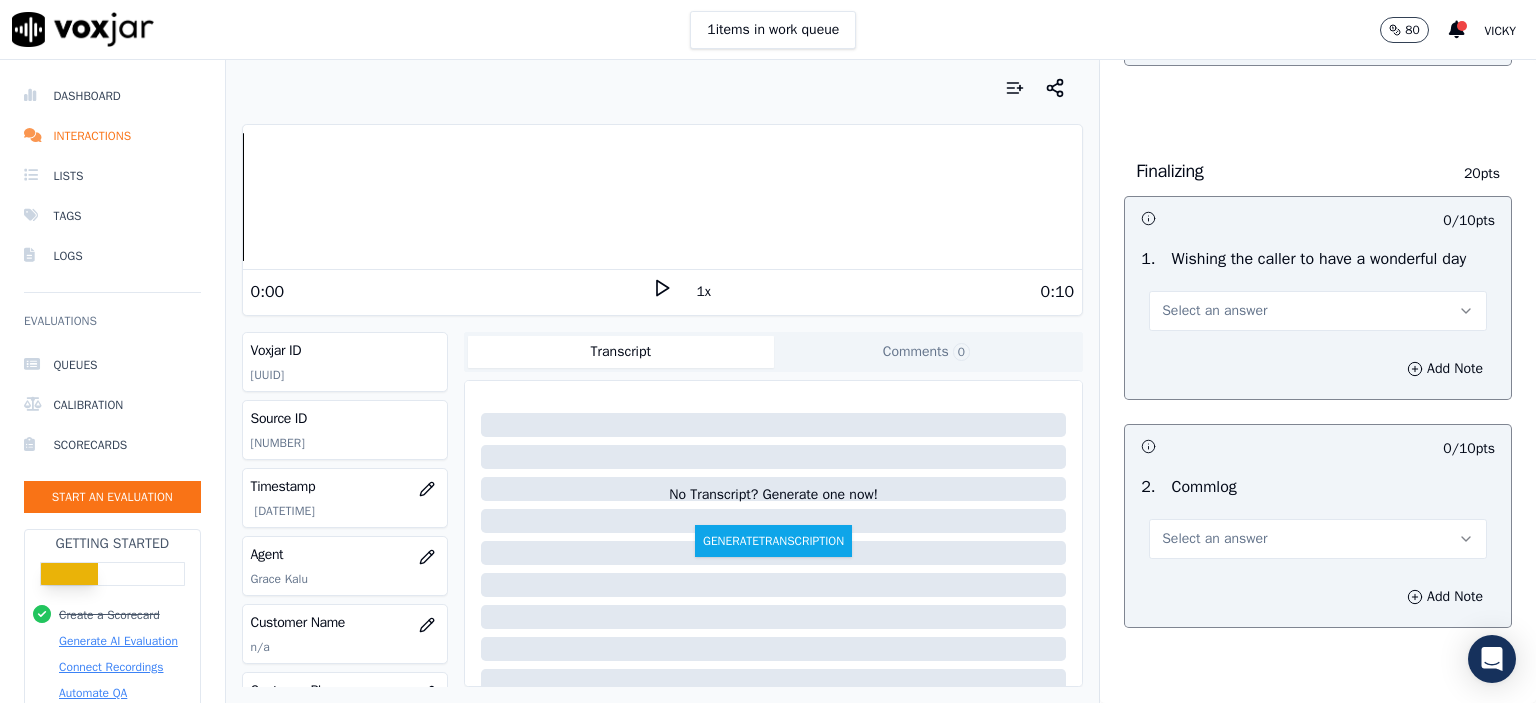 click on "Select an answer" at bounding box center (1318, 311) 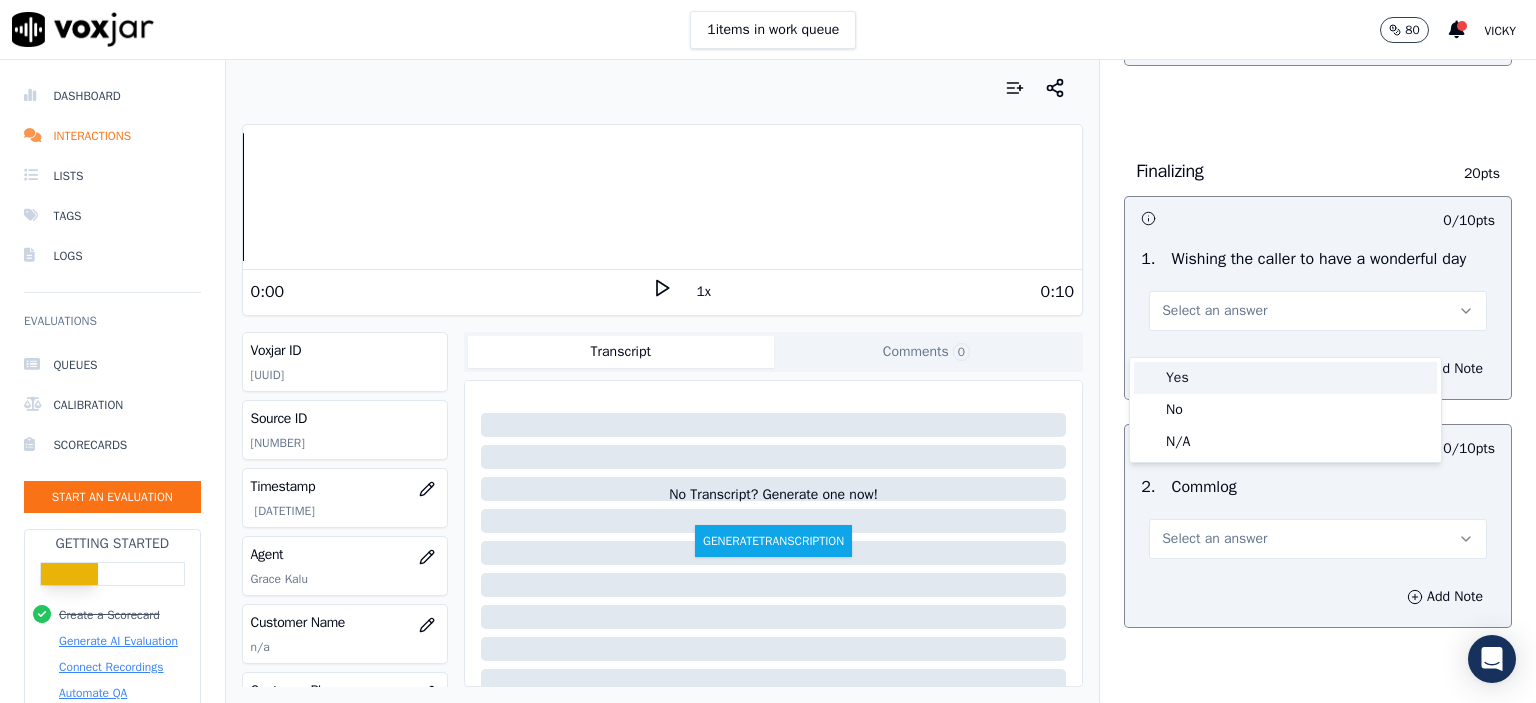click on "Yes" at bounding box center (1285, 378) 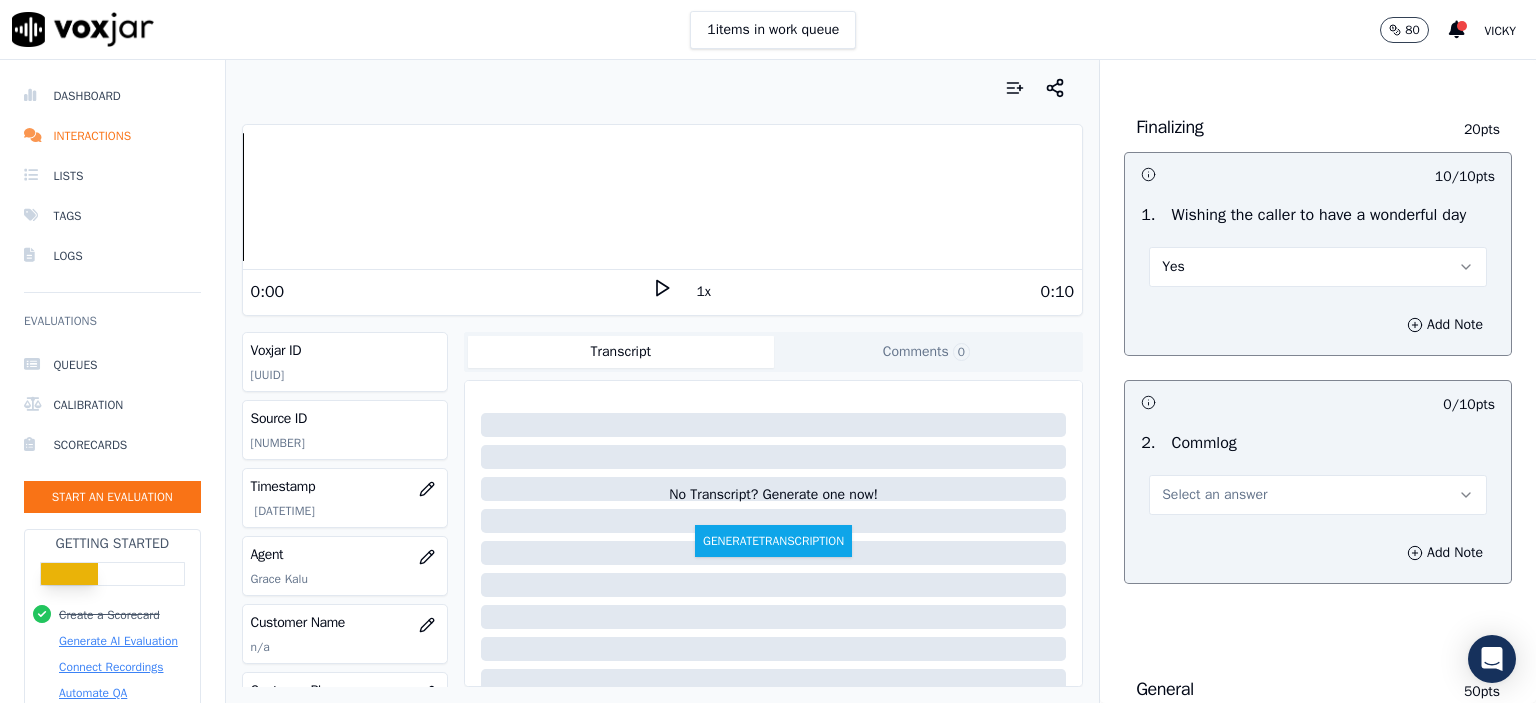 scroll, scrollTop: 1600, scrollLeft: 0, axis: vertical 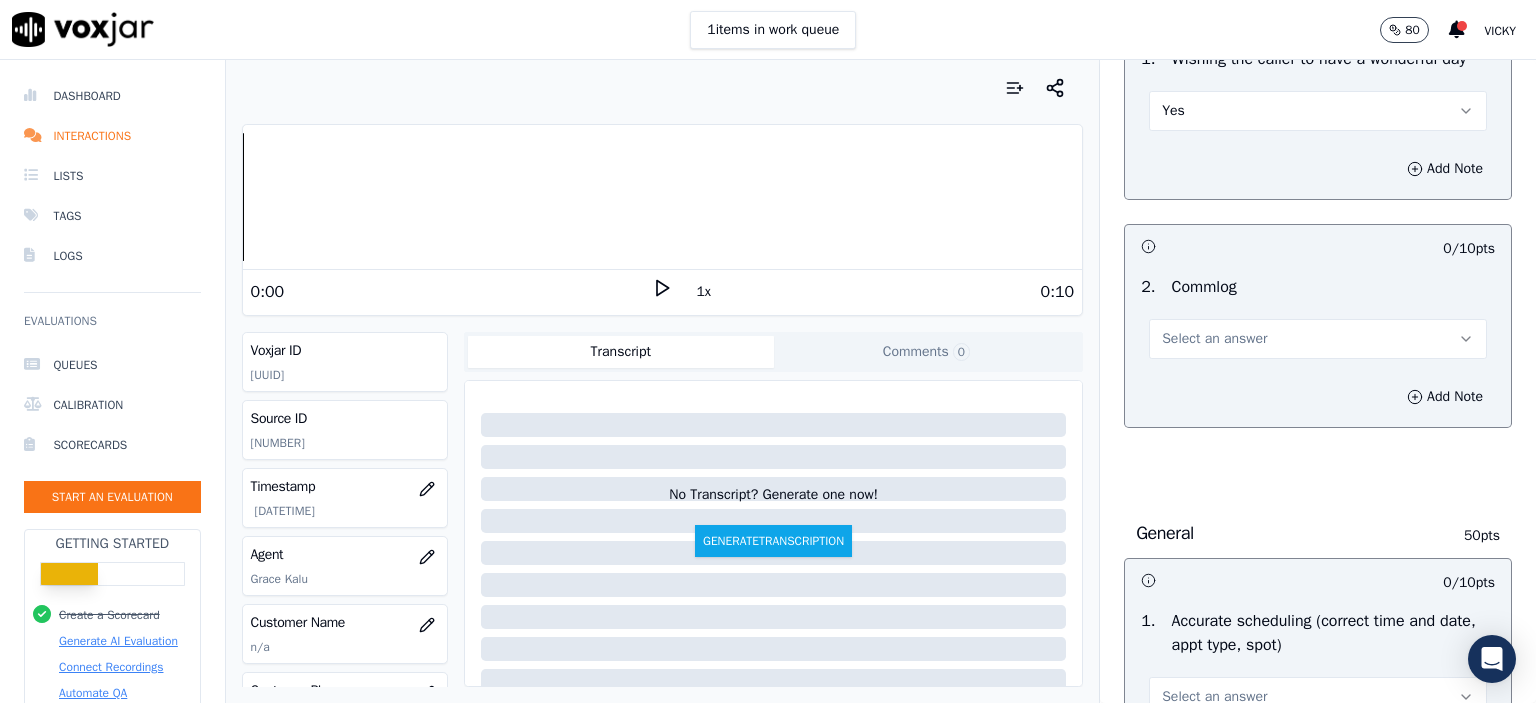 click on "Select an answer" at bounding box center (1214, 339) 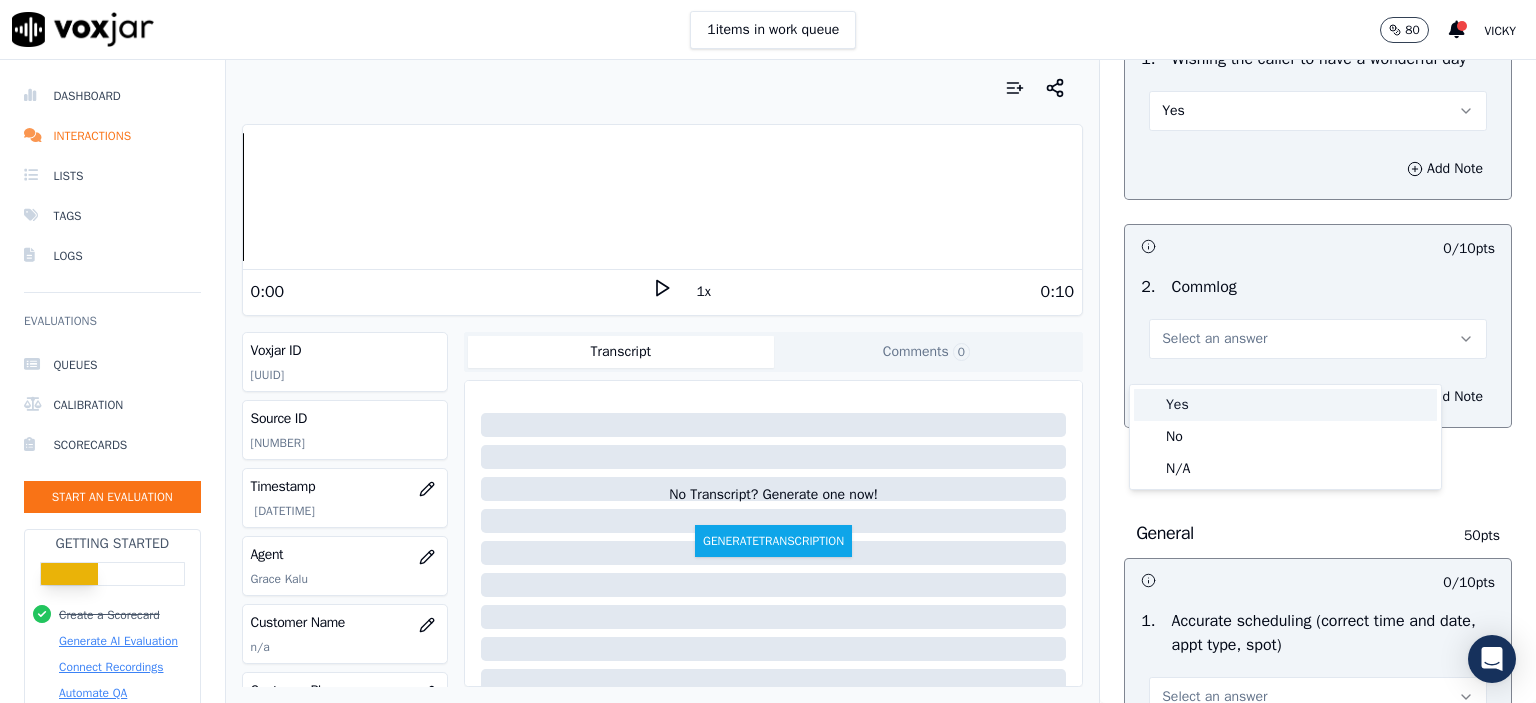 click on "Yes" at bounding box center [1285, 405] 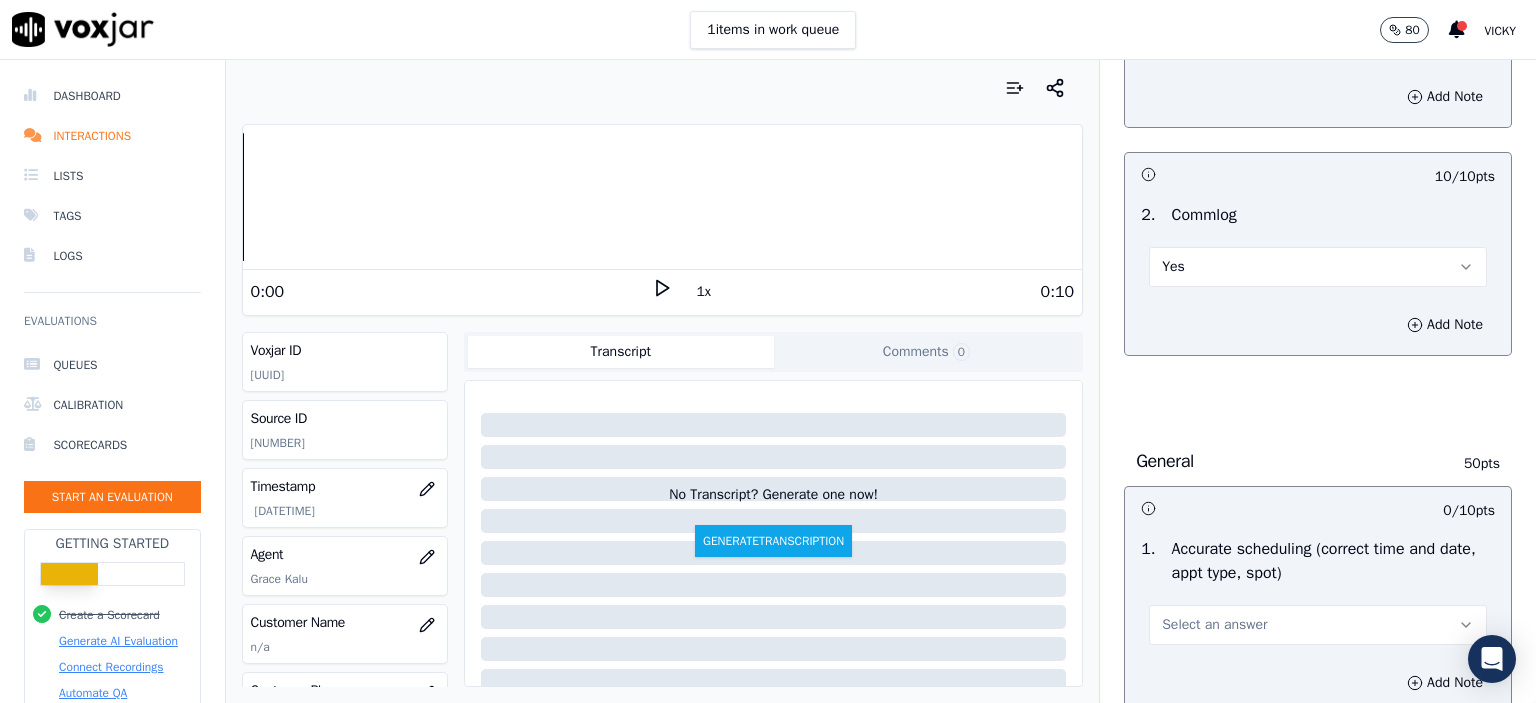 scroll, scrollTop: 1900, scrollLeft: 0, axis: vertical 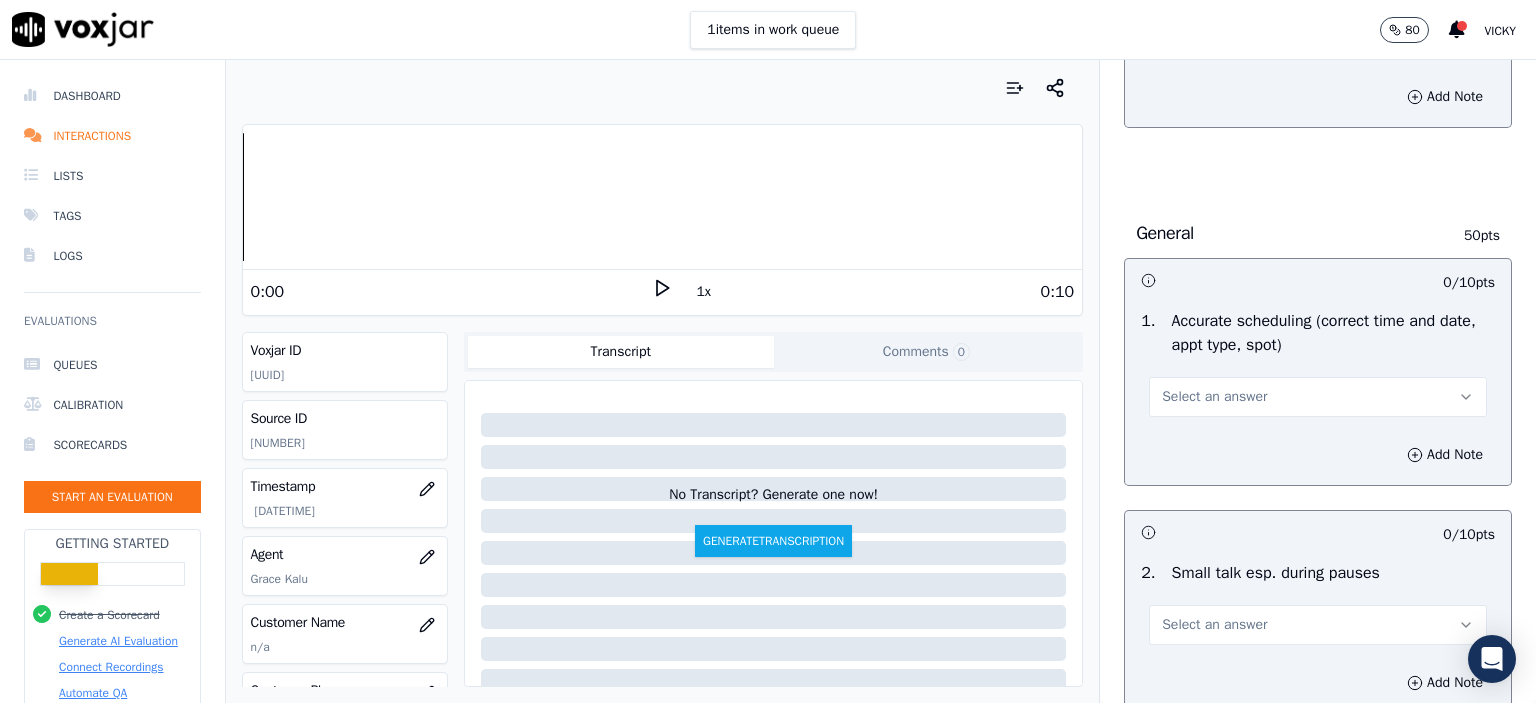 click on "Select an answer" at bounding box center (1214, 397) 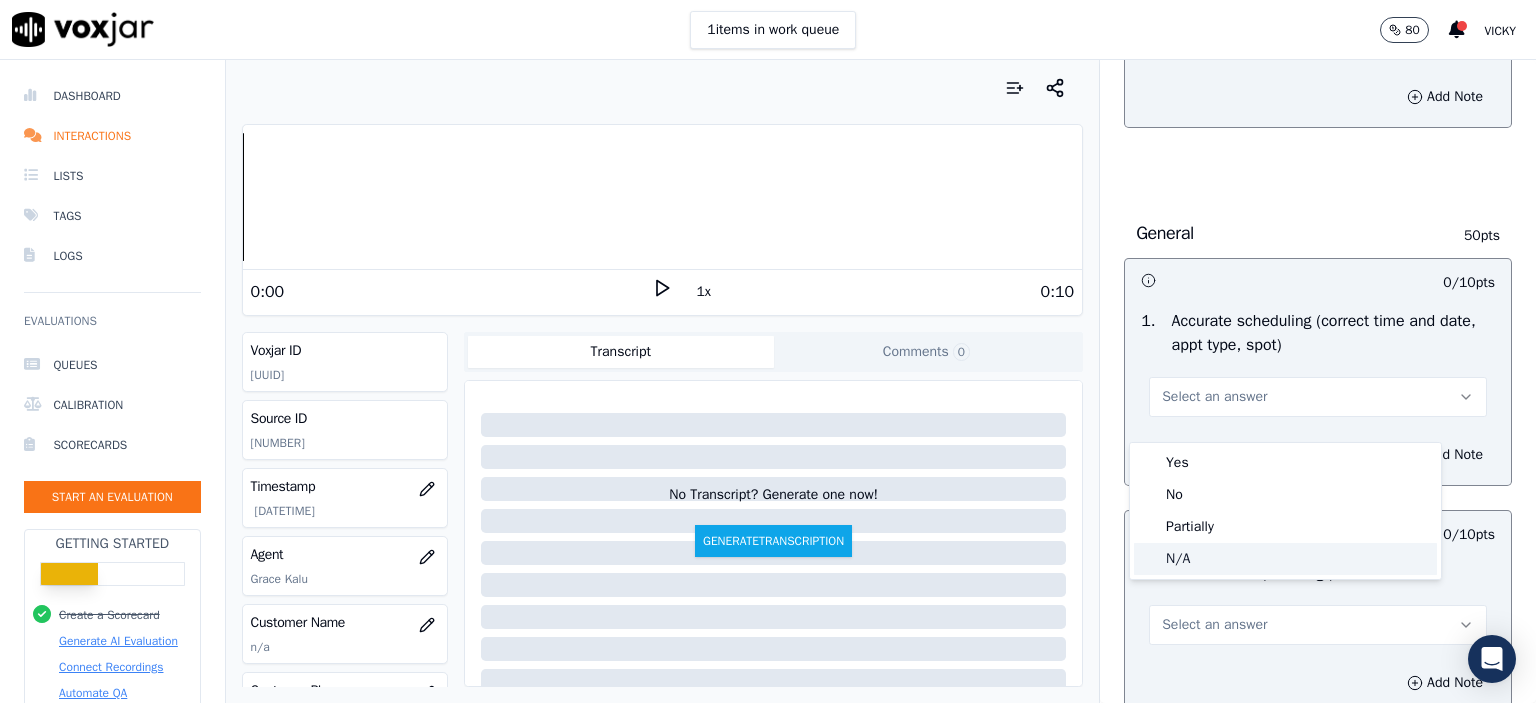 click on "N/A" 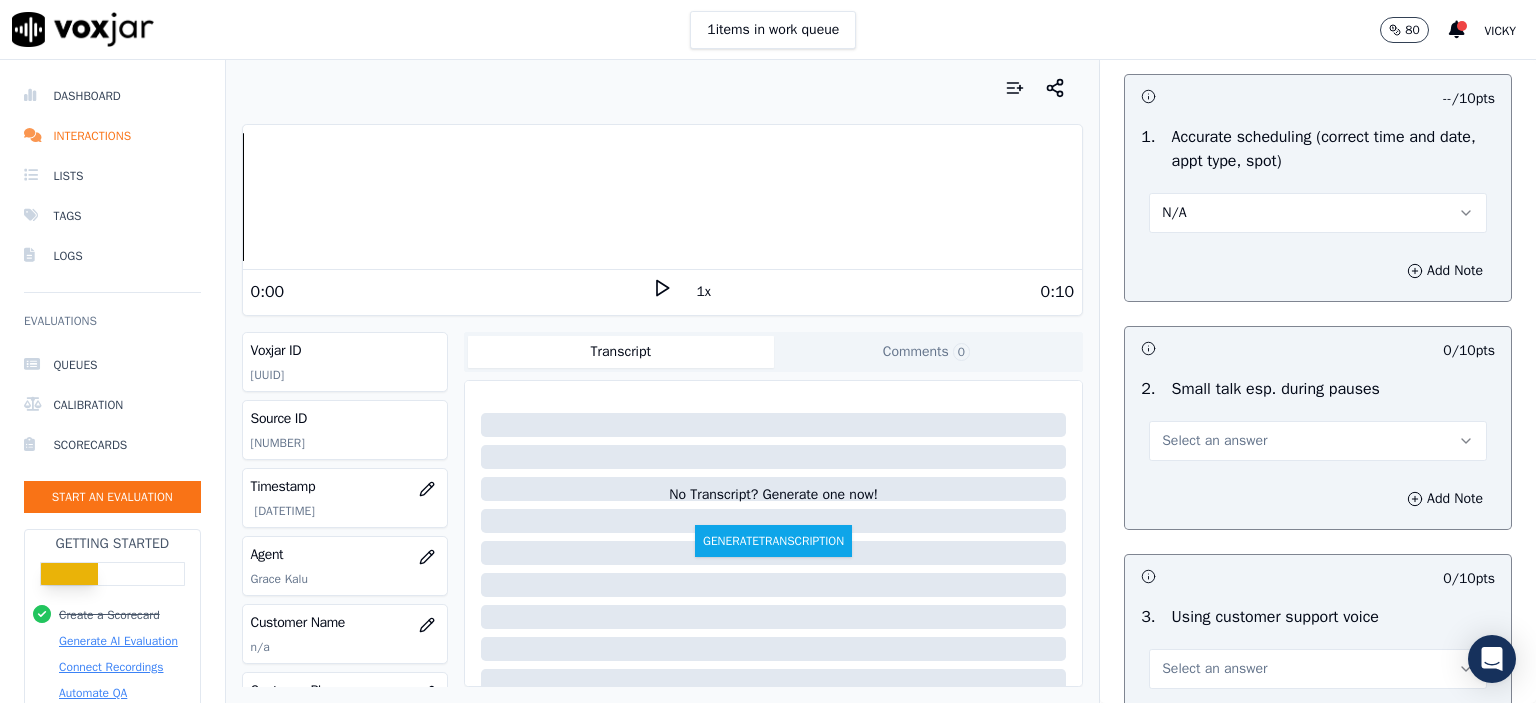 scroll, scrollTop: 2100, scrollLeft: 0, axis: vertical 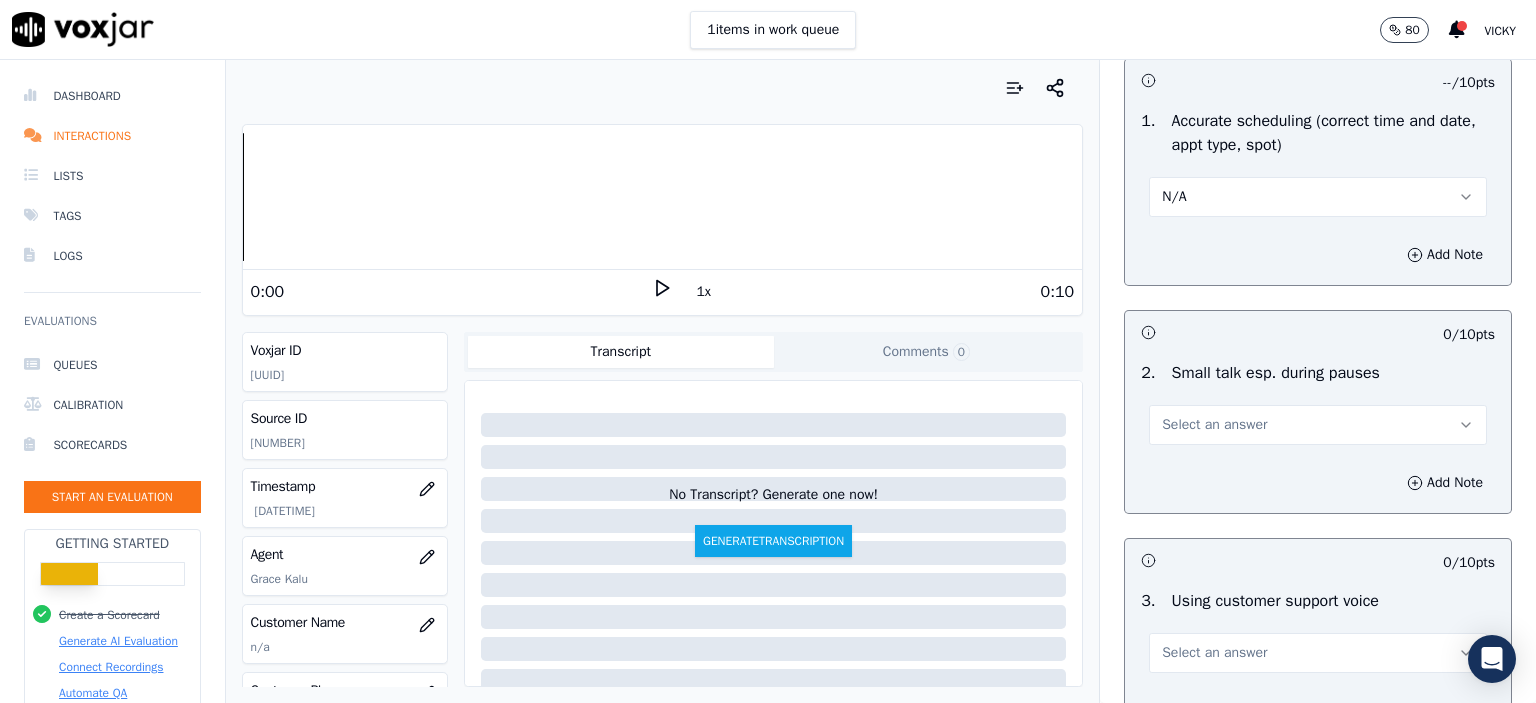 click on "Select an answer" at bounding box center [1214, 425] 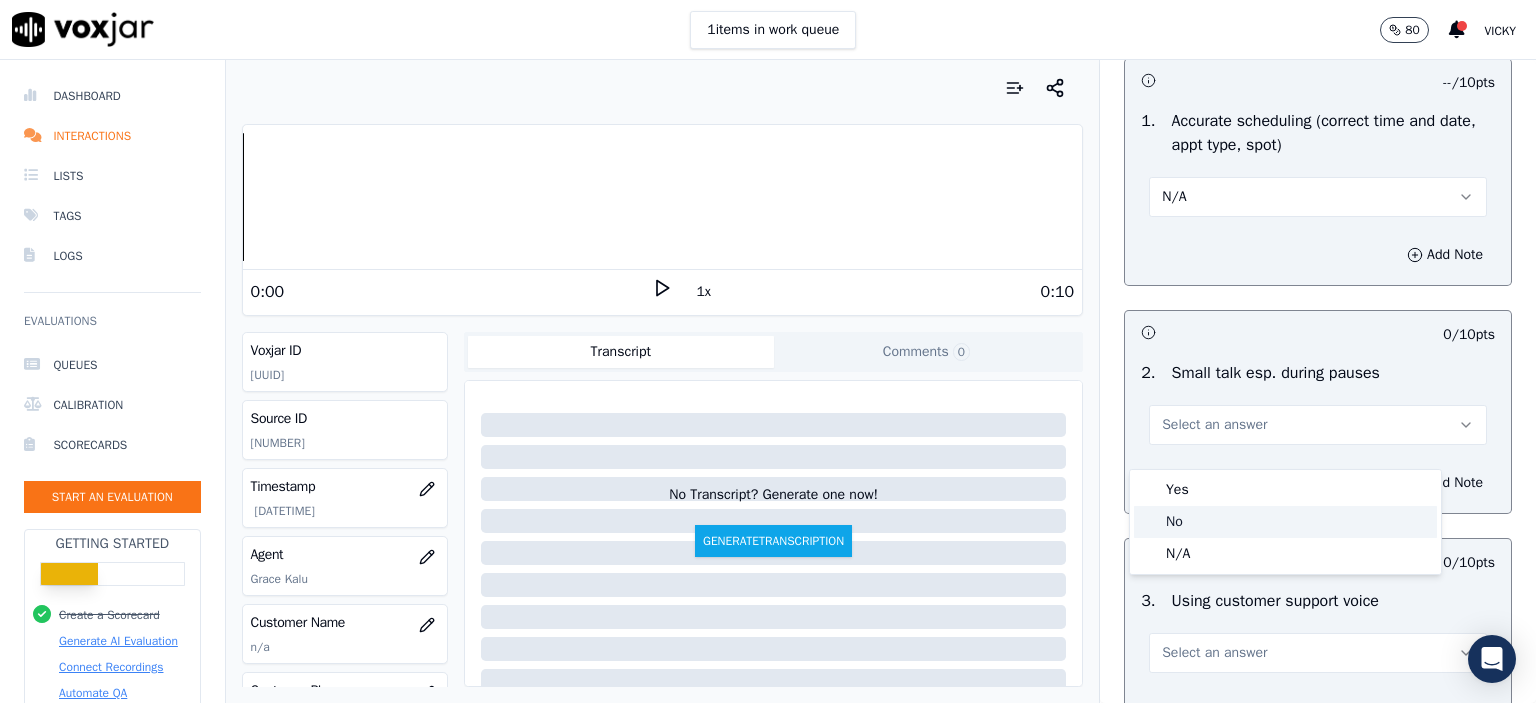 drag, startPoint x: 1232, startPoint y: 551, endPoint x: 1237, endPoint y: 507, distance: 44.28318 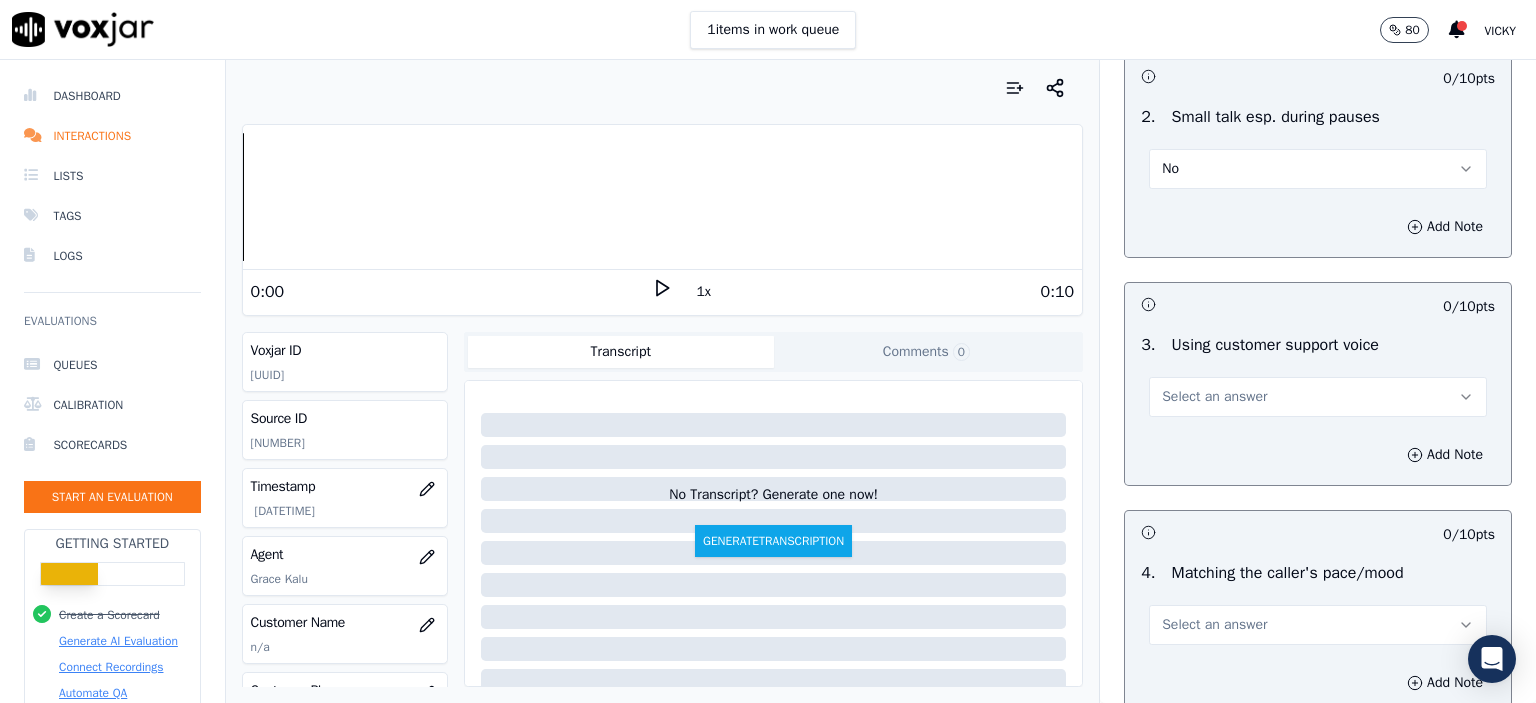 scroll, scrollTop: 2400, scrollLeft: 0, axis: vertical 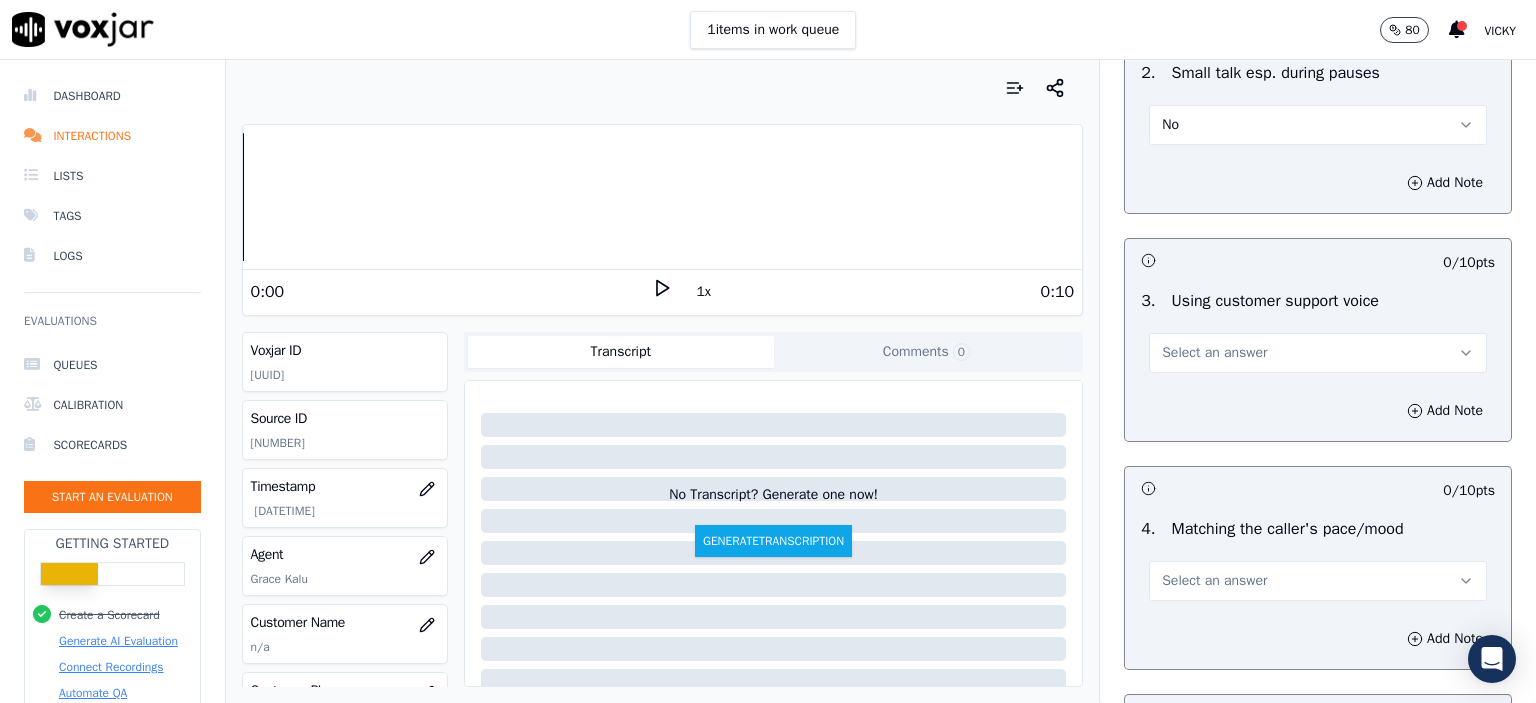 click on "Select an answer" at bounding box center (1214, 353) 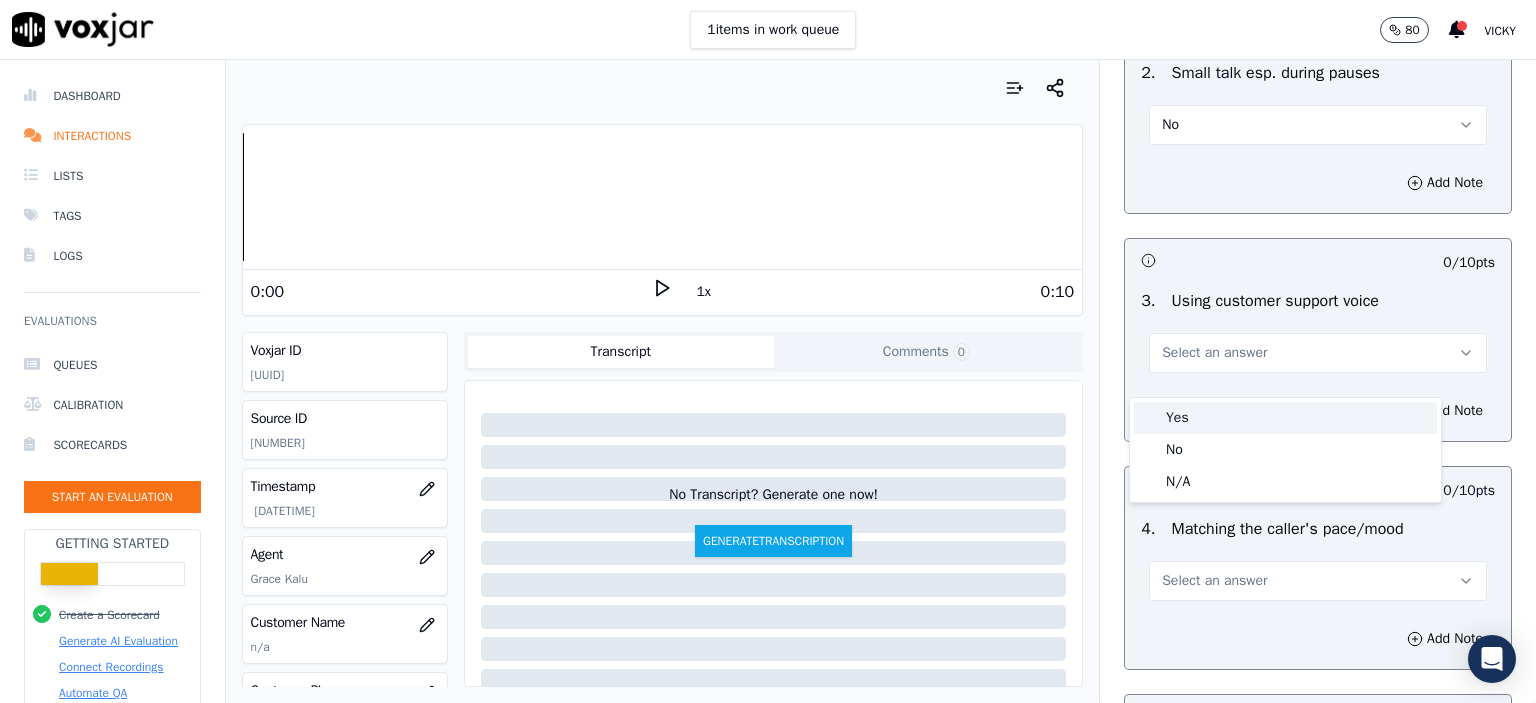 click on "Yes" at bounding box center (1285, 418) 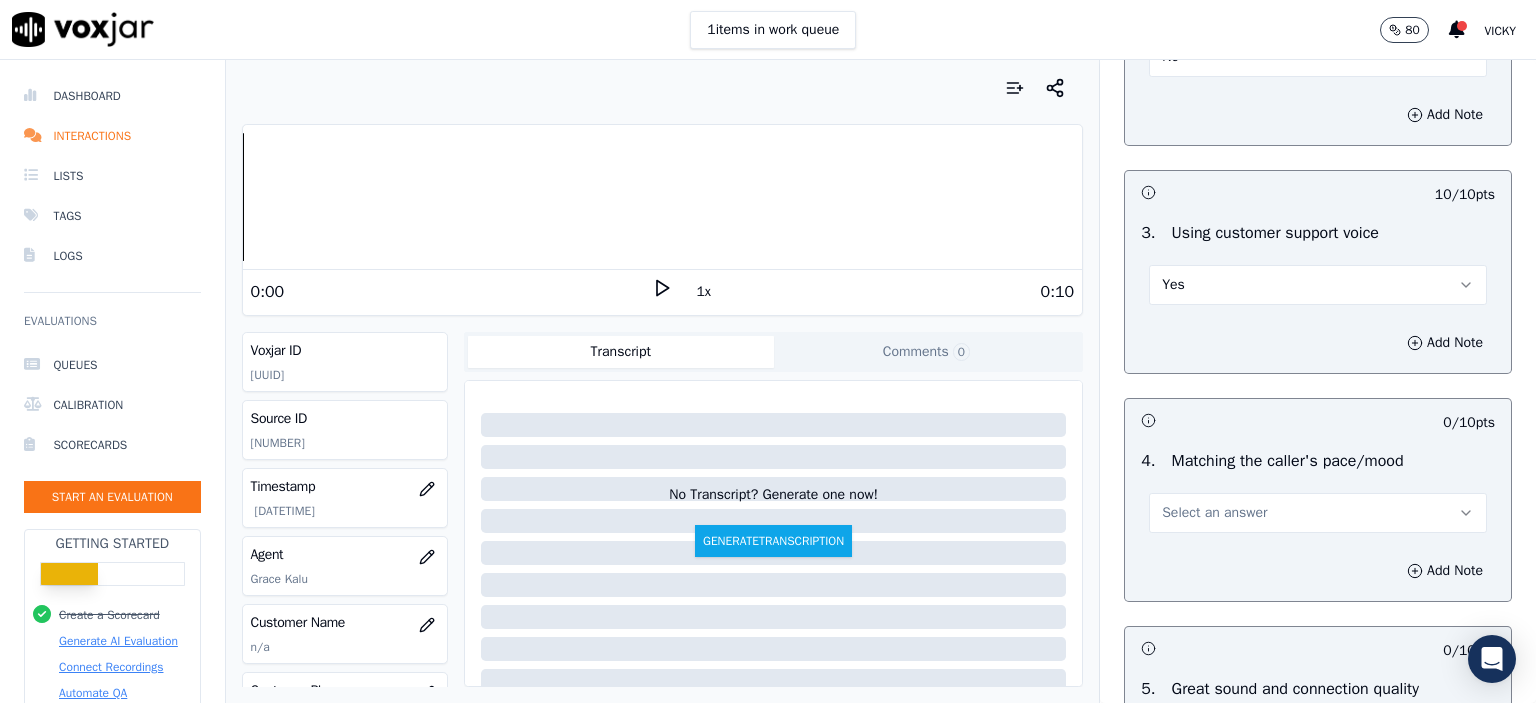 scroll, scrollTop: 2600, scrollLeft: 0, axis: vertical 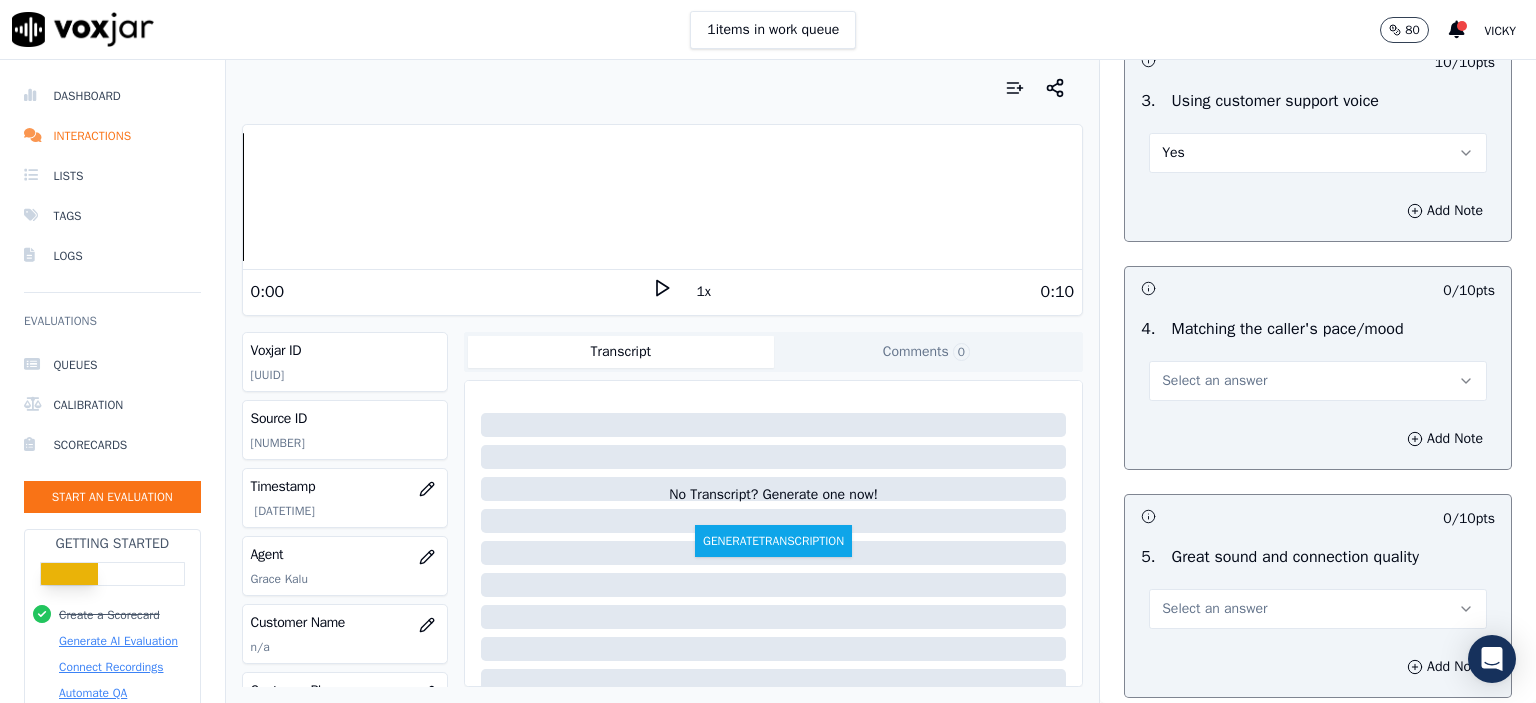 click on "Select an answer" at bounding box center (1214, 381) 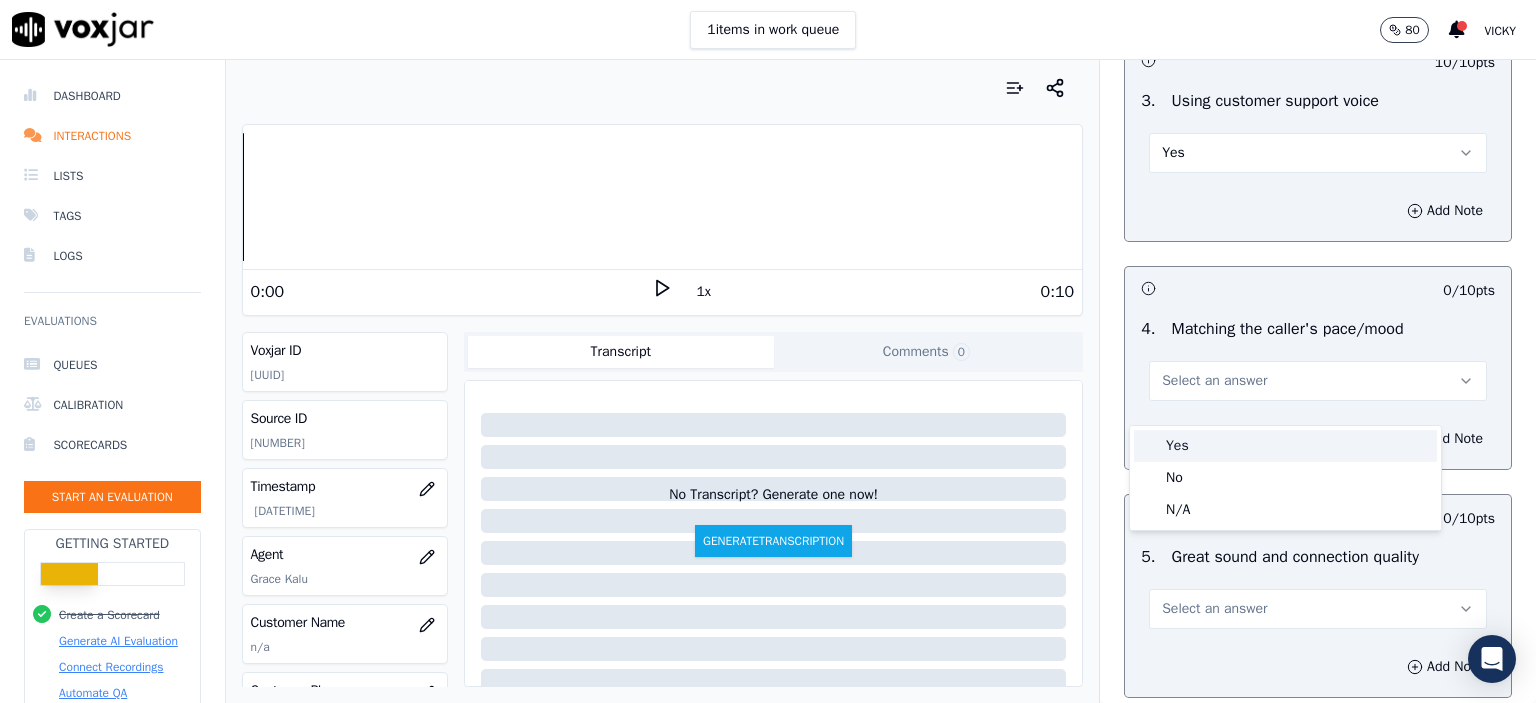 click on "Yes" at bounding box center [1285, 446] 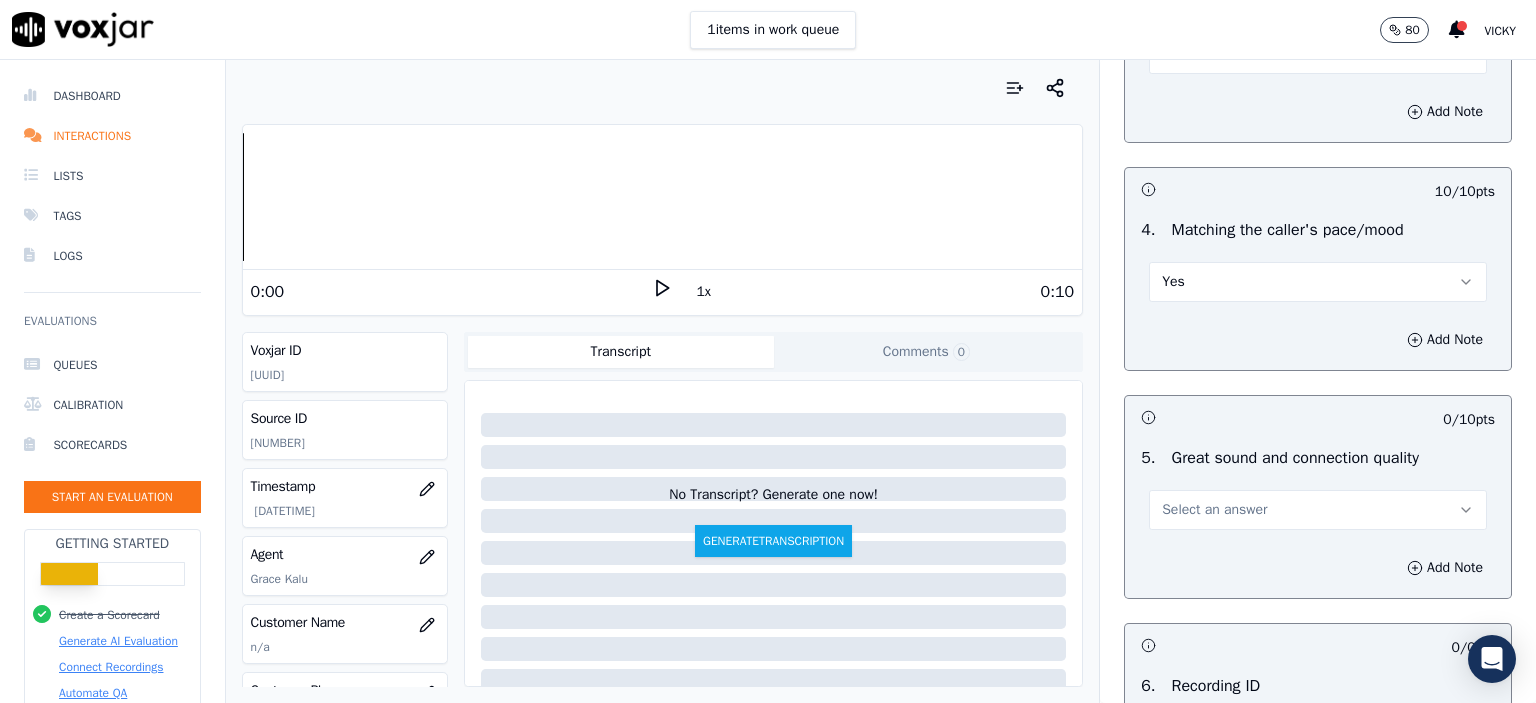 scroll, scrollTop: 2700, scrollLeft: 0, axis: vertical 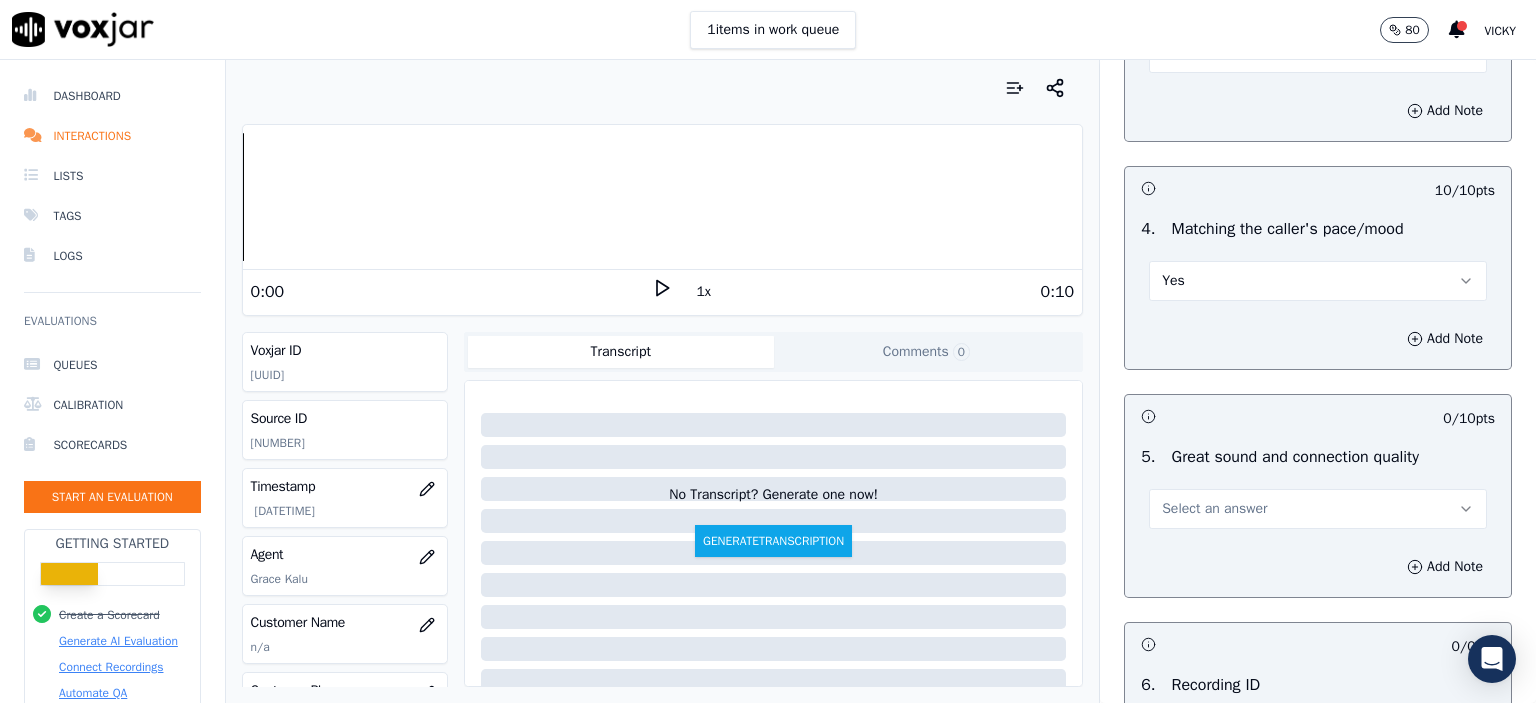 drag, startPoint x: 1240, startPoint y: 524, endPoint x: 1245, endPoint y: 547, distance: 23.537205 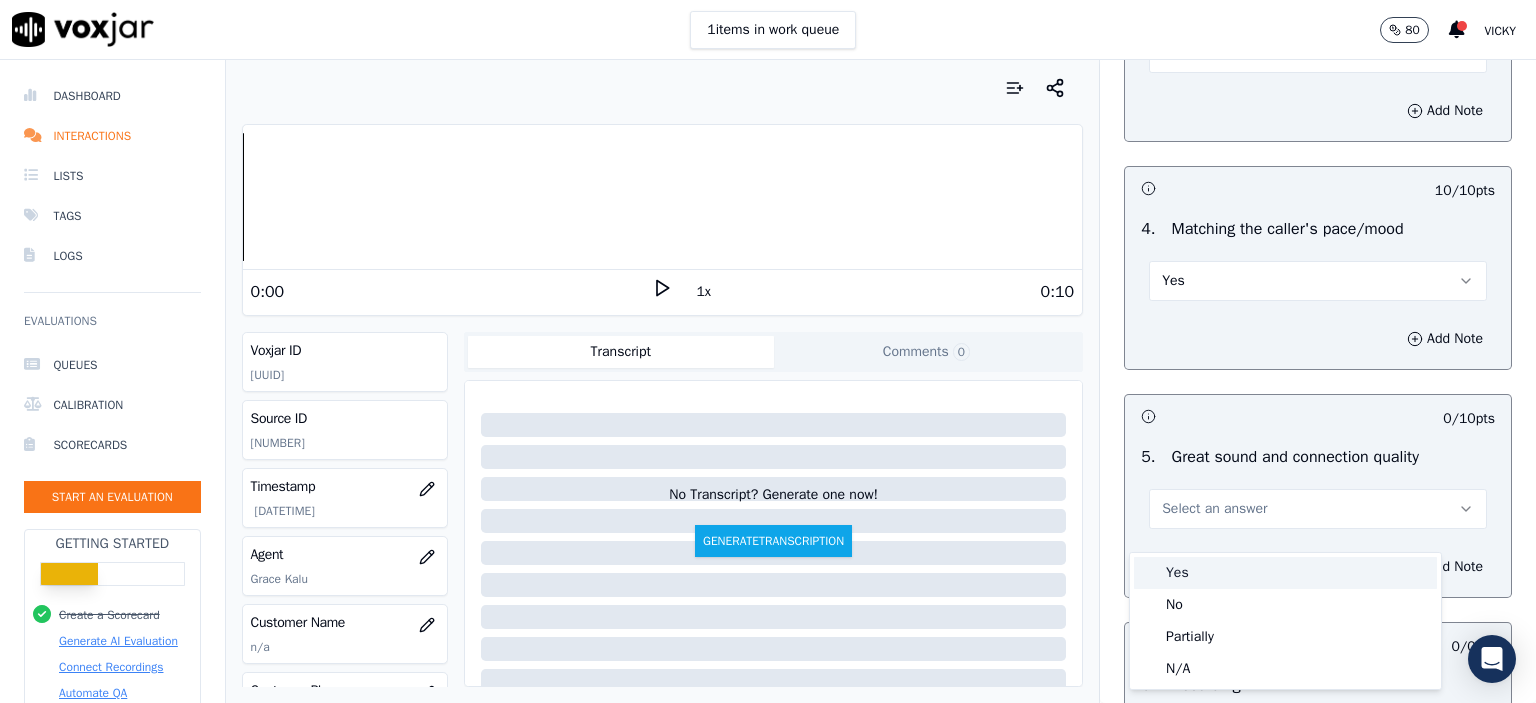 click on "Yes" at bounding box center (1285, 573) 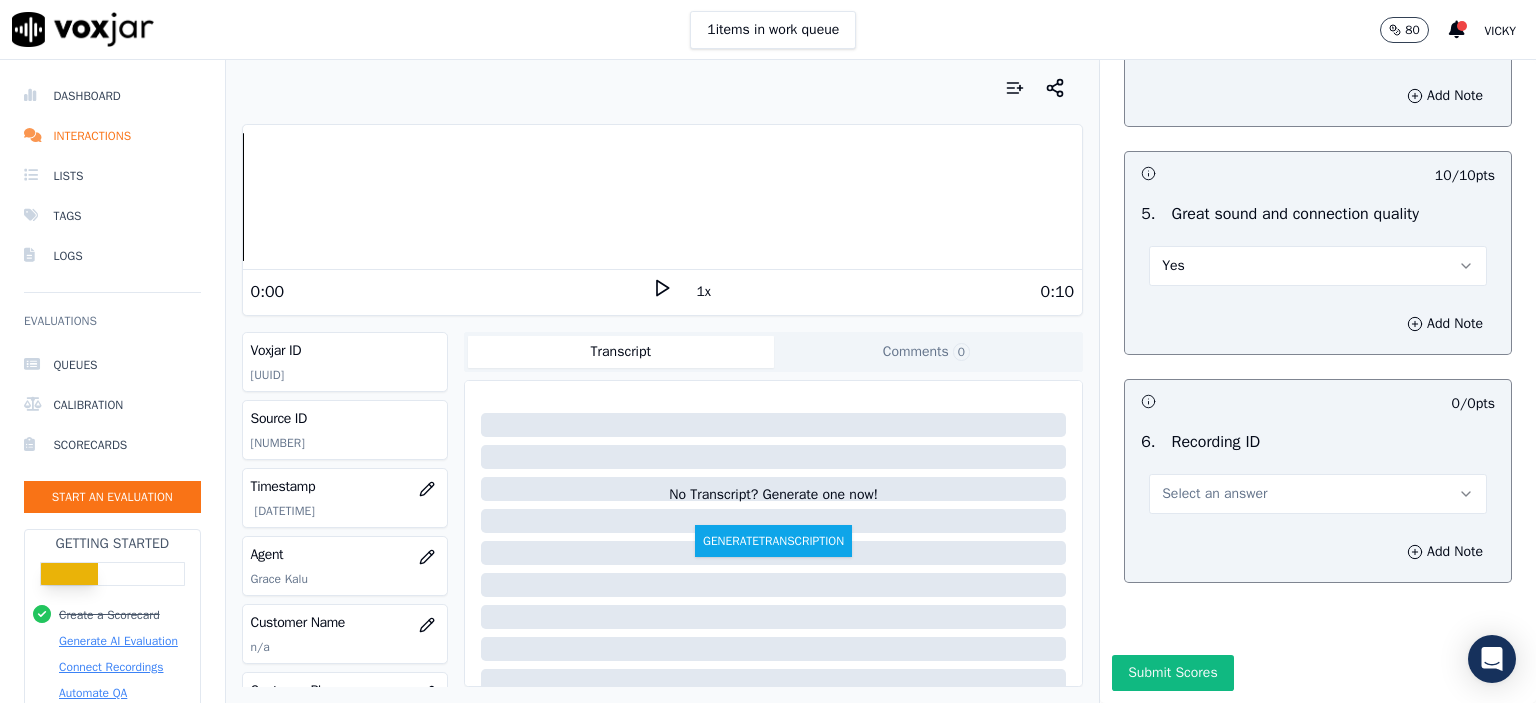 scroll, scrollTop: 3000, scrollLeft: 0, axis: vertical 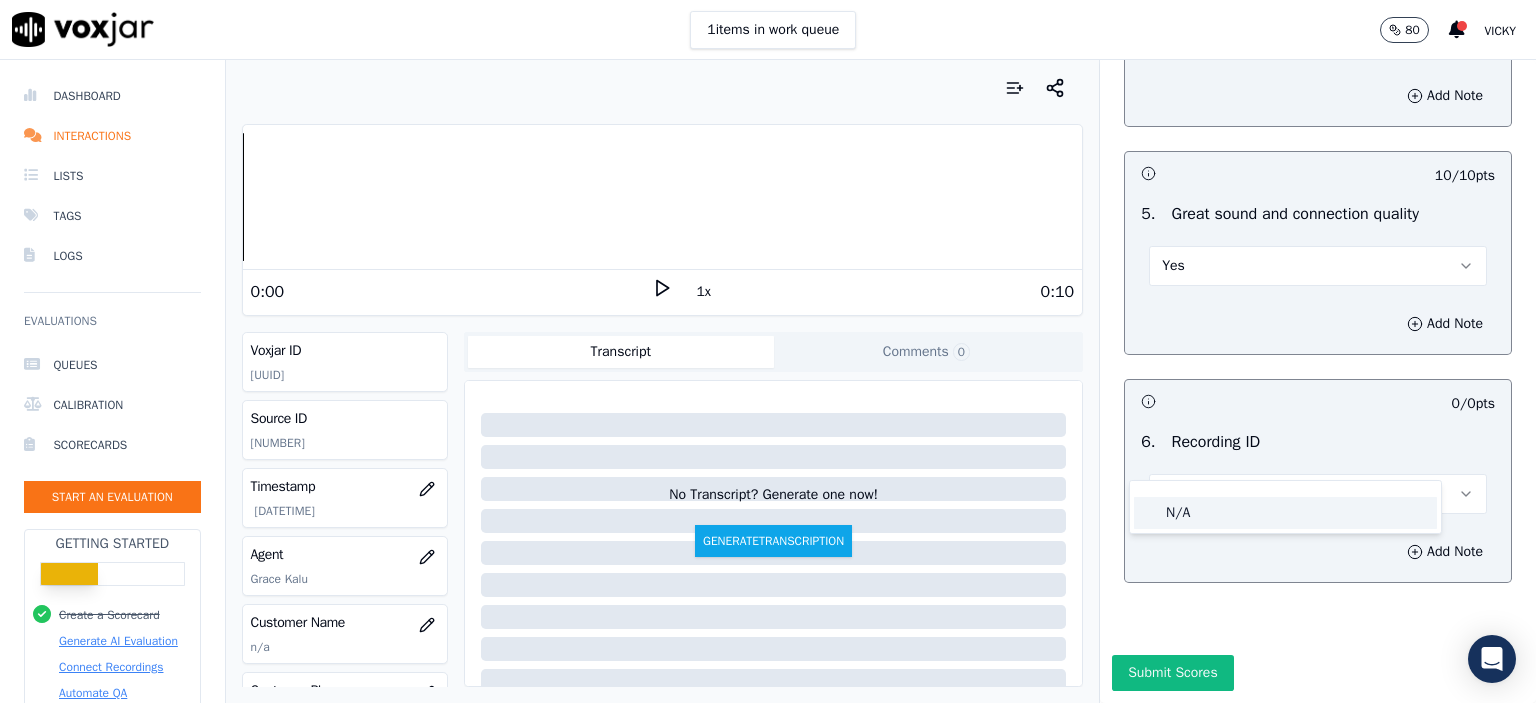 click on "N/A" 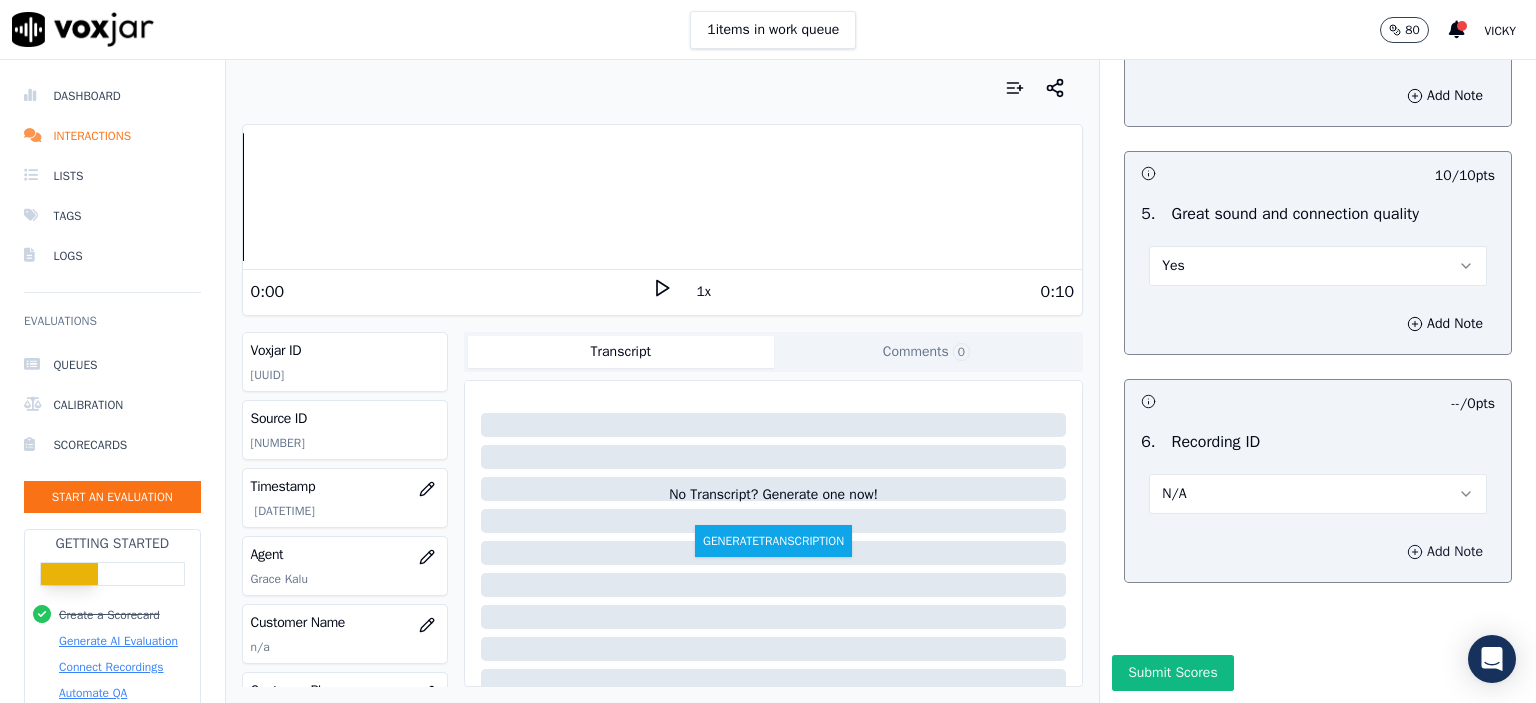 click on "Add Note" at bounding box center [1445, 552] 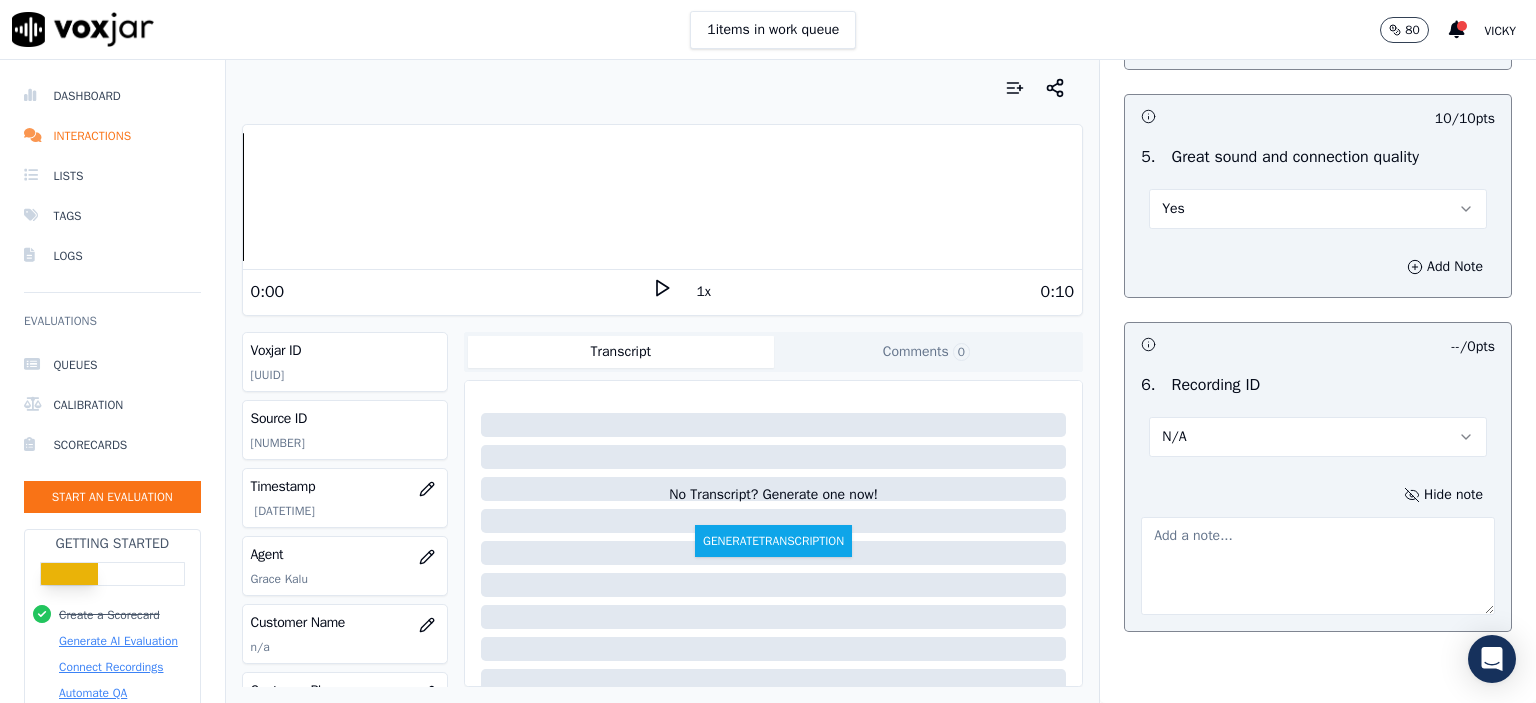 click on "[NUMBER]" 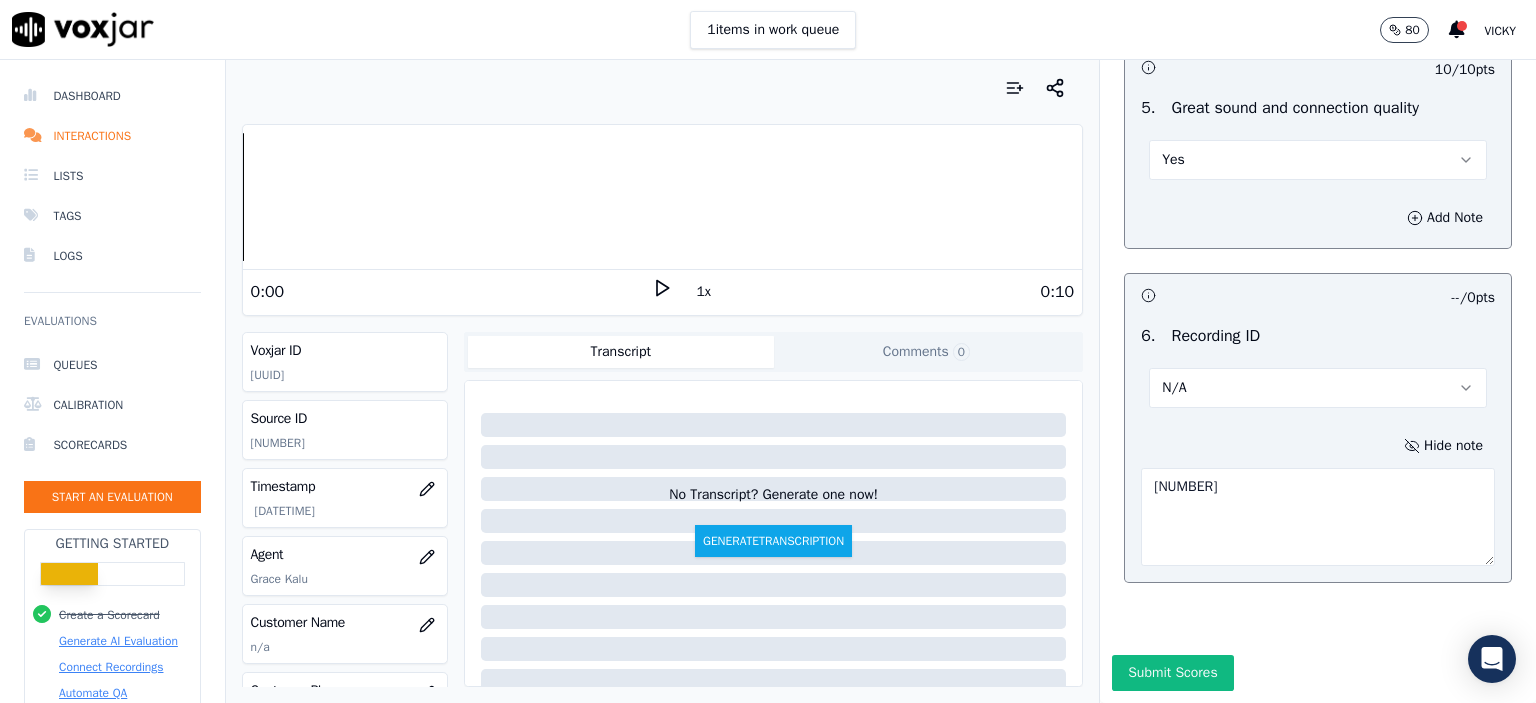 scroll, scrollTop: 3112, scrollLeft: 0, axis: vertical 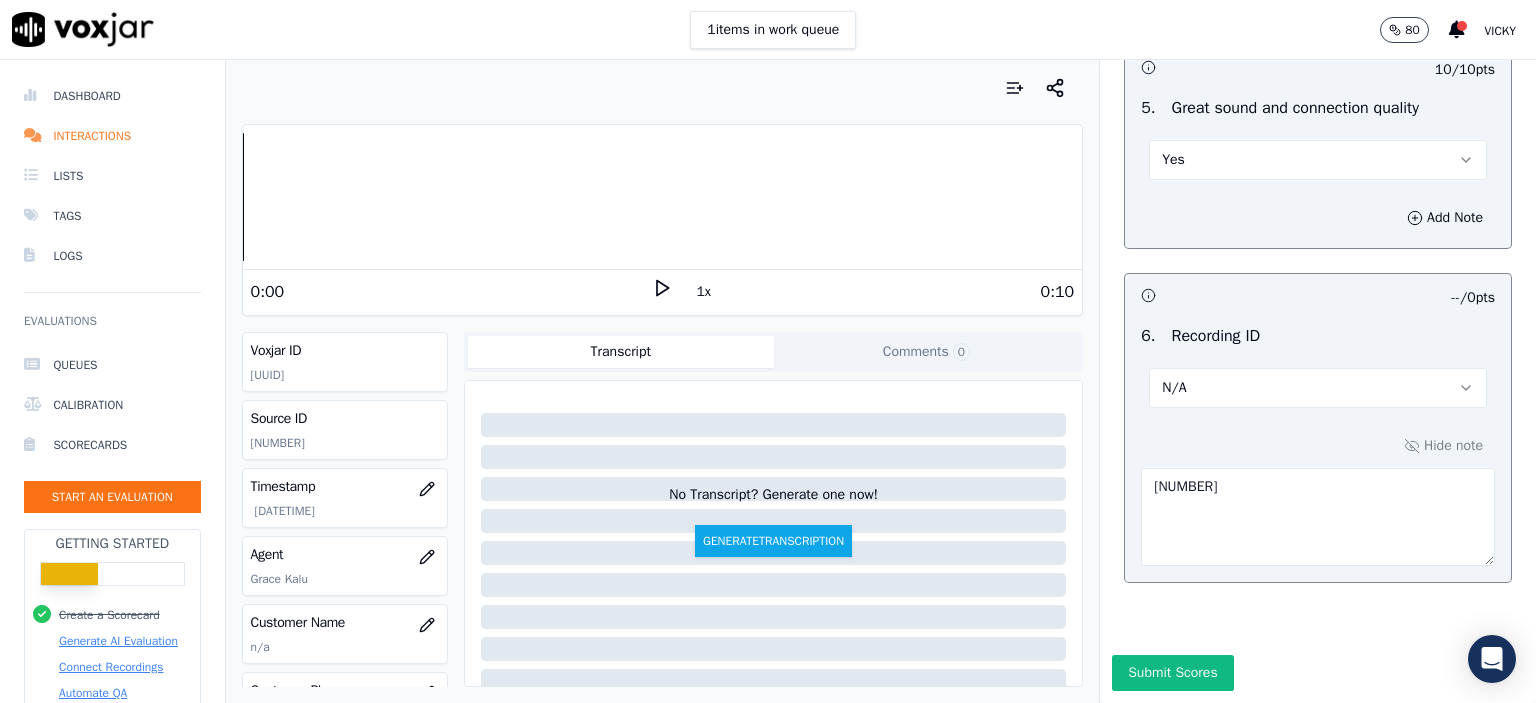 click on "Opening     30  pts                 10 / 10  pts     1 .   Proper greeting/introduction    Yes          Add Note                           0 / 10  pts     2 .   Active listening, rephrasing, and confirming the request prior to asking for location    No          Add Note                           0 / 10  pts     3 .   Confirming the identity of the caller    No          Add Note             Body     20  pts                 -- / 10  pts     1 .   Addressing the past due balance/payment per visit/insurance status (if applicable)     N/A          Add Note                           5 / 10  pts     2 .   Successfully completing the request    Partially          Add Note             Finalizing     20  pts                 10 / 10  pts     1 .   Wishing the caller to have a wonderful day    Yes          Add Note                           10 / 10  pts     2 .   Commlog    Yes          Add Note             General     50  pts                 -- / 10  pts     1 .     N/A          Add Note                           0 / 10" at bounding box center (1318, -1132) 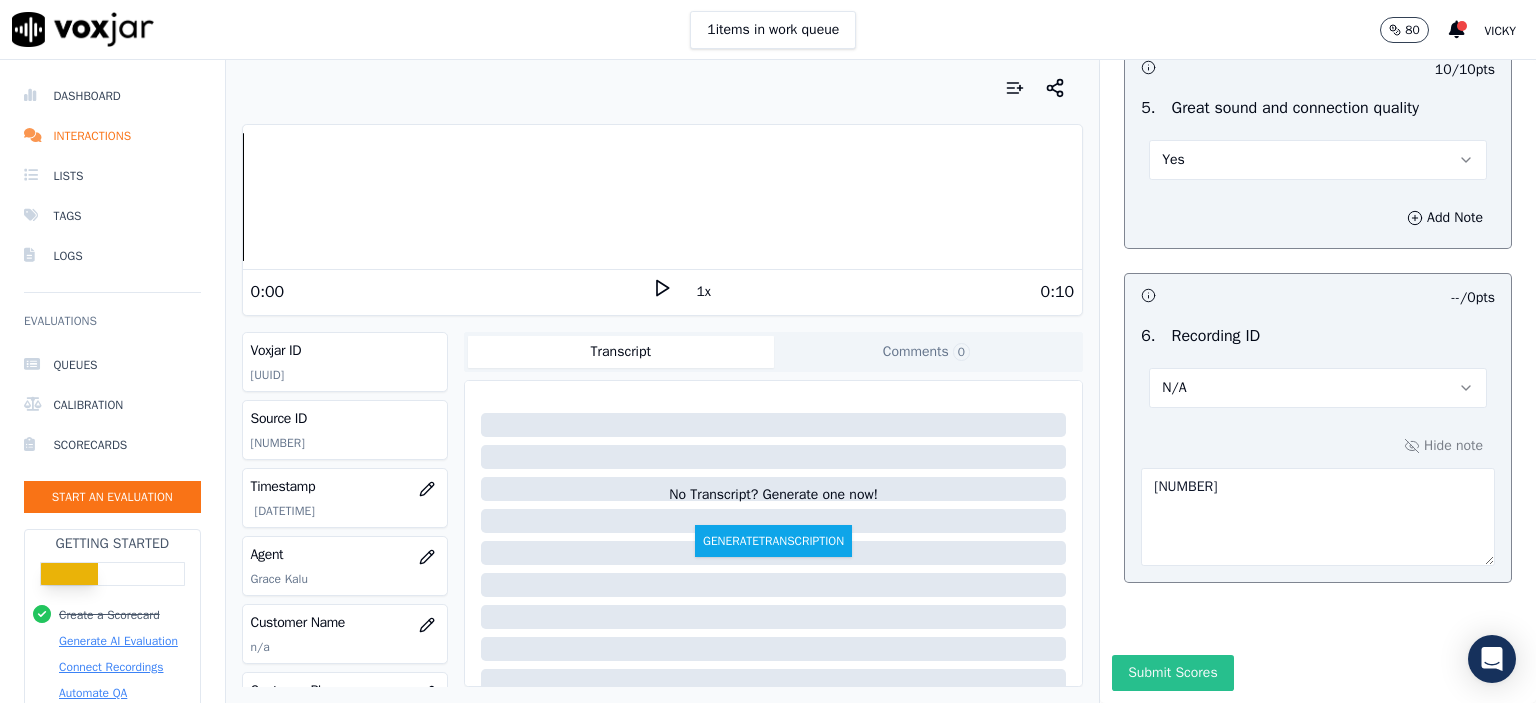 click on "Submit Scores" at bounding box center (1172, 673) 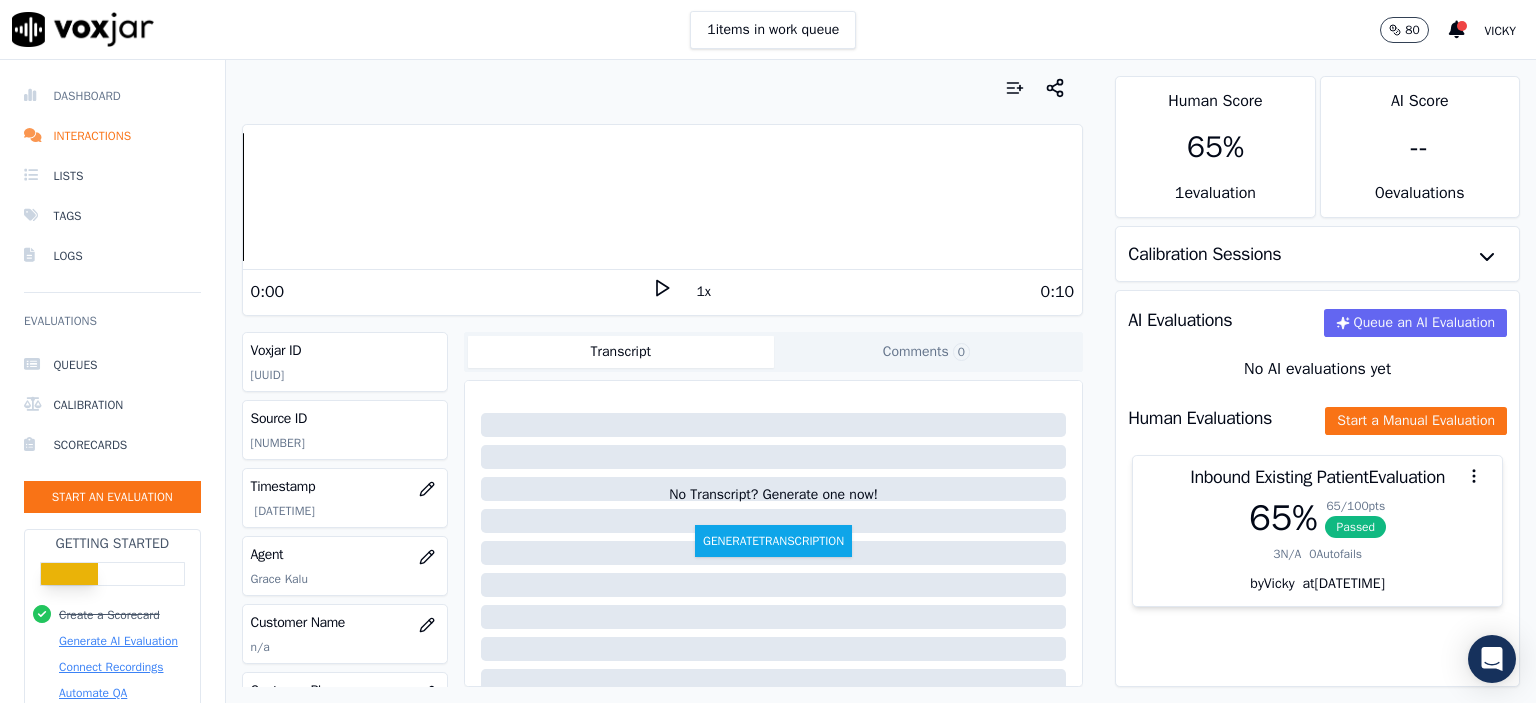 click on "Dashboard" at bounding box center (112, 96) 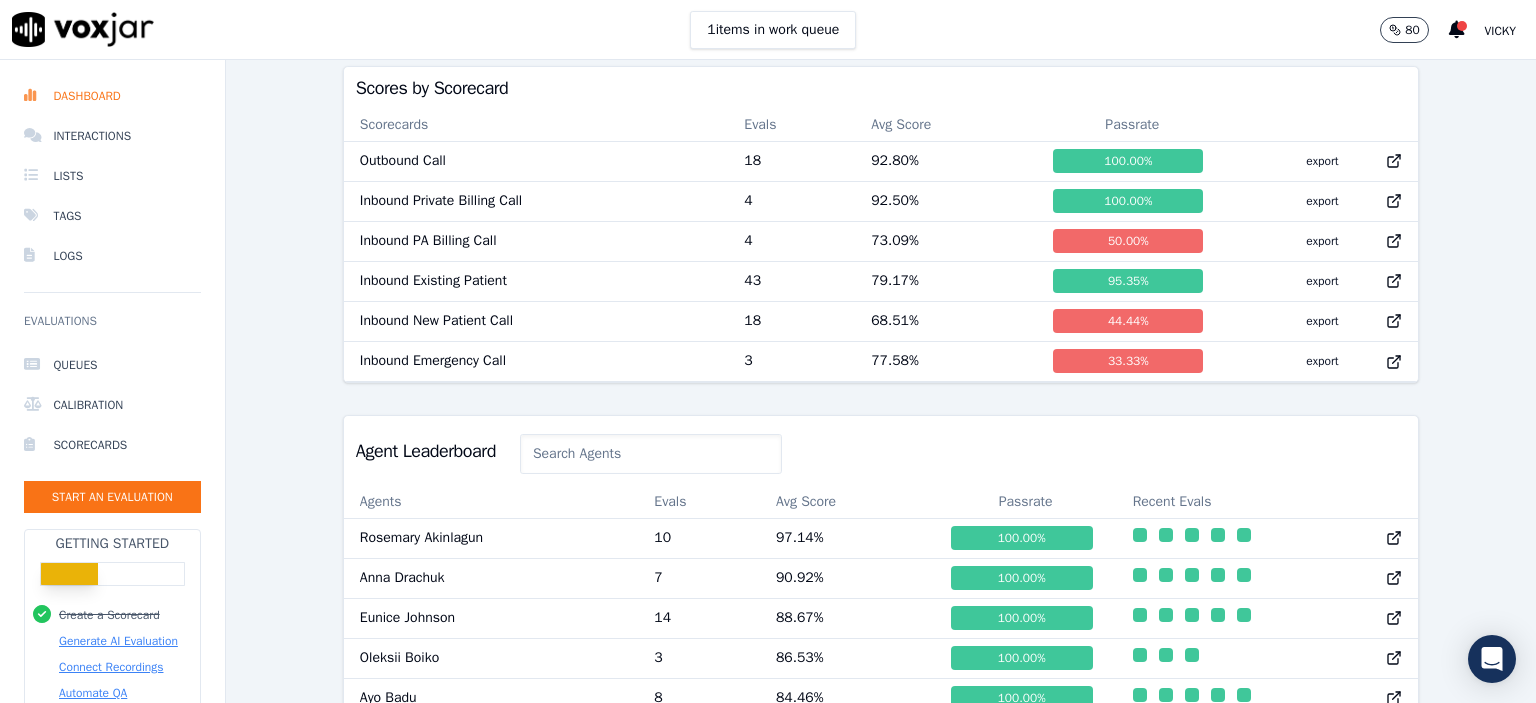 scroll, scrollTop: 938, scrollLeft: 0, axis: vertical 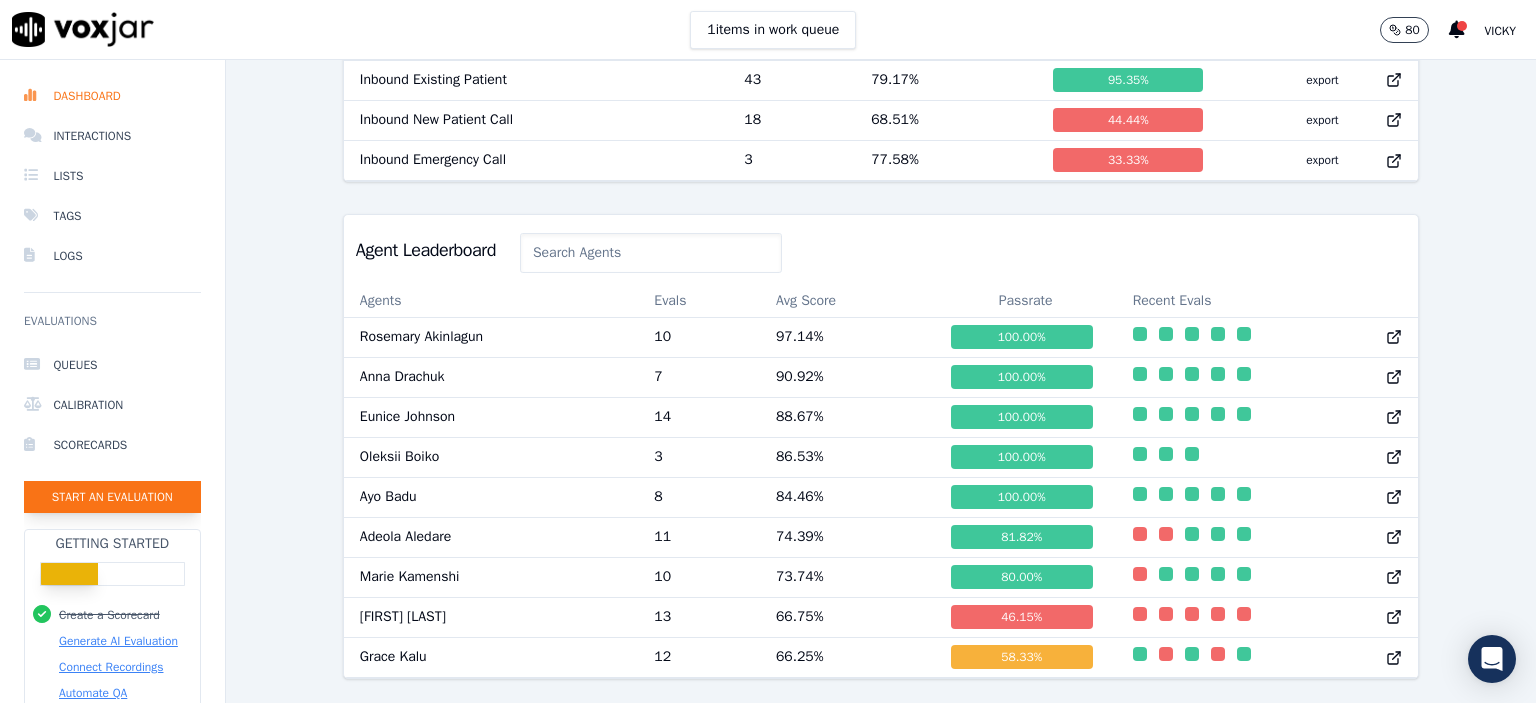 click on "Start an Evaluation" 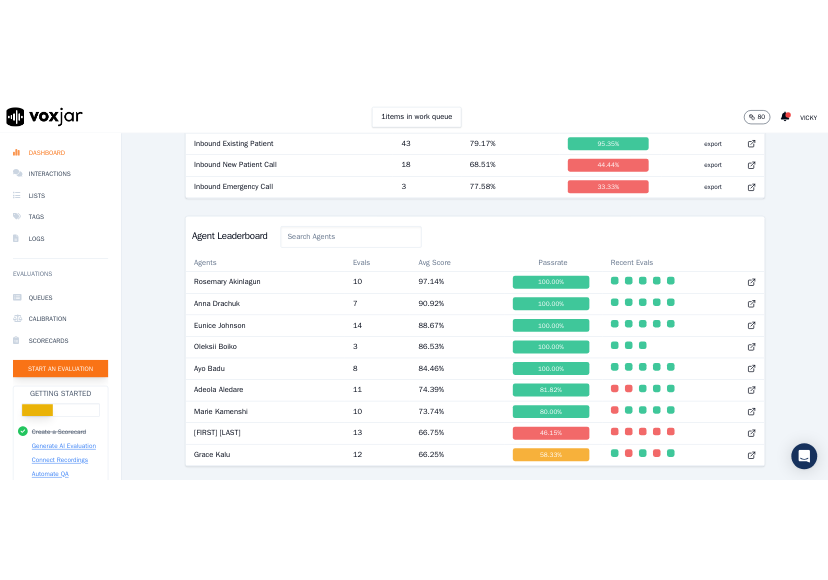 scroll, scrollTop: 122, scrollLeft: 0, axis: vertical 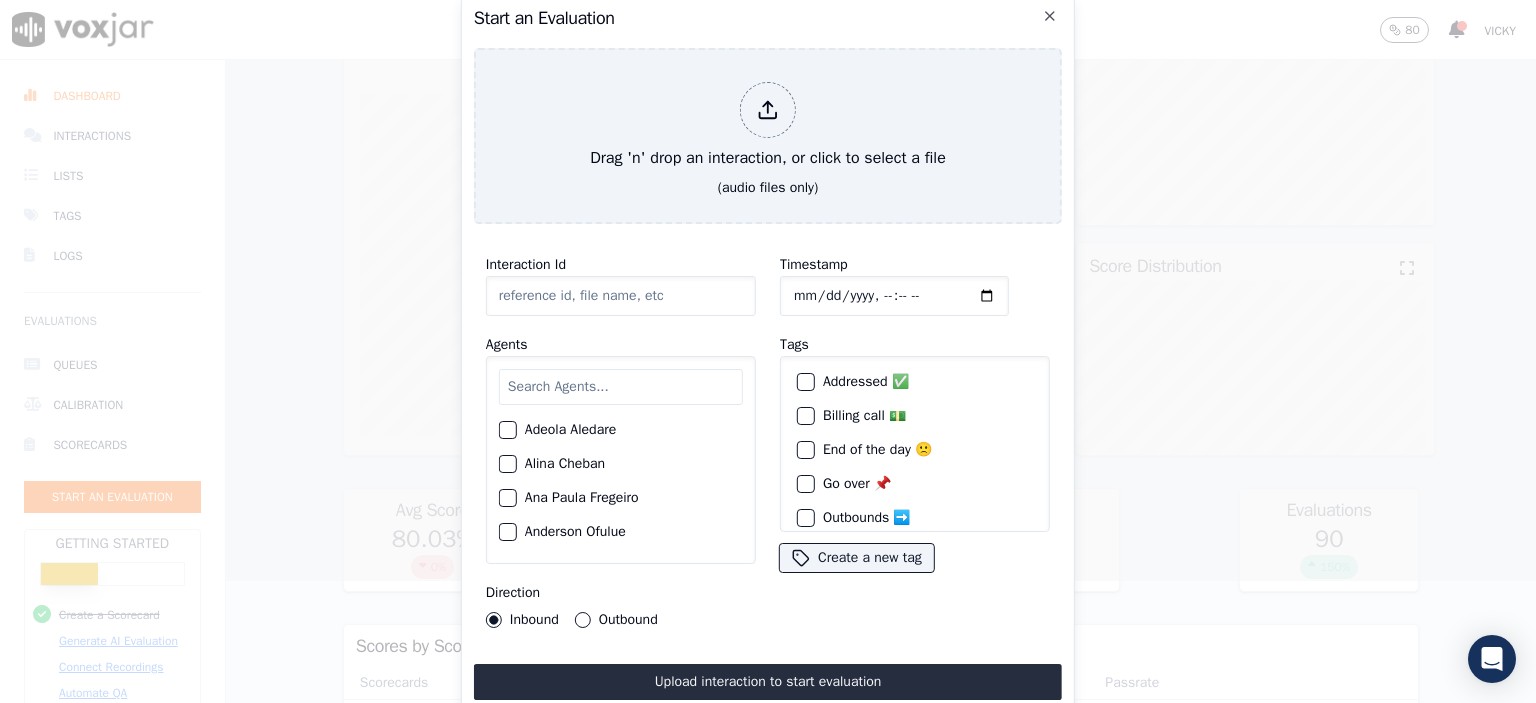 click on "Interaction Id" 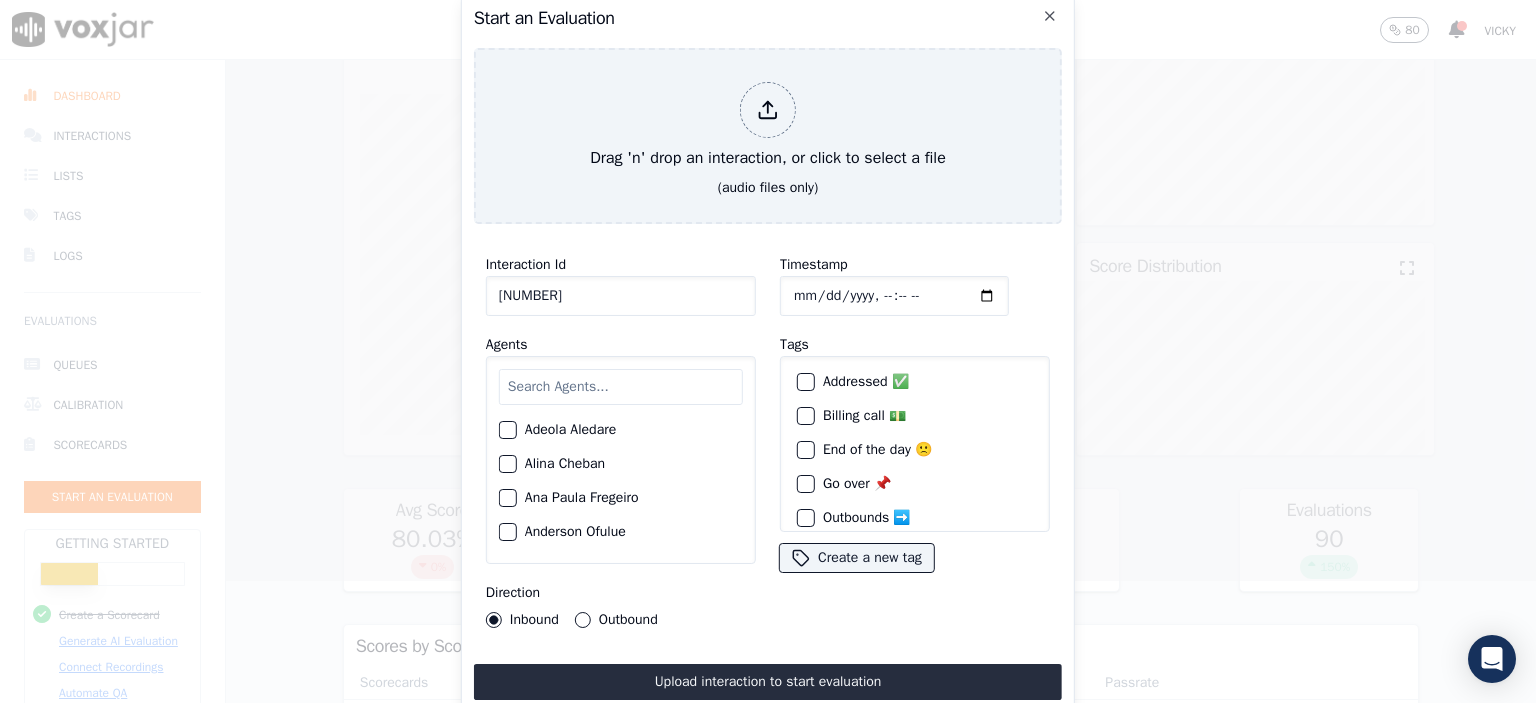 type on "[NUMBER]" 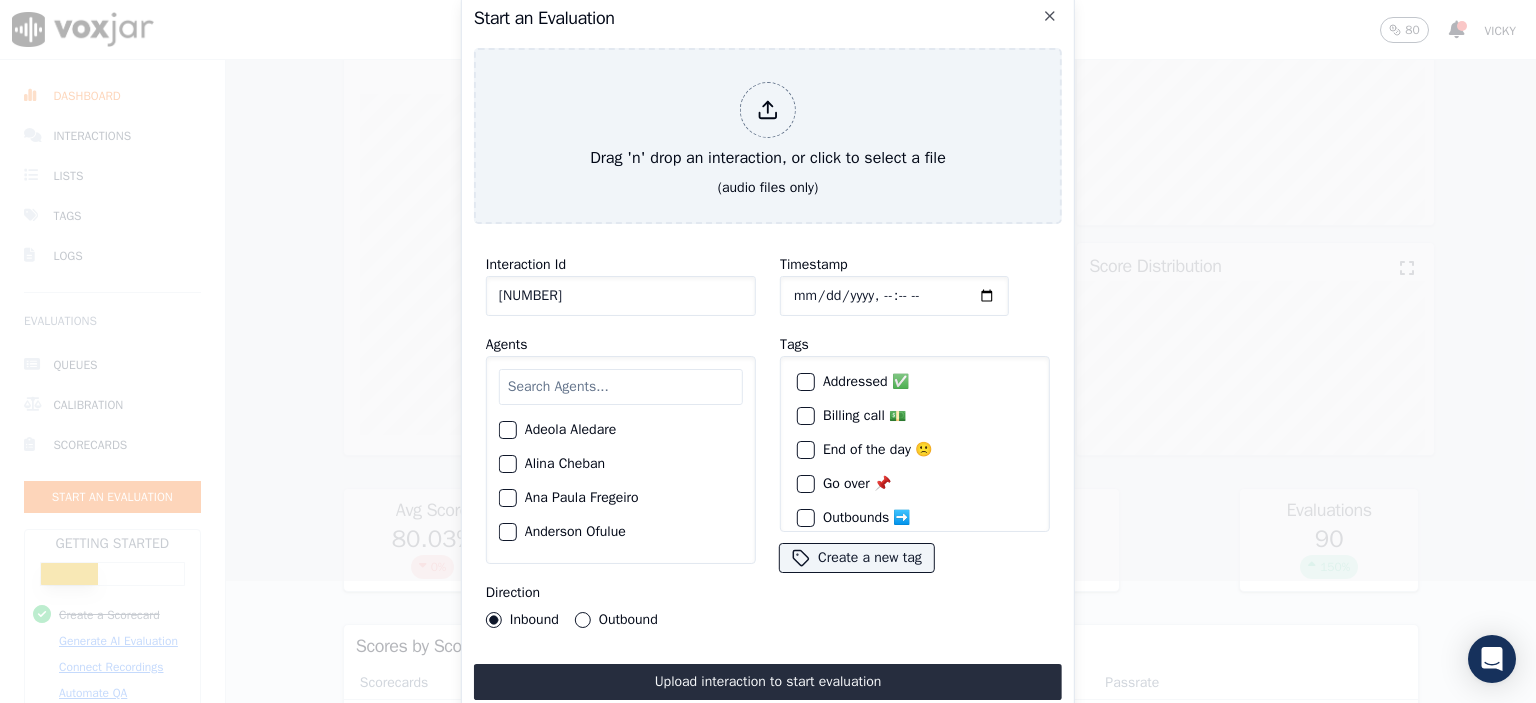 type on "[DATETIME]" 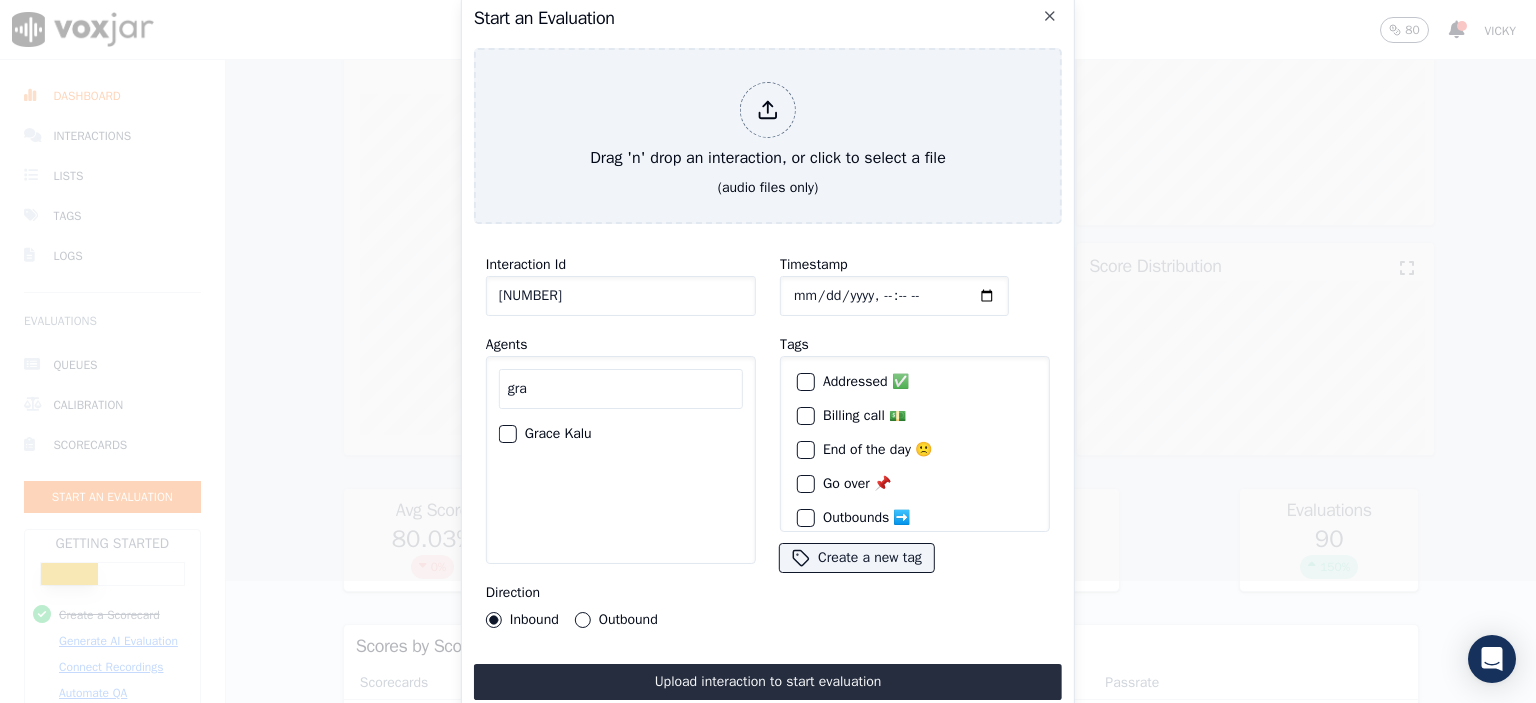 type on "gra" 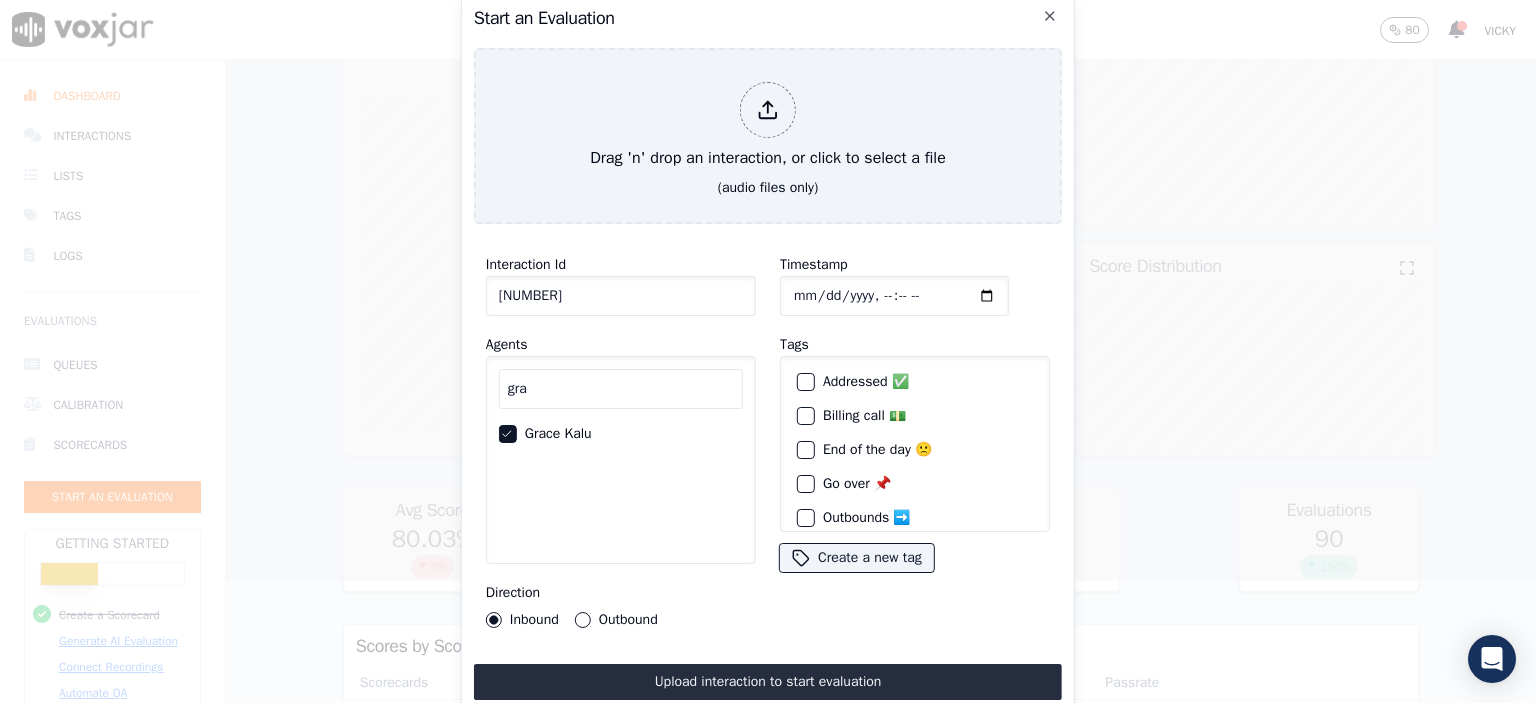 scroll, scrollTop: 30, scrollLeft: 0, axis: vertical 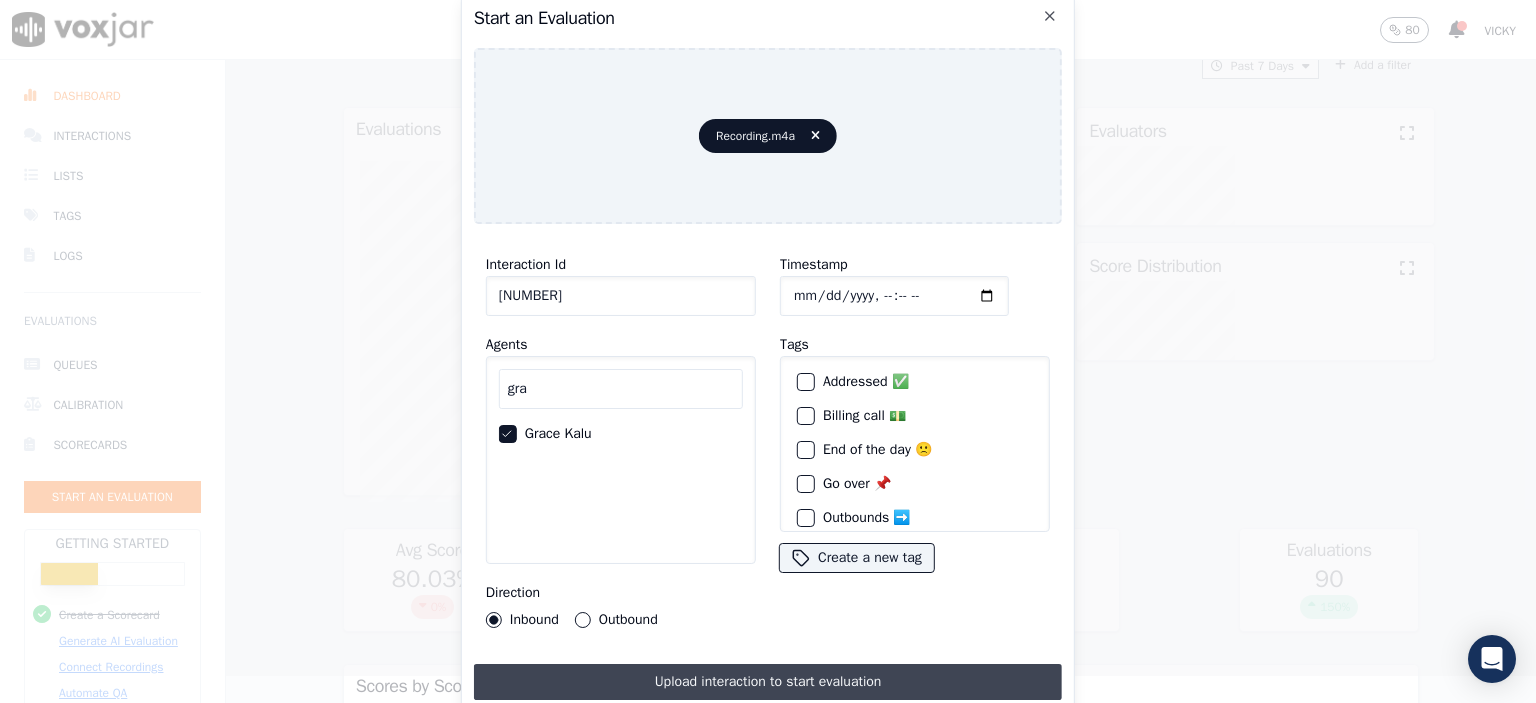 click on "Upload interaction to start evaluation" at bounding box center [768, 682] 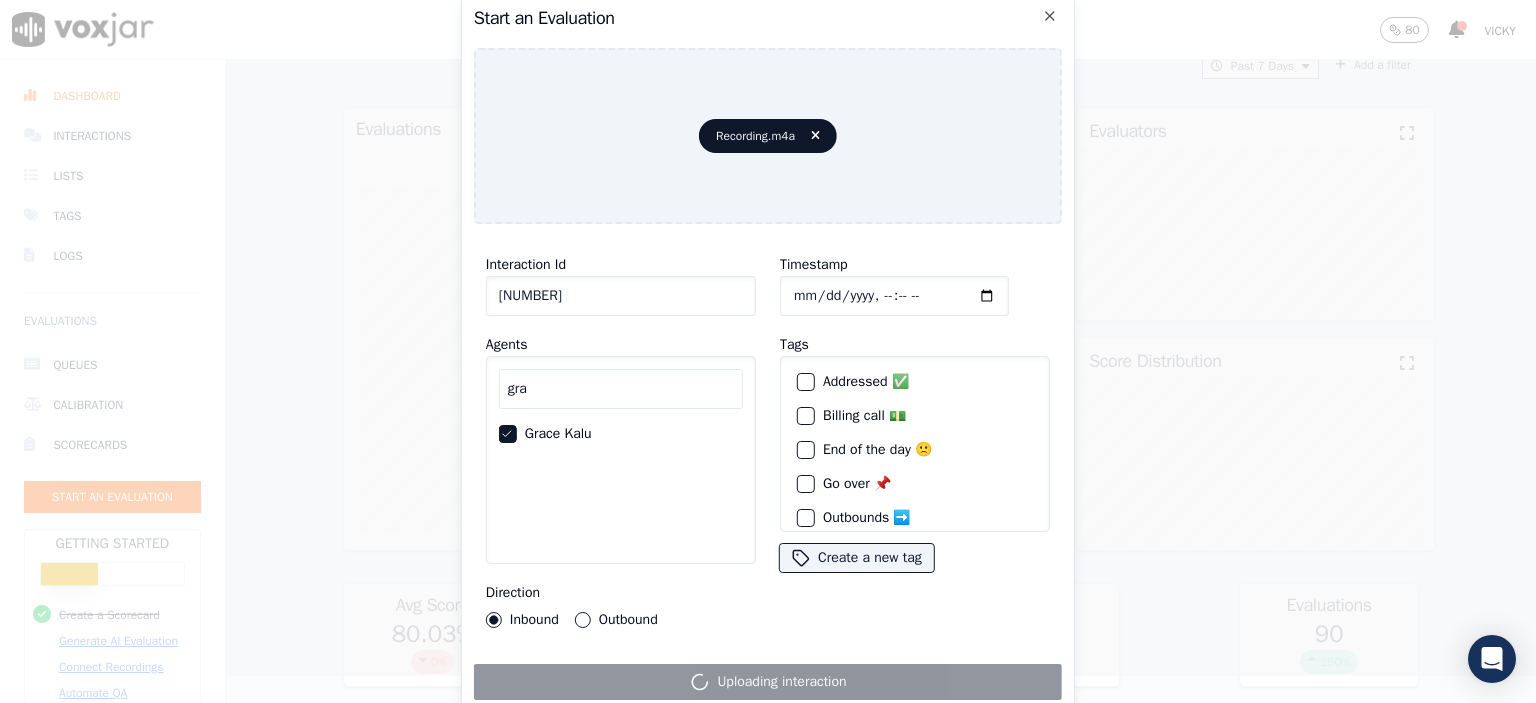 scroll, scrollTop: 0, scrollLeft: 0, axis: both 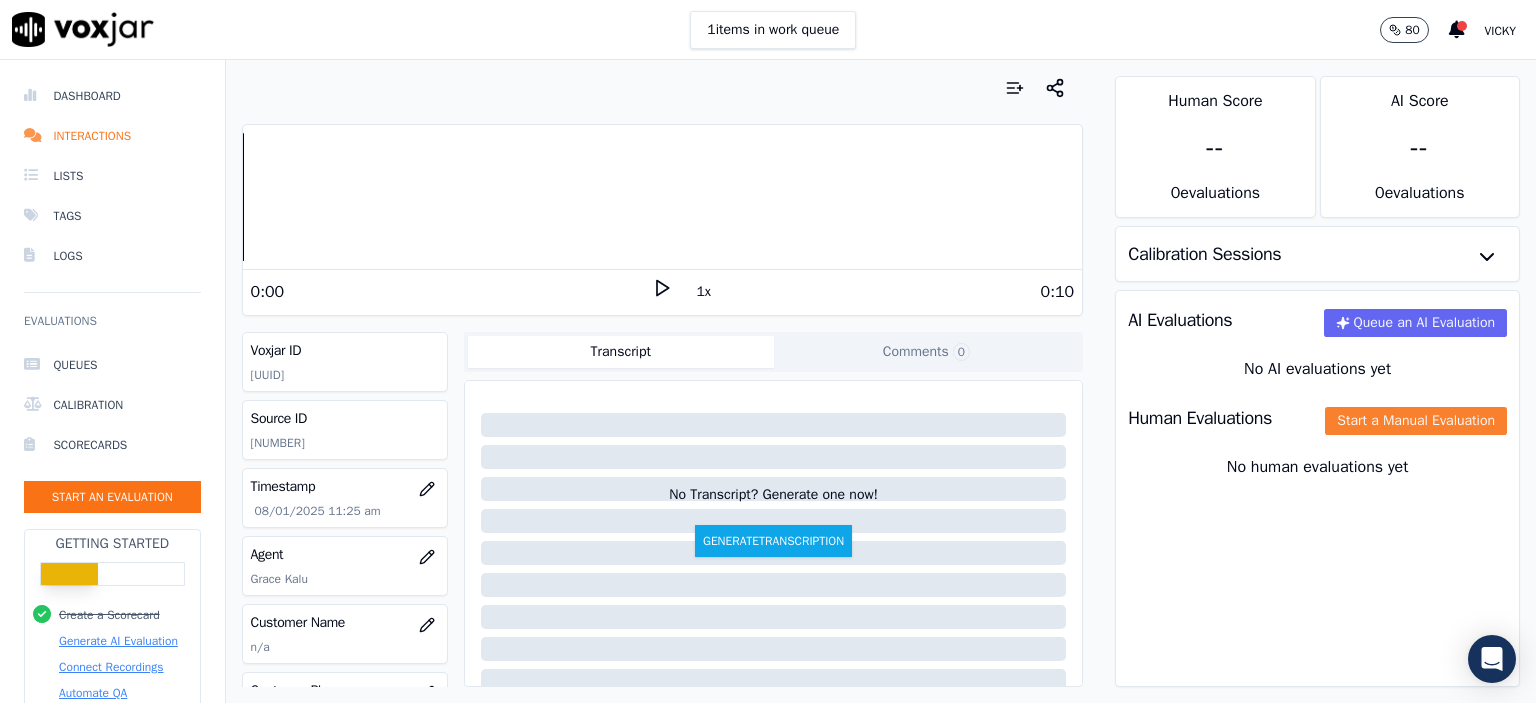 click on "Start a Manual Evaluation" 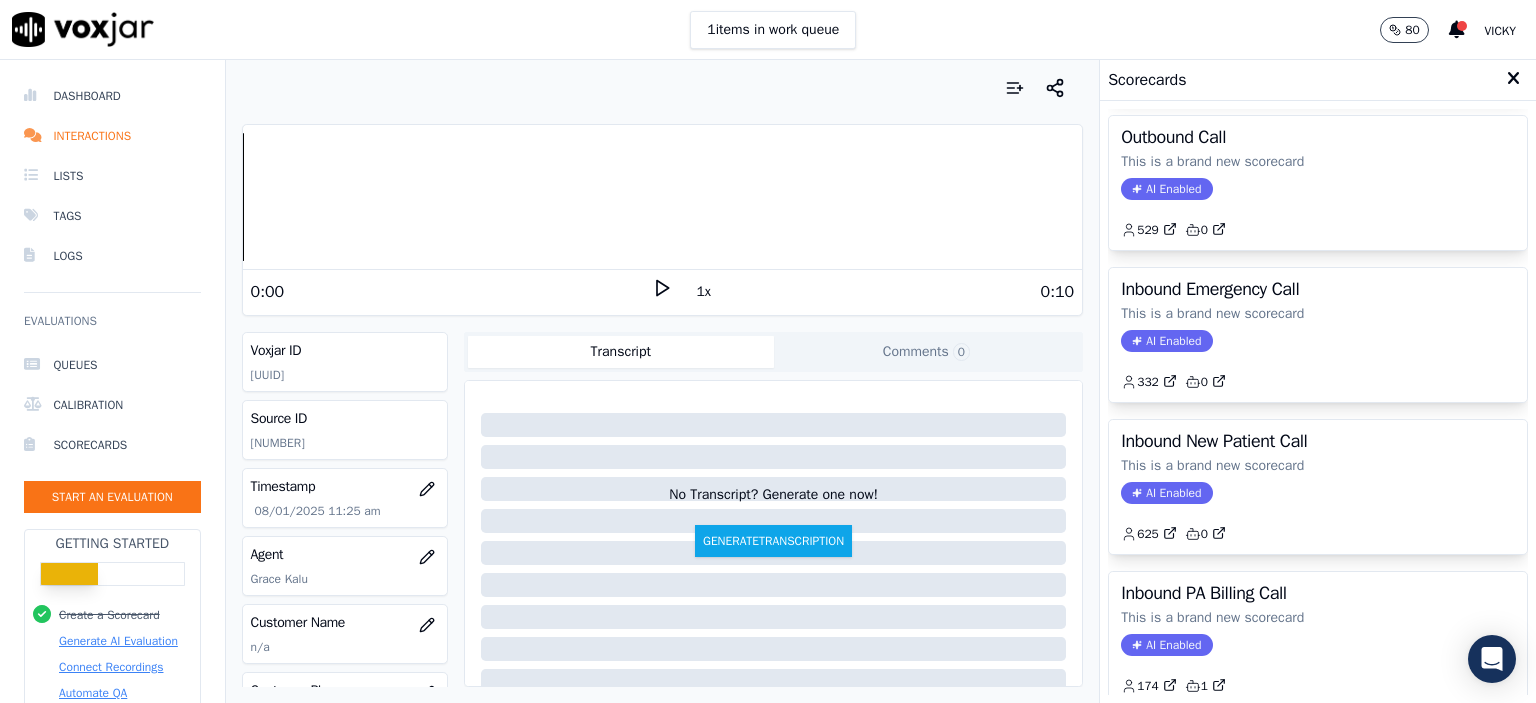 scroll, scrollTop: 300, scrollLeft: 0, axis: vertical 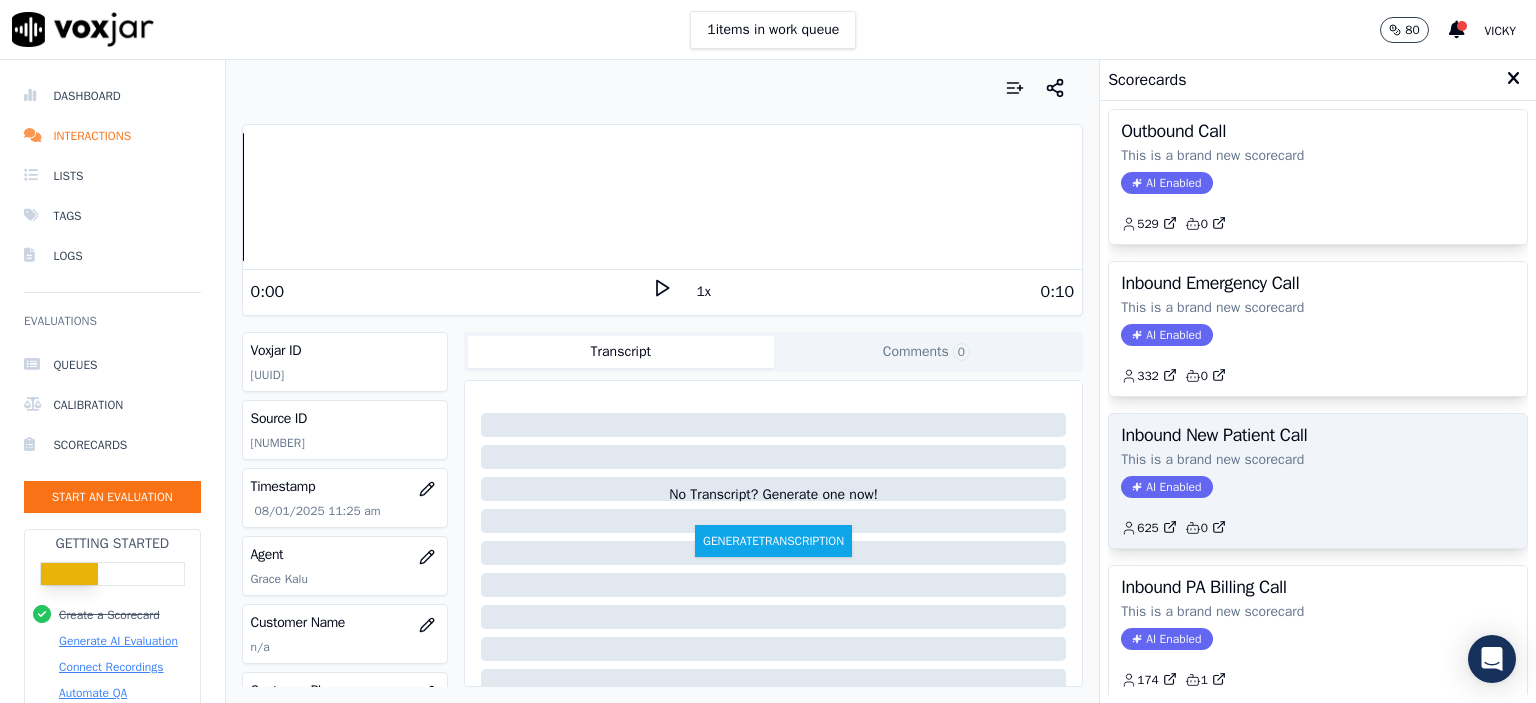 click on "Inbound New Patient Call" at bounding box center [1318, 435] 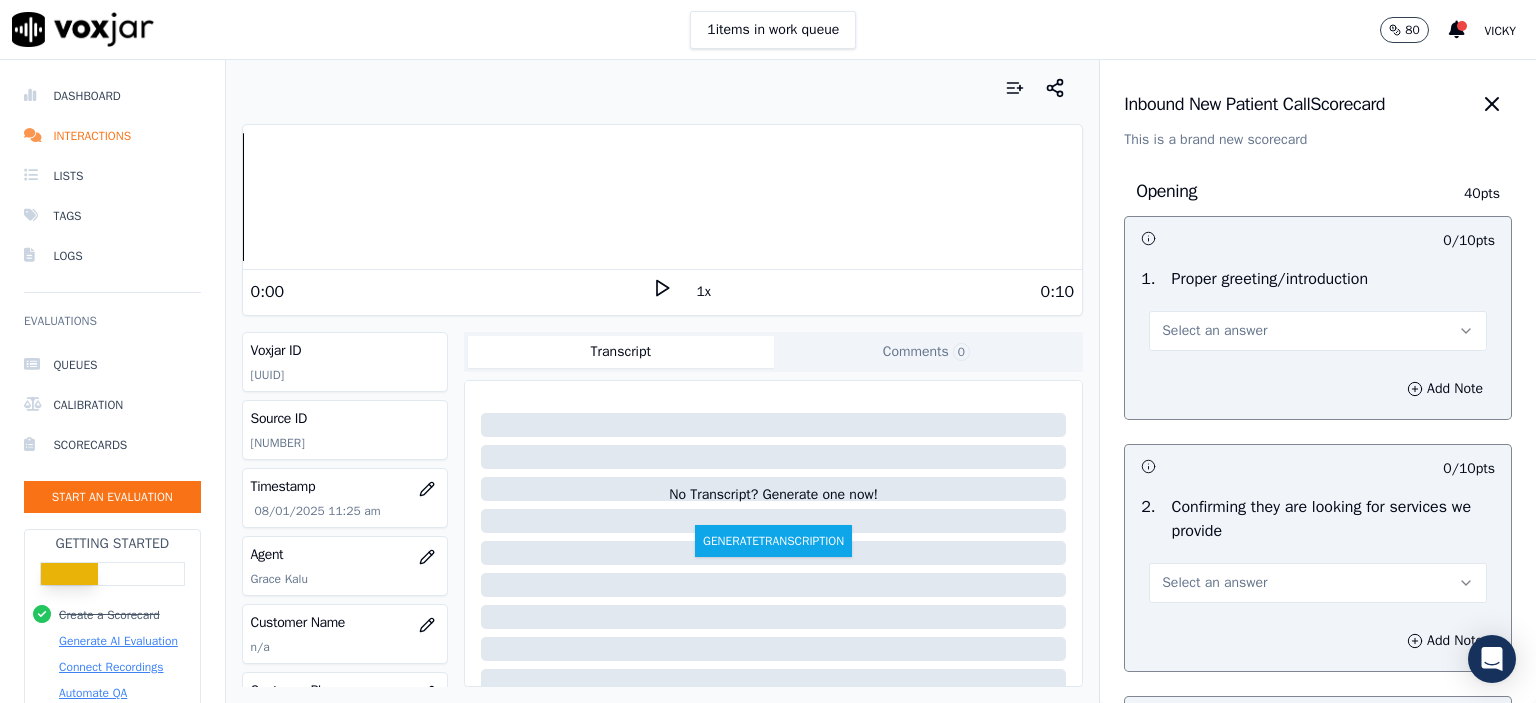 click on "Select an answer" at bounding box center (1318, 331) 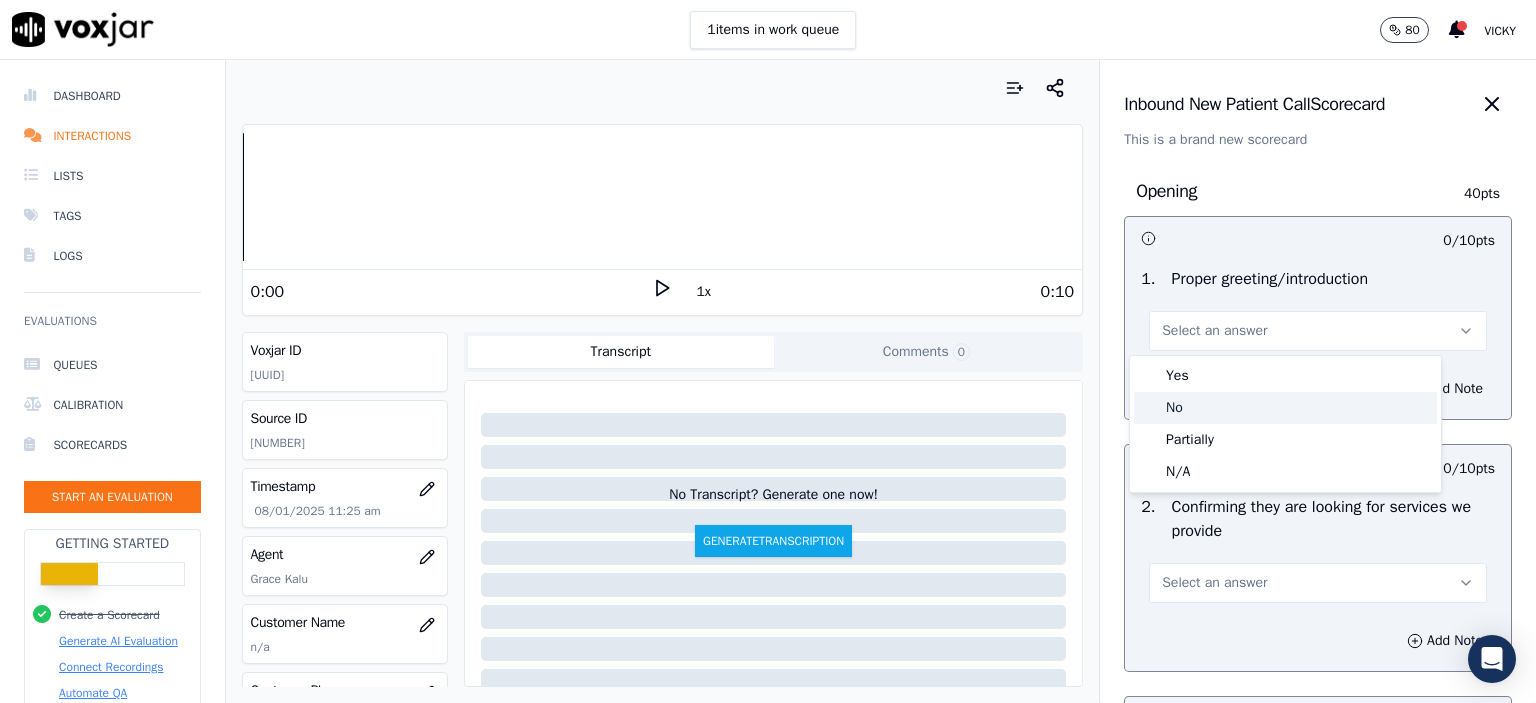 drag, startPoint x: 1277, startPoint y: 351, endPoint x: 1280, endPoint y: 400, distance: 49.09175 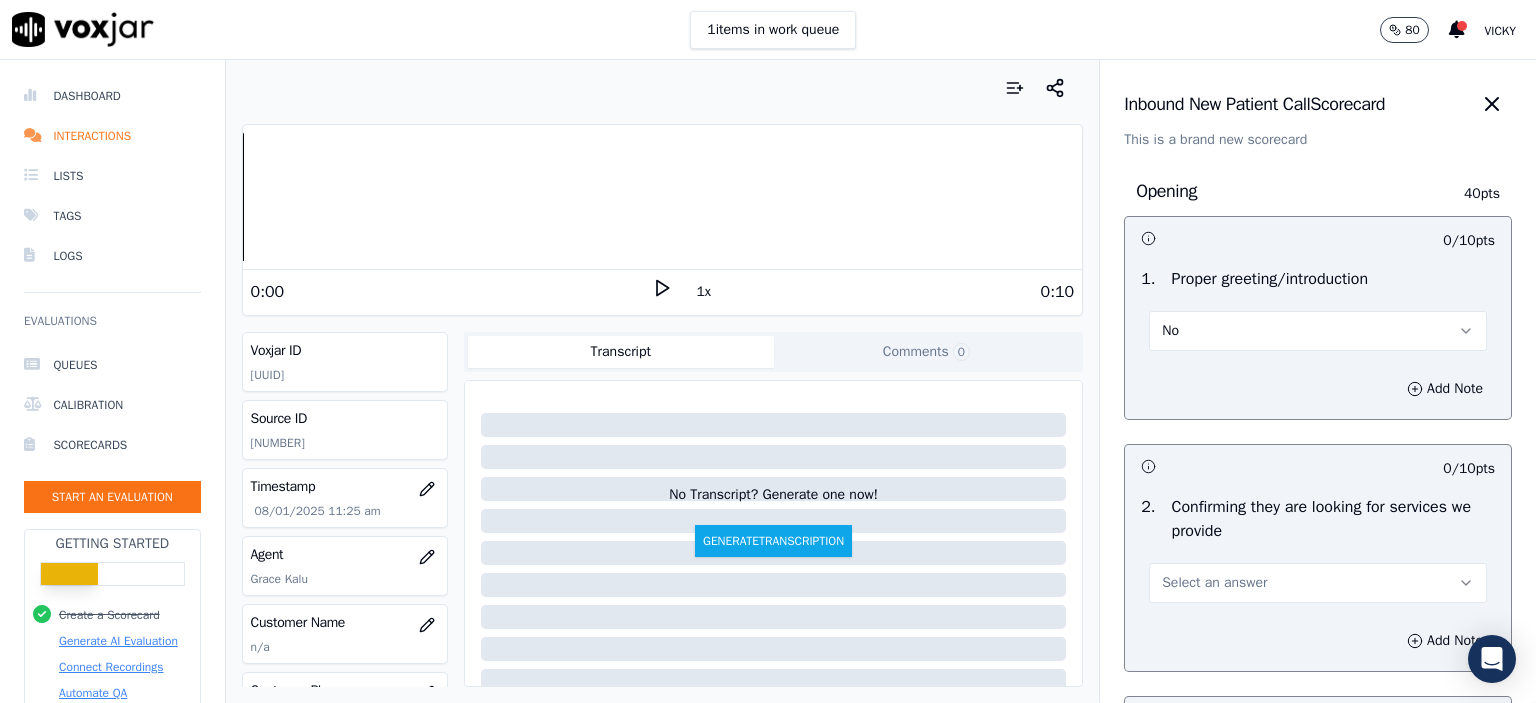click on "Add Note" at bounding box center (1318, 389) 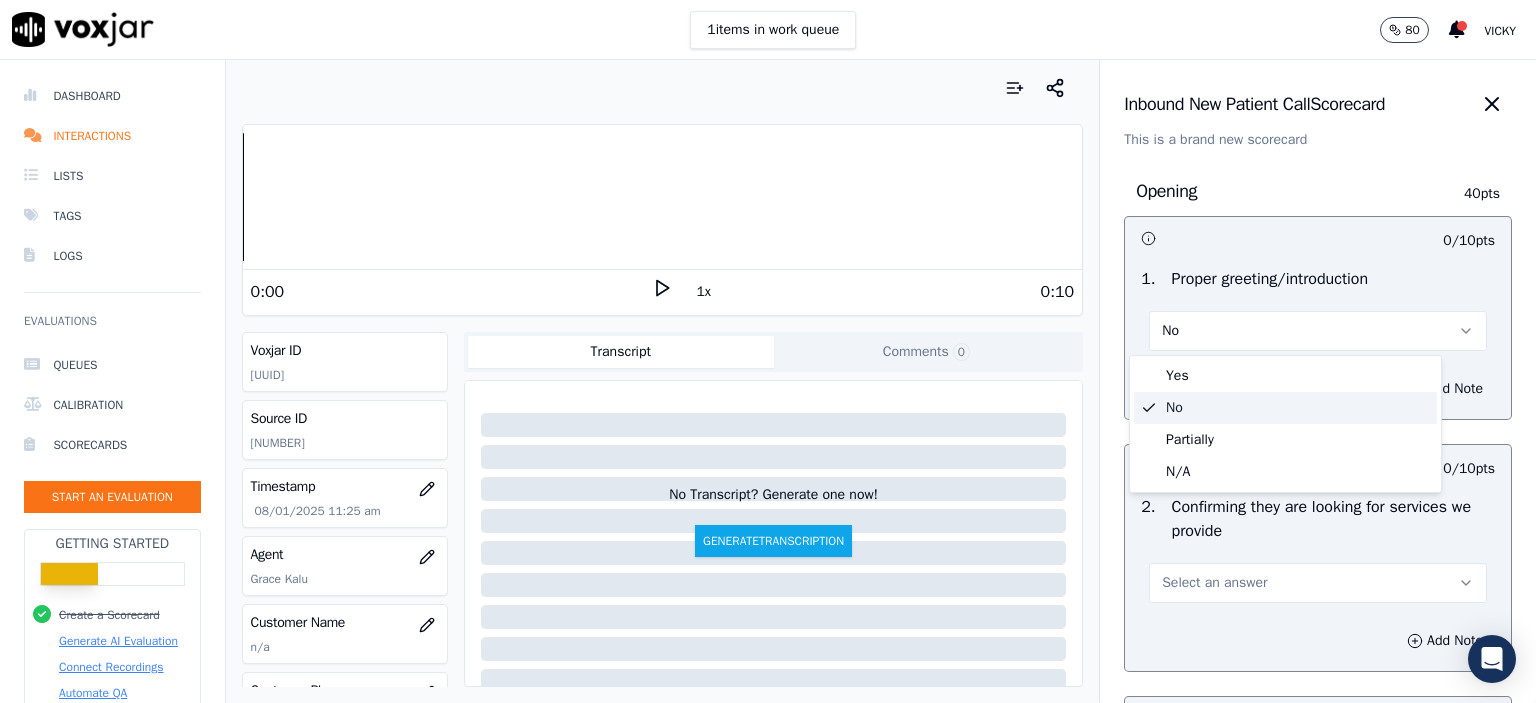 click on "Yes" at bounding box center [1285, 376] 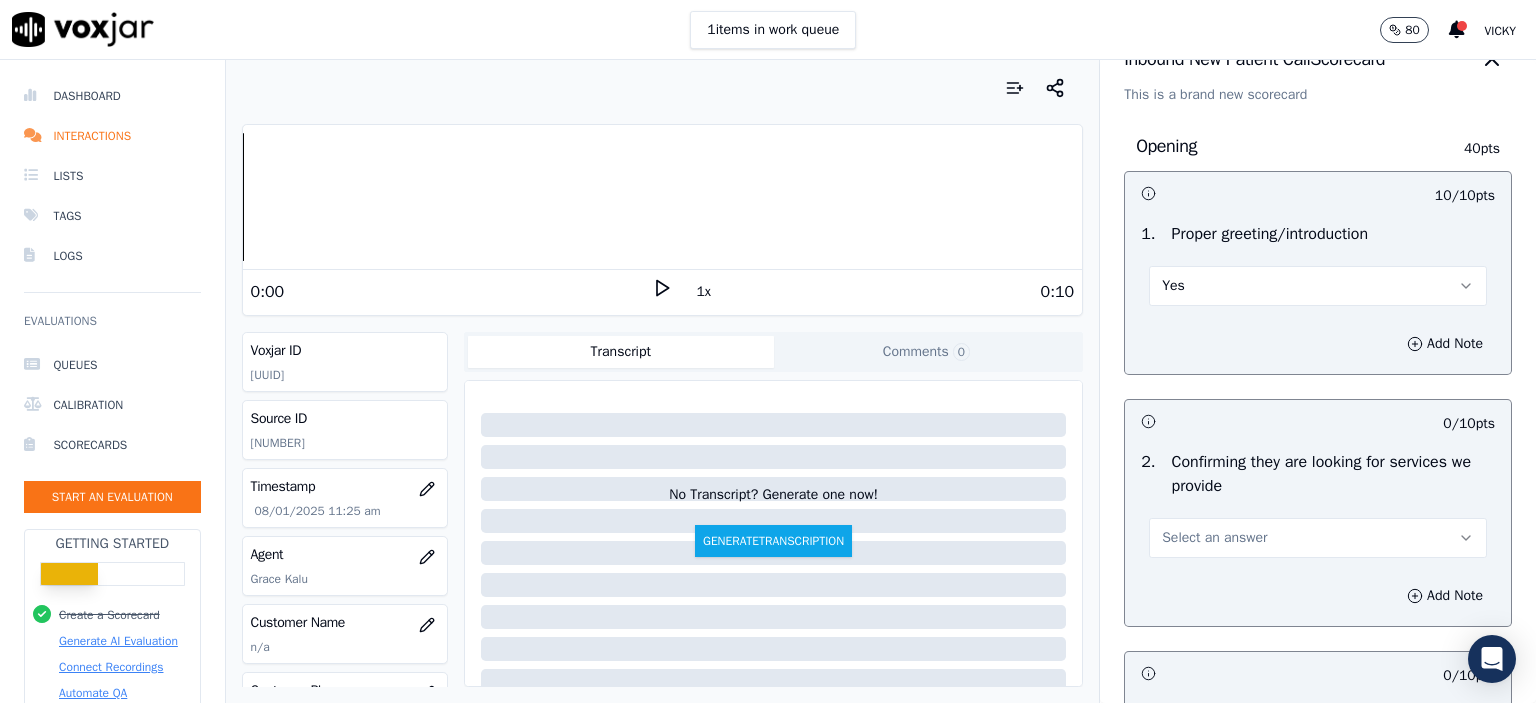 scroll, scrollTop: 200, scrollLeft: 0, axis: vertical 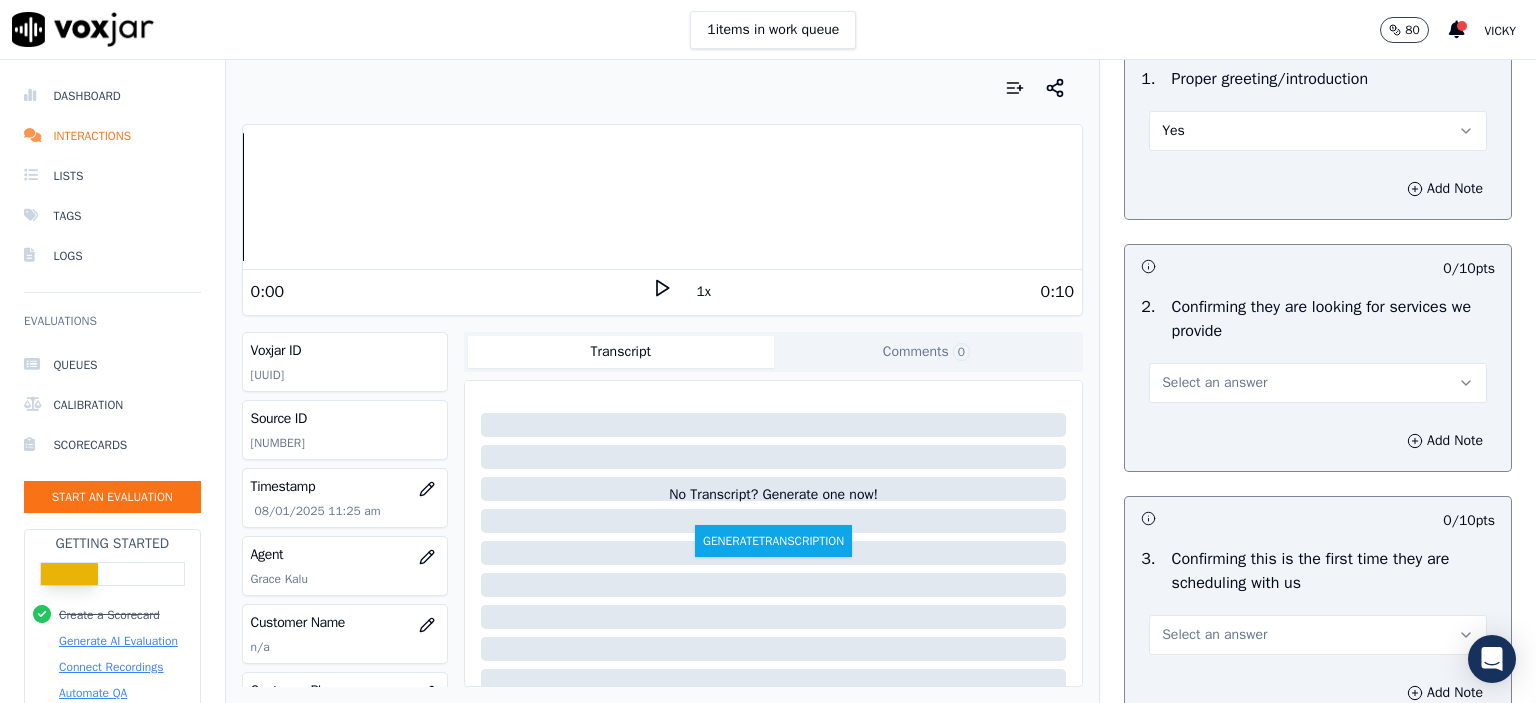 click on "Select an answer" at bounding box center [1318, 383] 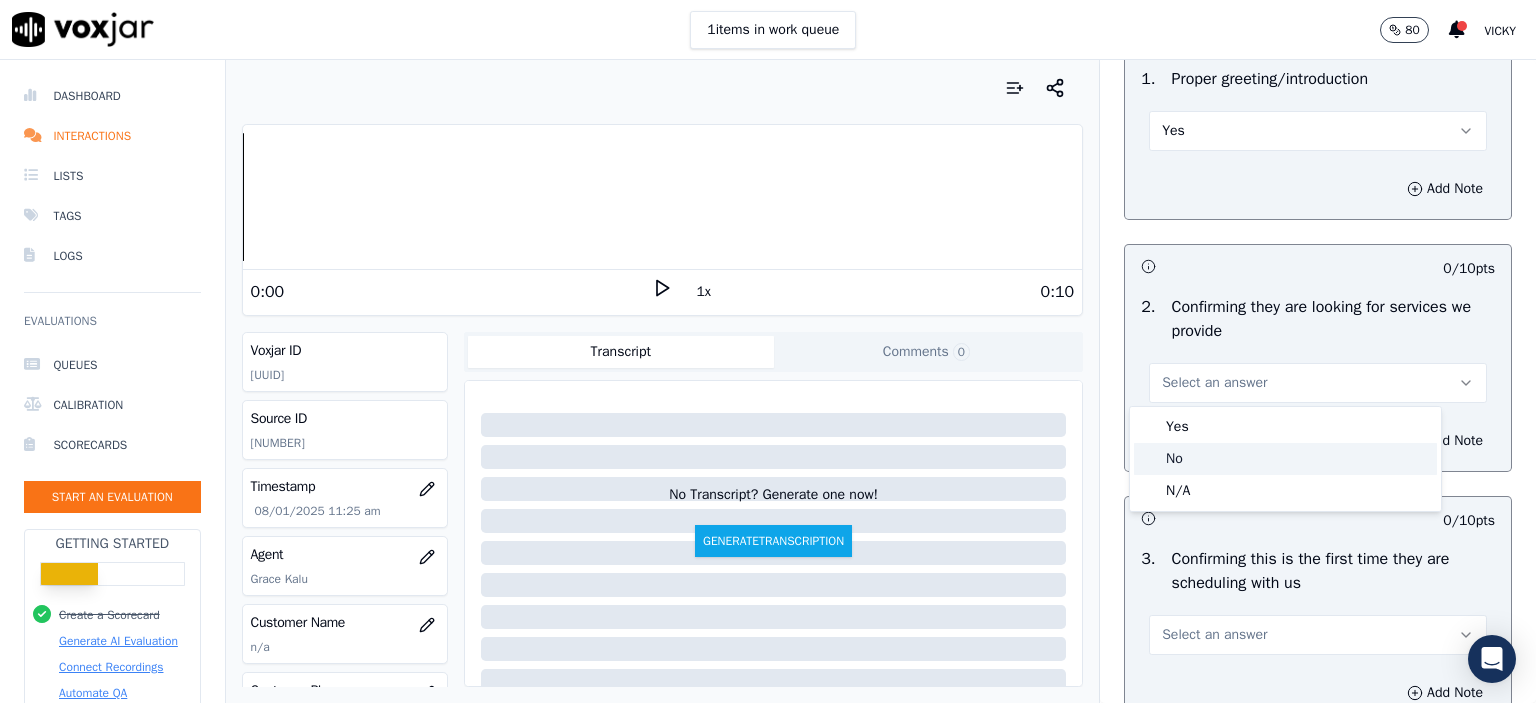 click on "No" 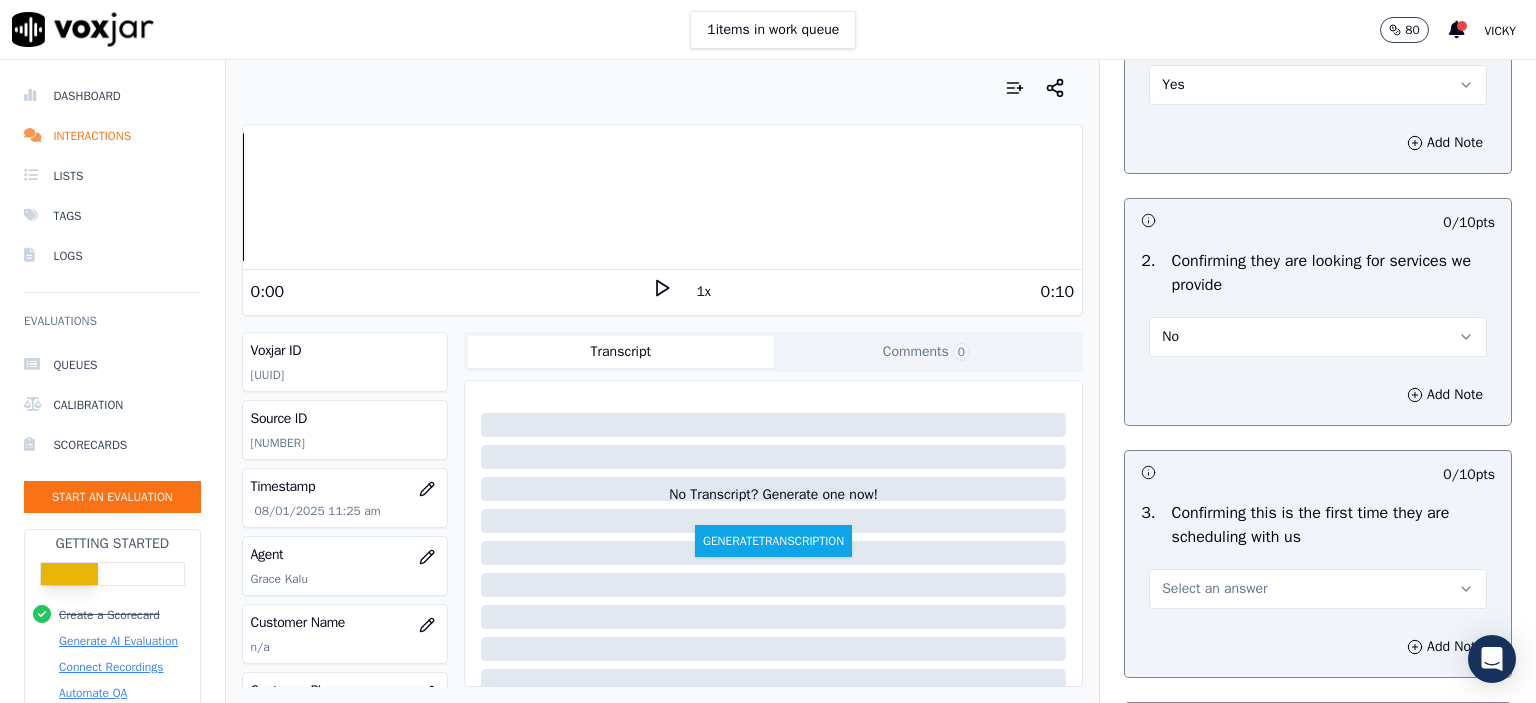 scroll, scrollTop: 400, scrollLeft: 0, axis: vertical 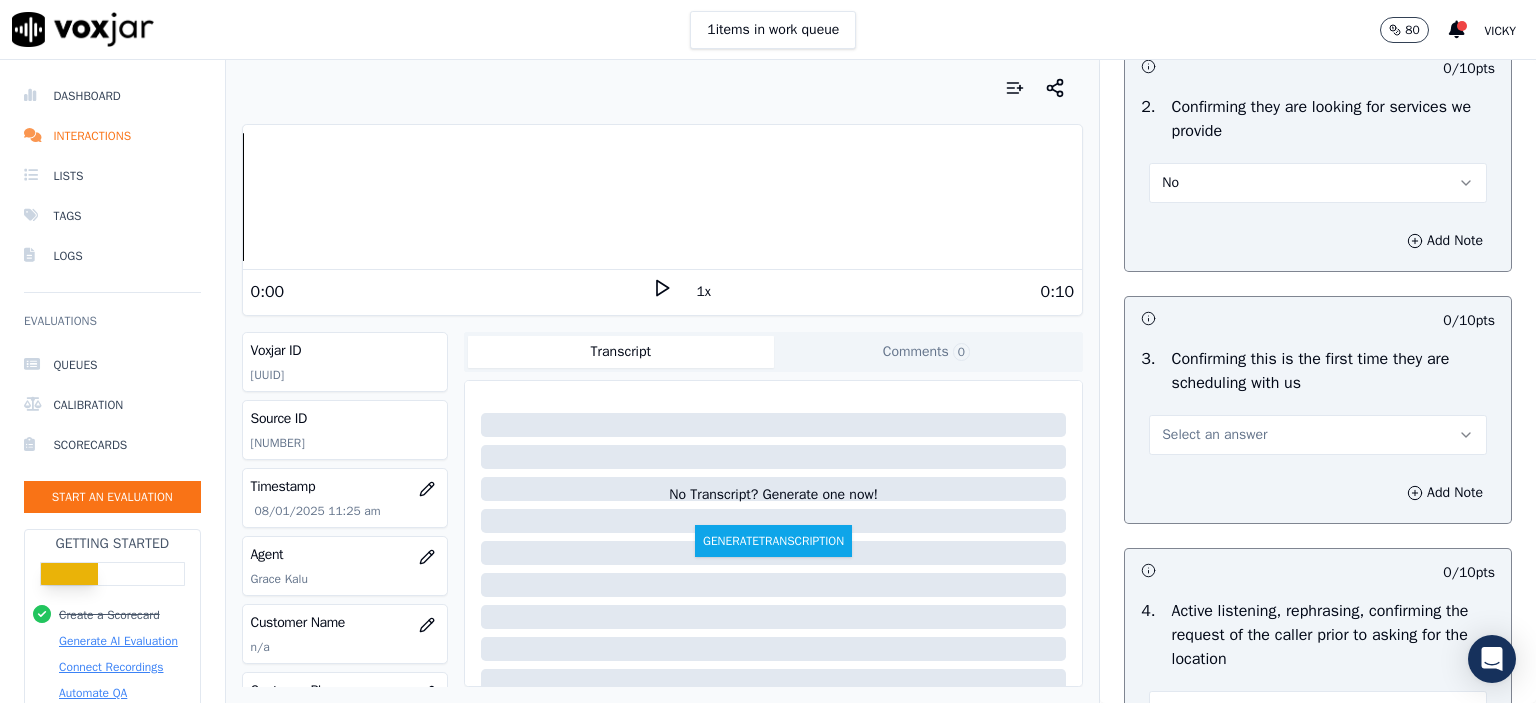 click on "Select an answer" at bounding box center (1318, 435) 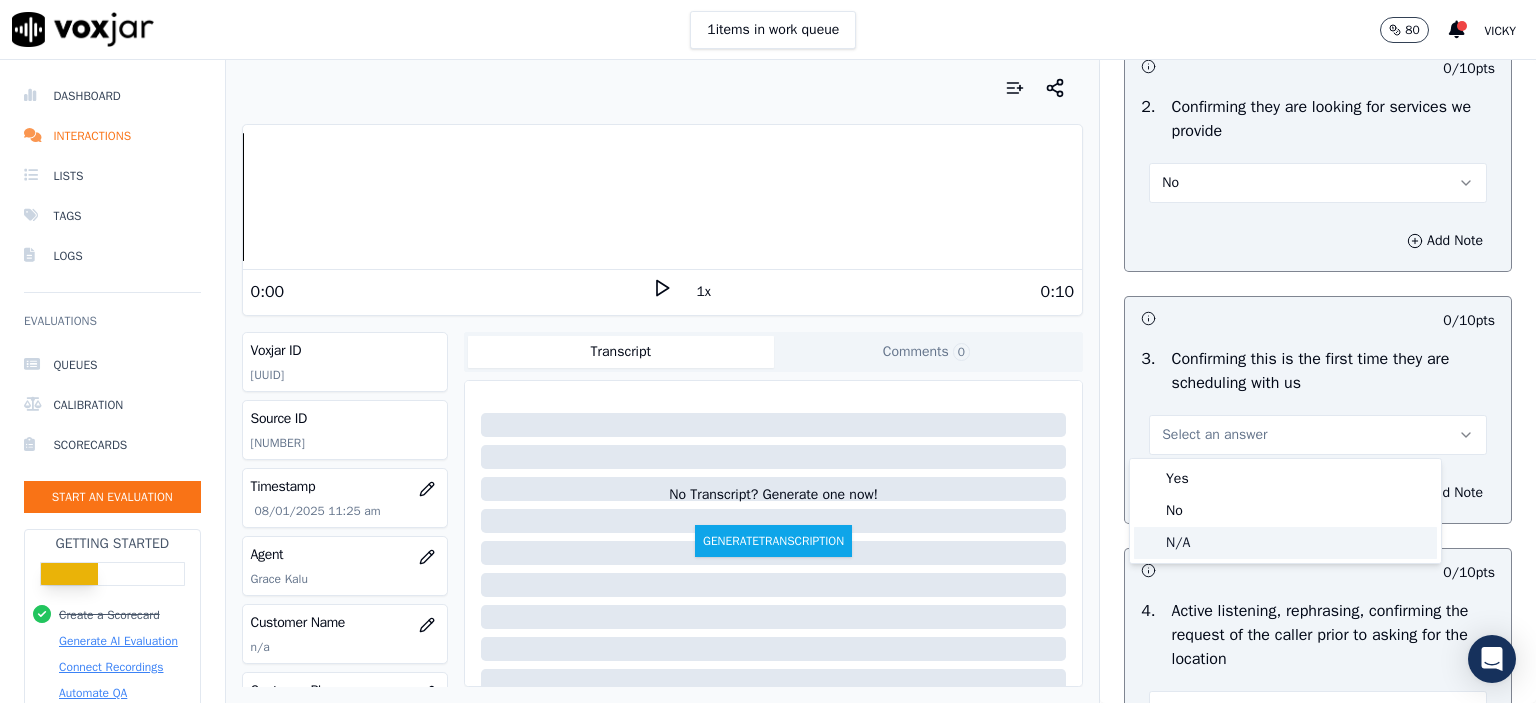 click on "N/A" 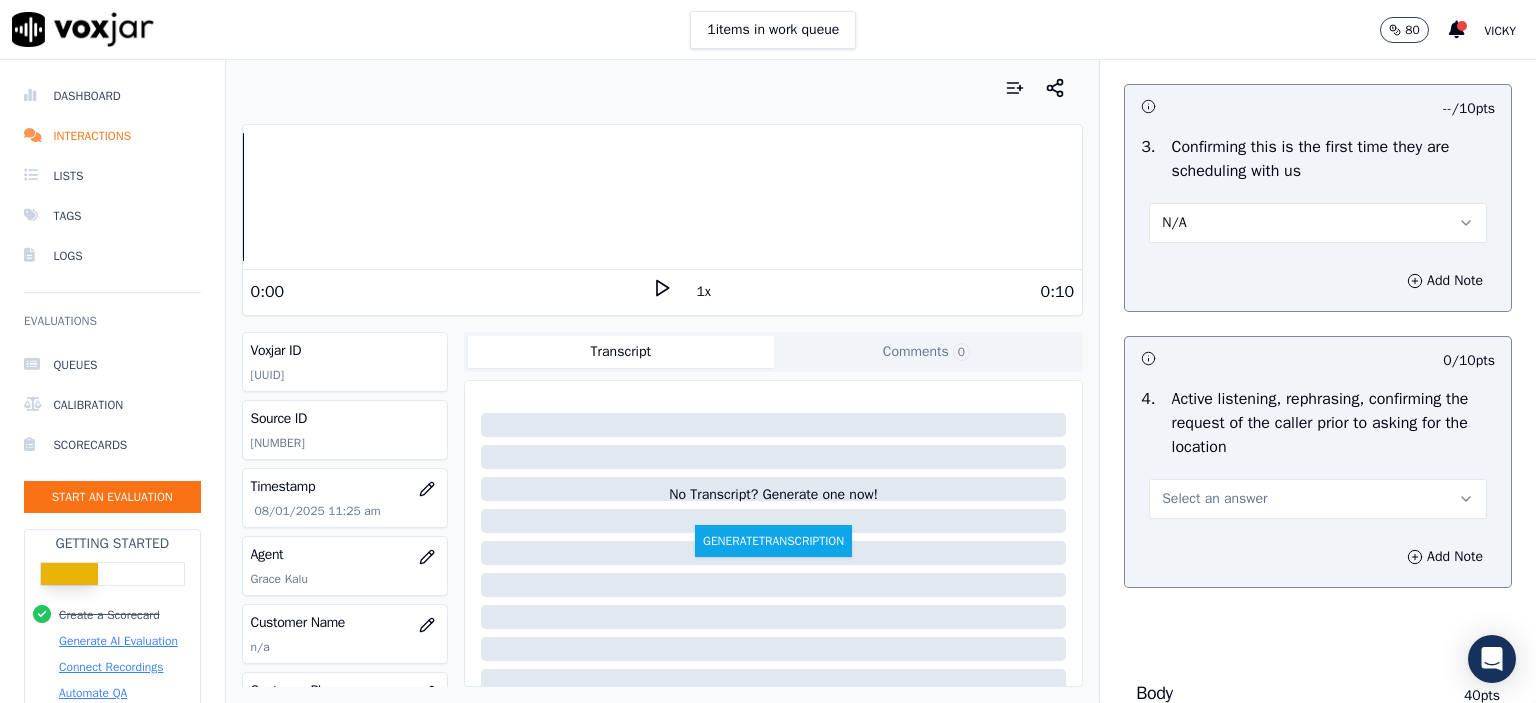 scroll, scrollTop: 700, scrollLeft: 0, axis: vertical 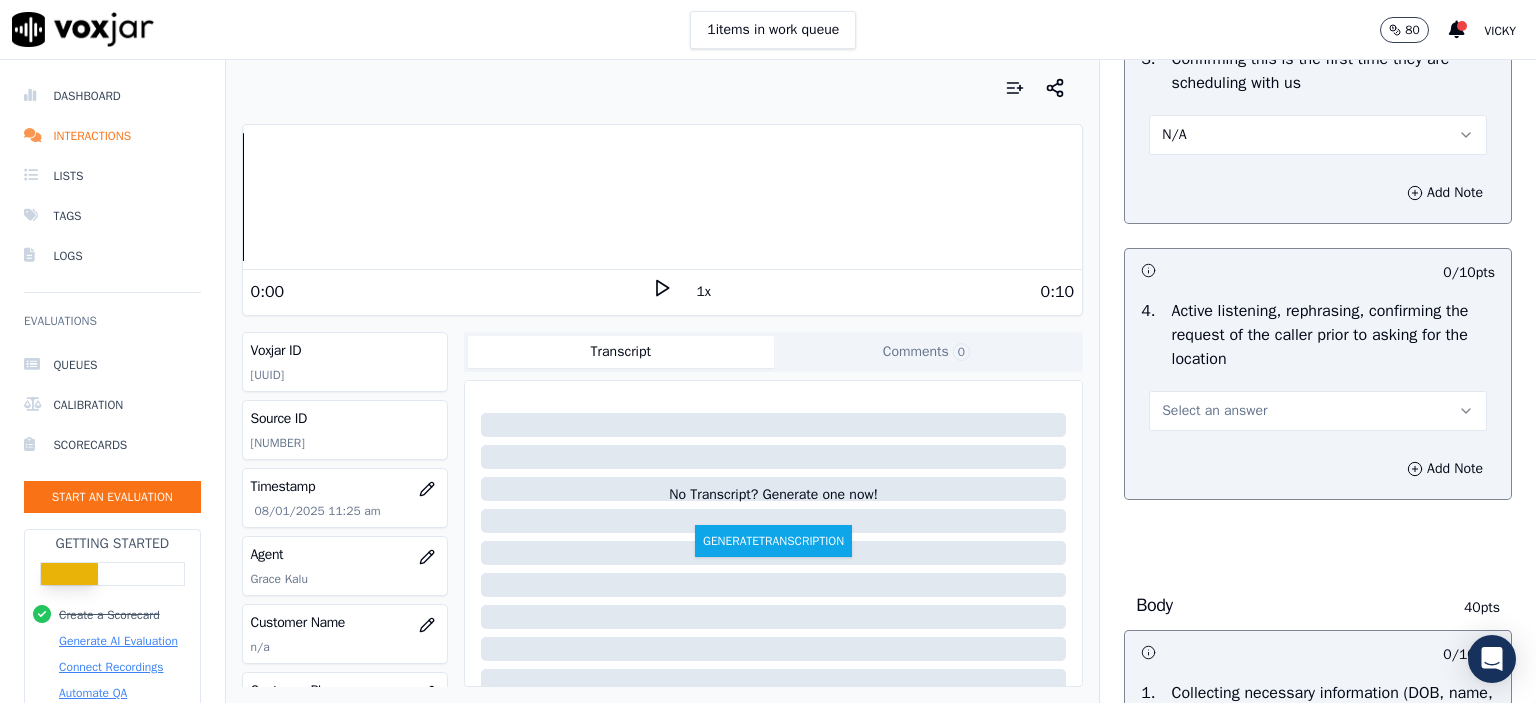 click on "Select an answer" at bounding box center [1214, 411] 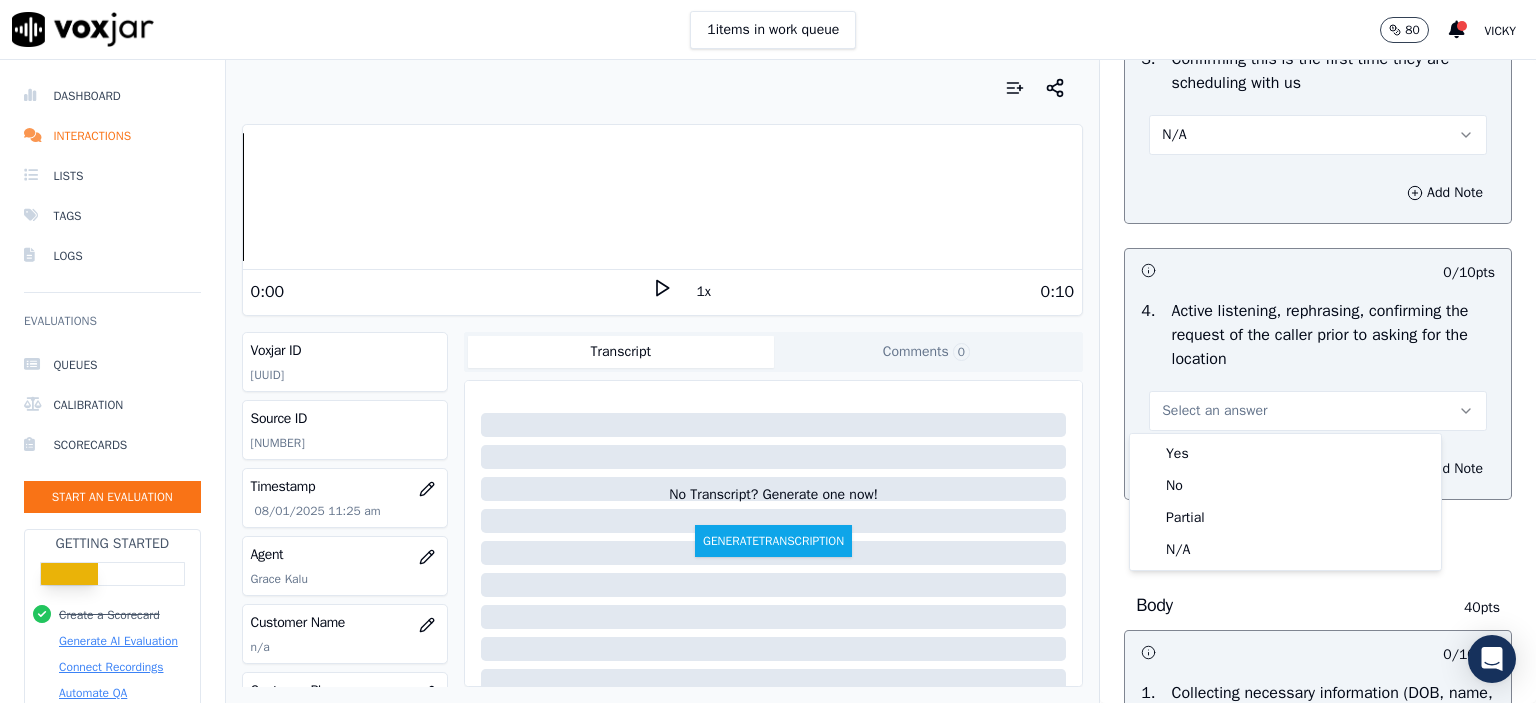 click on "N/A" at bounding box center (1318, 135) 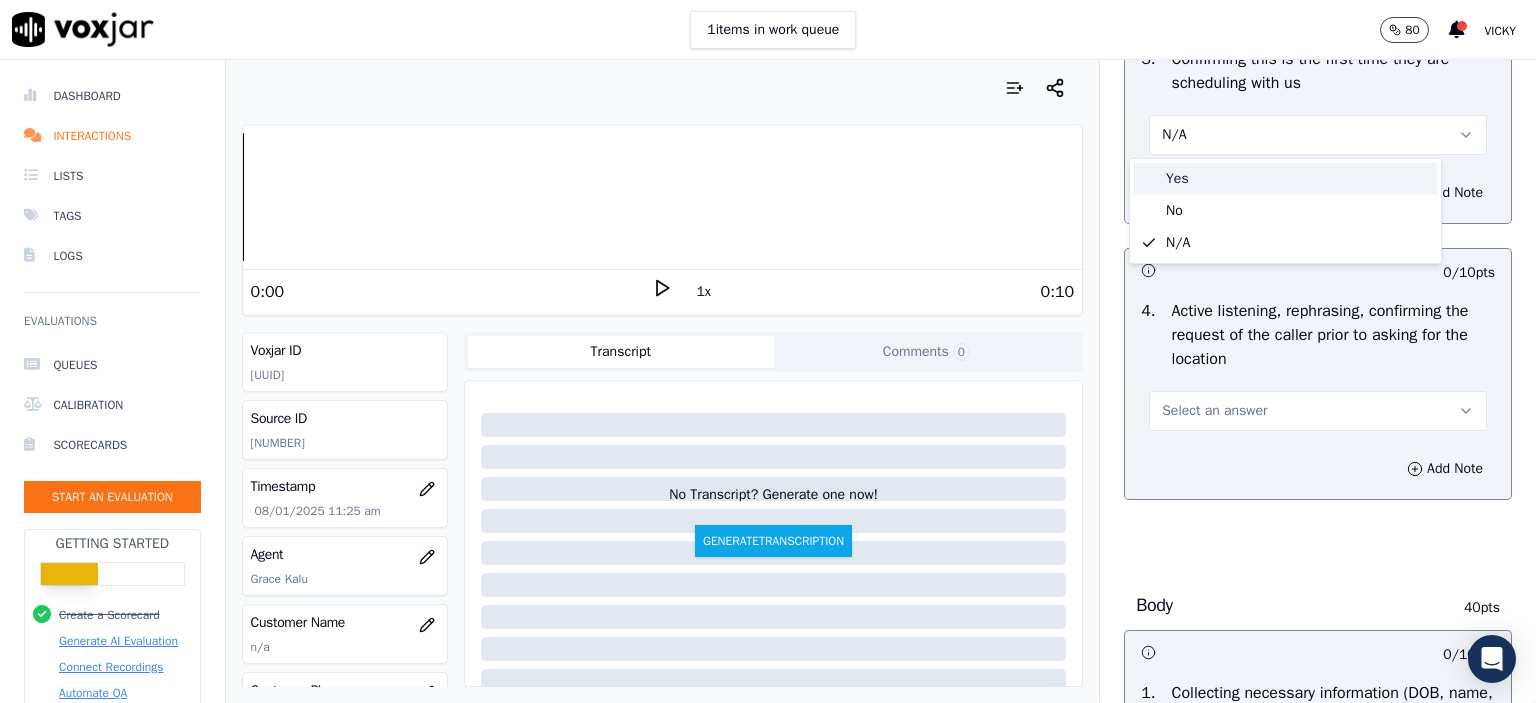 click on "Yes" at bounding box center [1285, 179] 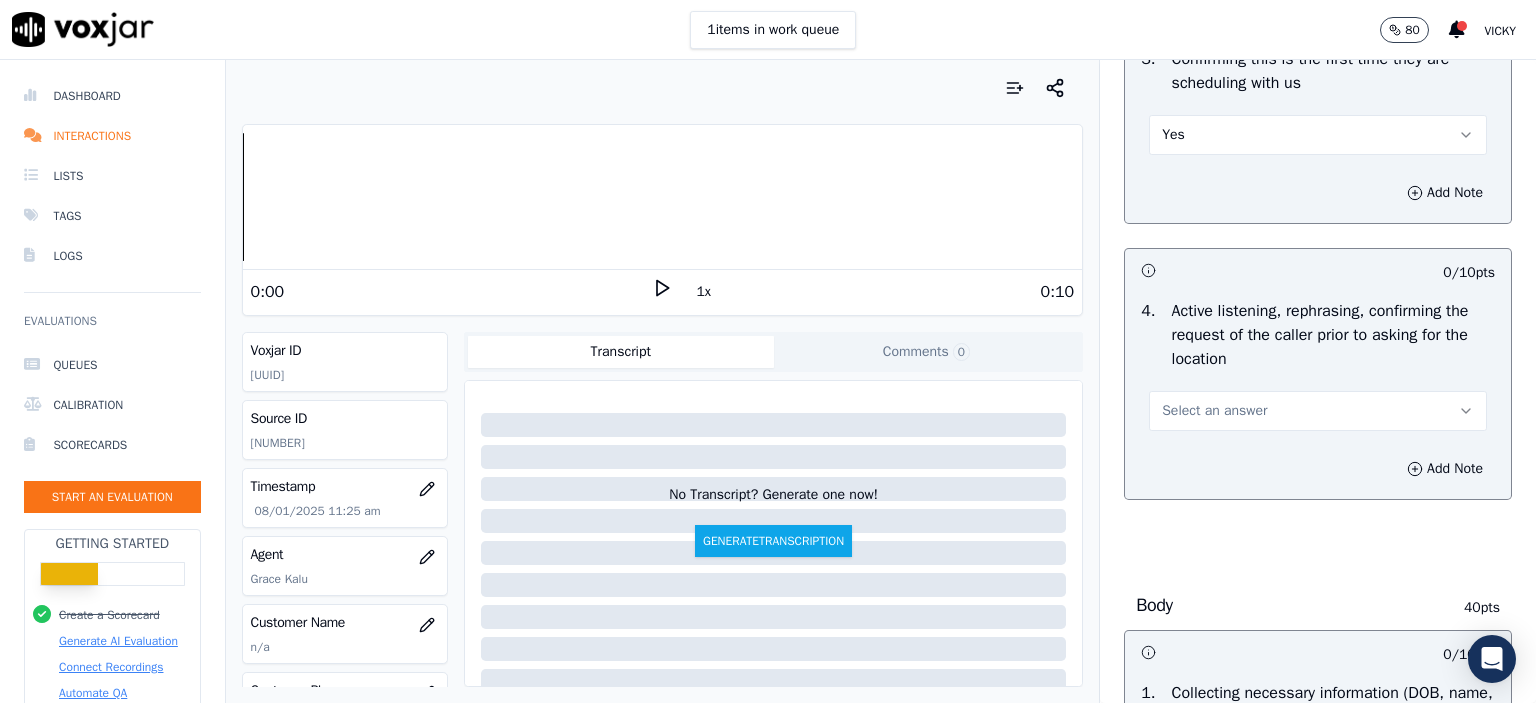 click on "Select an answer" at bounding box center (1214, 411) 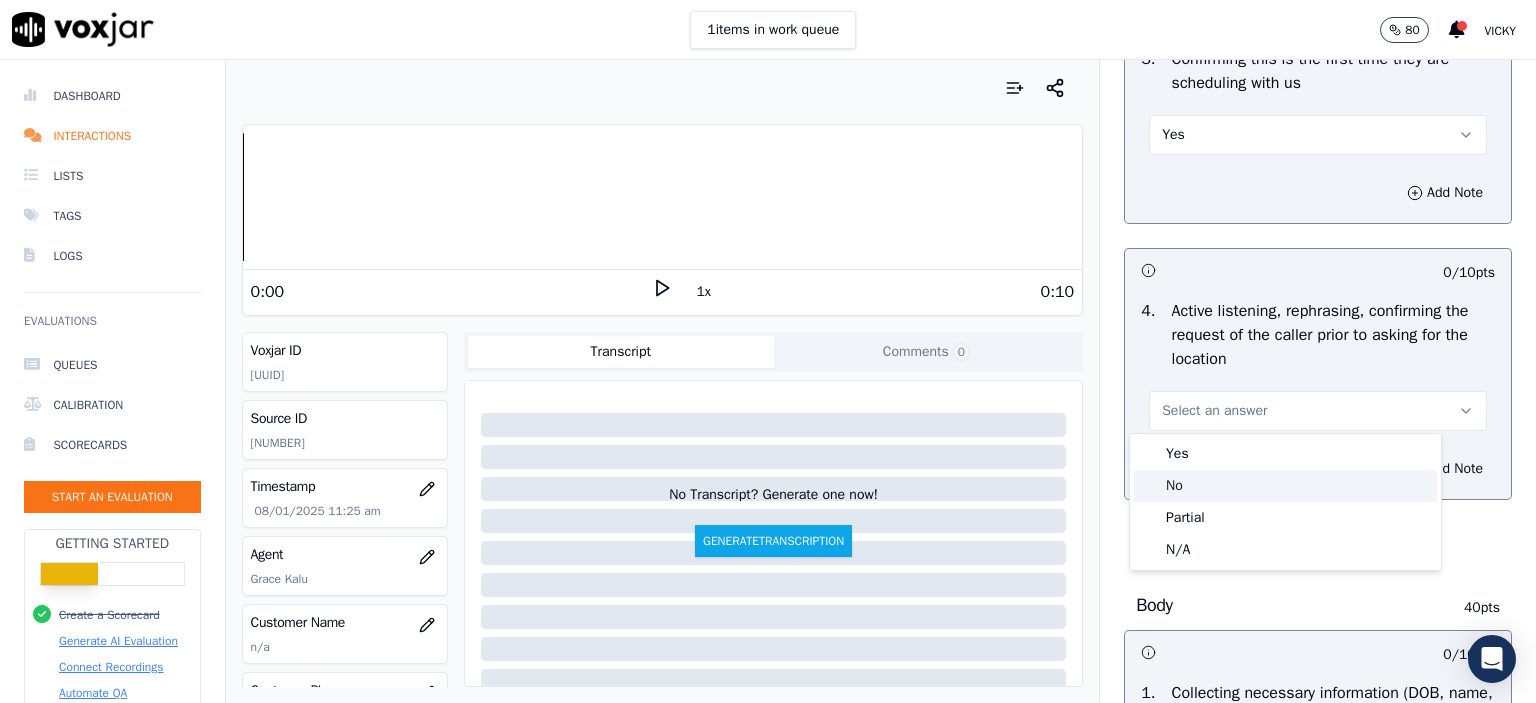 click on "No" 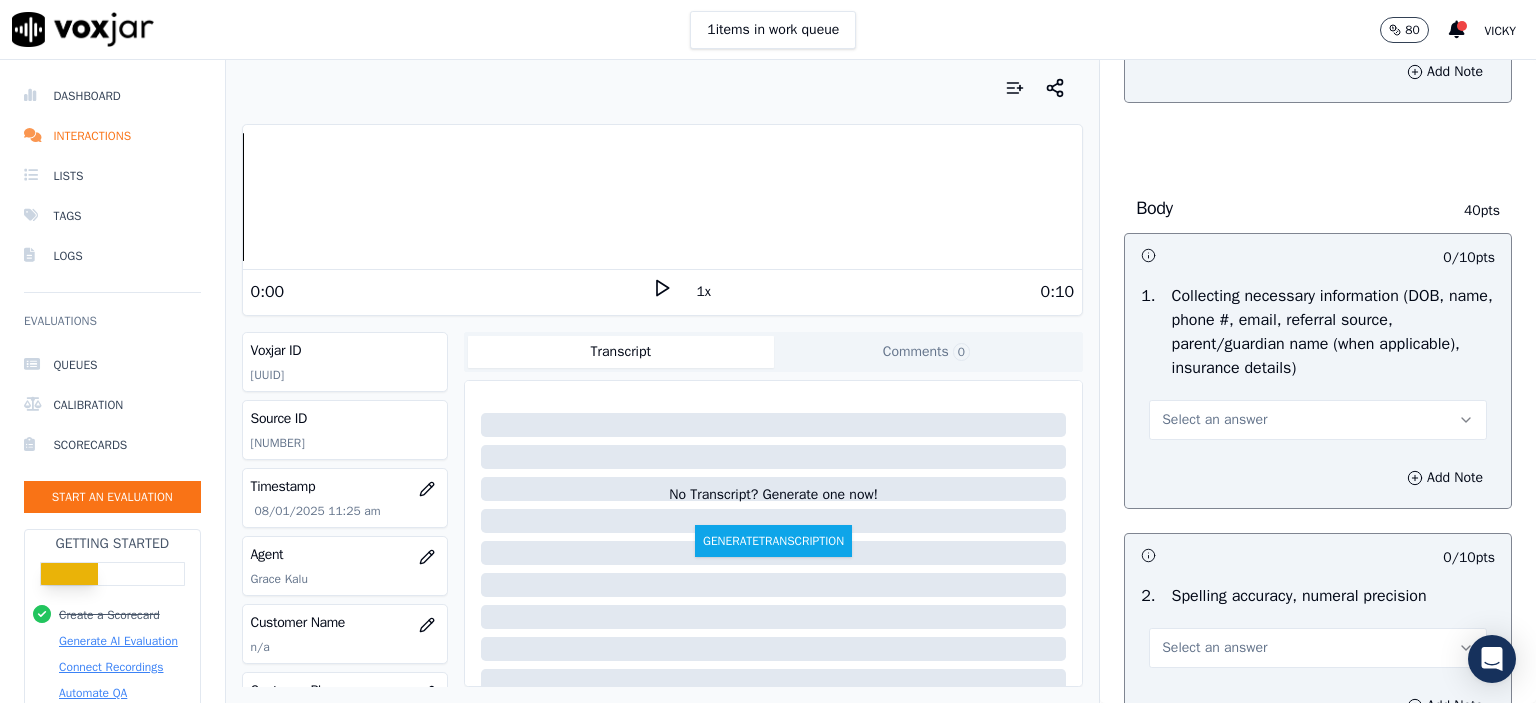 scroll, scrollTop: 1100, scrollLeft: 0, axis: vertical 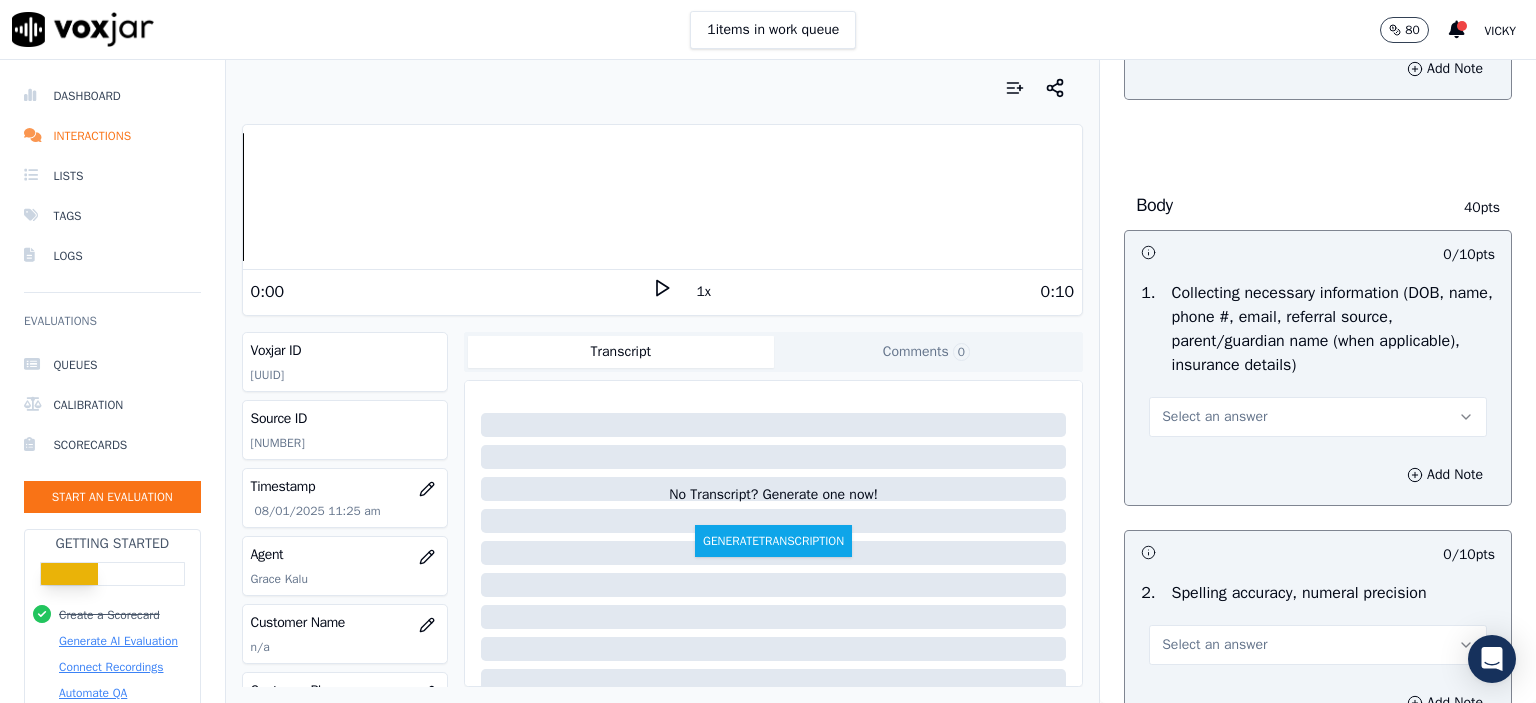 click on "Select an answer" at bounding box center [1318, 417] 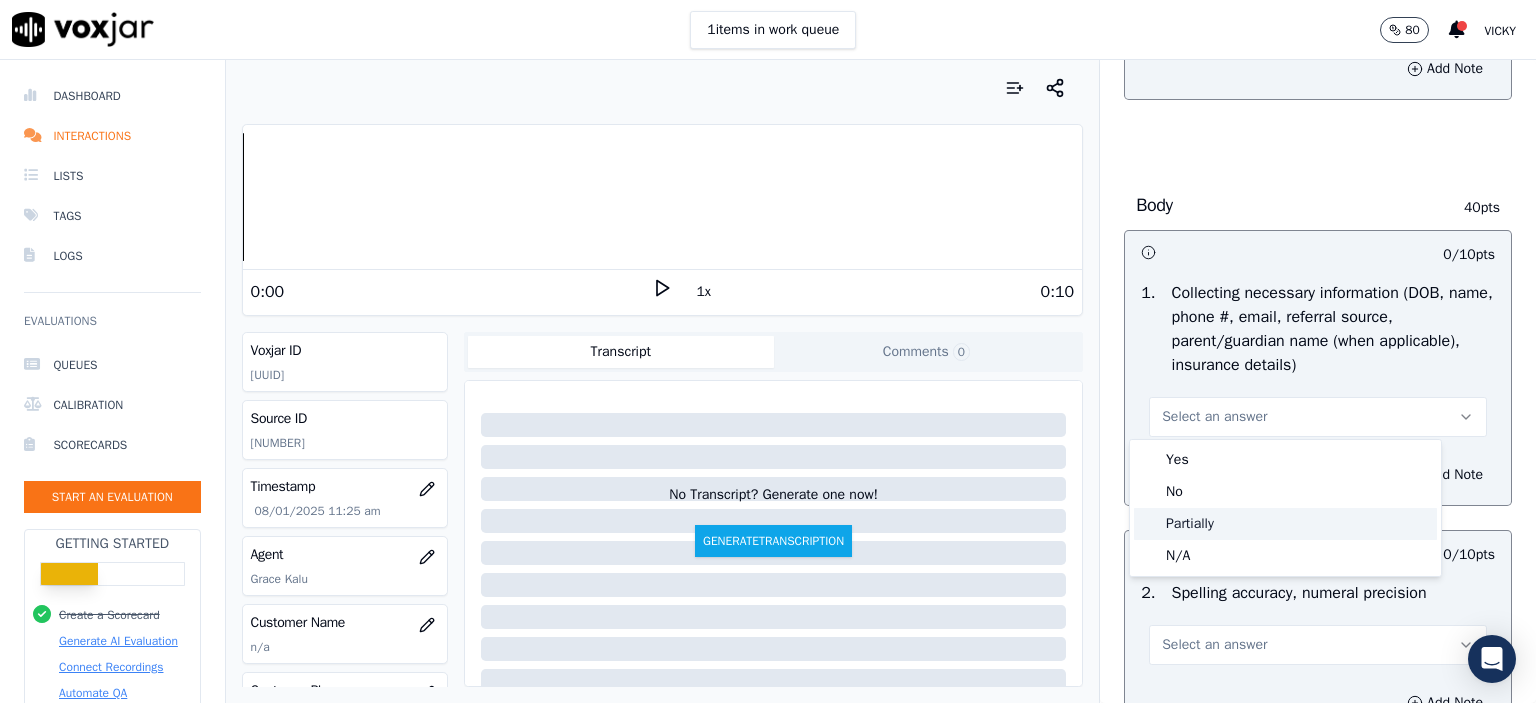 click on "Partially" 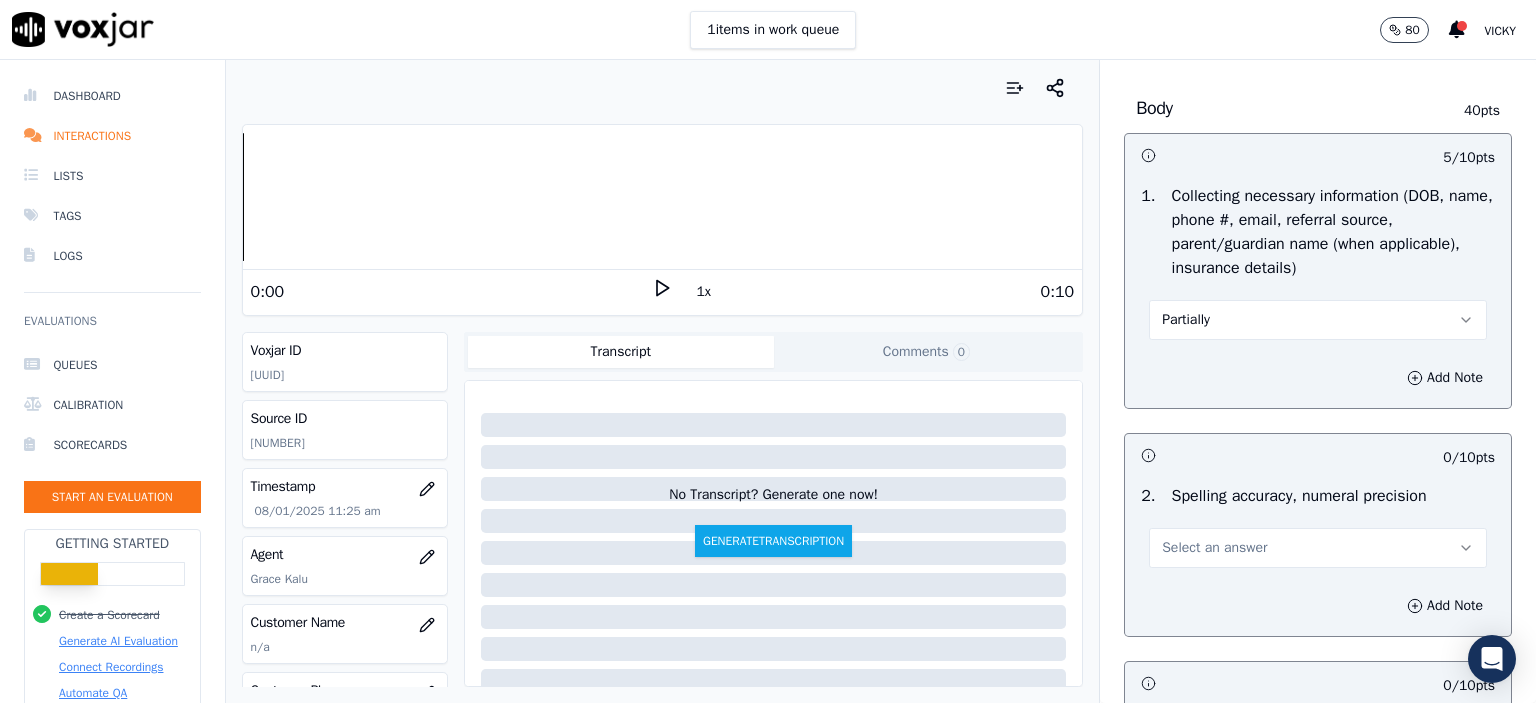 scroll, scrollTop: 1200, scrollLeft: 0, axis: vertical 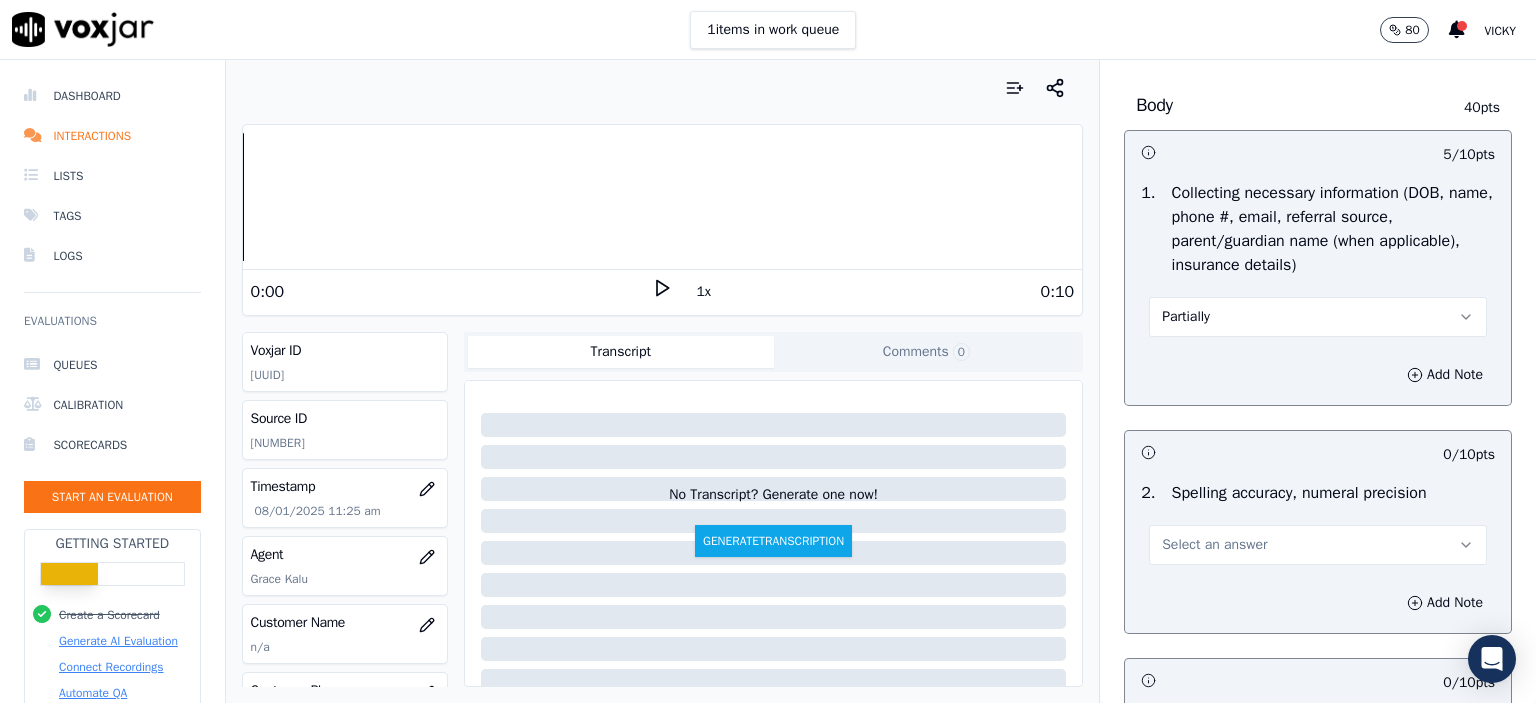 click on "Partially" at bounding box center (1318, 317) 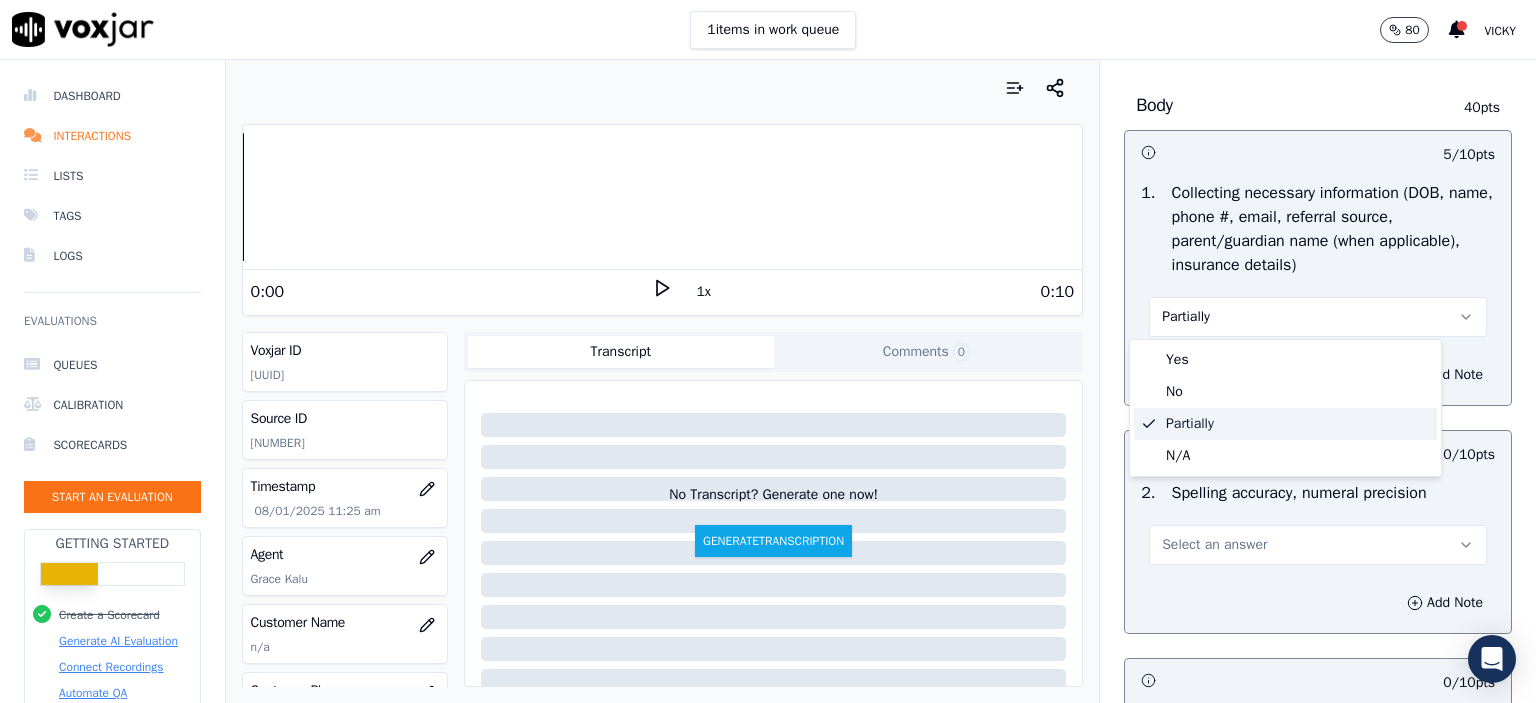 click on "Partially" at bounding box center (1318, 307) 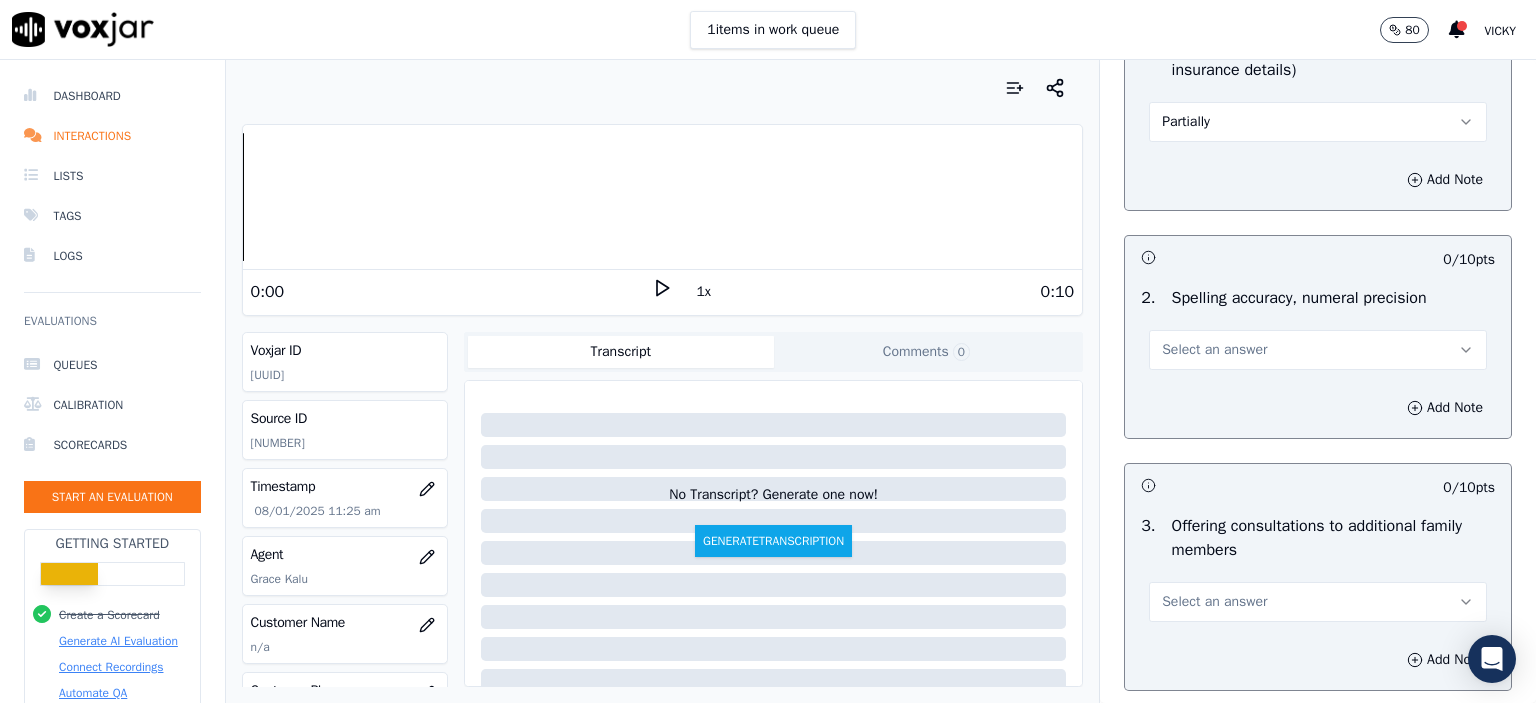 scroll, scrollTop: 1400, scrollLeft: 0, axis: vertical 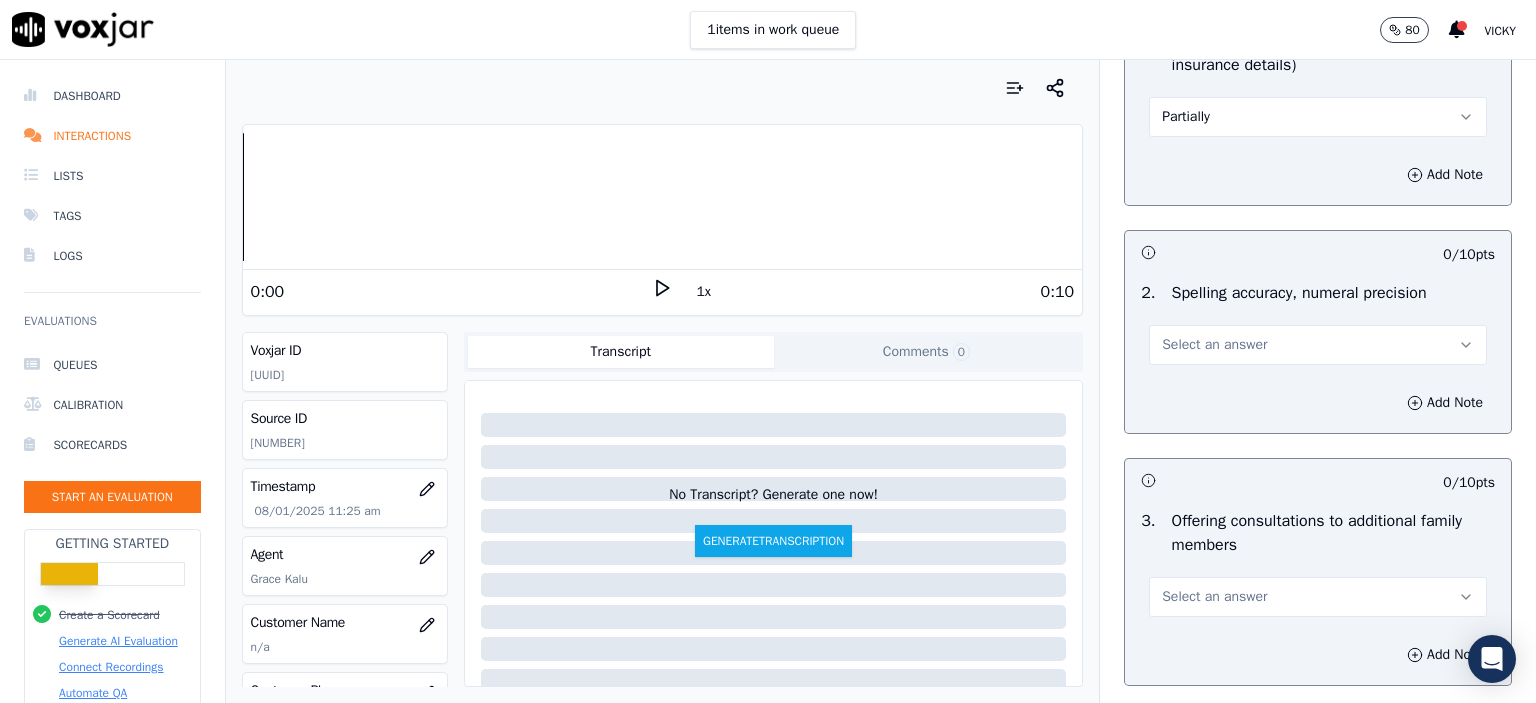 click on "Select an answer" at bounding box center (1318, 345) 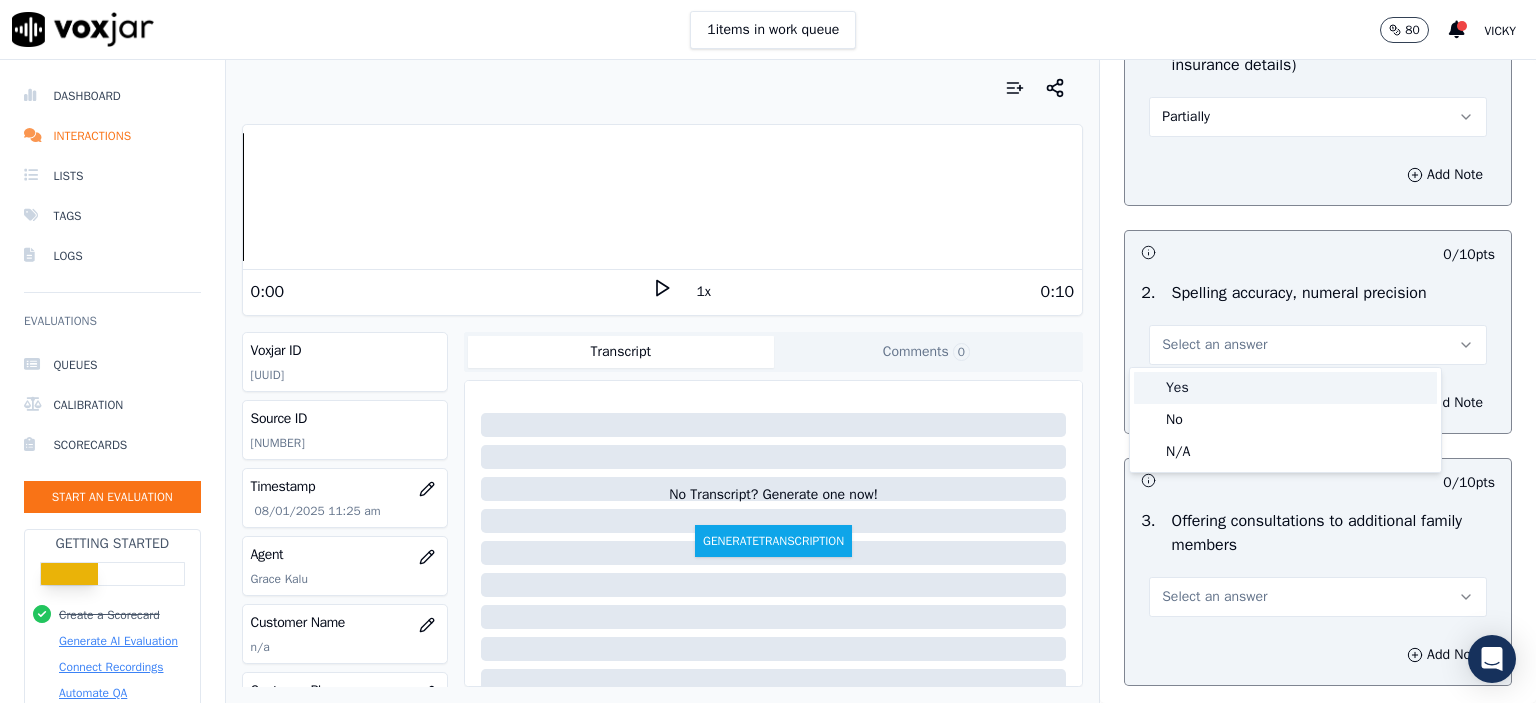 click on "Yes" at bounding box center (1285, 388) 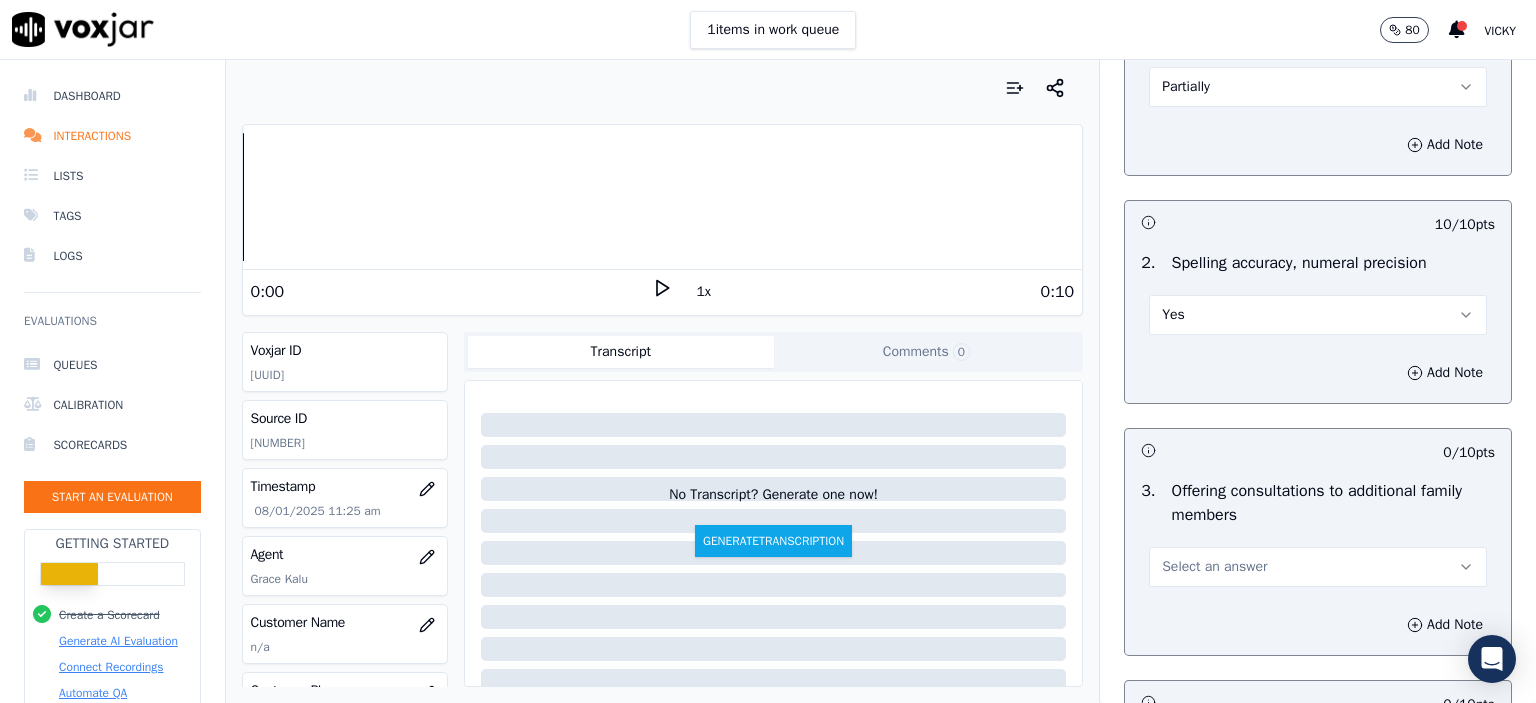 scroll, scrollTop: 1600, scrollLeft: 0, axis: vertical 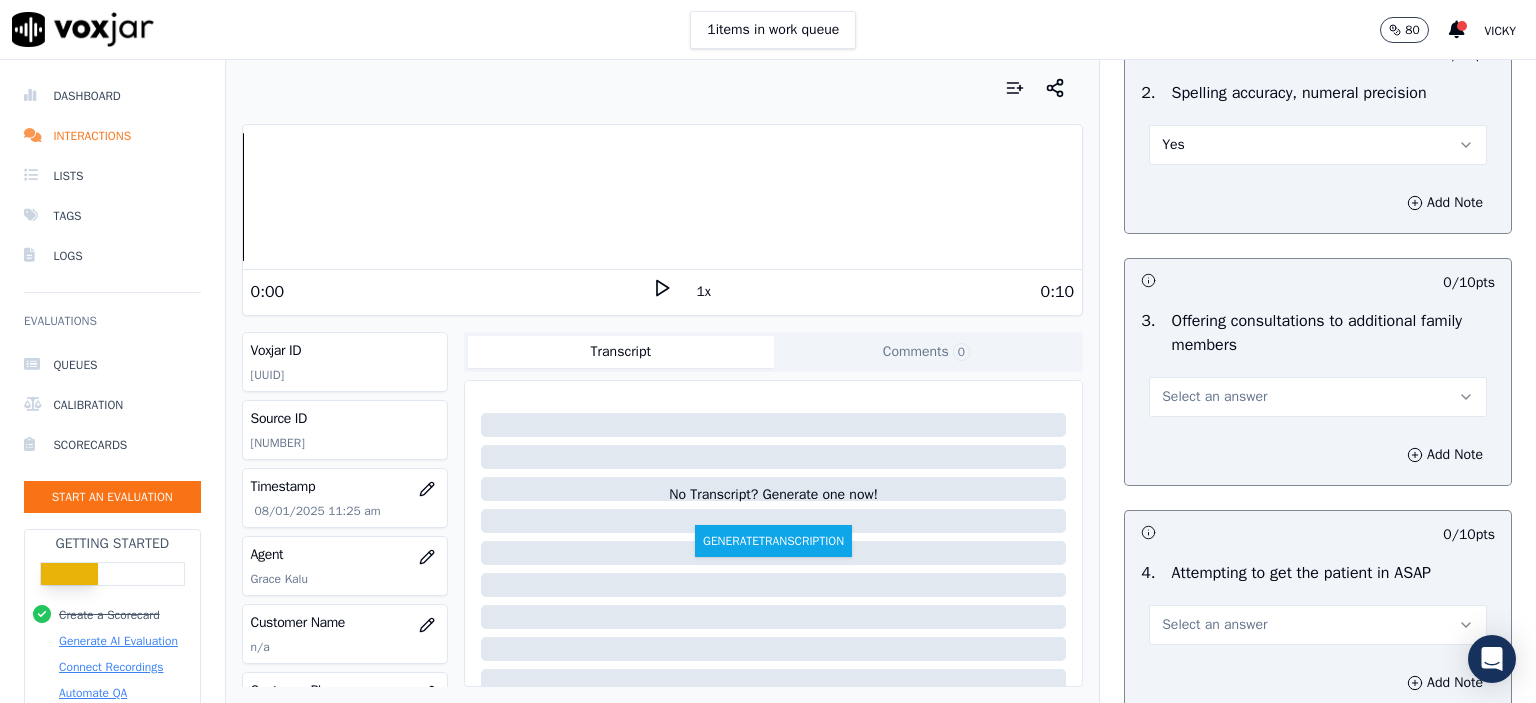 click on "Select an answer" at bounding box center [1318, 397] 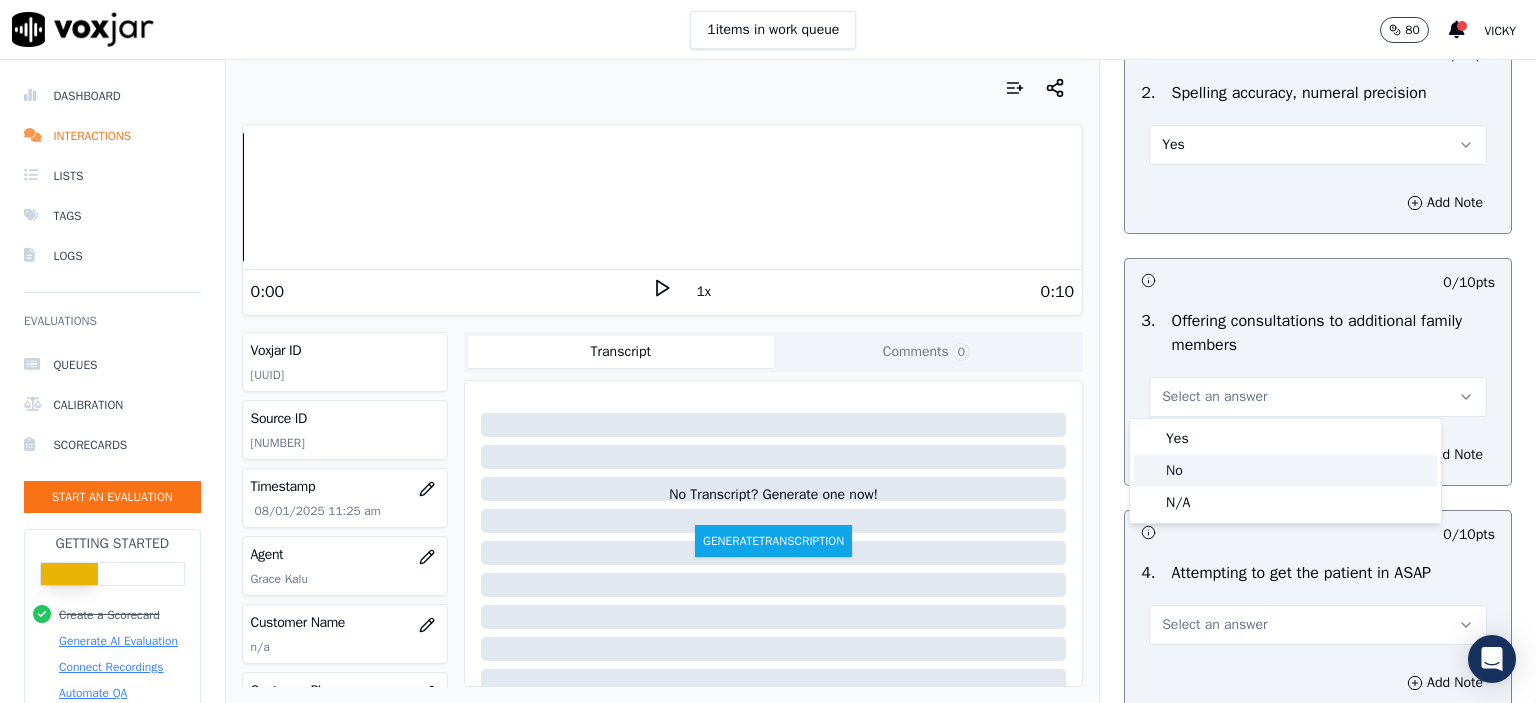 click on "No" 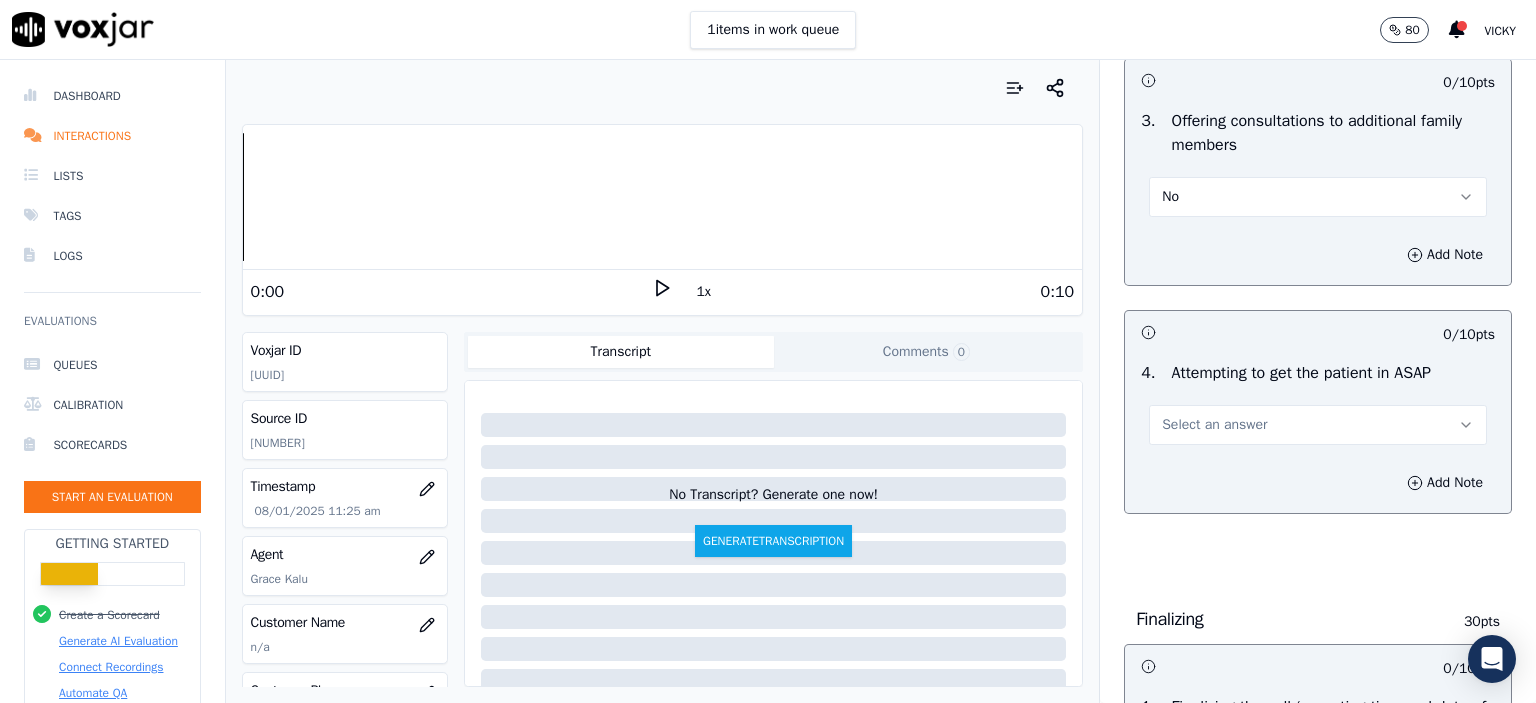 click on "Select an answer" at bounding box center [1214, 425] 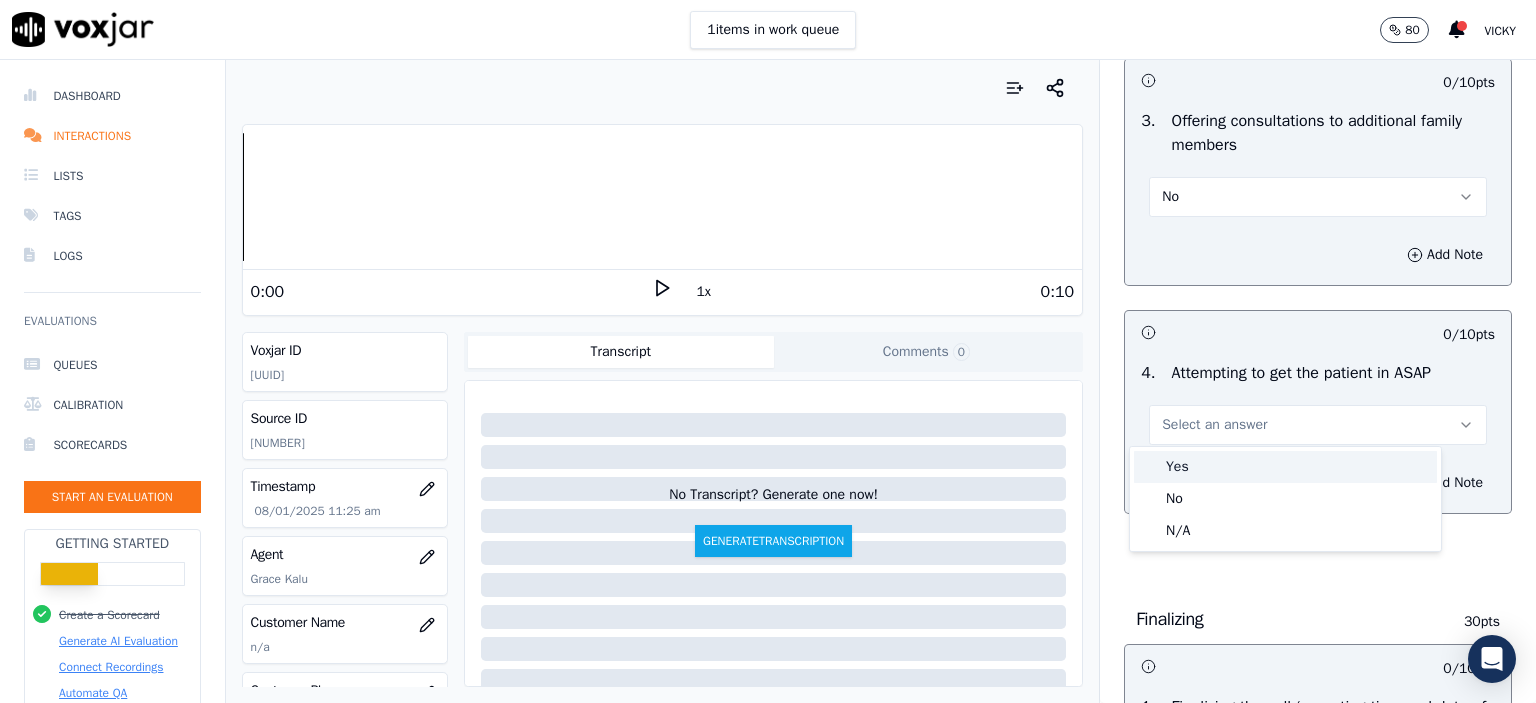 click on "Yes" at bounding box center (1285, 467) 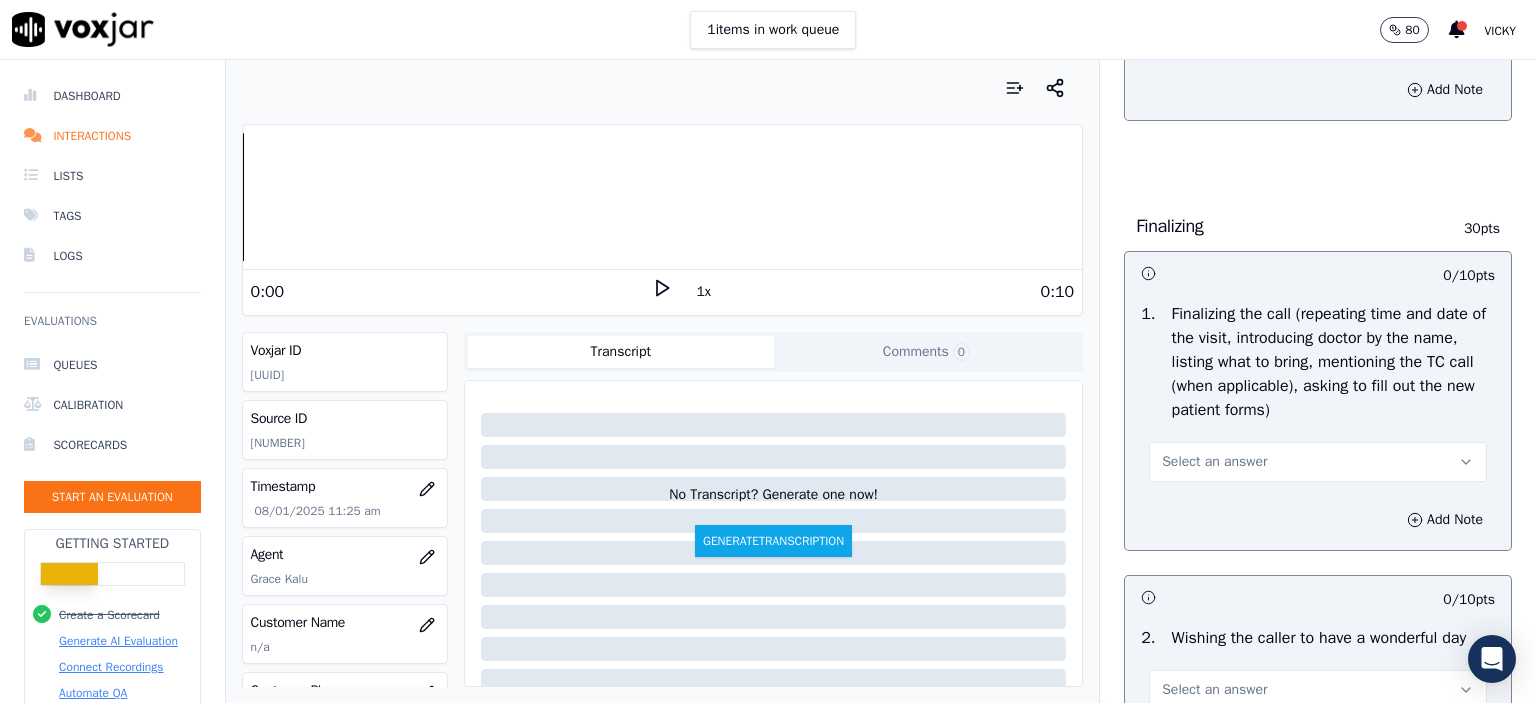 scroll, scrollTop: 2200, scrollLeft: 0, axis: vertical 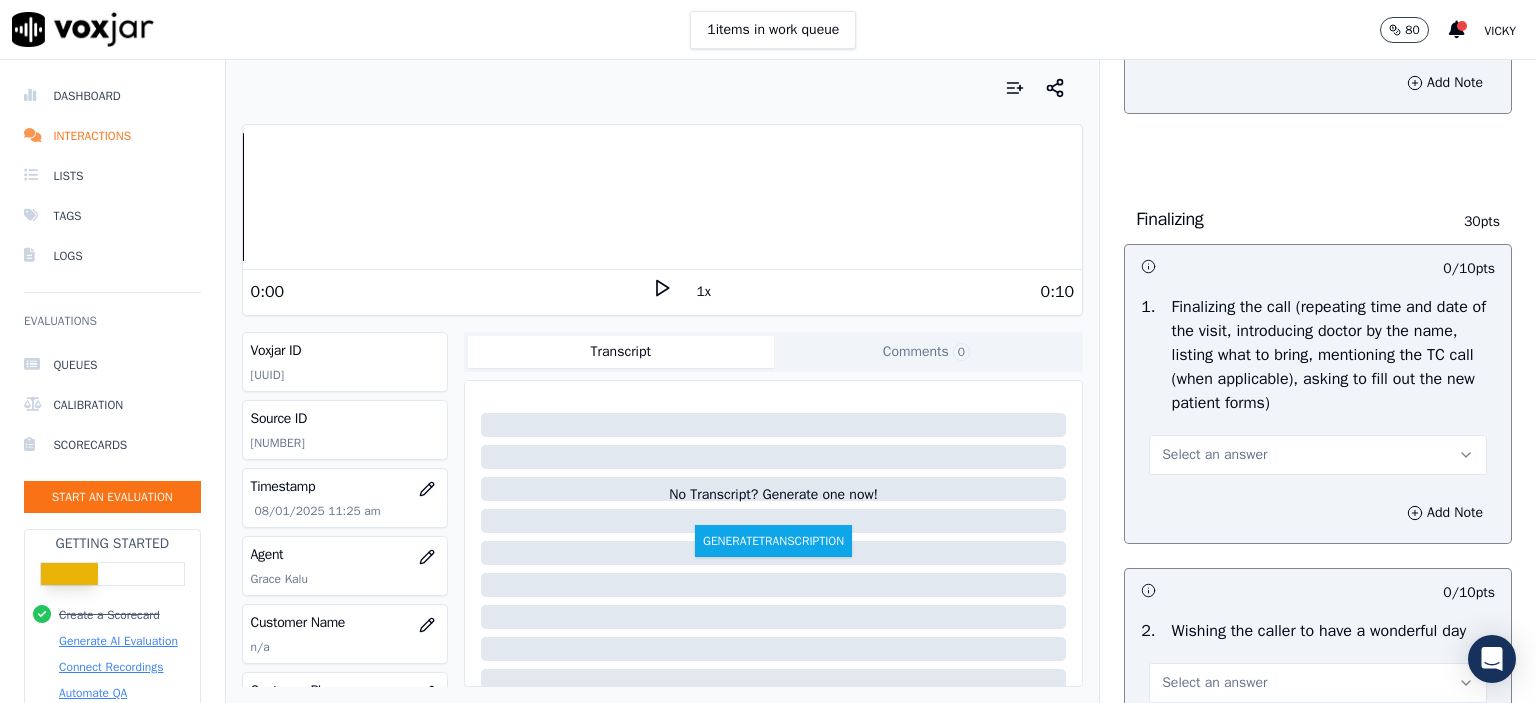 click on "Select an answer" at bounding box center [1318, 455] 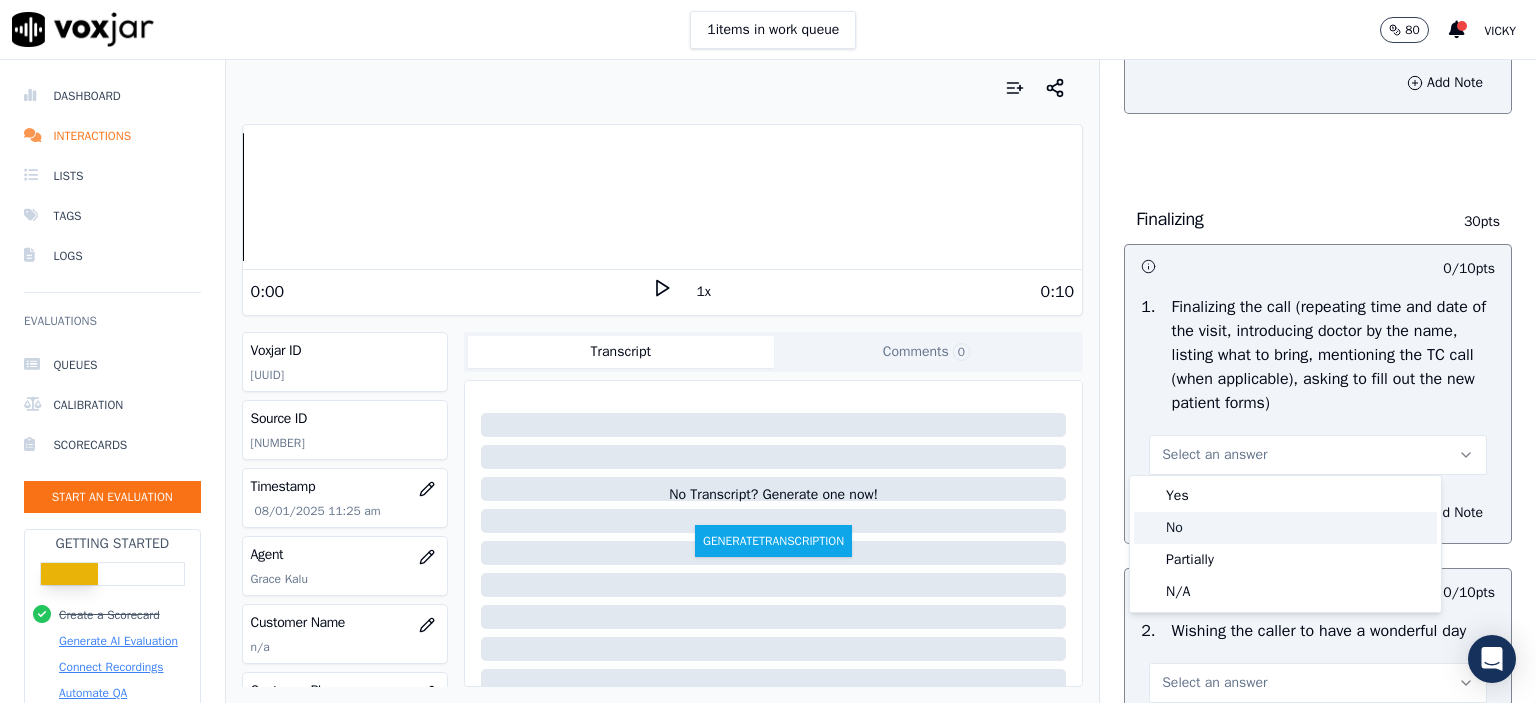 click on "No" 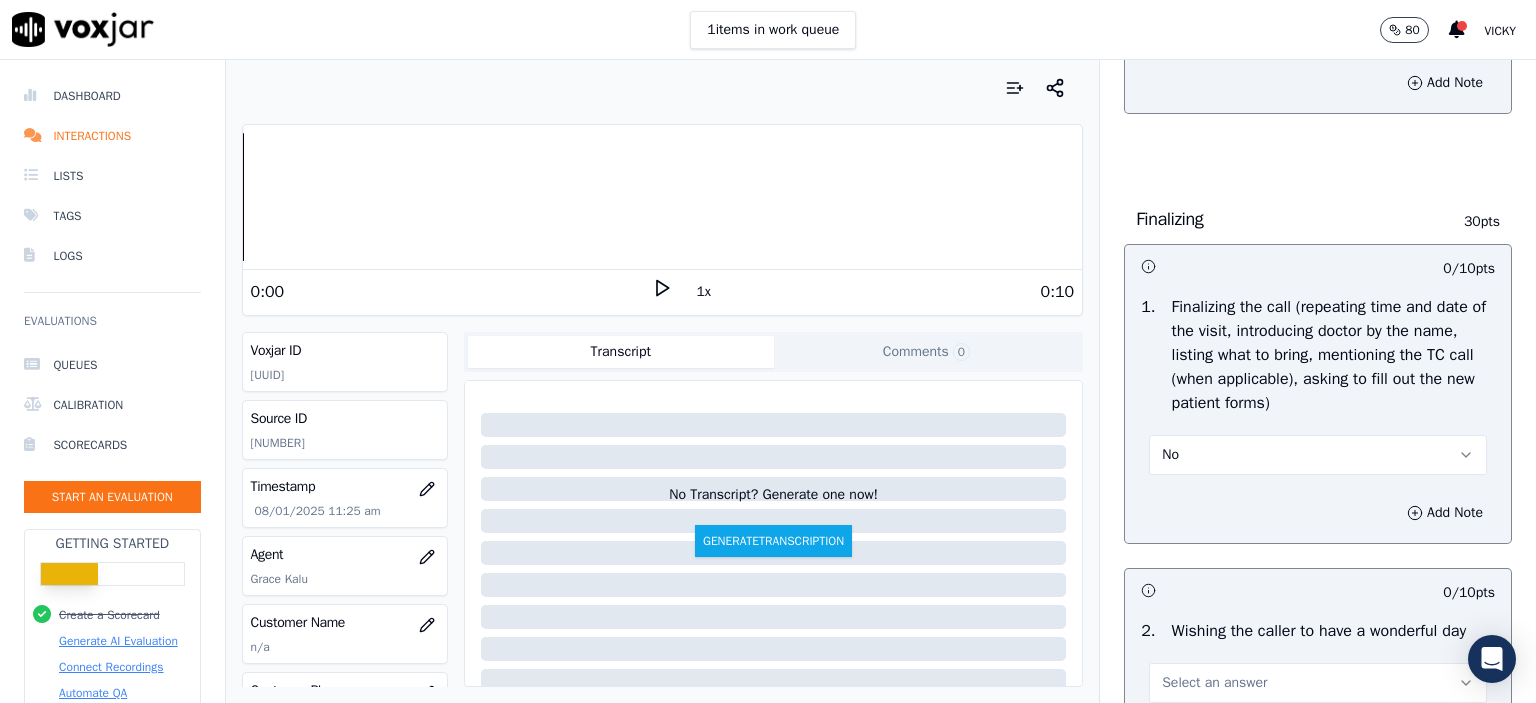 click on "No" at bounding box center (1318, 455) 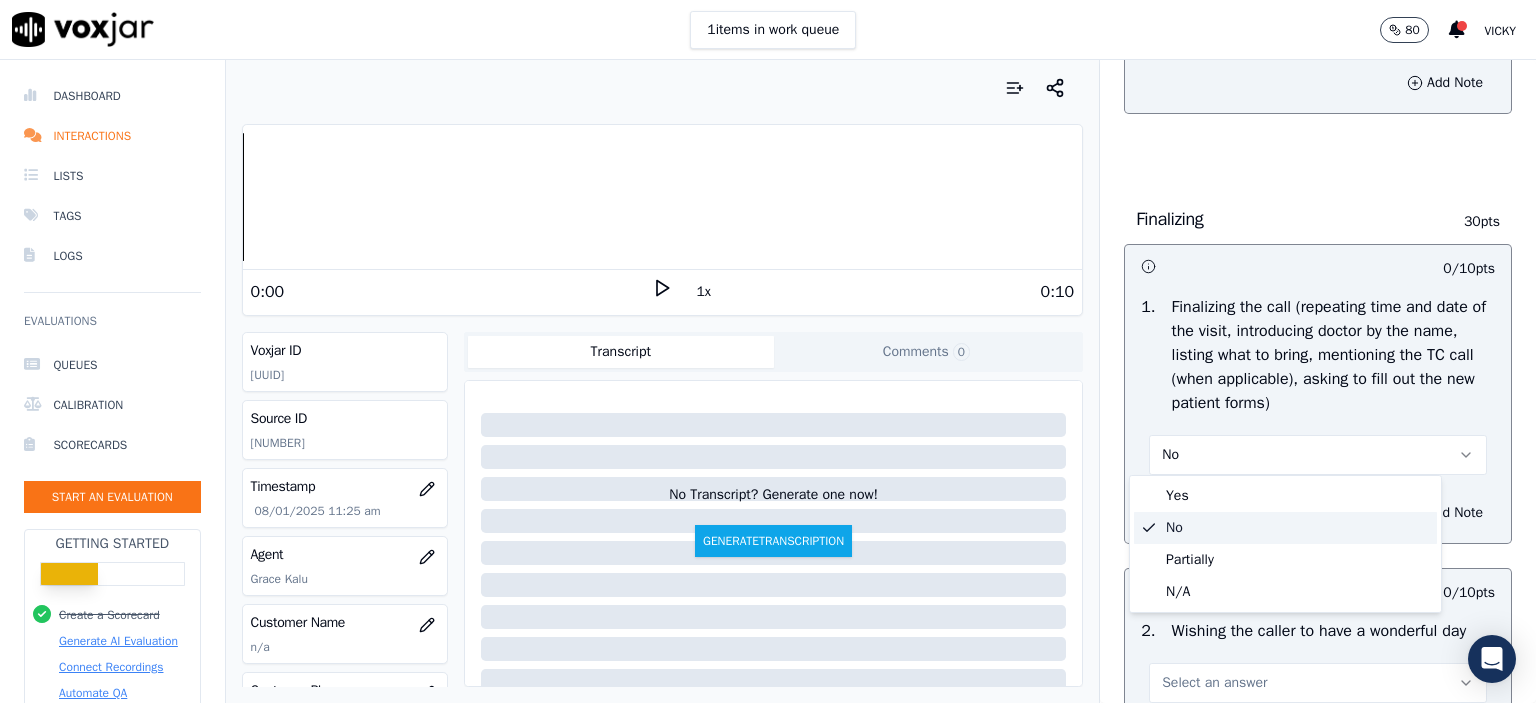 click on "Partially" 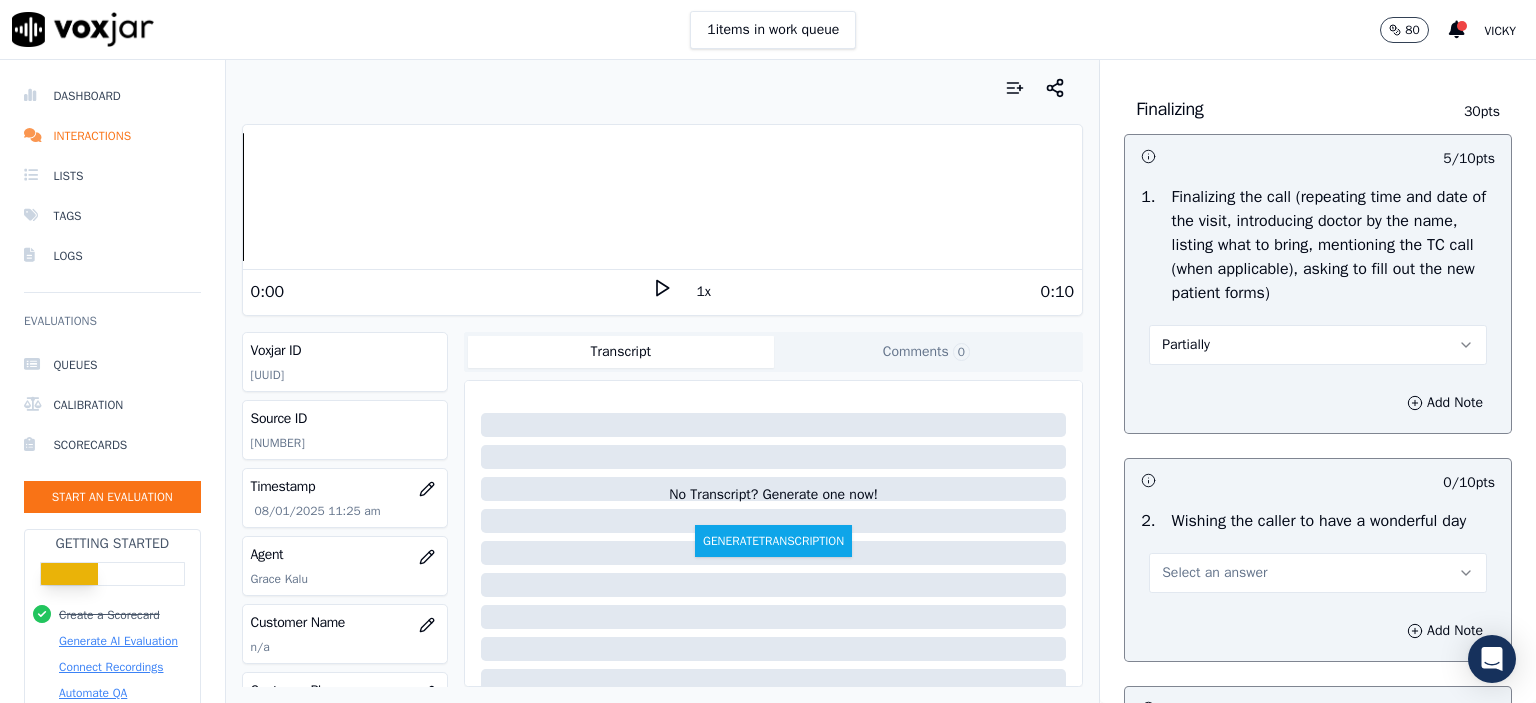 scroll, scrollTop: 2500, scrollLeft: 0, axis: vertical 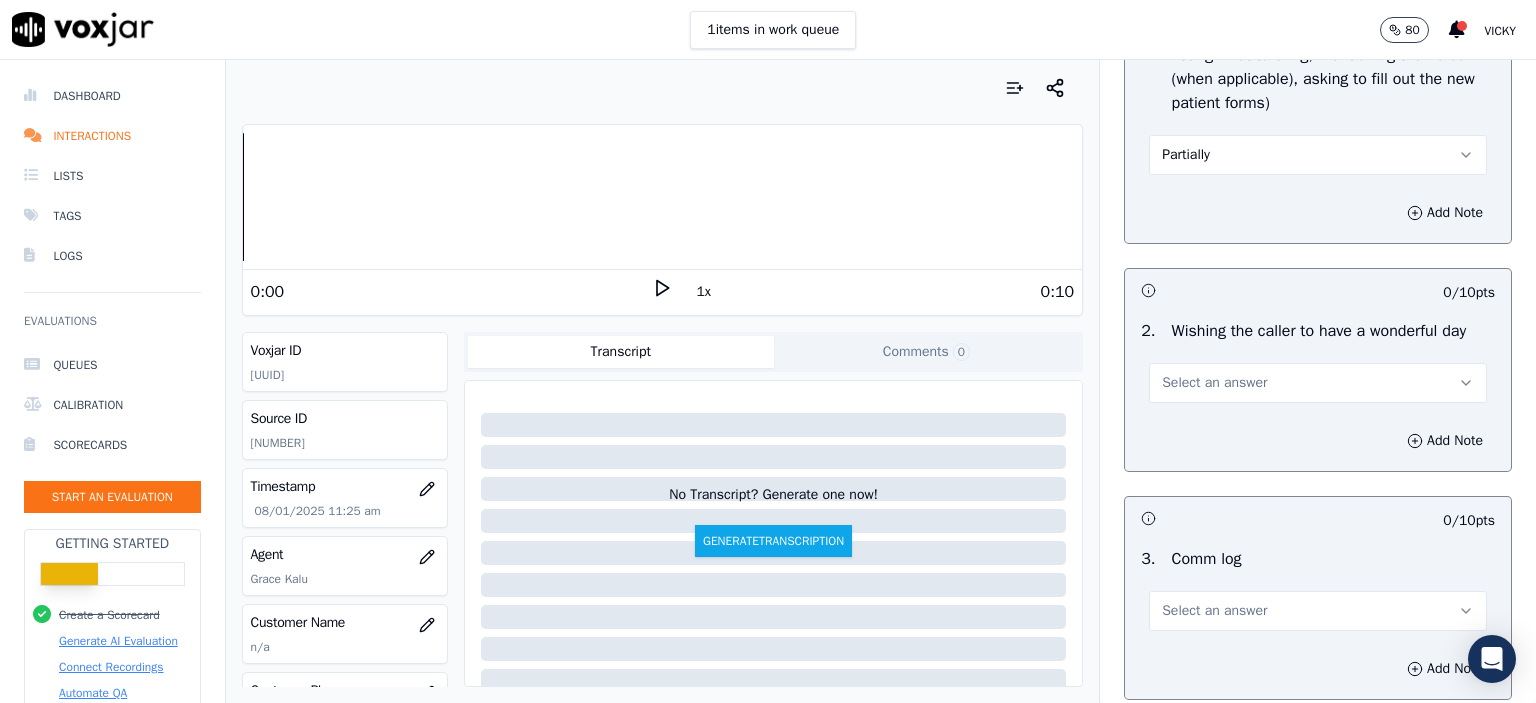 click on "Select an answer" at bounding box center [1214, 383] 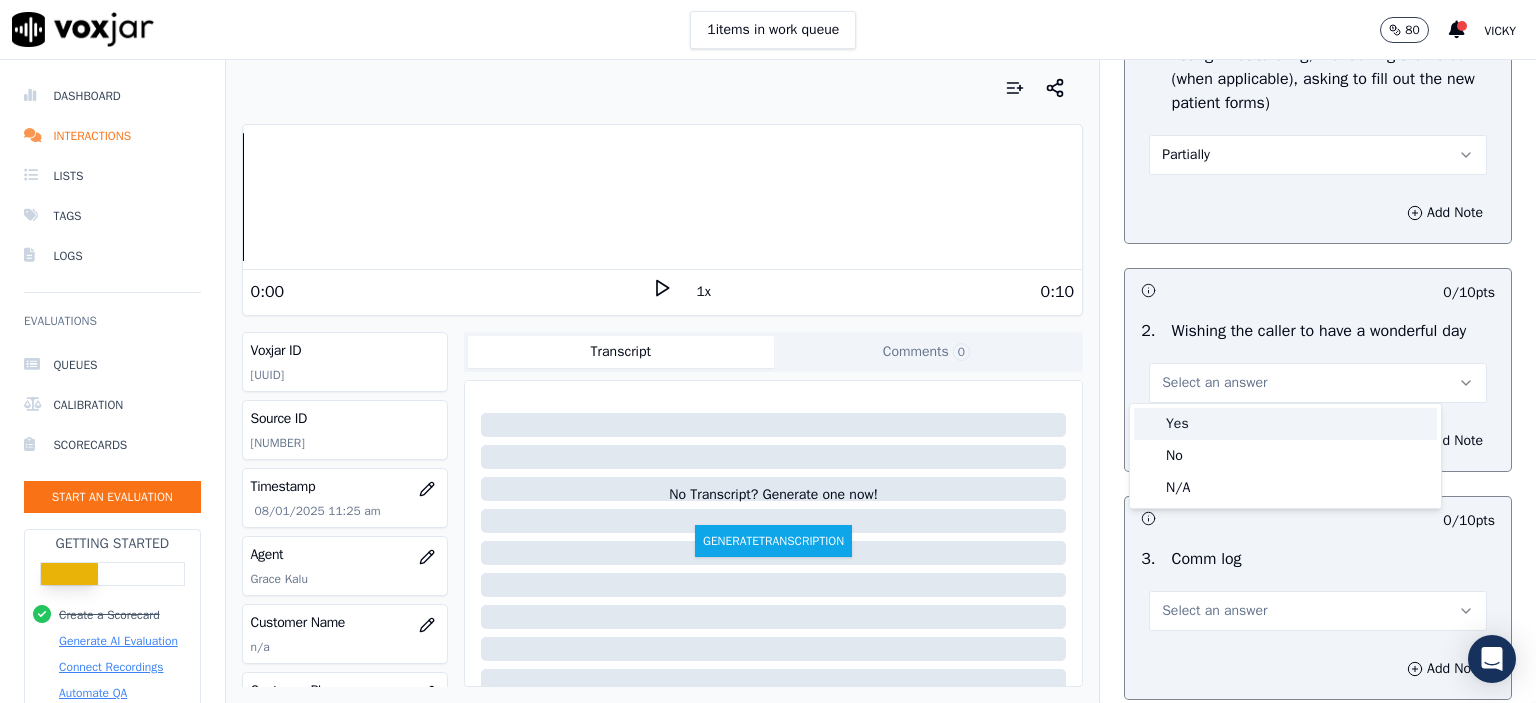 click on "Yes" at bounding box center (1285, 424) 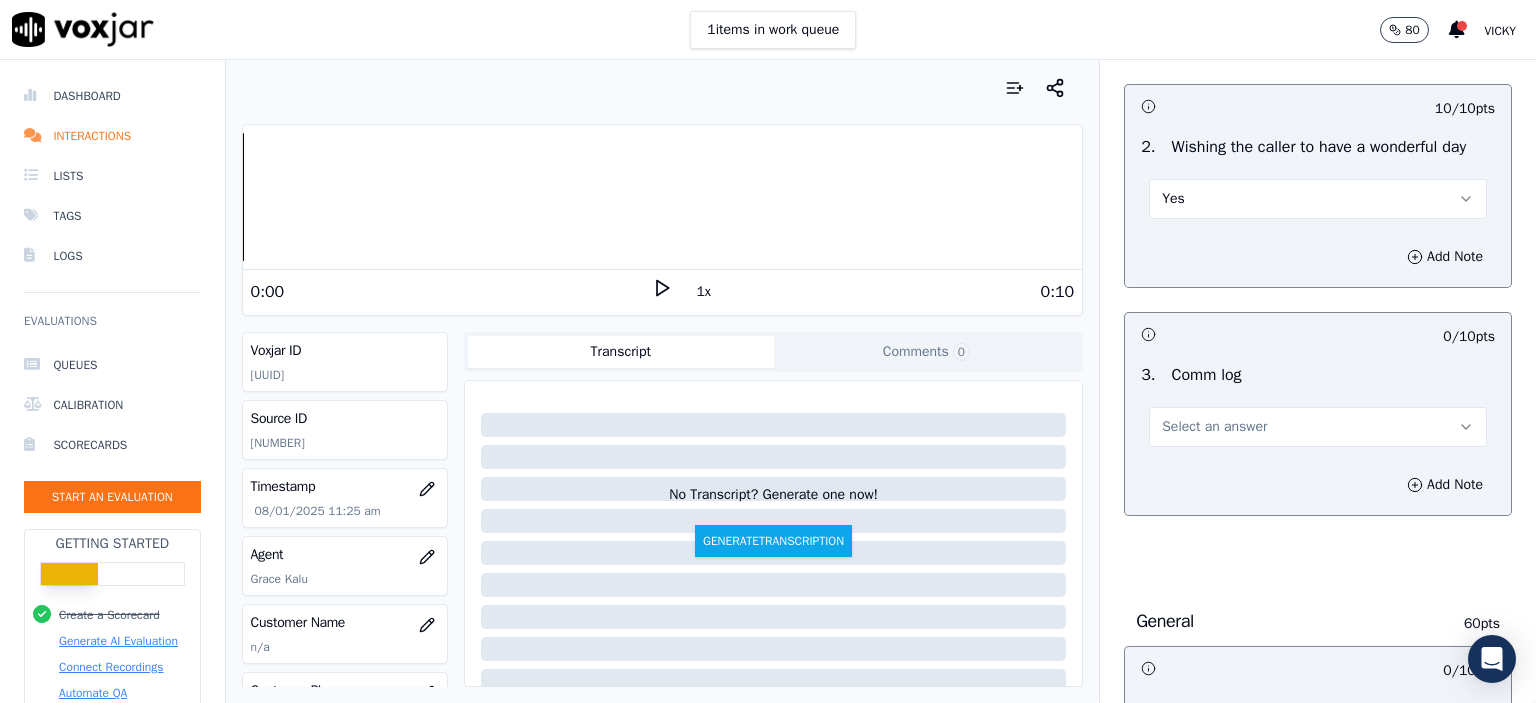 scroll, scrollTop: 2700, scrollLeft: 0, axis: vertical 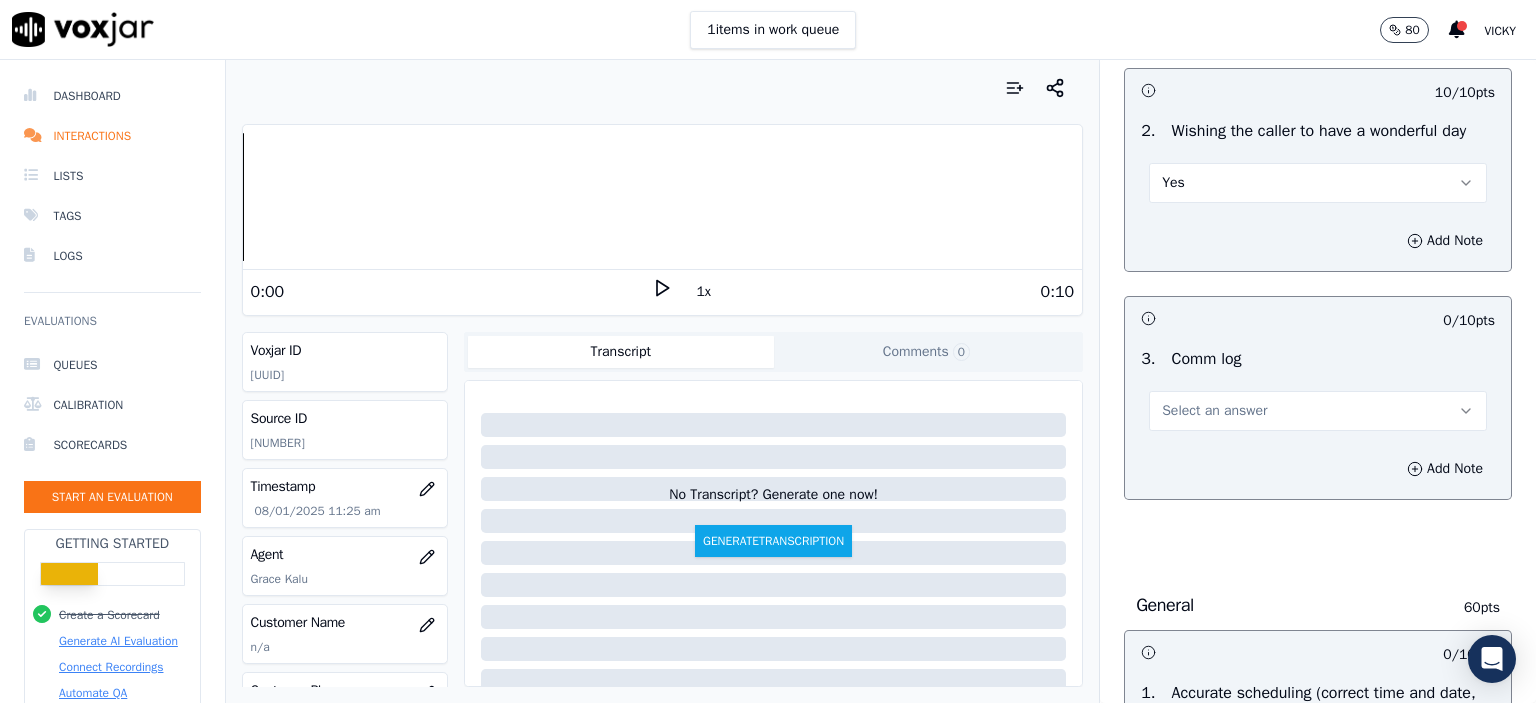 click on "Select an answer" at bounding box center [1214, 411] 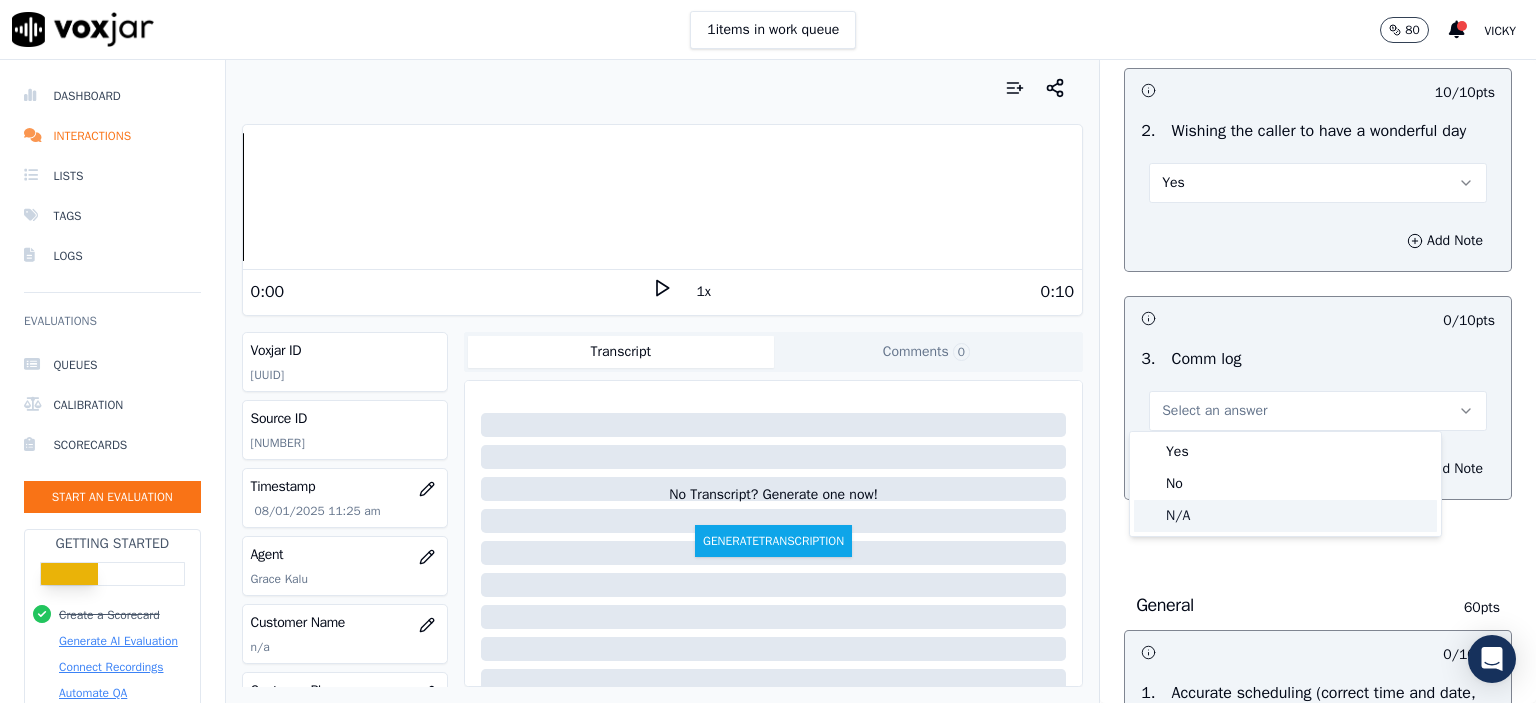 click on "No" 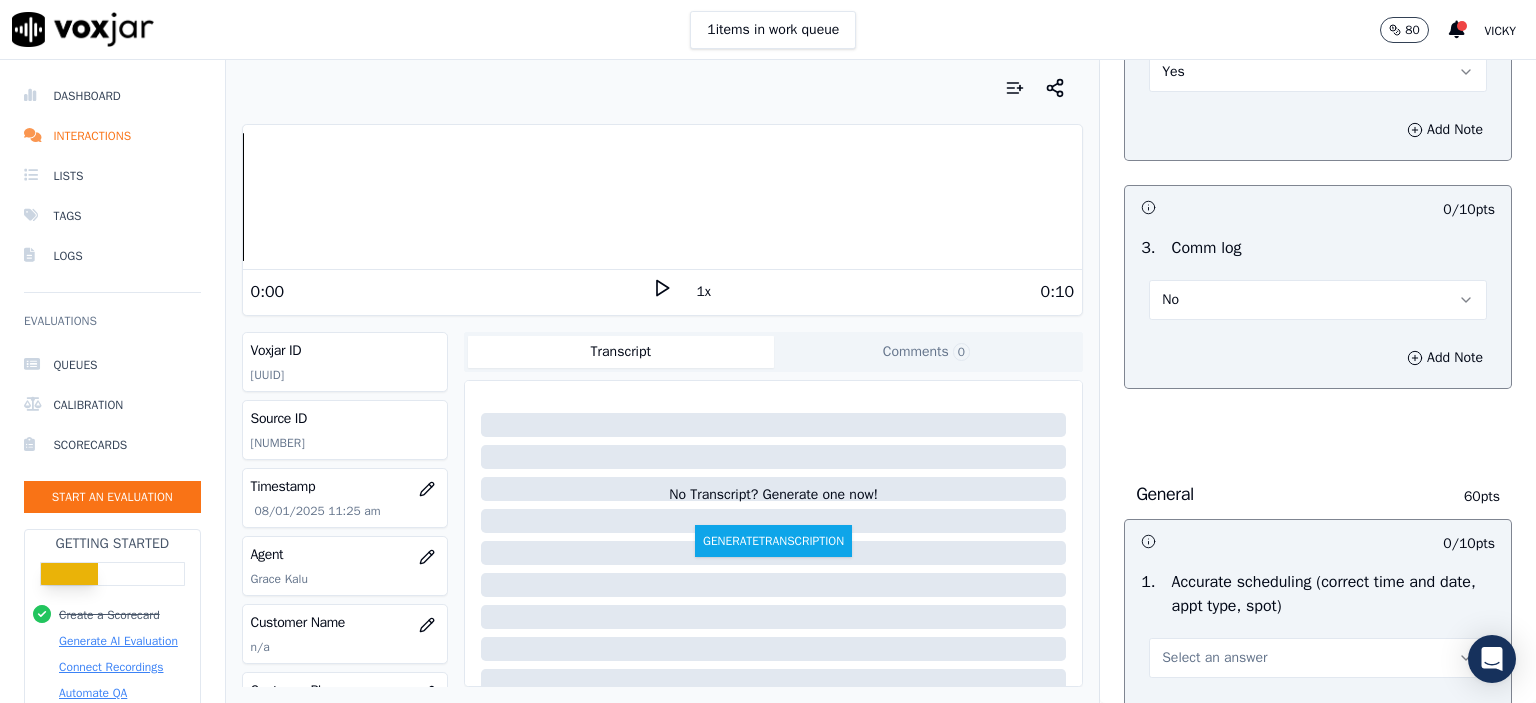 scroll, scrollTop: 3000, scrollLeft: 0, axis: vertical 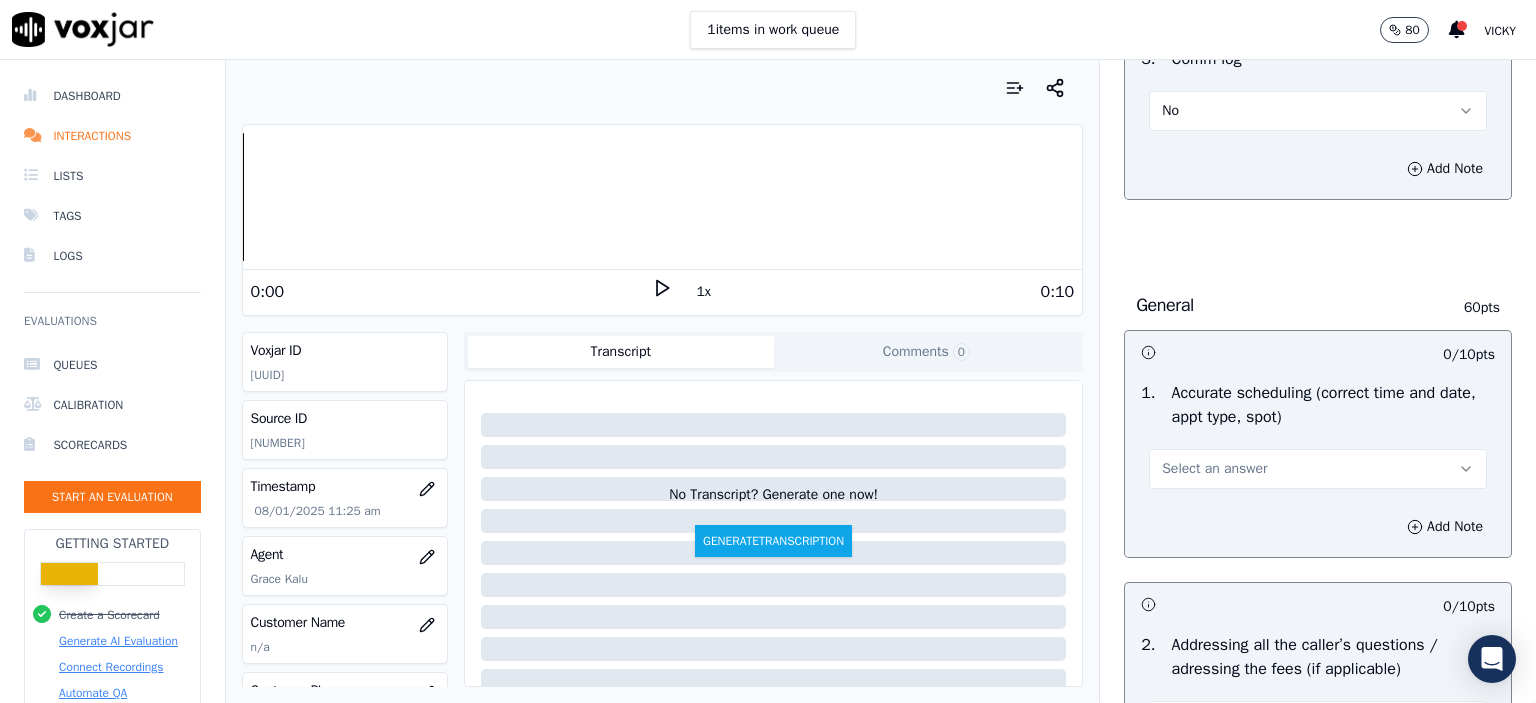 click on "Select an answer" at bounding box center [1214, 469] 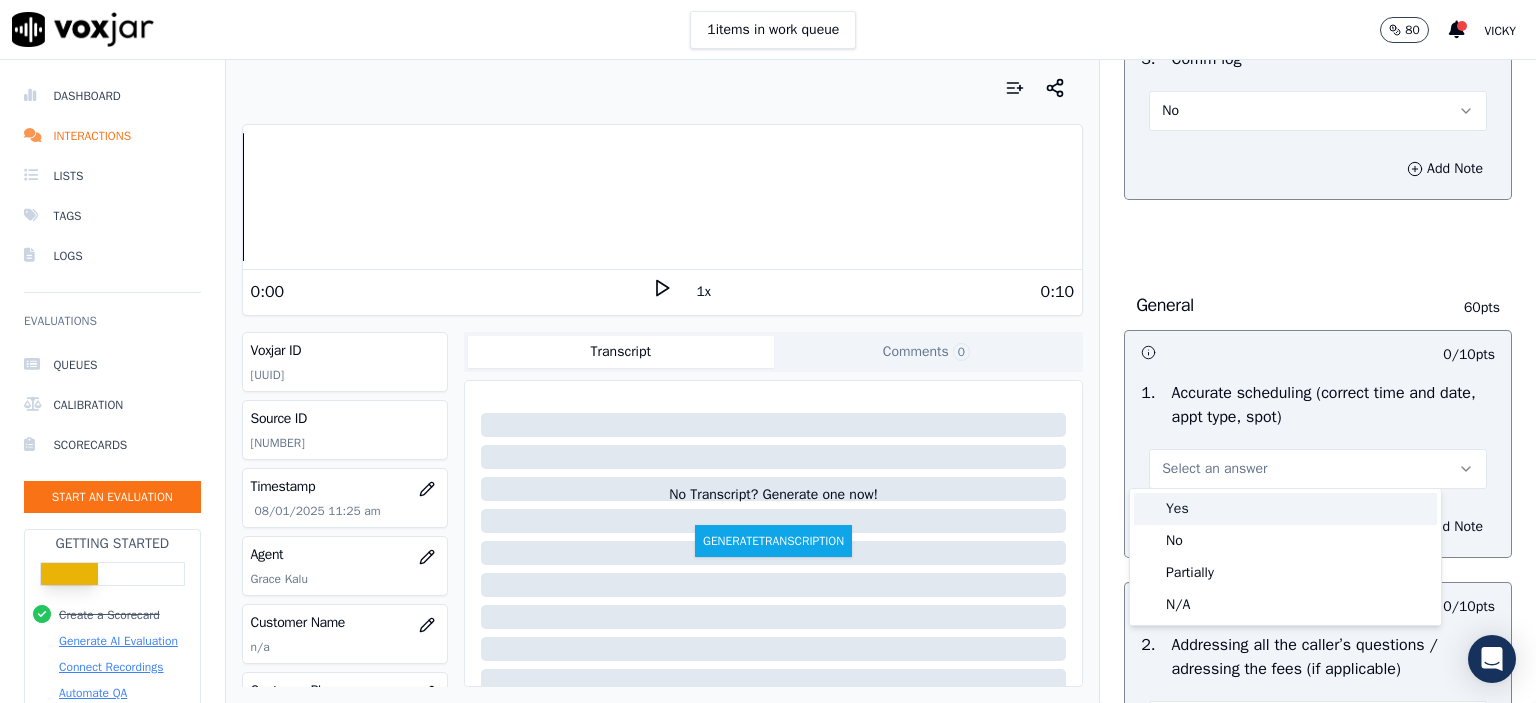click on "Yes" at bounding box center (1285, 509) 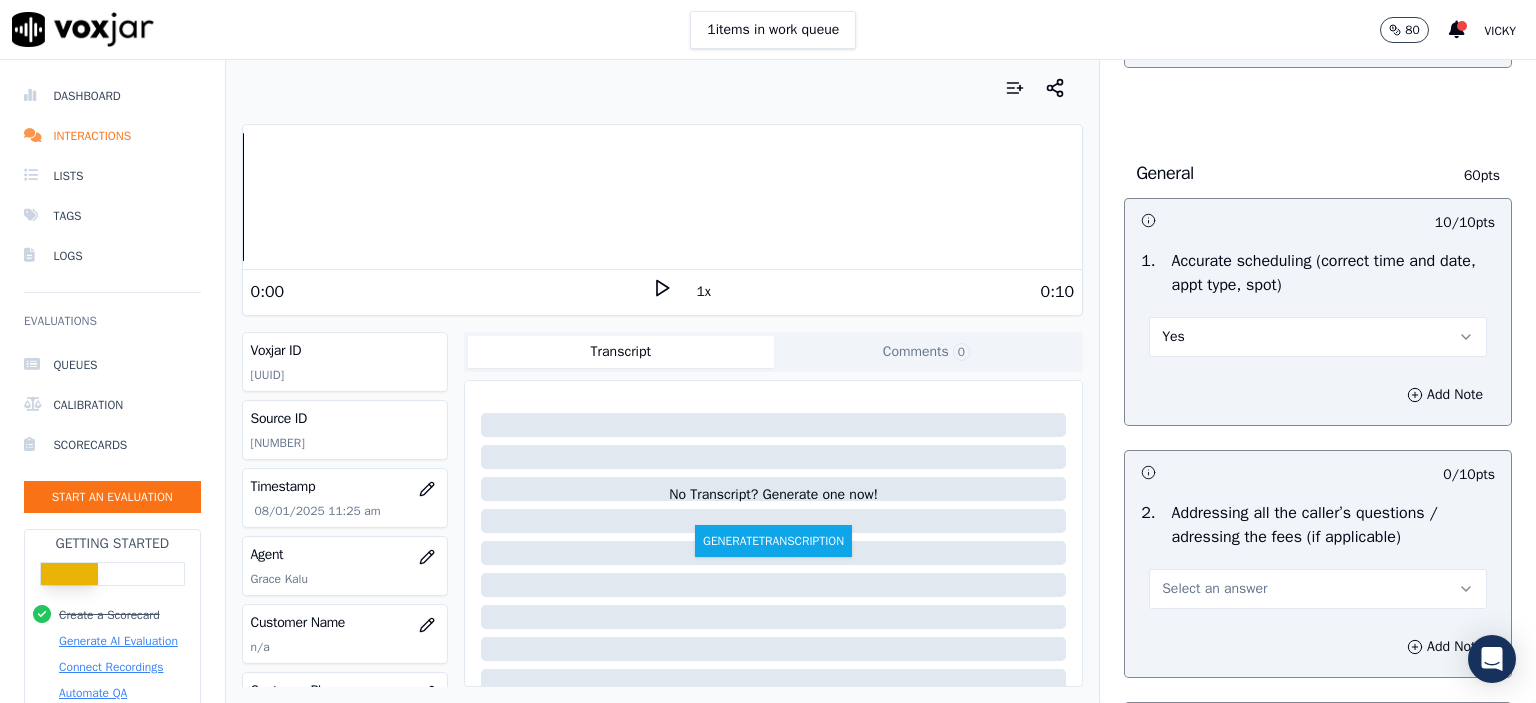 scroll, scrollTop: 3200, scrollLeft: 0, axis: vertical 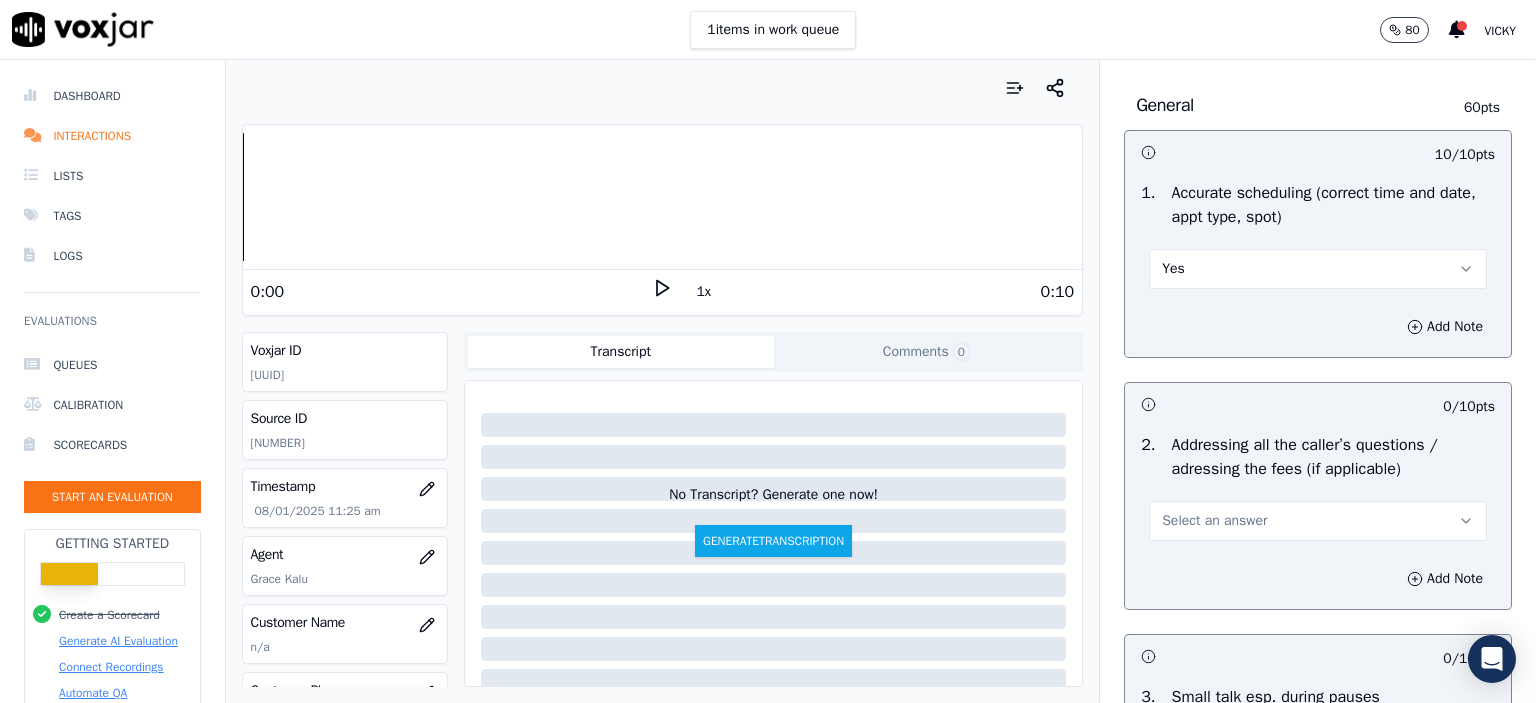 click on "Select an answer" at bounding box center (1214, 521) 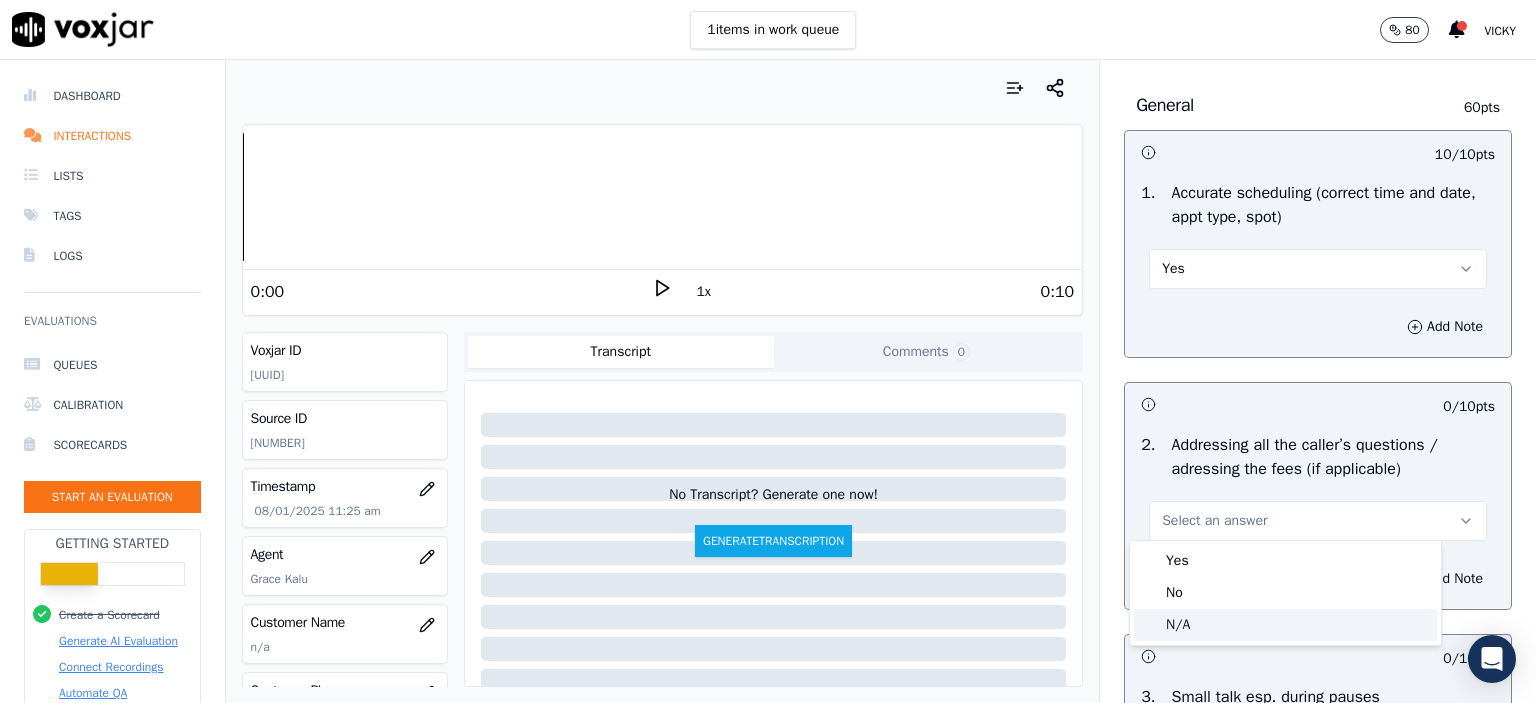 click on "N/A" 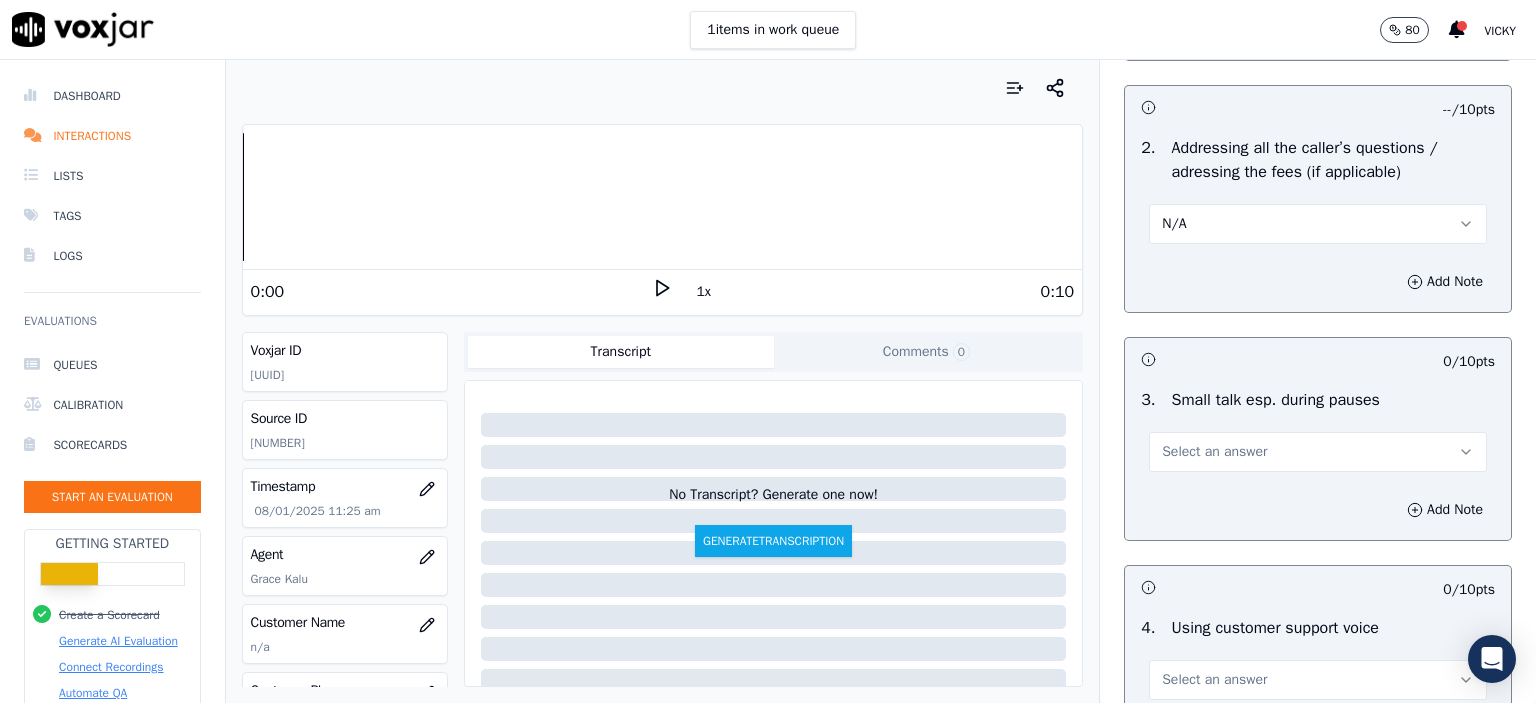 scroll, scrollTop: 3500, scrollLeft: 0, axis: vertical 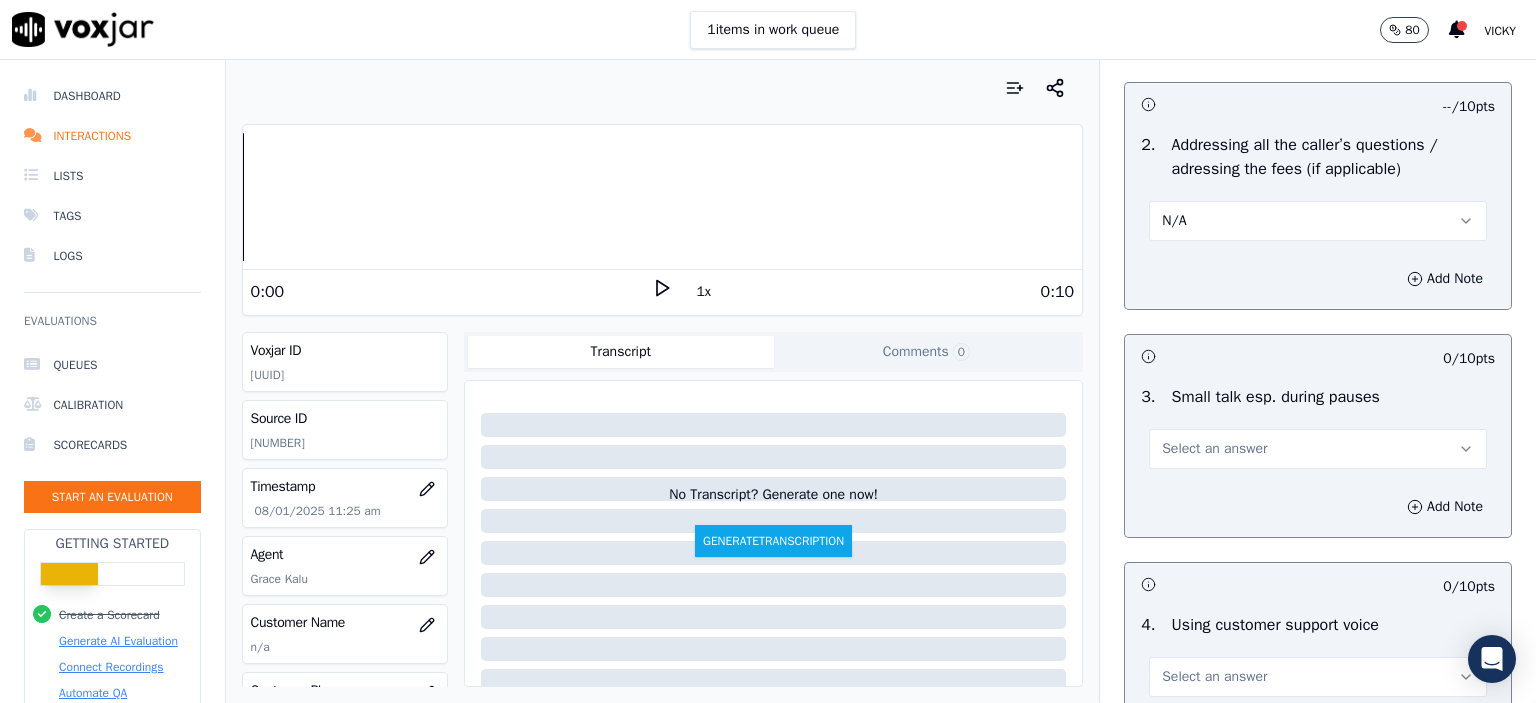 click on "Select an answer" at bounding box center (1318, 449) 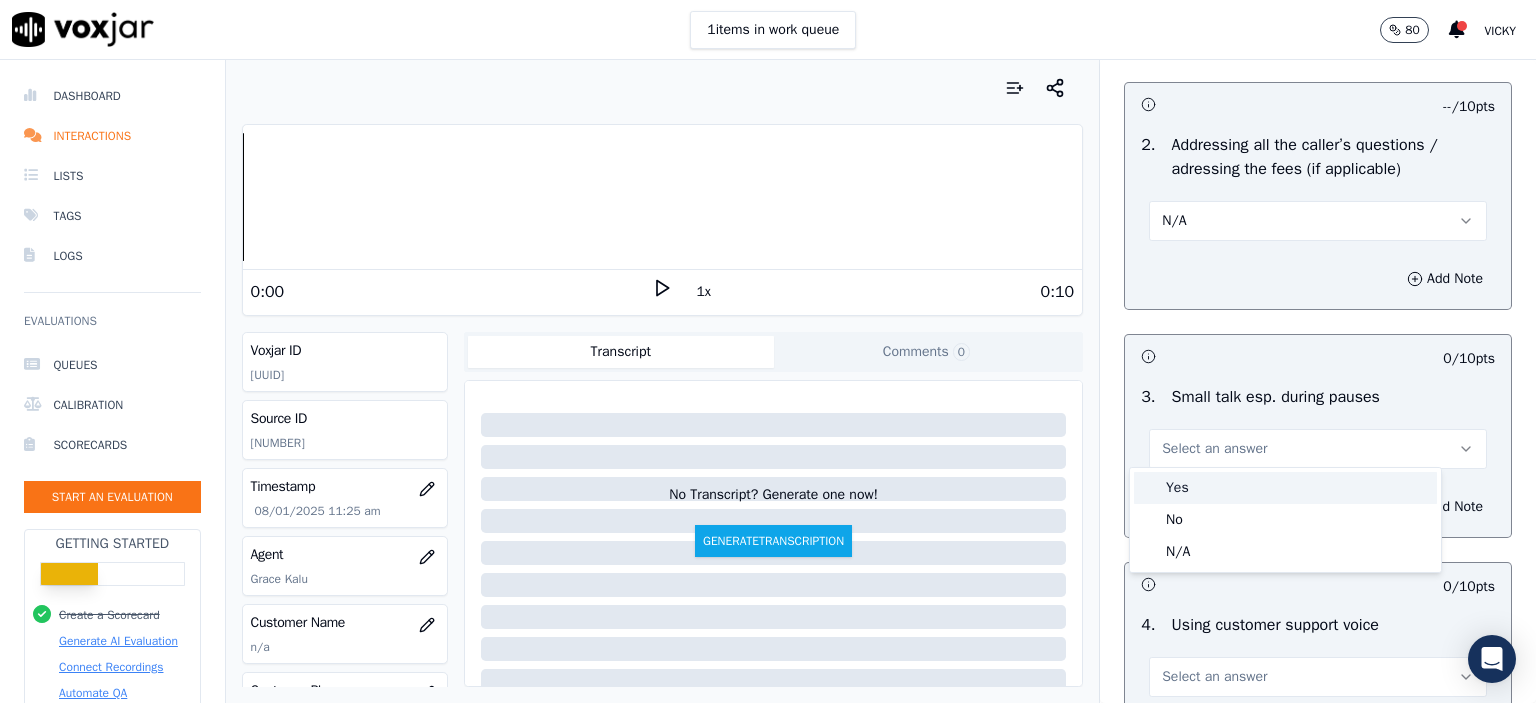 click on "Yes" at bounding box center [1285, 488] 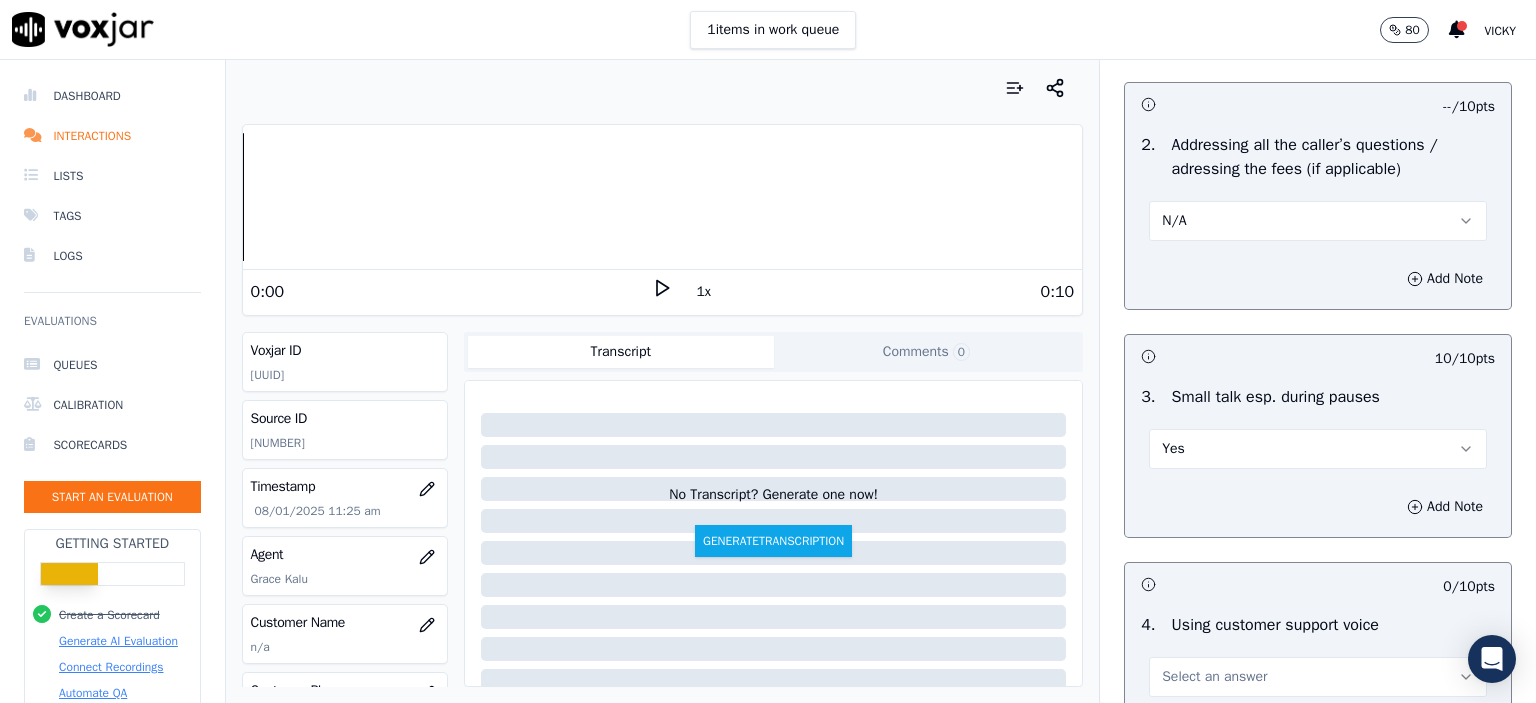 click on "Yes" at bounding box center (1318, 449) 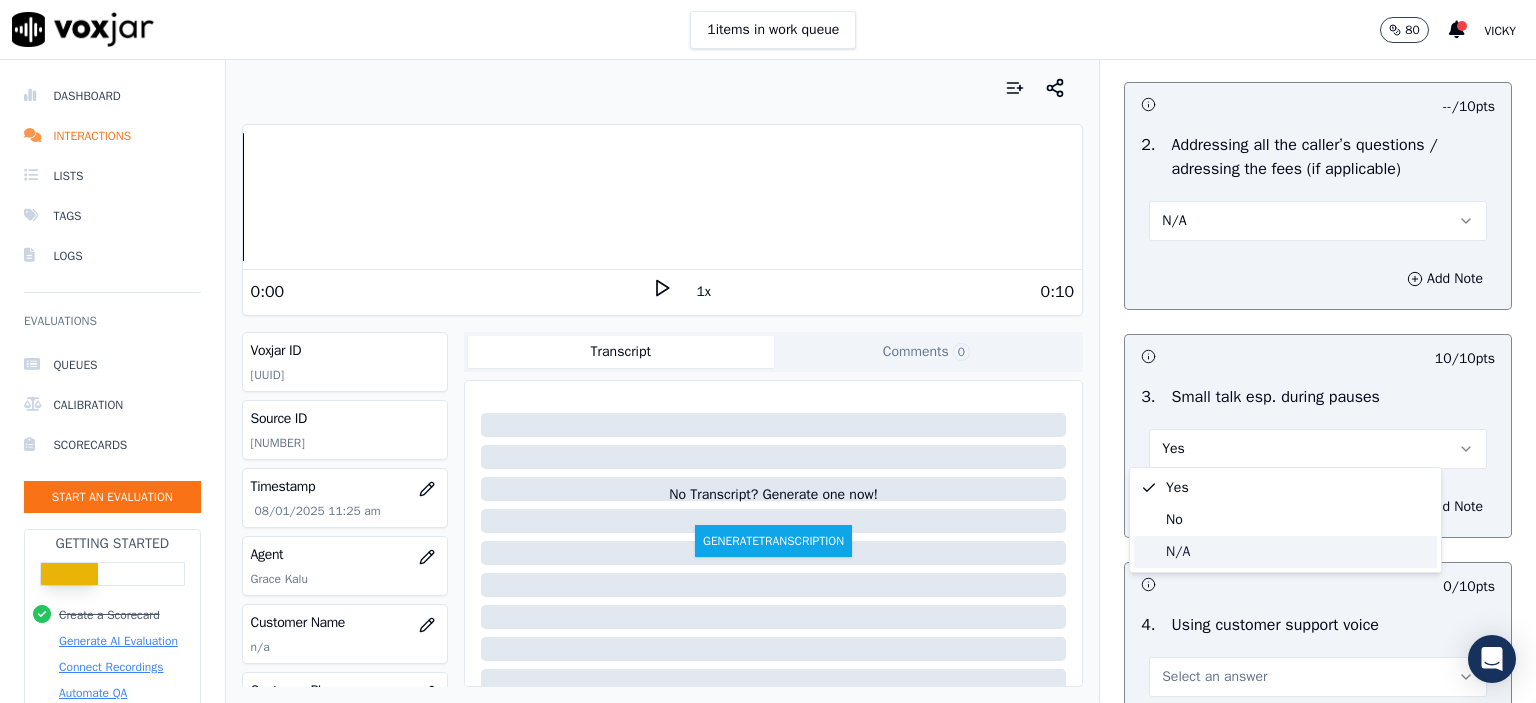 click on "N/A" 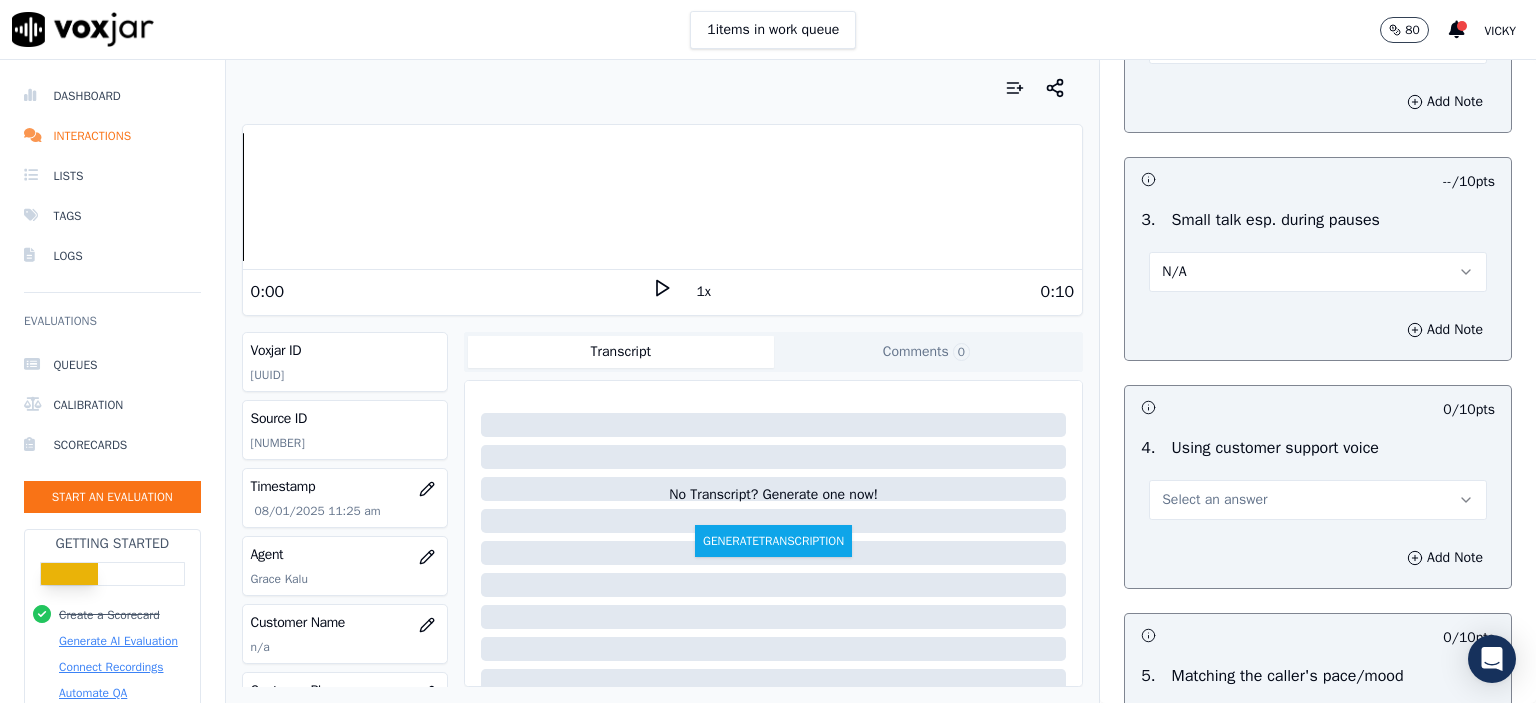 scroll, scrollTop: 3700, scrollLeft: 0, axis: vertical 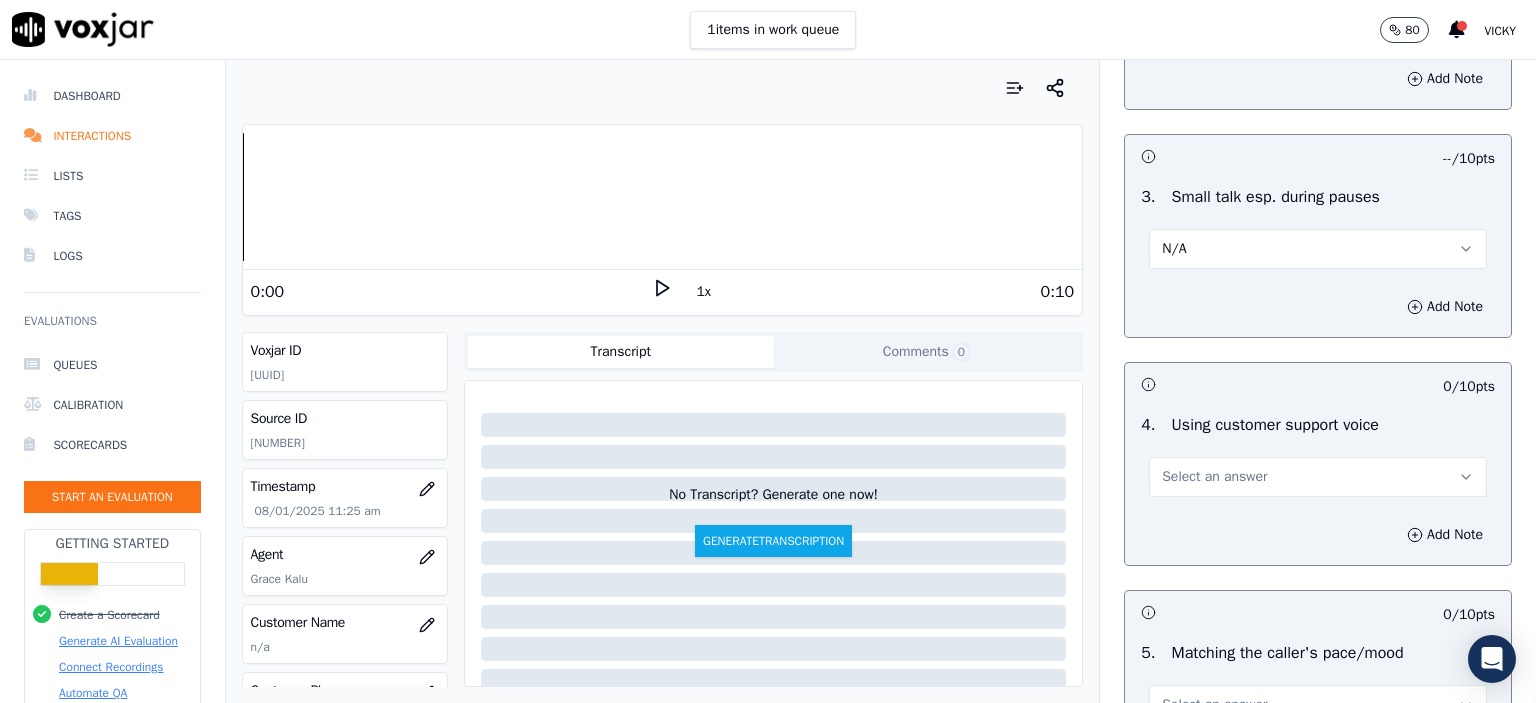 click on "Select an answer" at bounding box center [1214, 477] 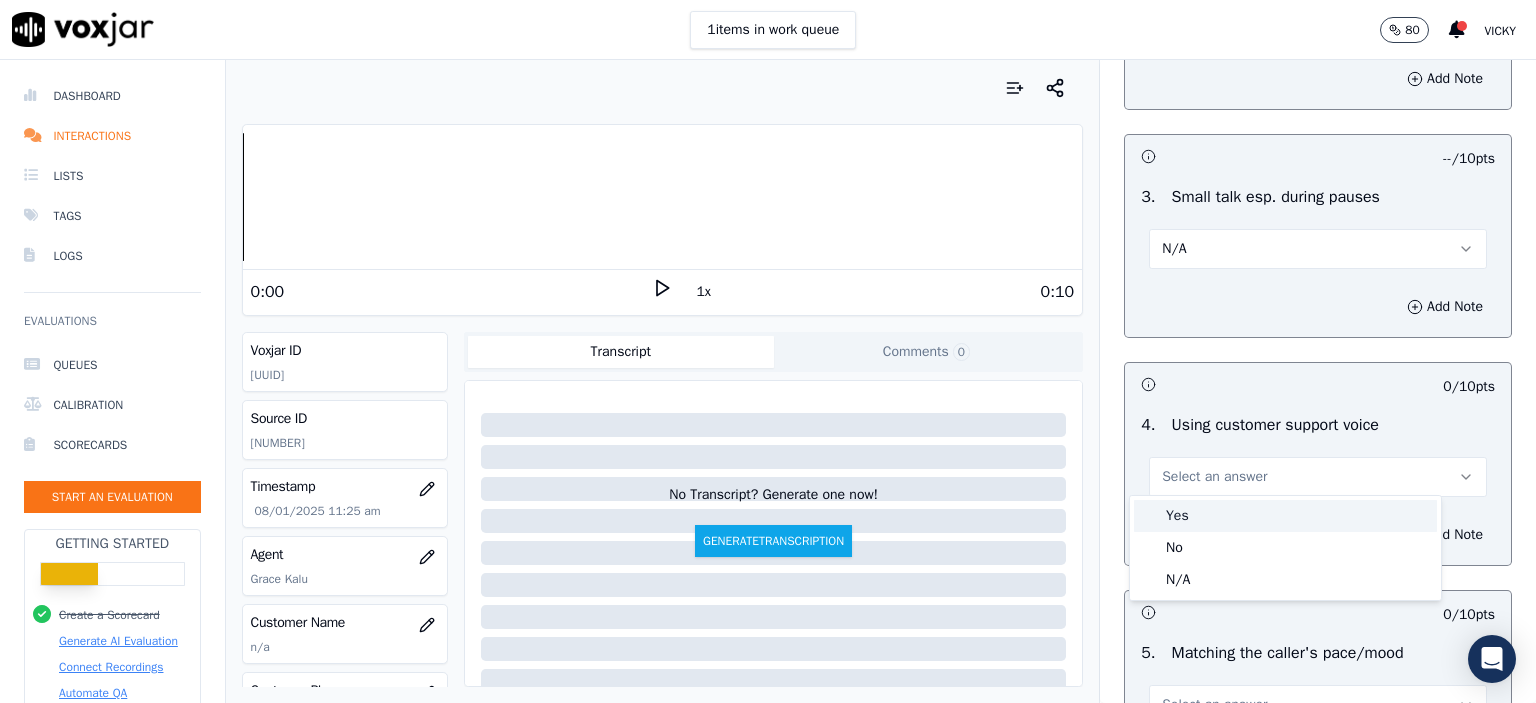 click on "Yes" at bounding box center (1285, 516) 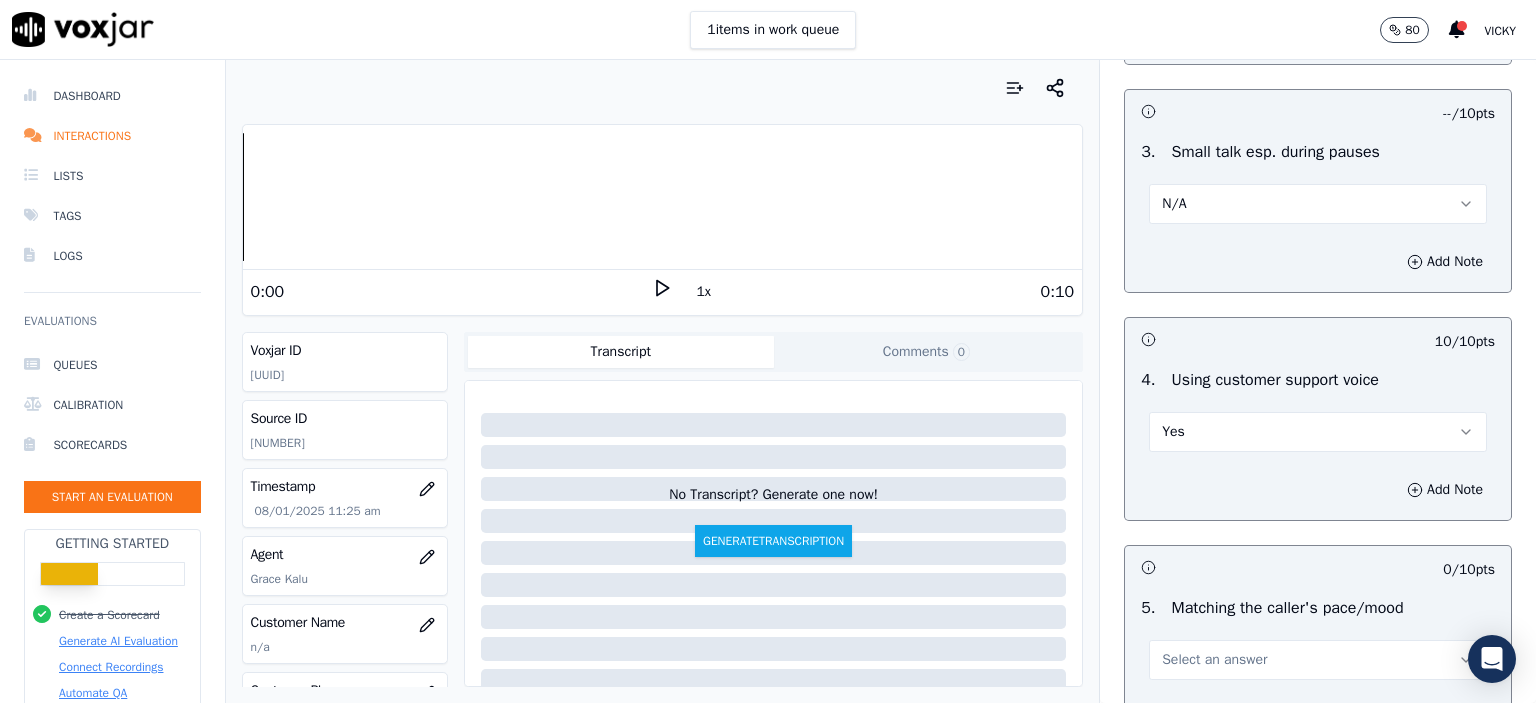 scroll, scrollTop: 3900, scrollLeft: 0, axis: vertical 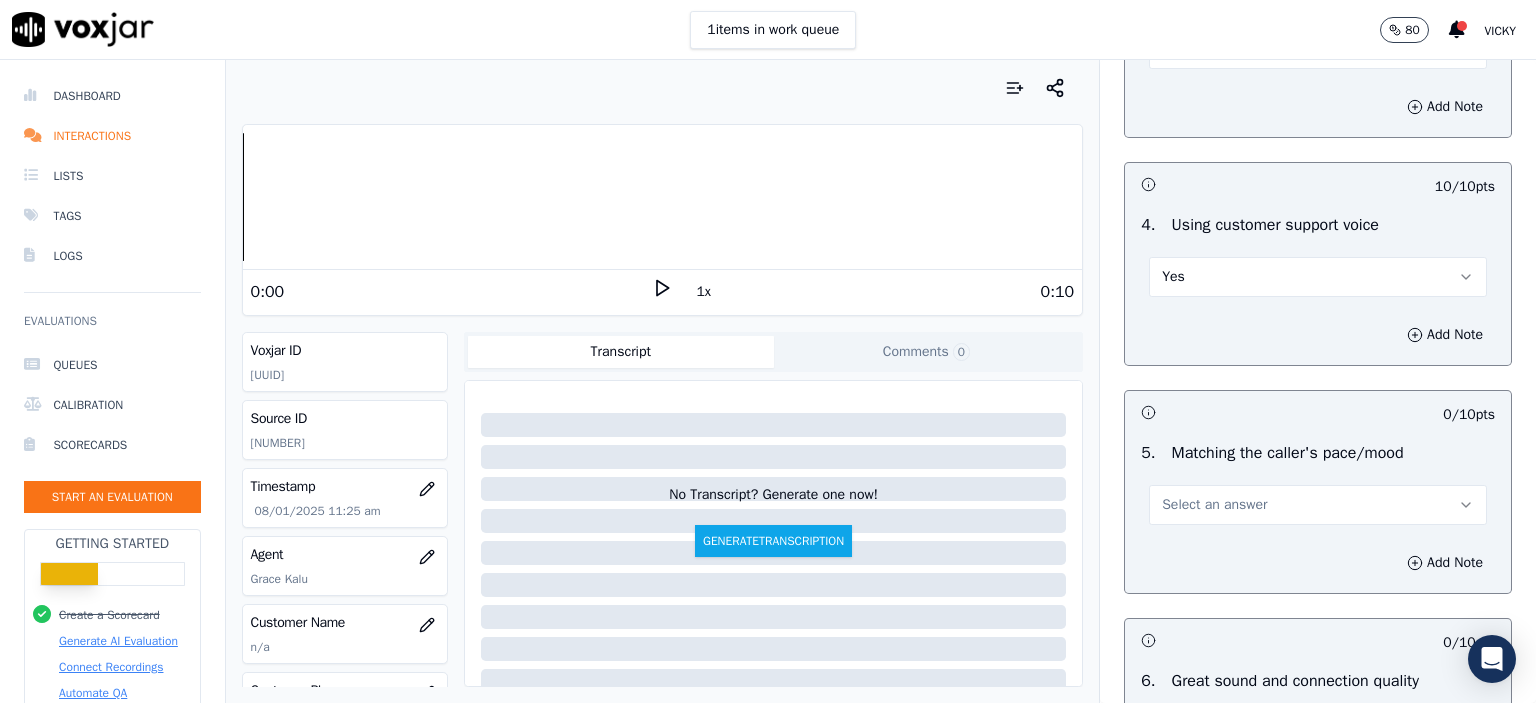 click on "Select an answer" at bounding box center (1318, 505) 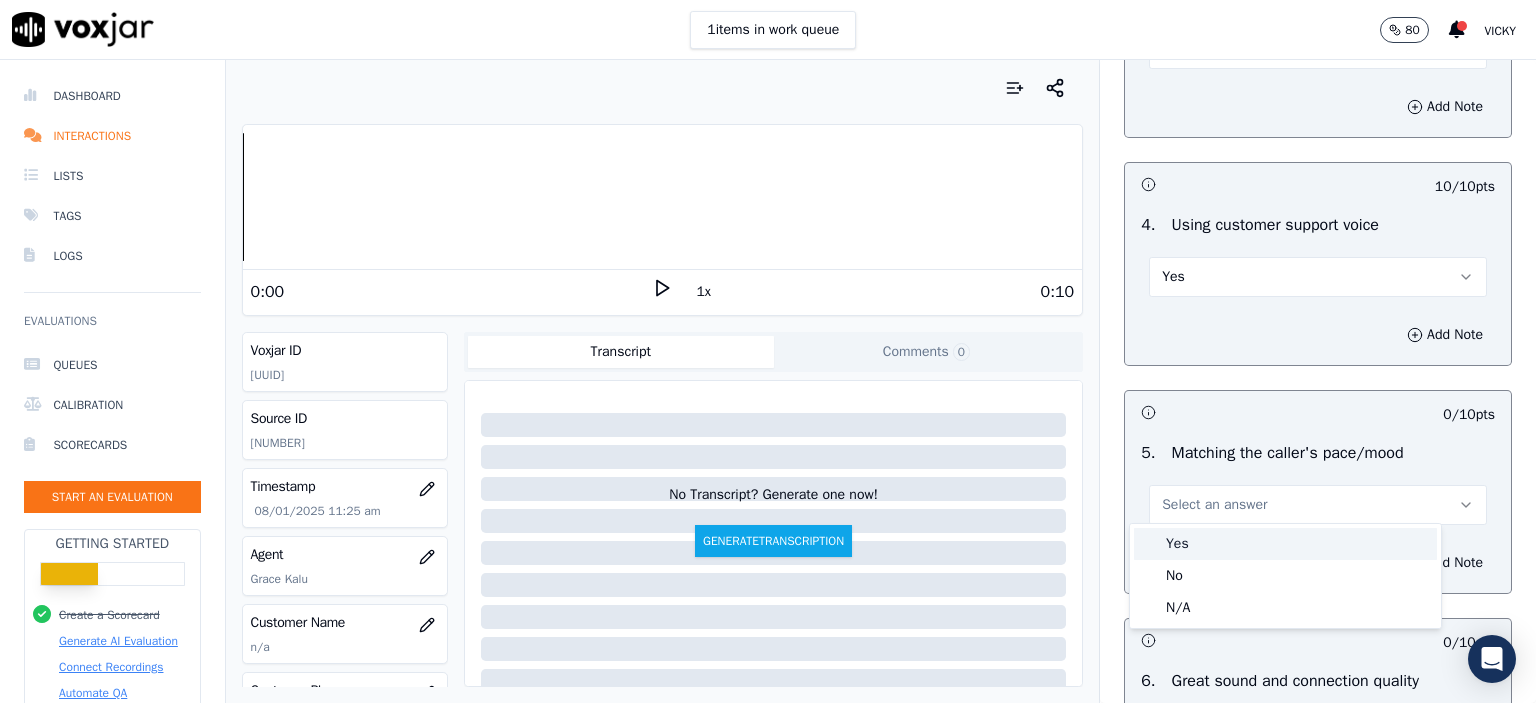 click on "Yes" at bounding box center (1285, 544) 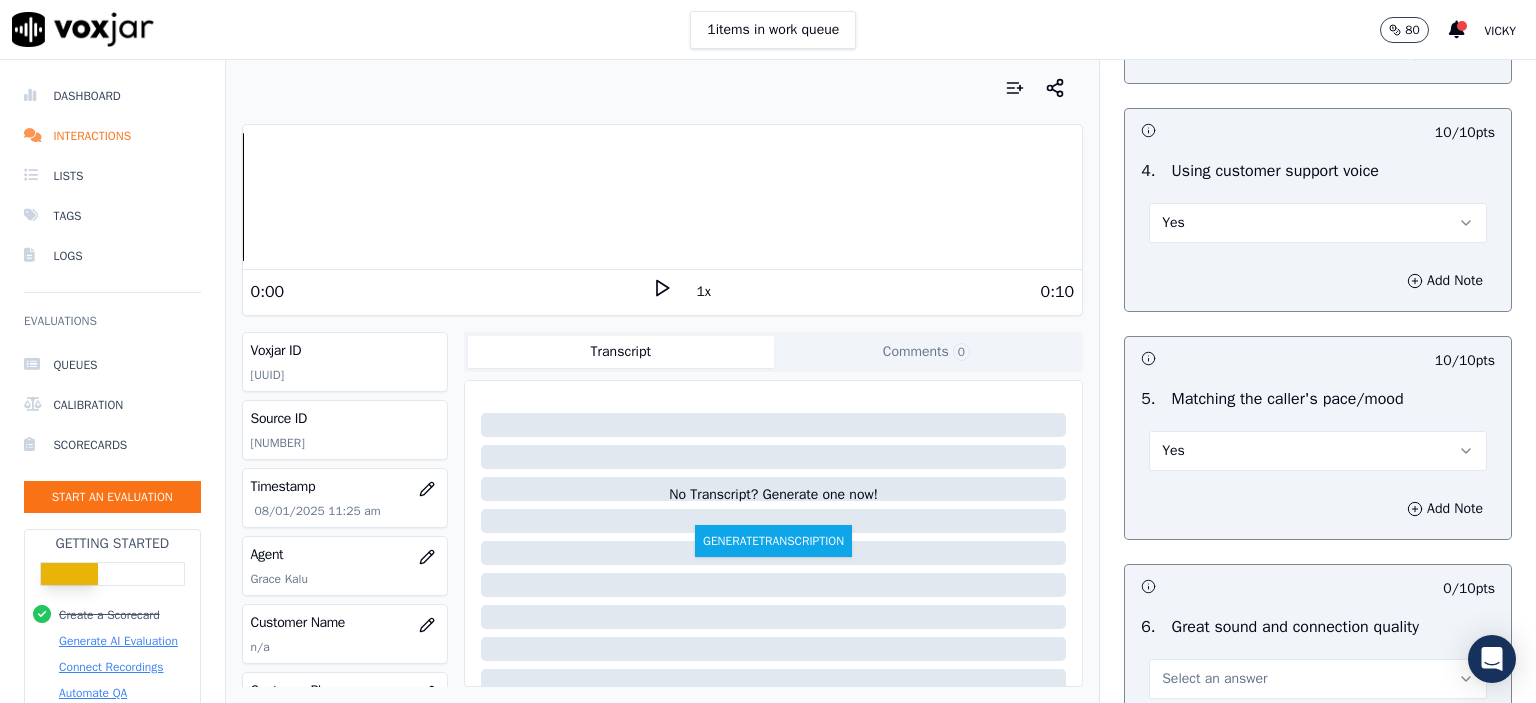 scroll, scrollTop: 4100, scrollLeft: 0, axis: vertical 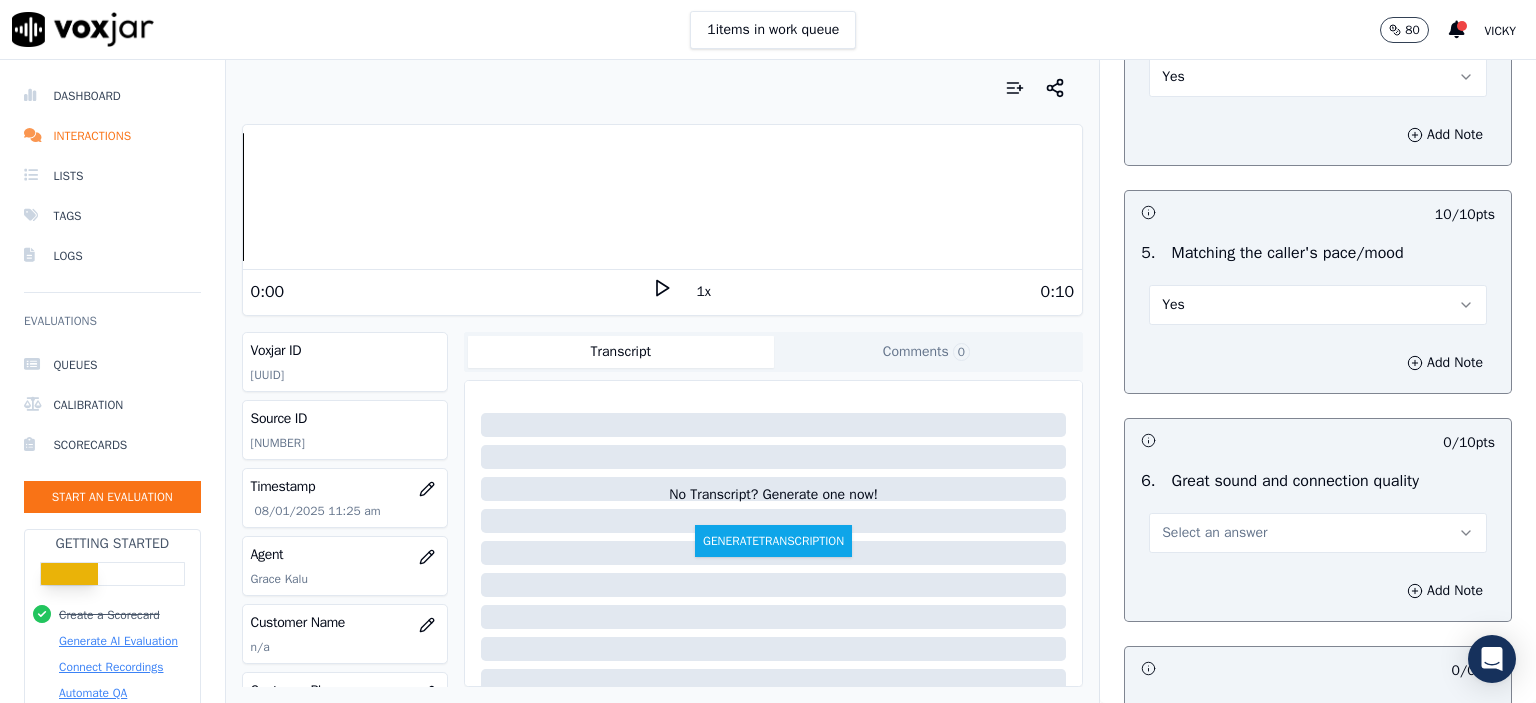 click on "Select an answer" at bounding box center (1318, 533) 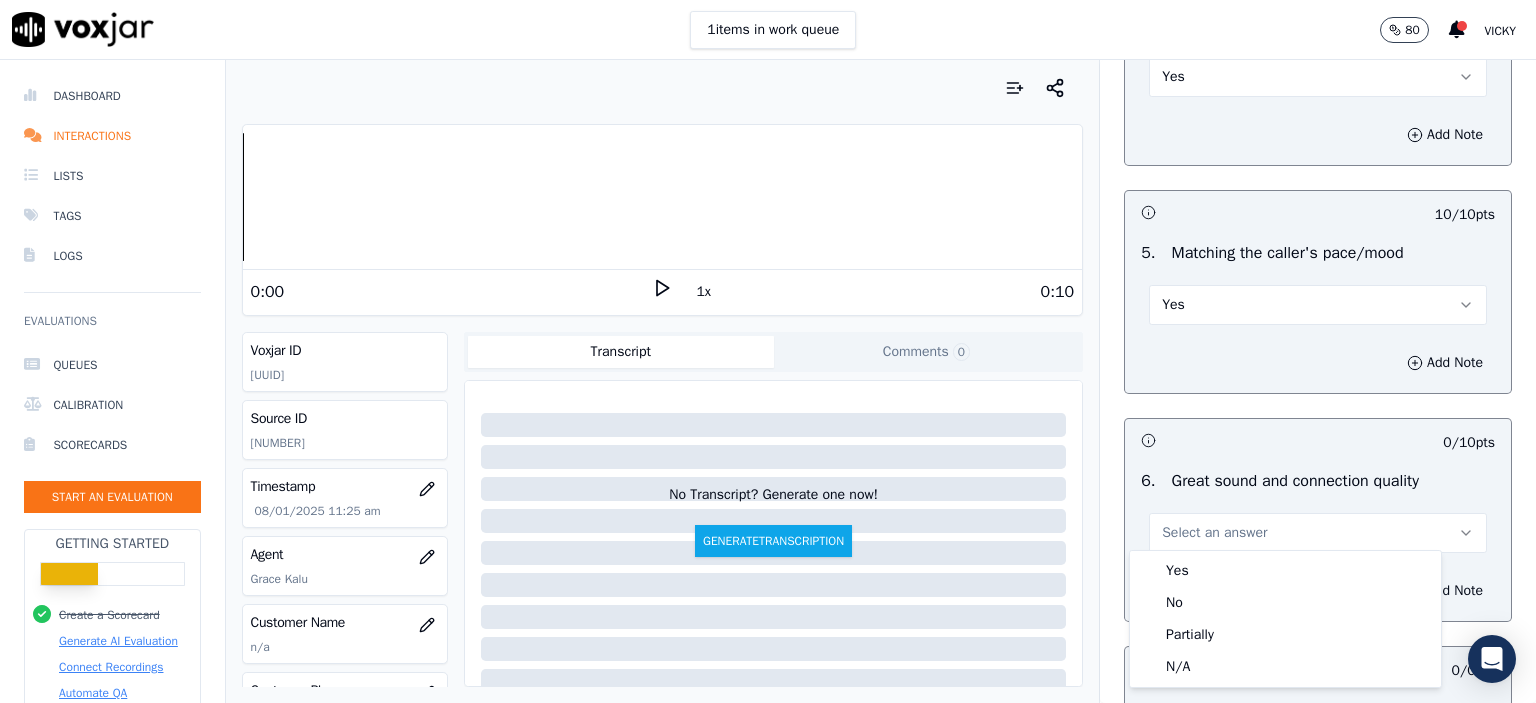 click on "Yes" at bounding box center [1285, 571] 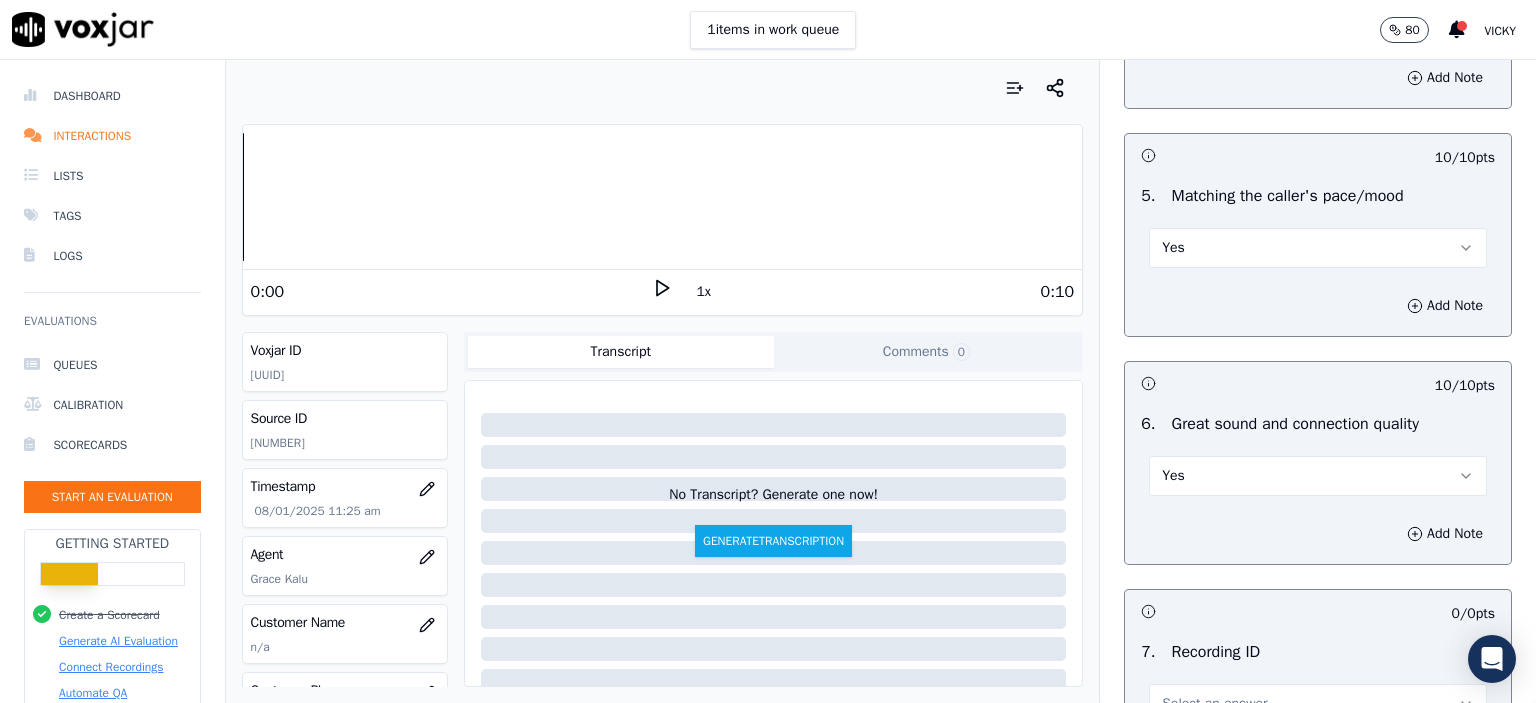 scroll, scrollTop: 4300, scrollLeft: 0, axis: vertical 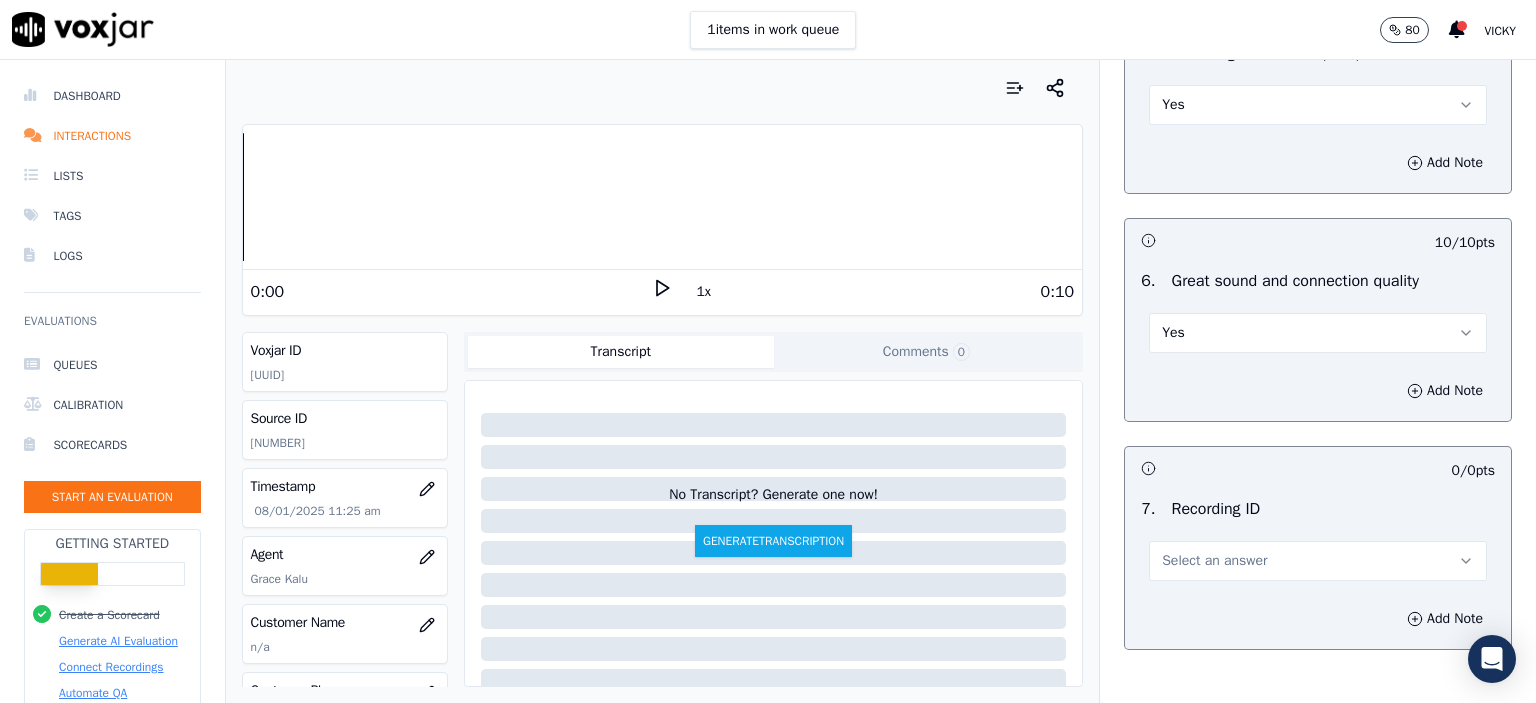 click on "Select an answer" at bounding box center [1318, 561] 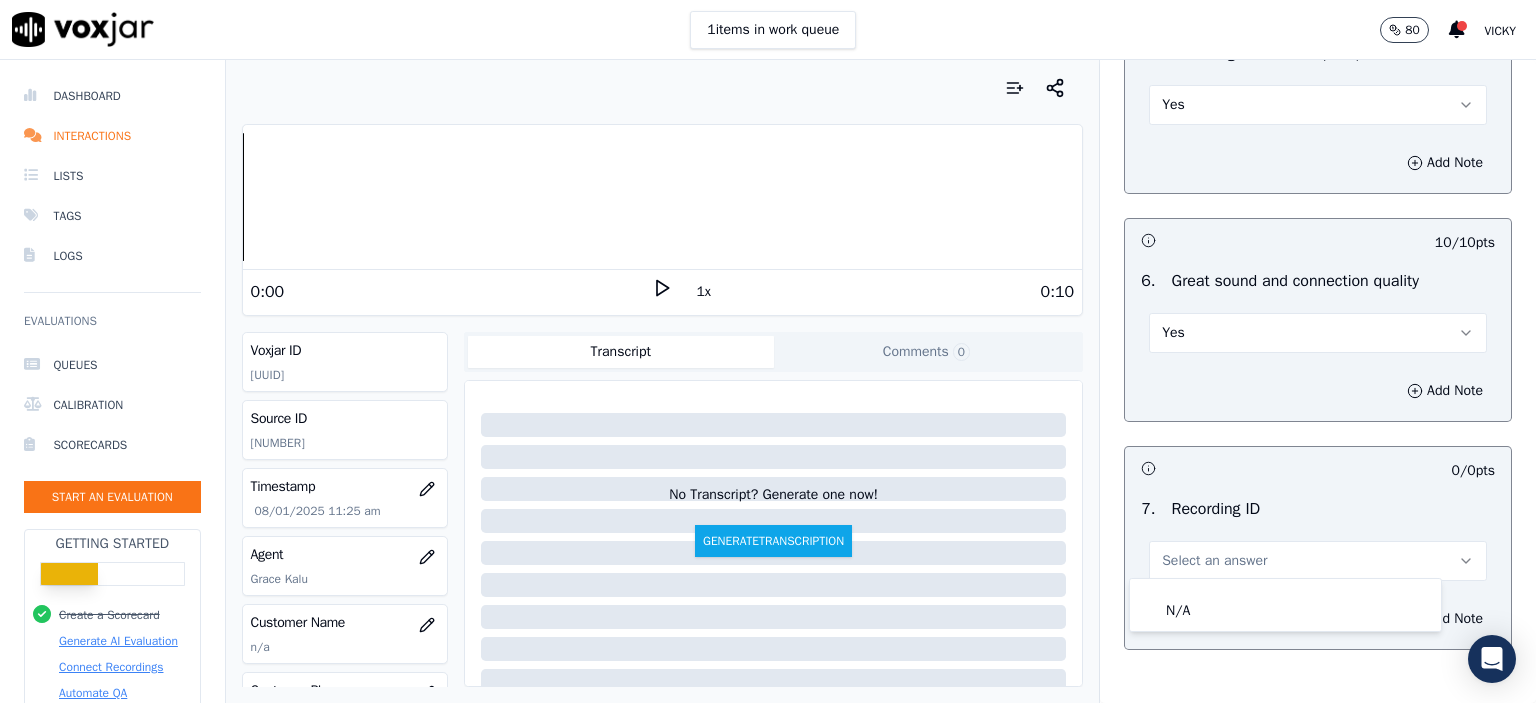 click on "N/A" 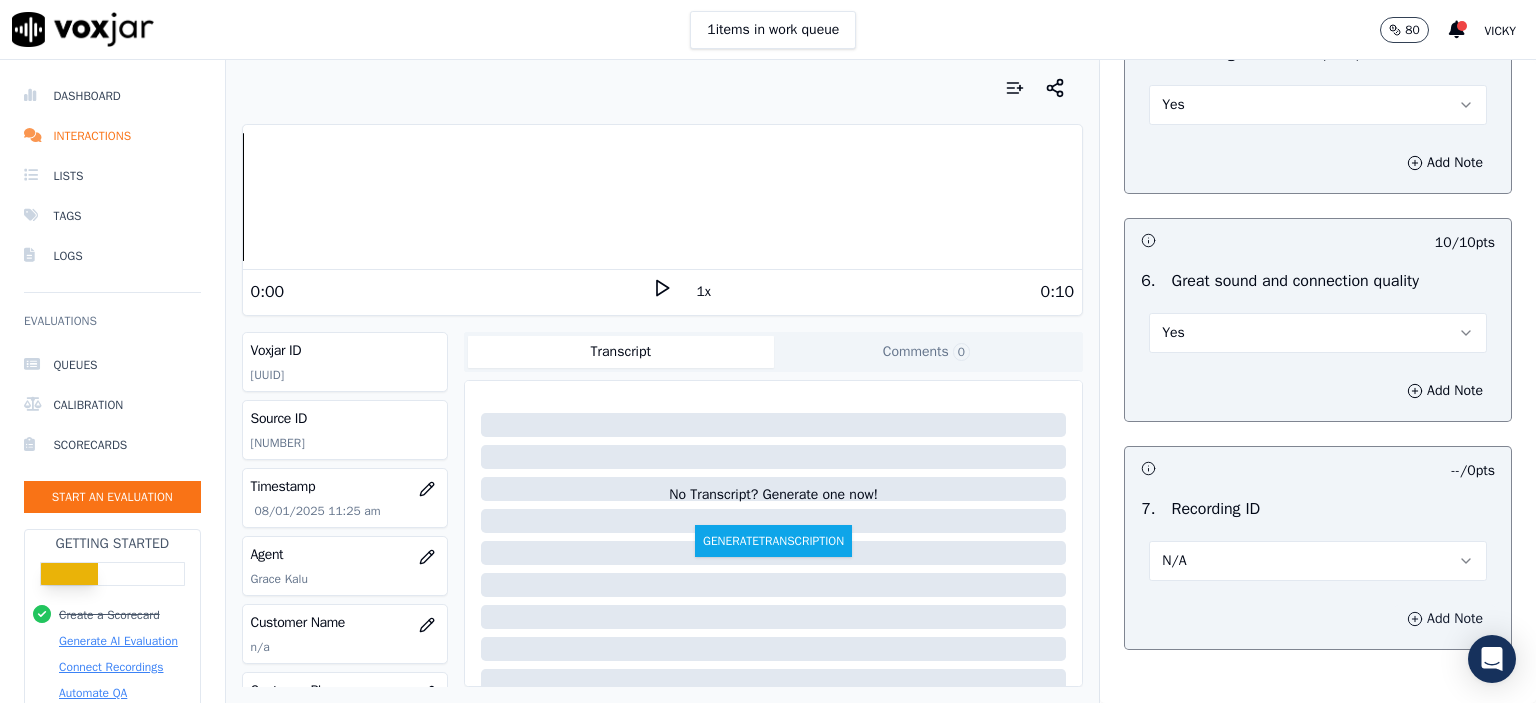 click on "Add Note" at bounding box center [1445, 619] 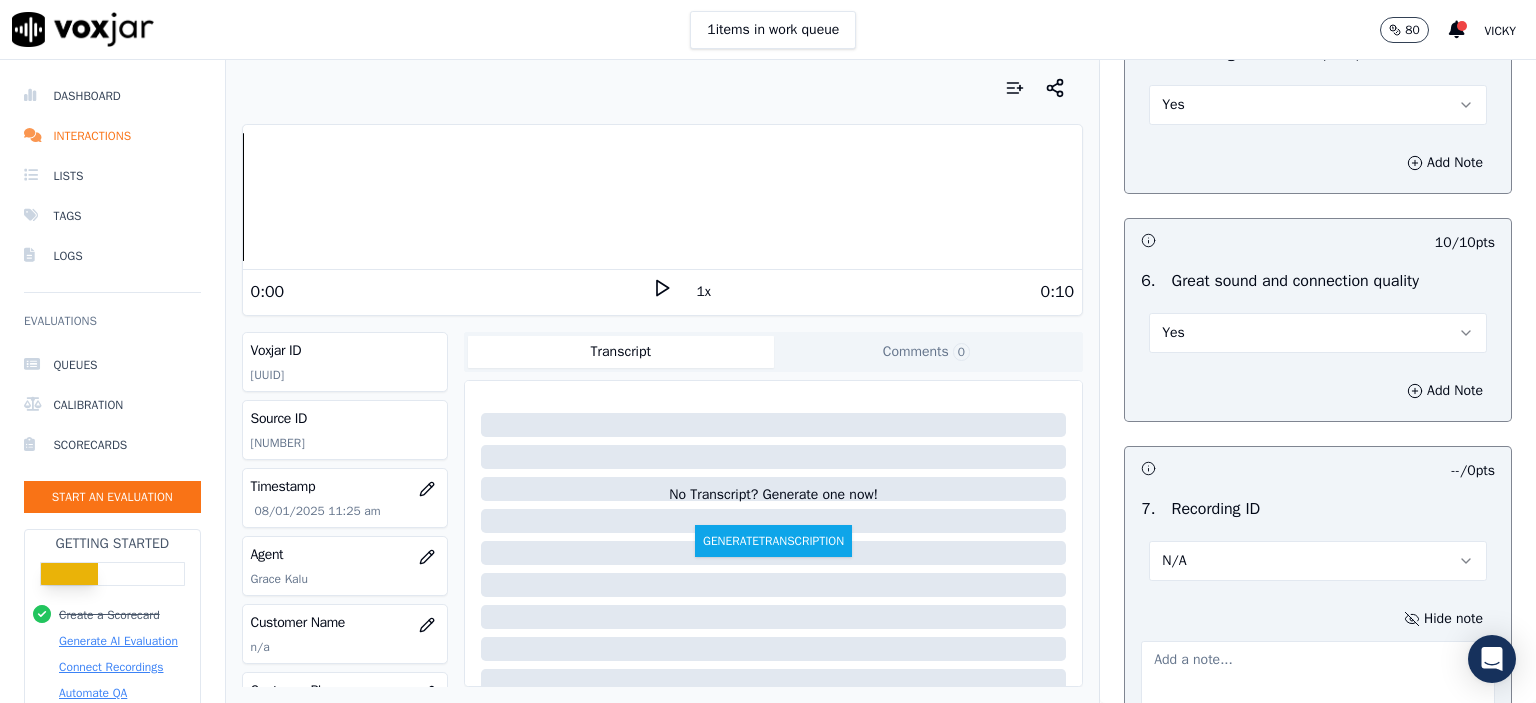 click on "[NUMBER]" 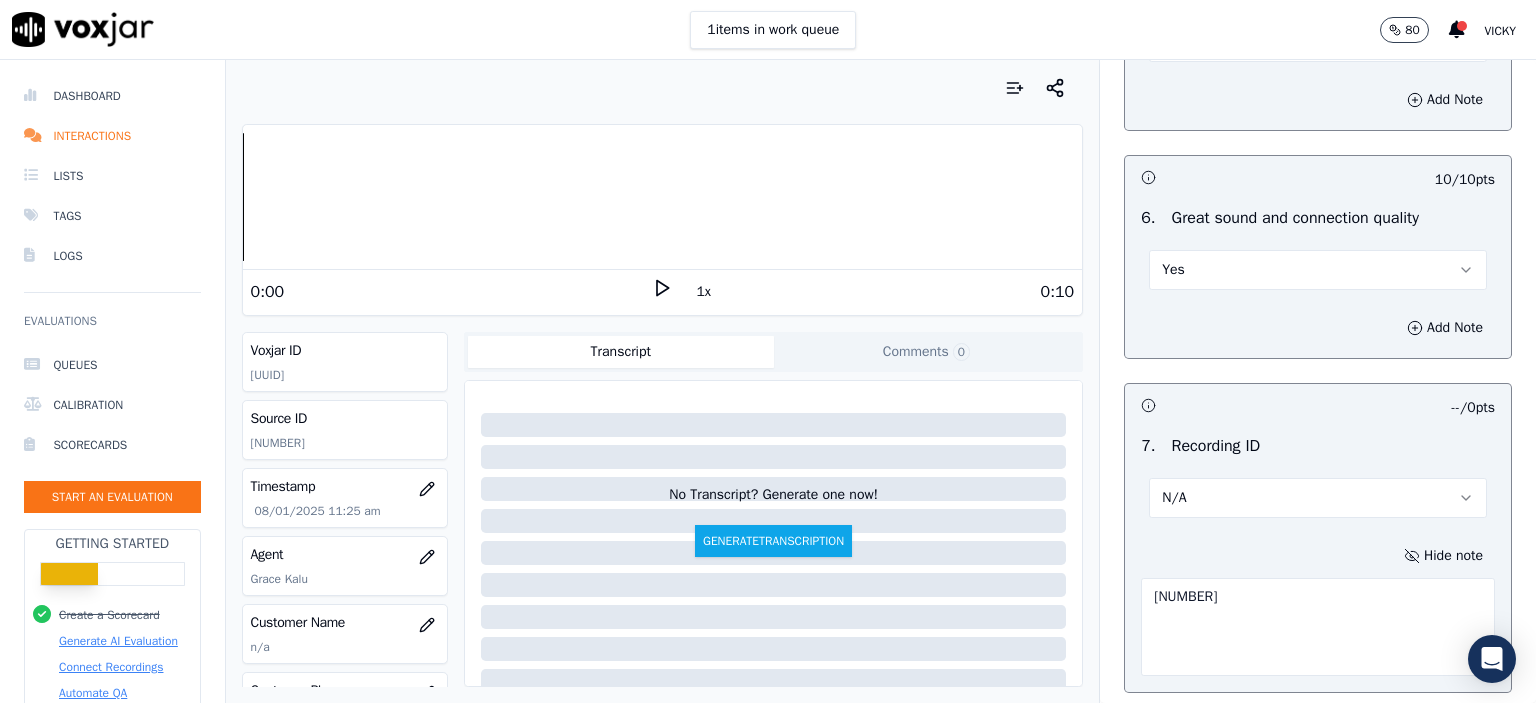 scroll, scrollTop: 4510, scrollLeft: 0, axis: vertical 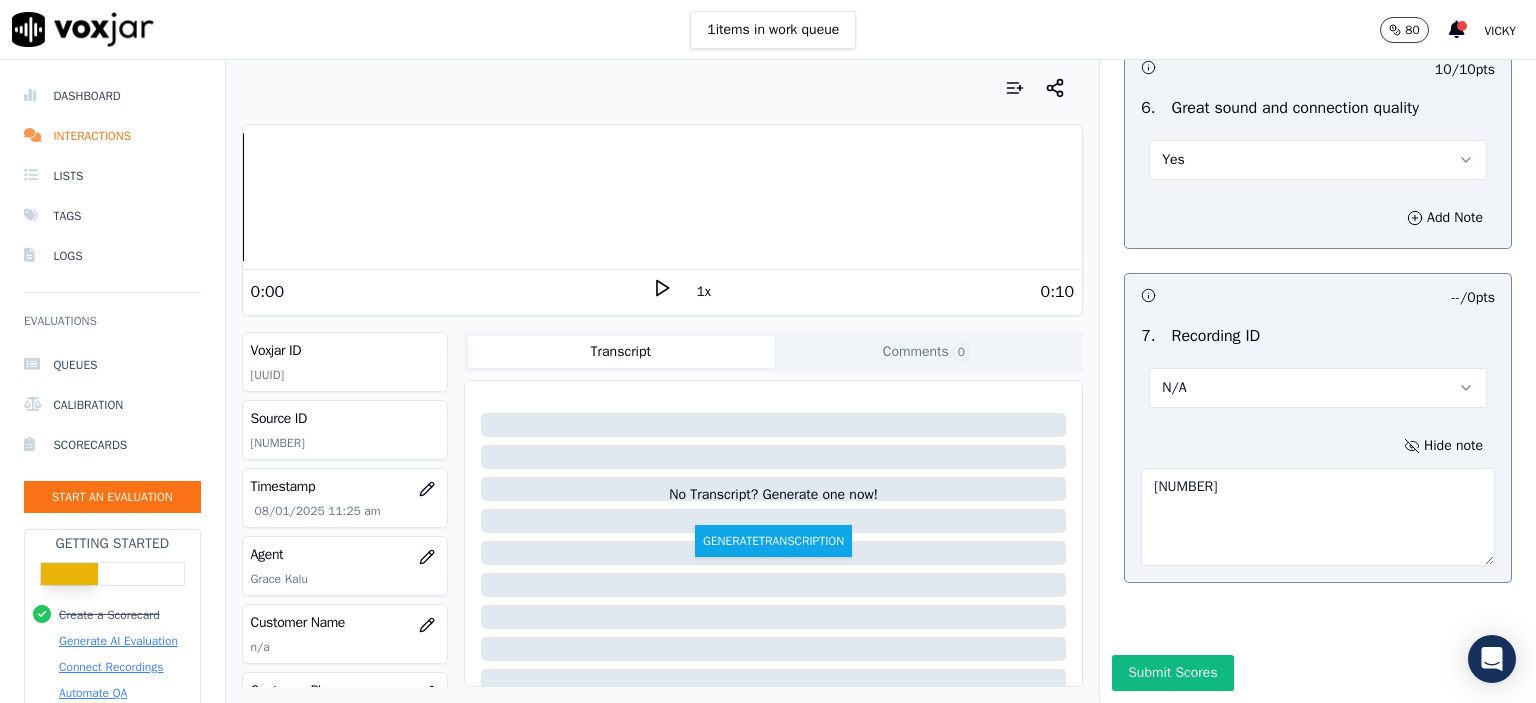 type on "[NUMBER]" 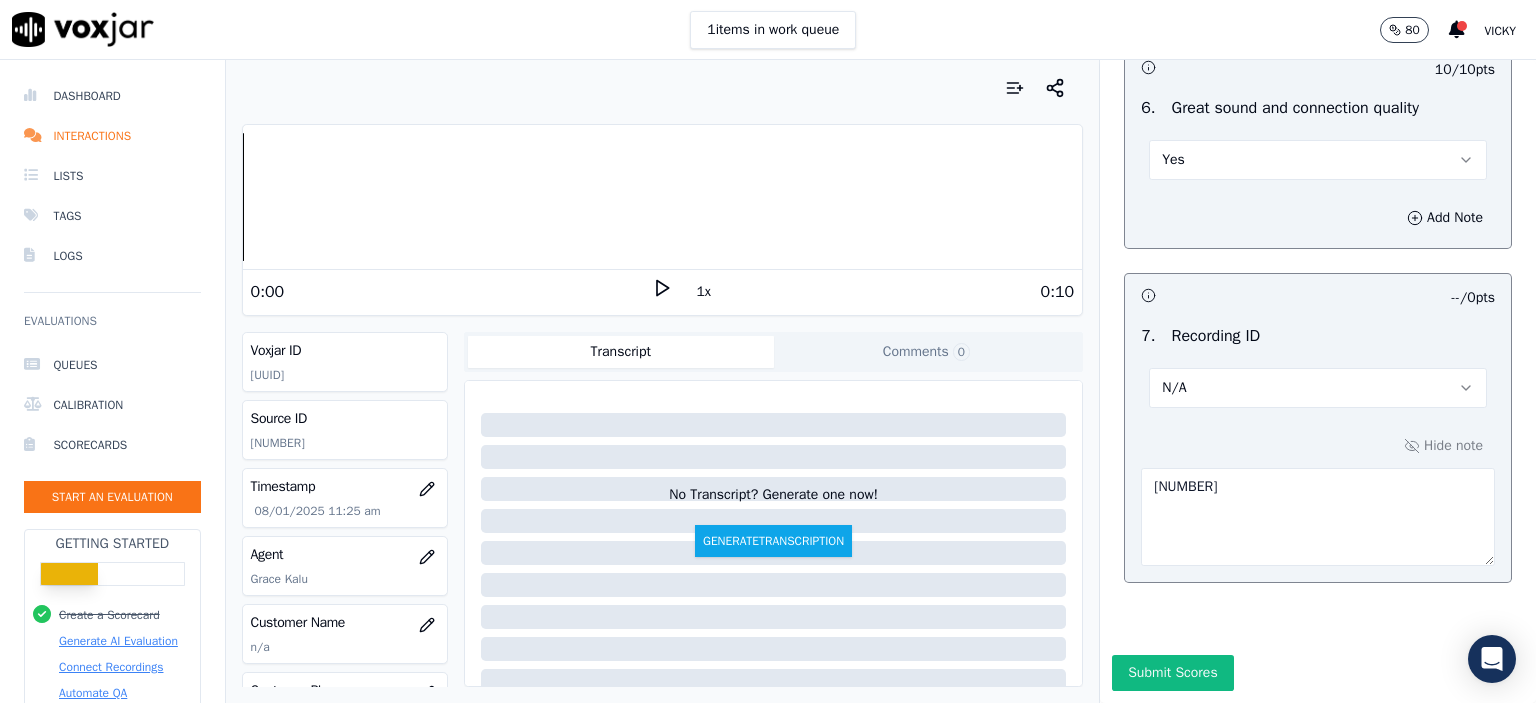 click on "Opening     40  pts                 10 / 10  pts     1 .   Proper greeting/introduction    Yes          Add Note                           0 / 10  pts     2 .   Confirming they are looking for services we provide    No          Add Note                           10 / 10  pts     3 .   Confirming this is the first time they are scheduling with us    Yes          Add Note                           0 / 10  pts     4 .   Active listening, rephrasing, confirming the request of the caller prior to asking for the location   No          Add Note             Body     40  pts                 5 / 10  pts     1 .   Collecting necessary information (DOB, [NAME], [PHONE], [EMAIL], referral source, parent/guardian name (when applicable), insurance details)    Partially          Add Note                           10 / 10  pts     2 .   Spelling accuracy, numeral precision    Yes          Add Note                           0 / 10  pts     3 .   Offering consultations to additional family members    No          Add Note" at bounding box center (1318, -1834) 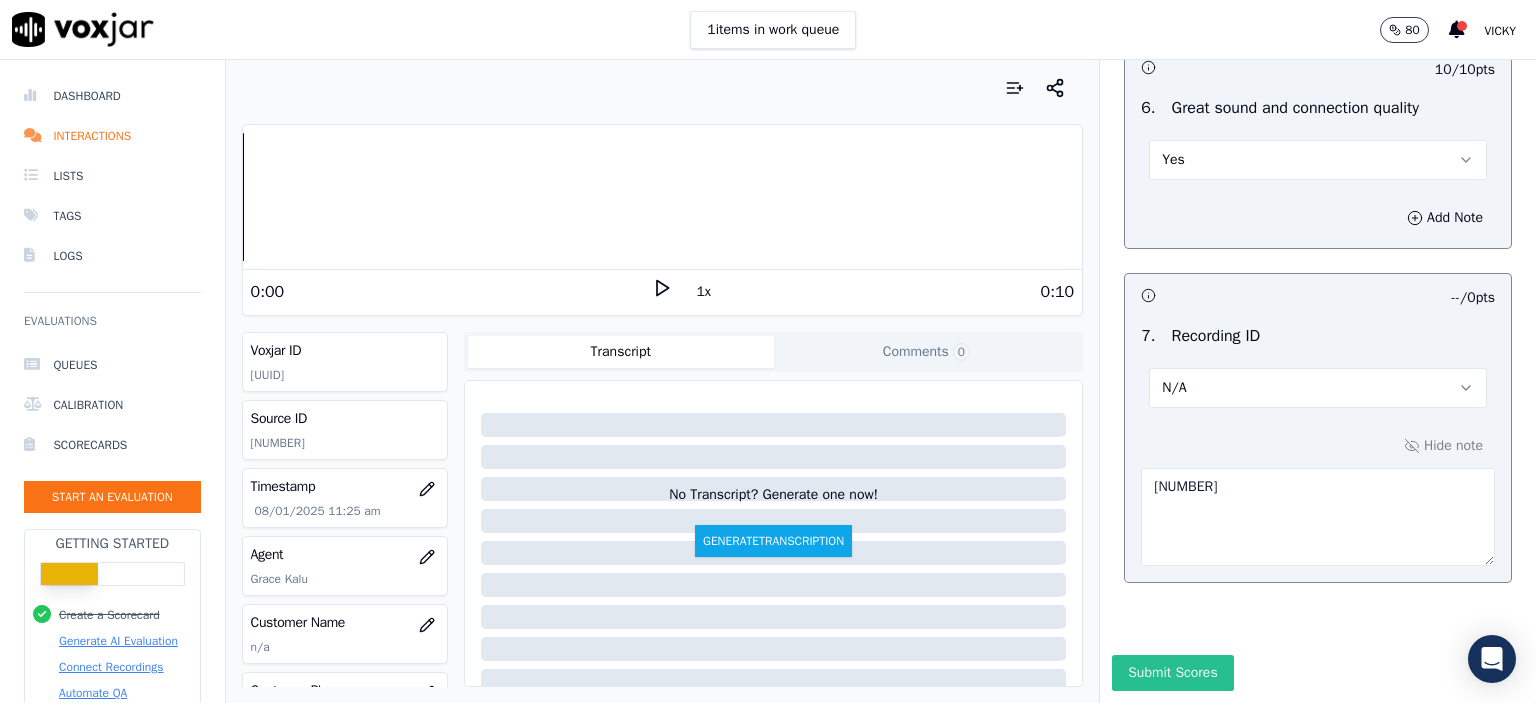 click on "Submit Scores" at bounding box center (1172, 673) 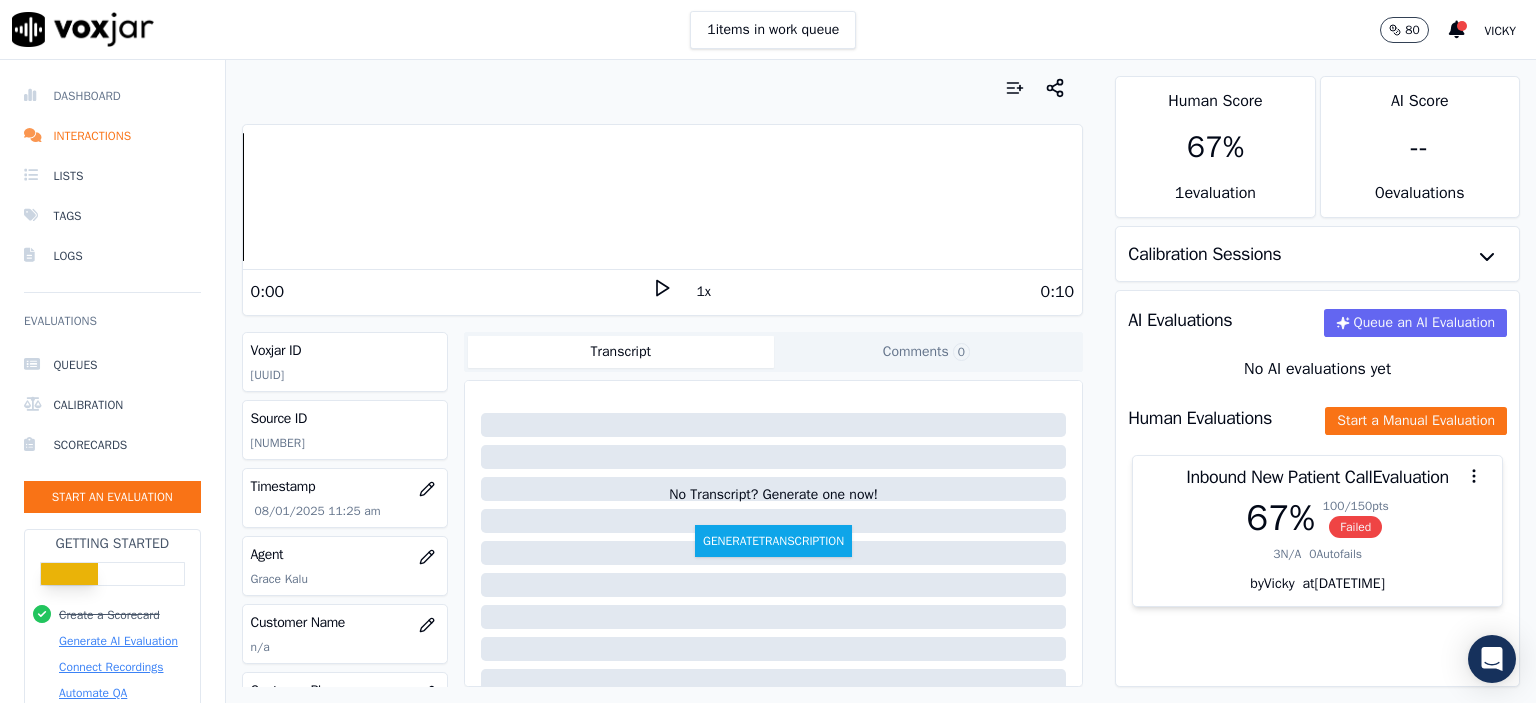 click on "Dashboard" at bounding box center [112, 96] 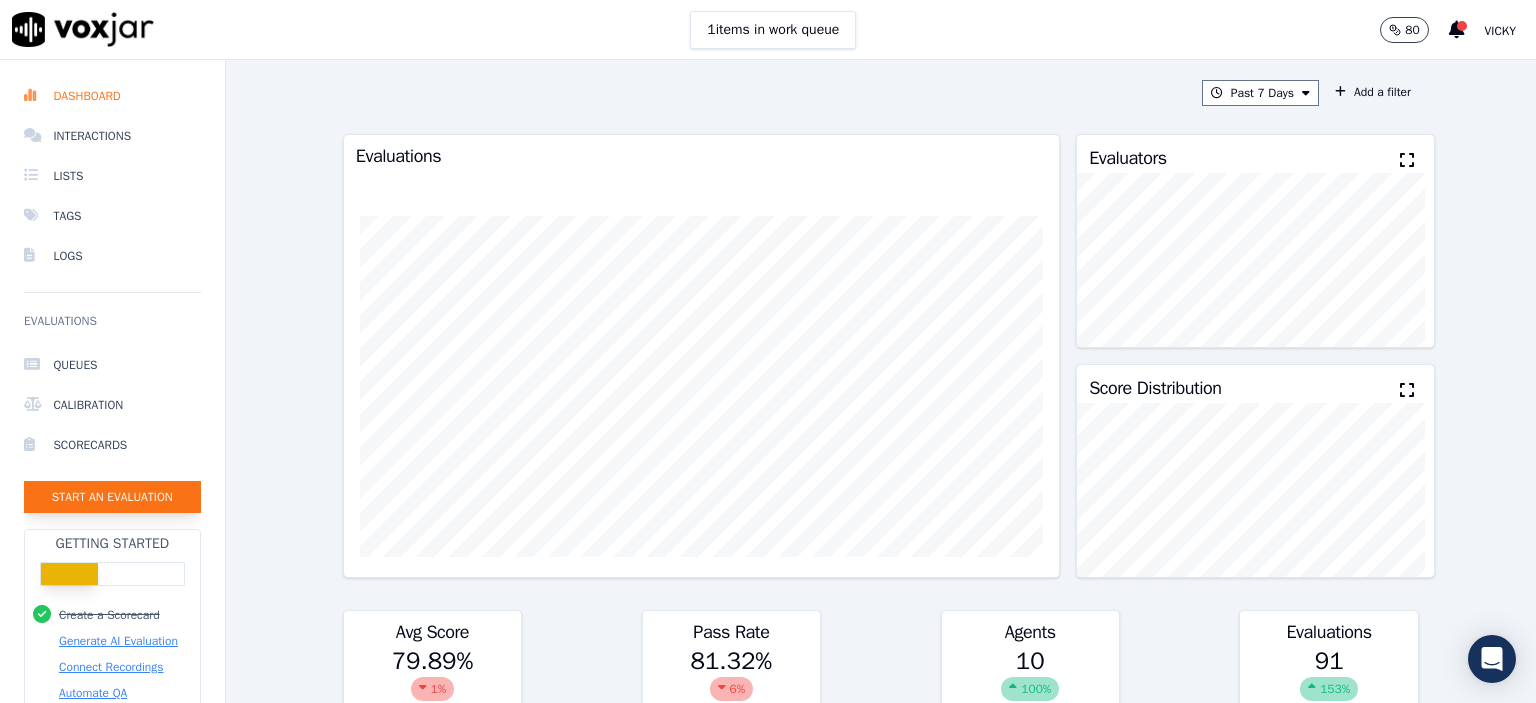 click on "Start an Evaluation" 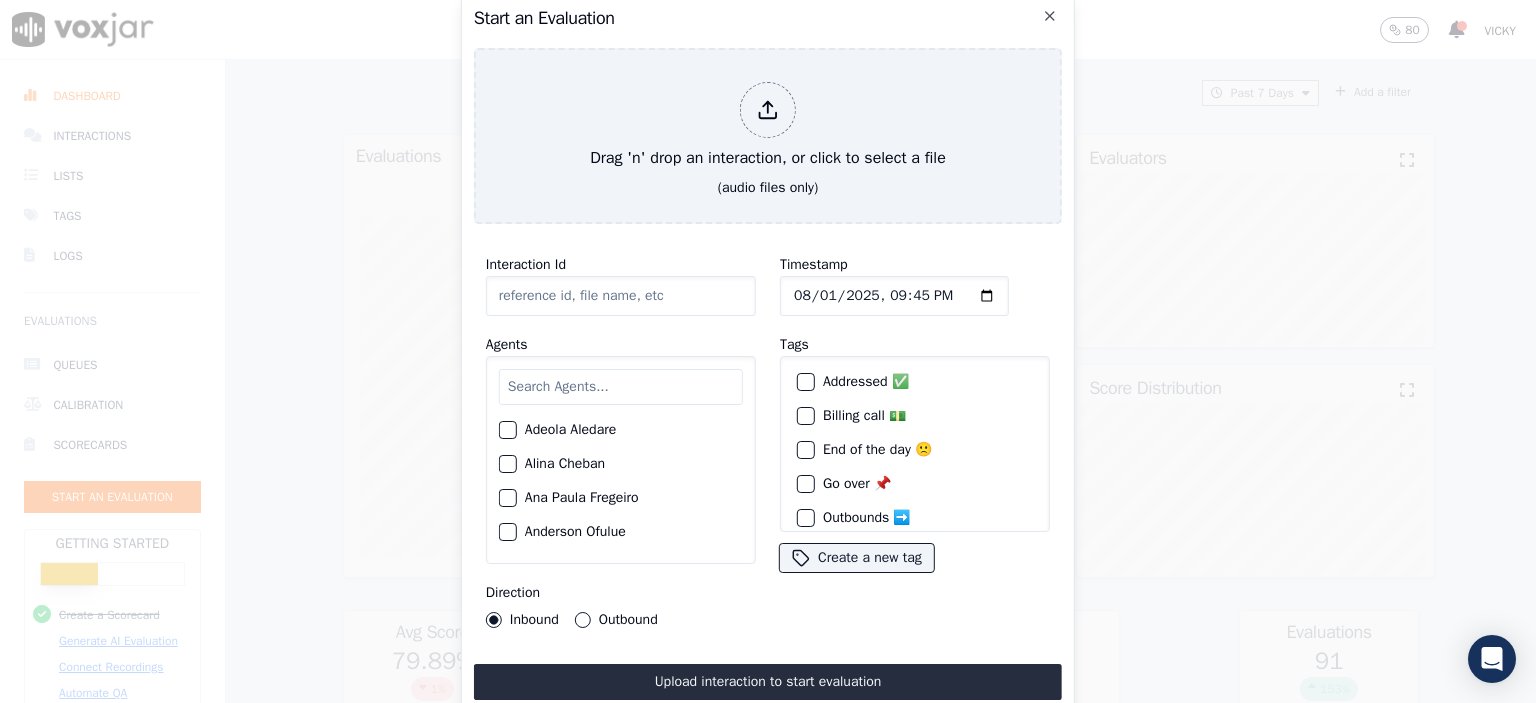 click on "Interaction Id" 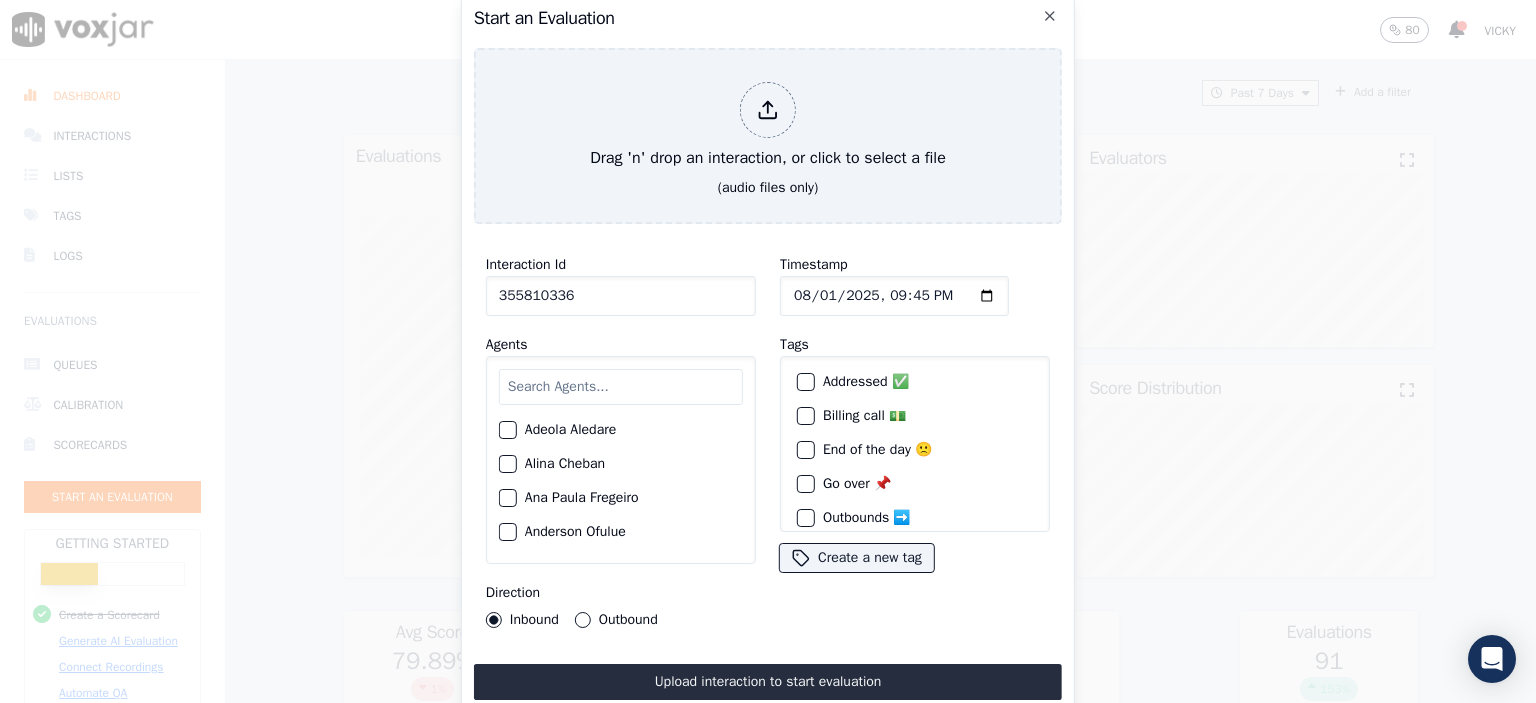 drag, startPoint x: 578, startPoint y: 286, endPoint x: 496, endPoint y: 289, distance: 82.05486 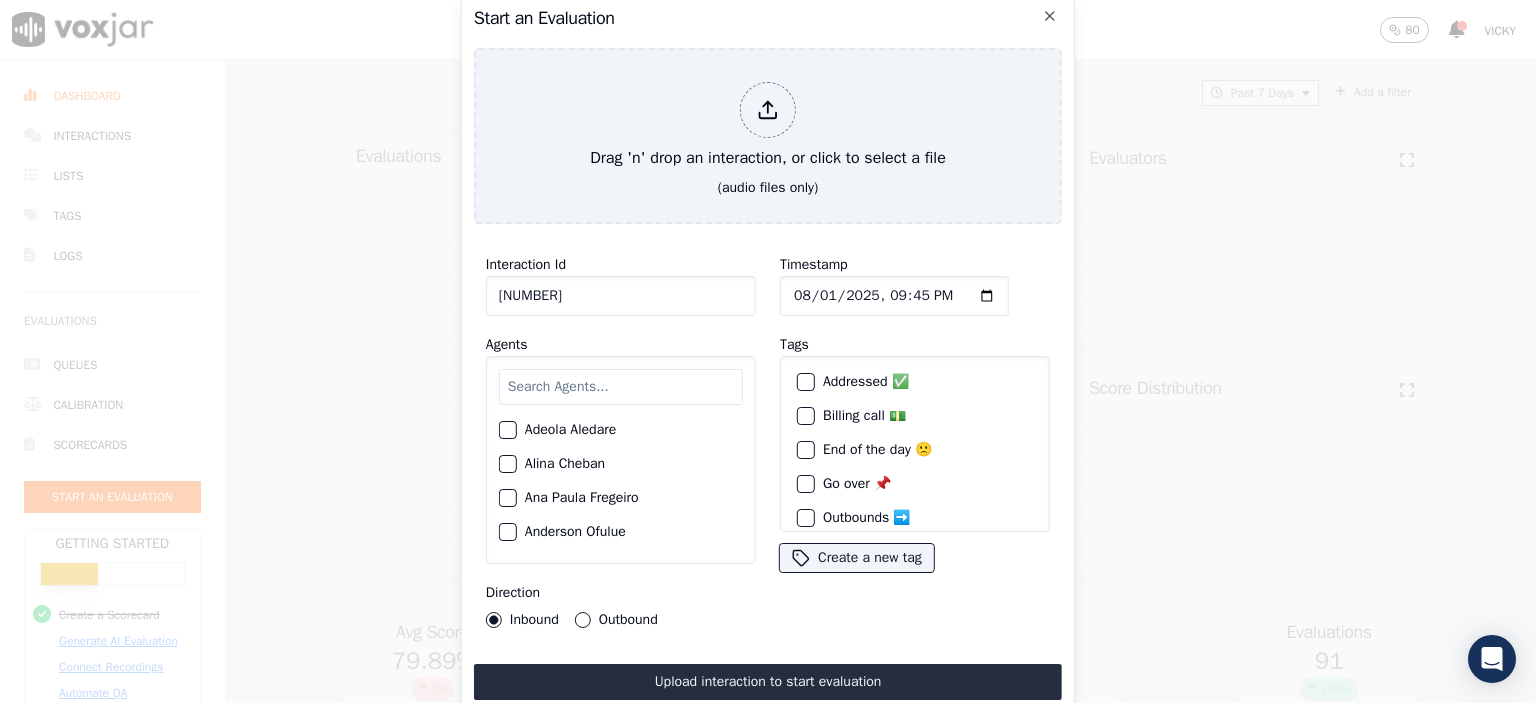 drag, startPoint x: 631, startPoint y: 285, endPoint x: 452, endPoint y: 270, distance: 179.6274 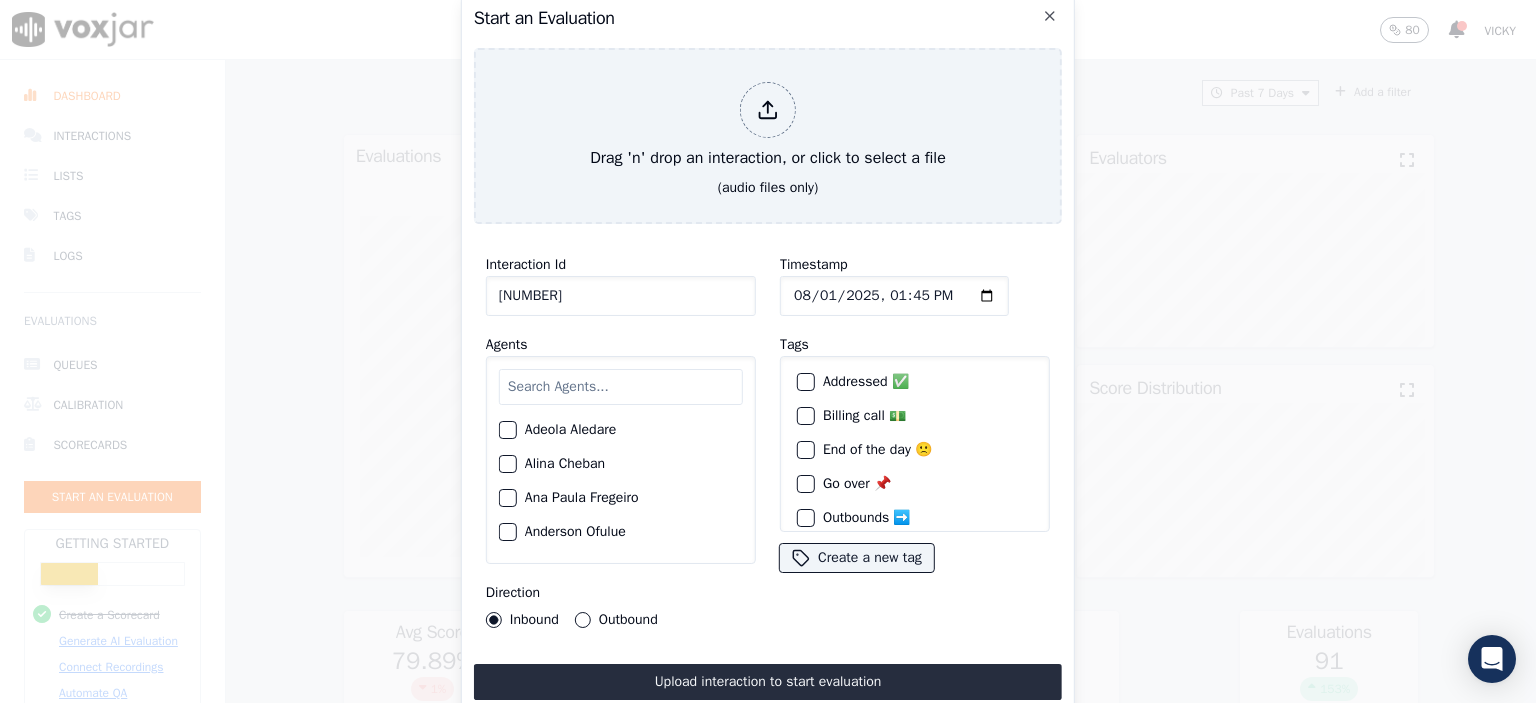 click on "Timestamp" 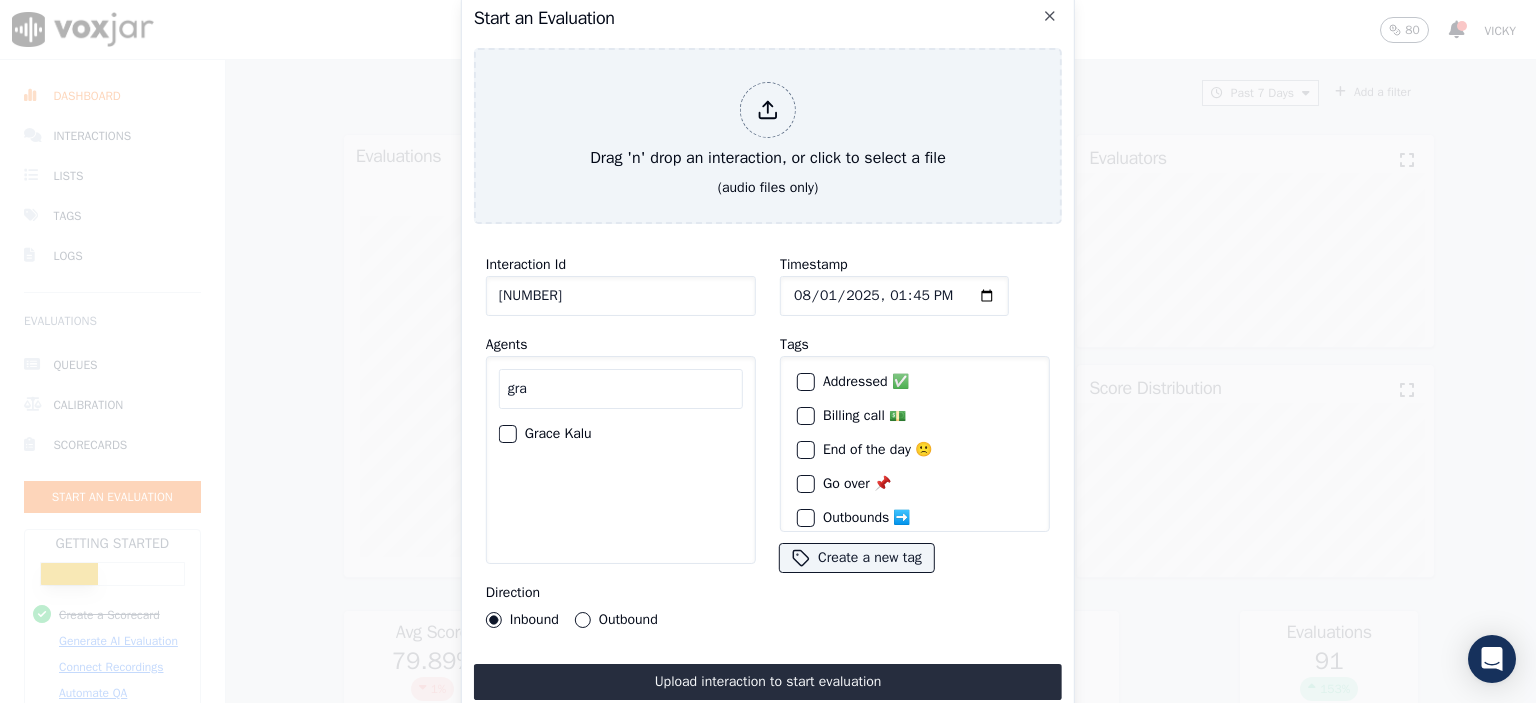type on "gra" 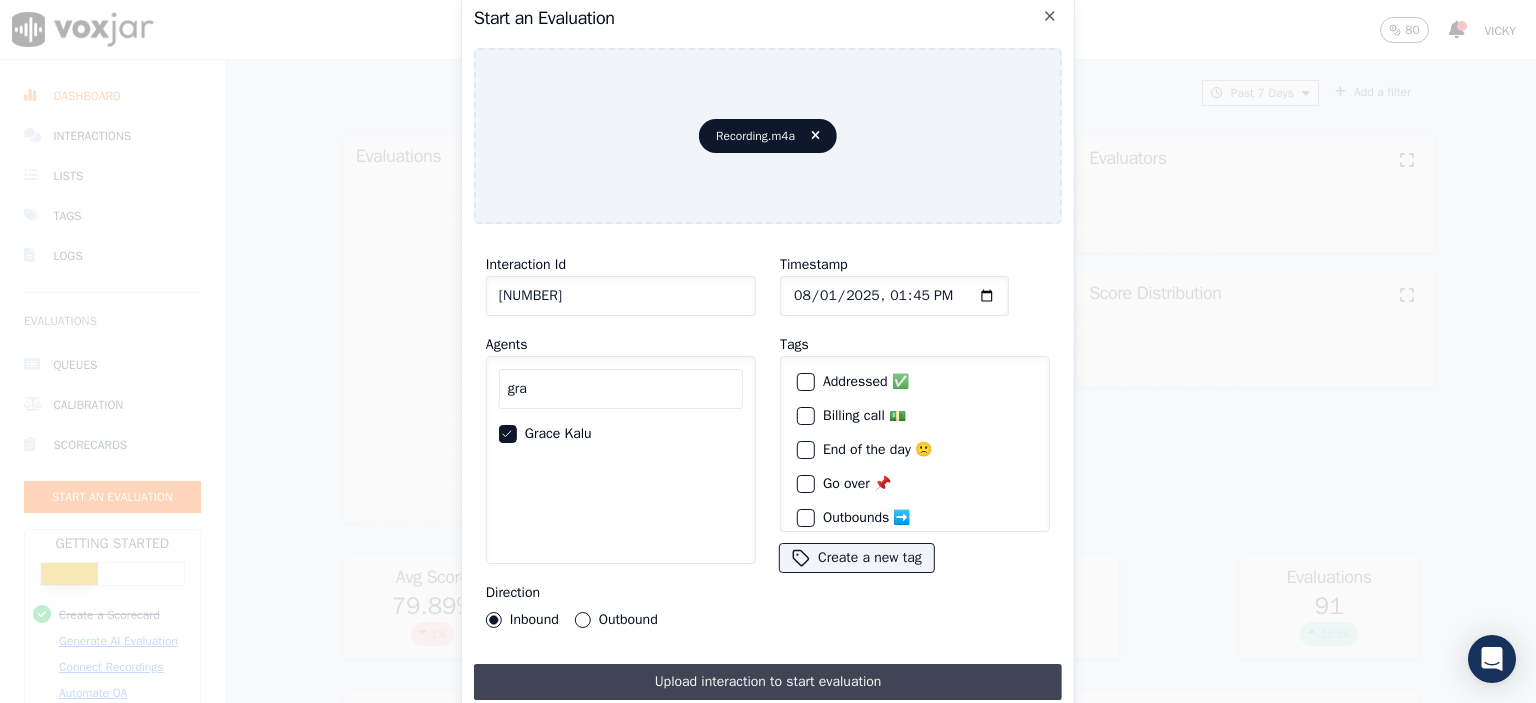 click on "Upload interaction to start evaluation" at bounding box center (768, 682) 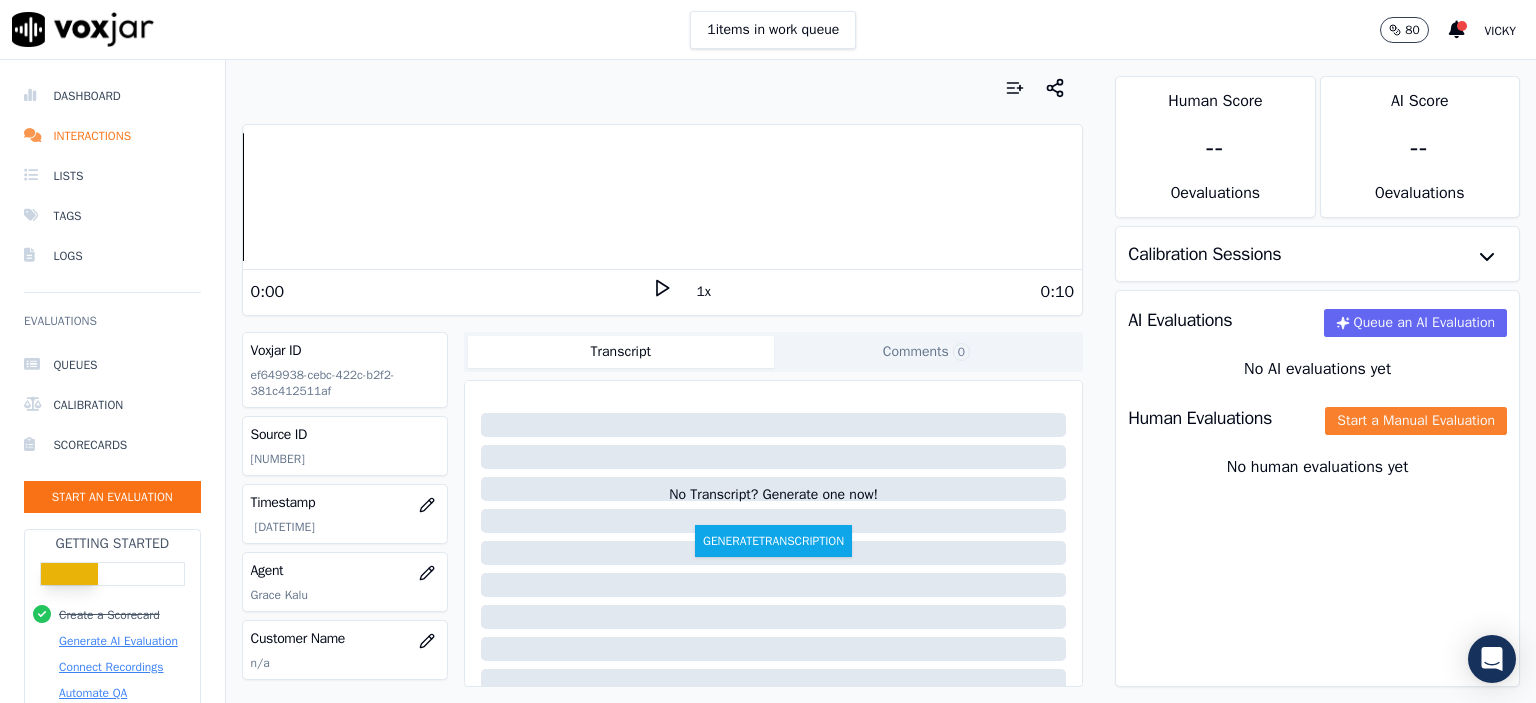click on "Start a Manual Evaluation" 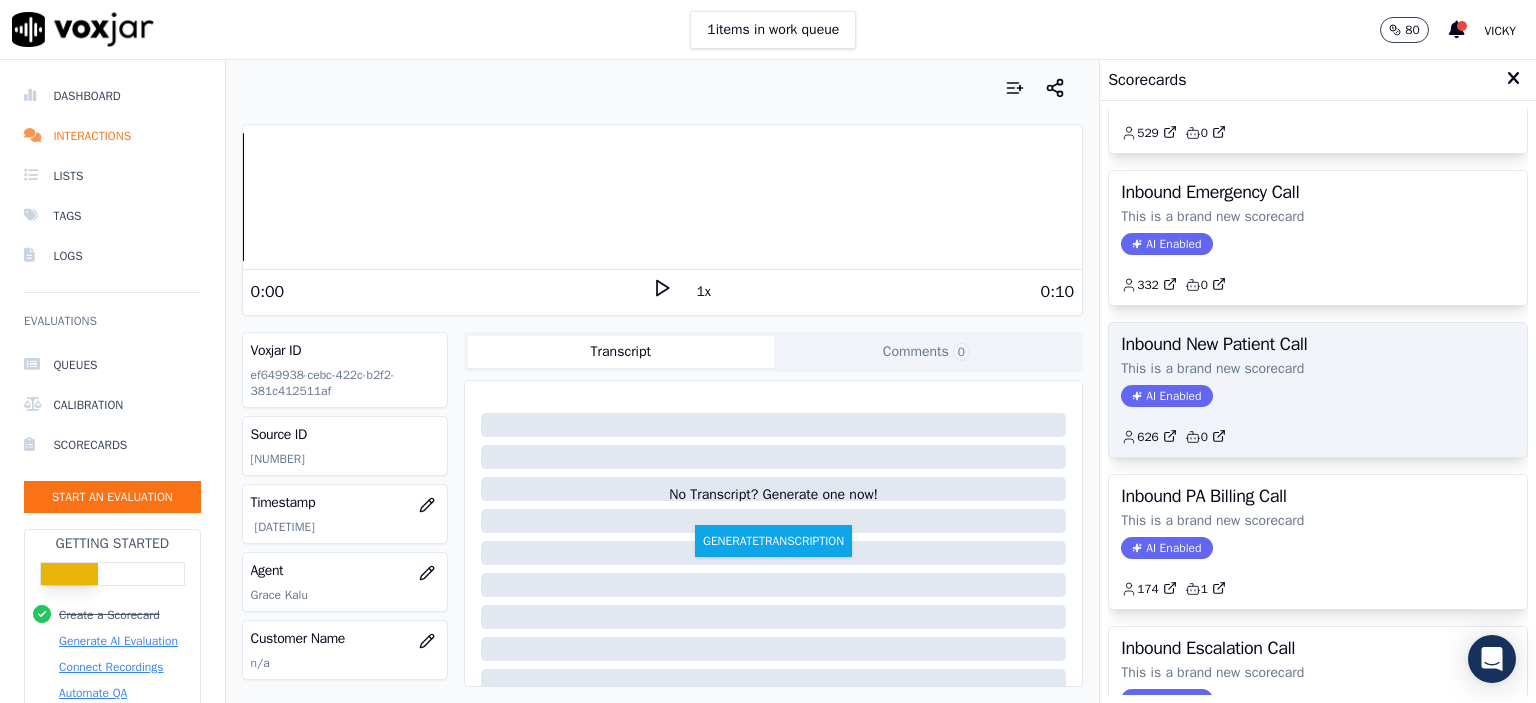 scroll, scrollTop: 400, scrollLeft: 0, axis: vertical 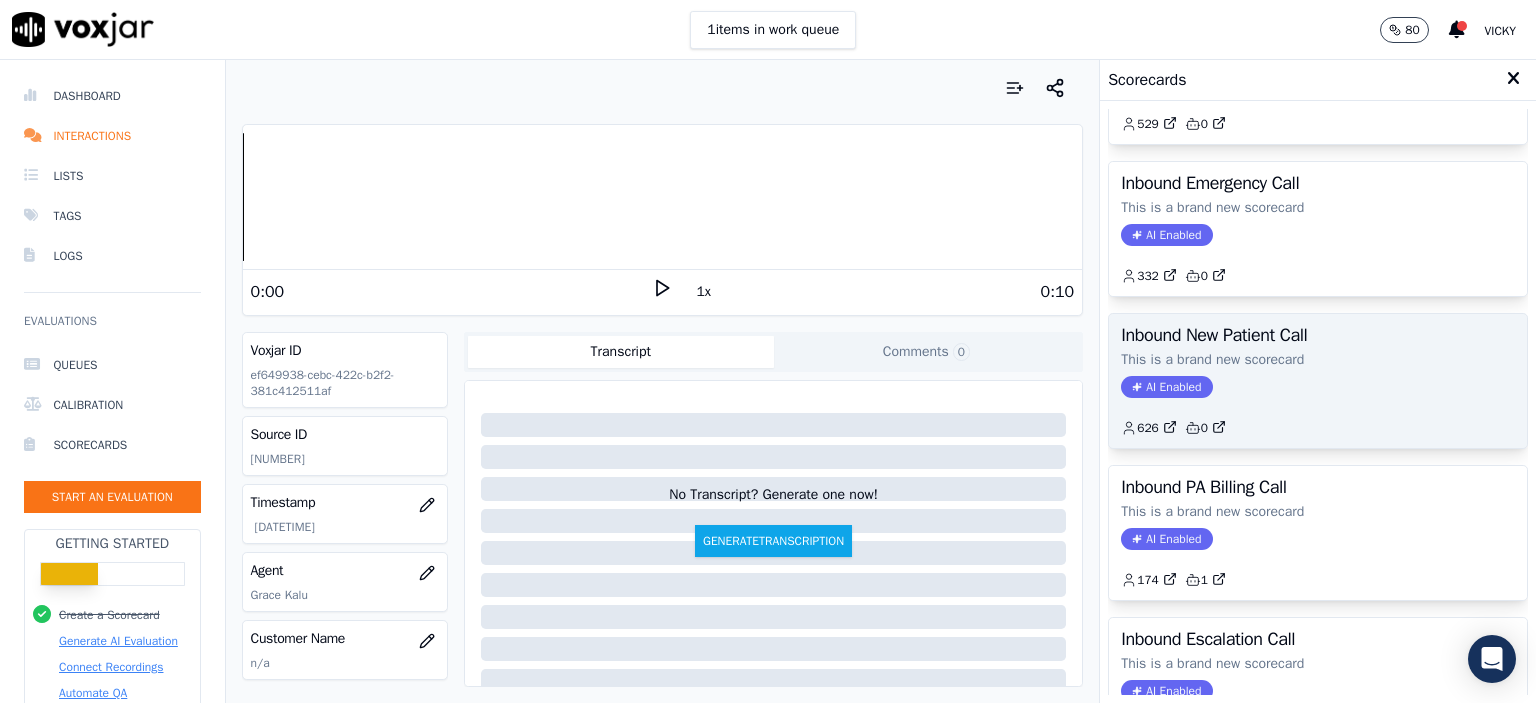 click on "AI Enabled" 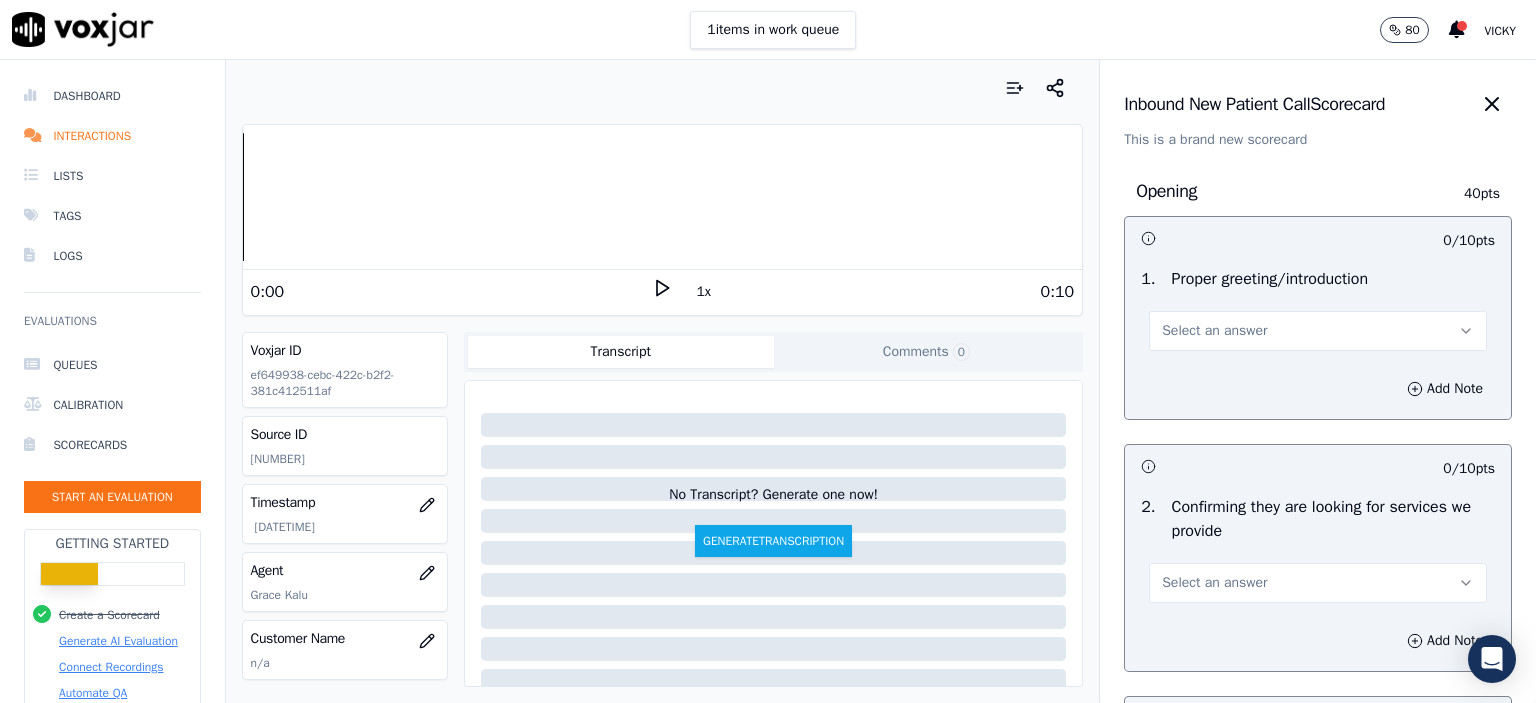 click on "Select an answer" at bounding box center (1214, 331) 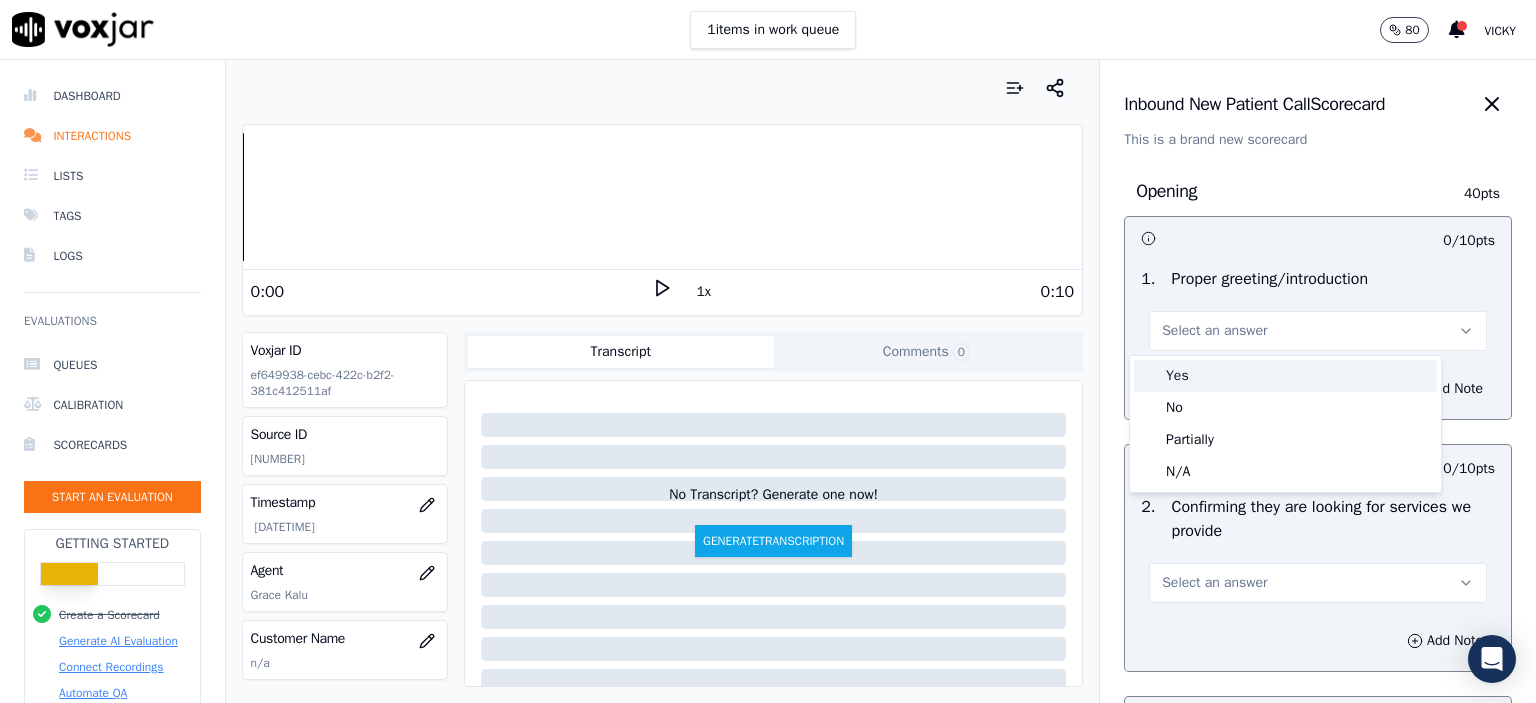 click on "Yes" at bounding box center [1285, 376] 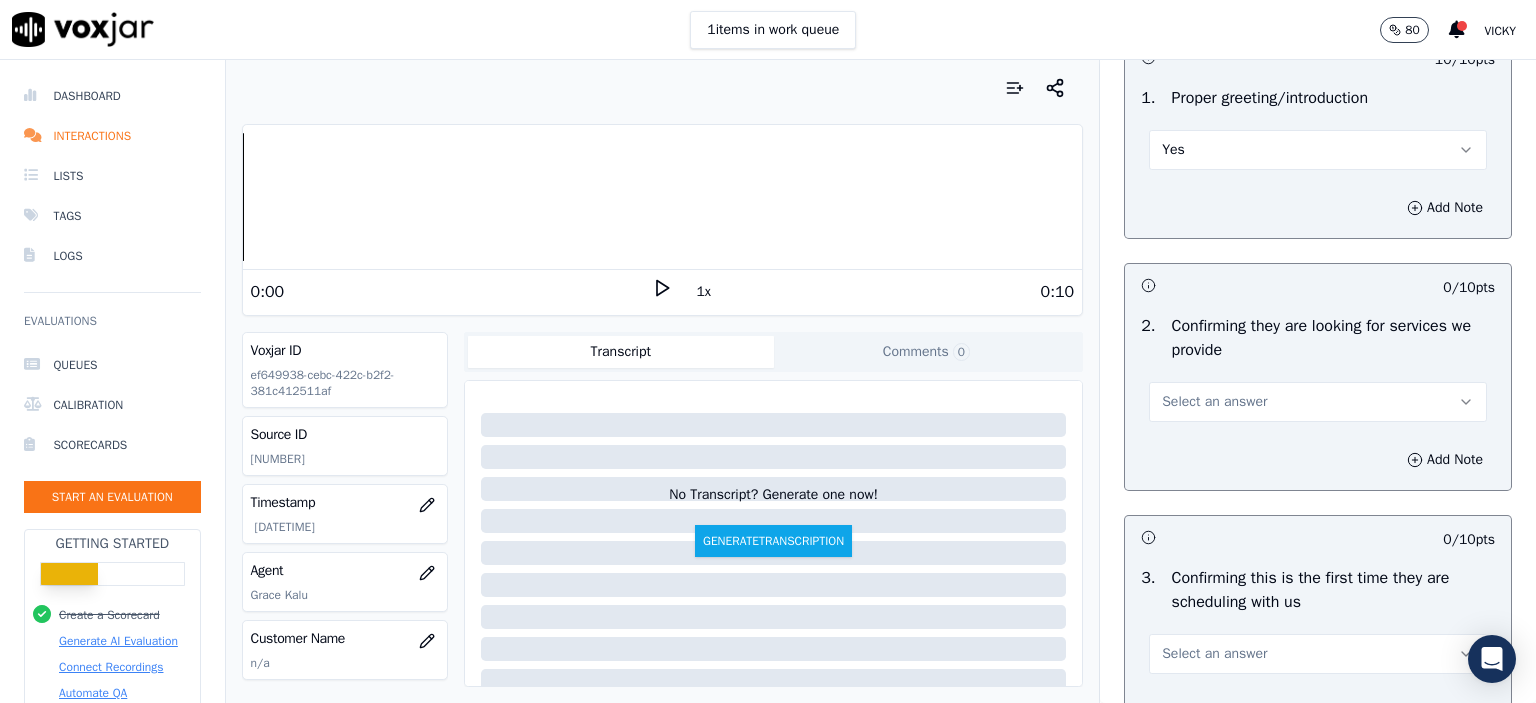 scroll, scrollTop: 200, scrollLeft: 0, axis: vertical 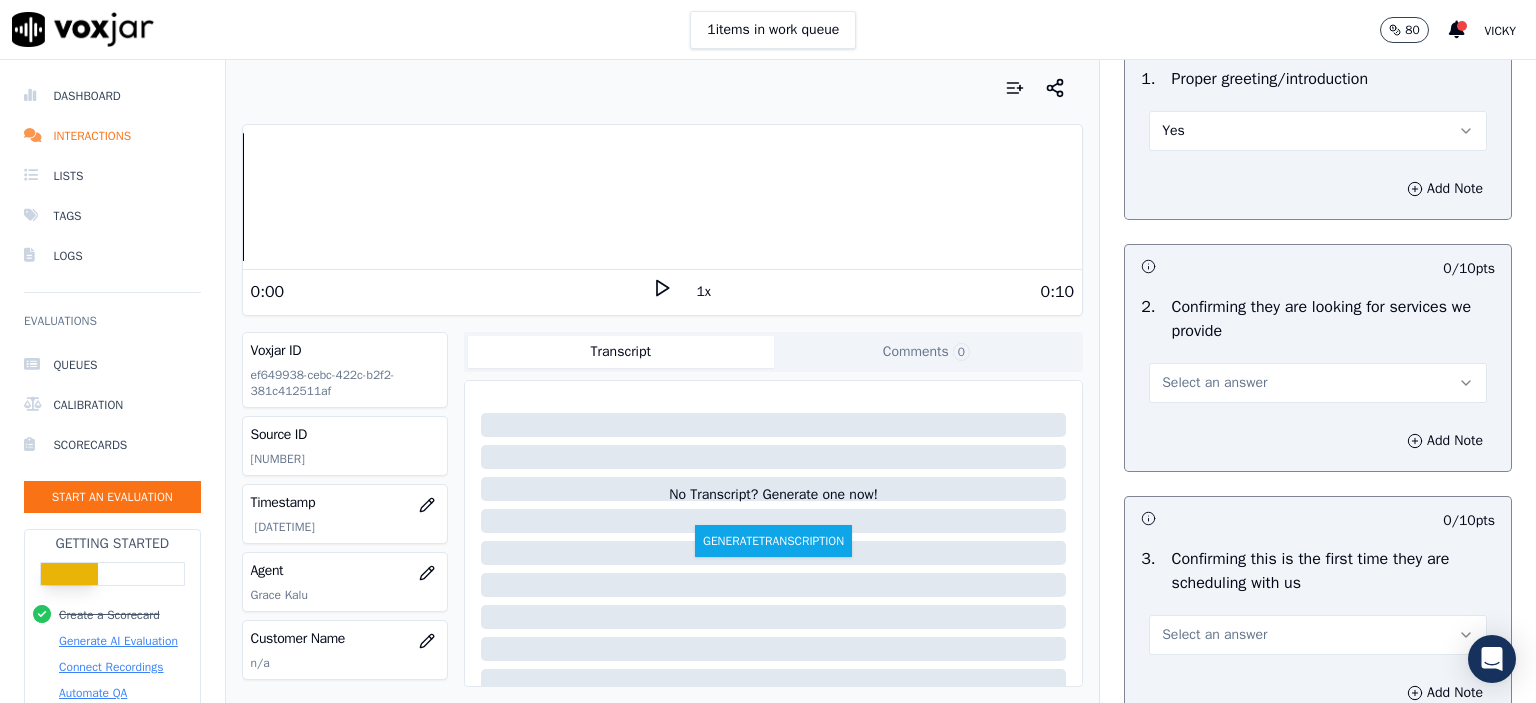 click on "Select an answer" at bounding box center (1214, 383) 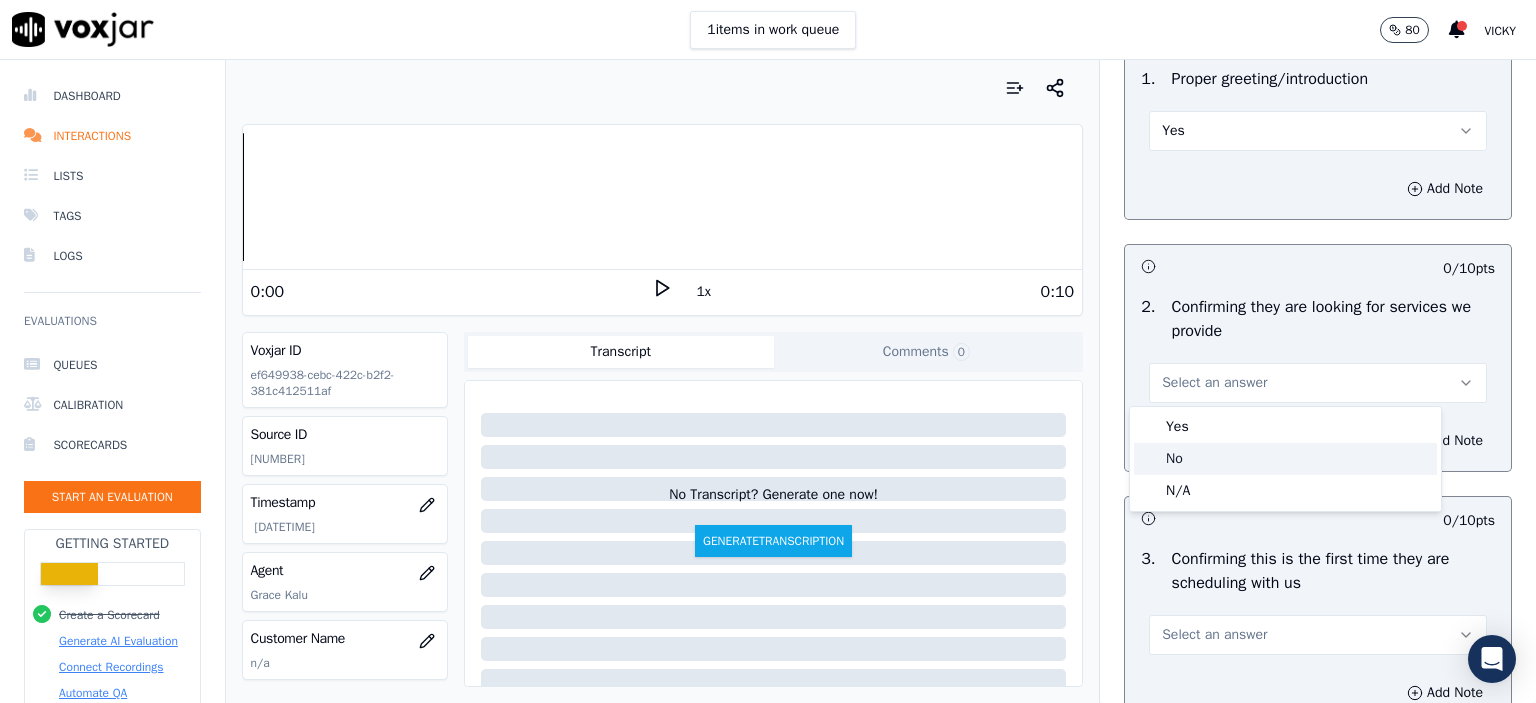 click on "No" 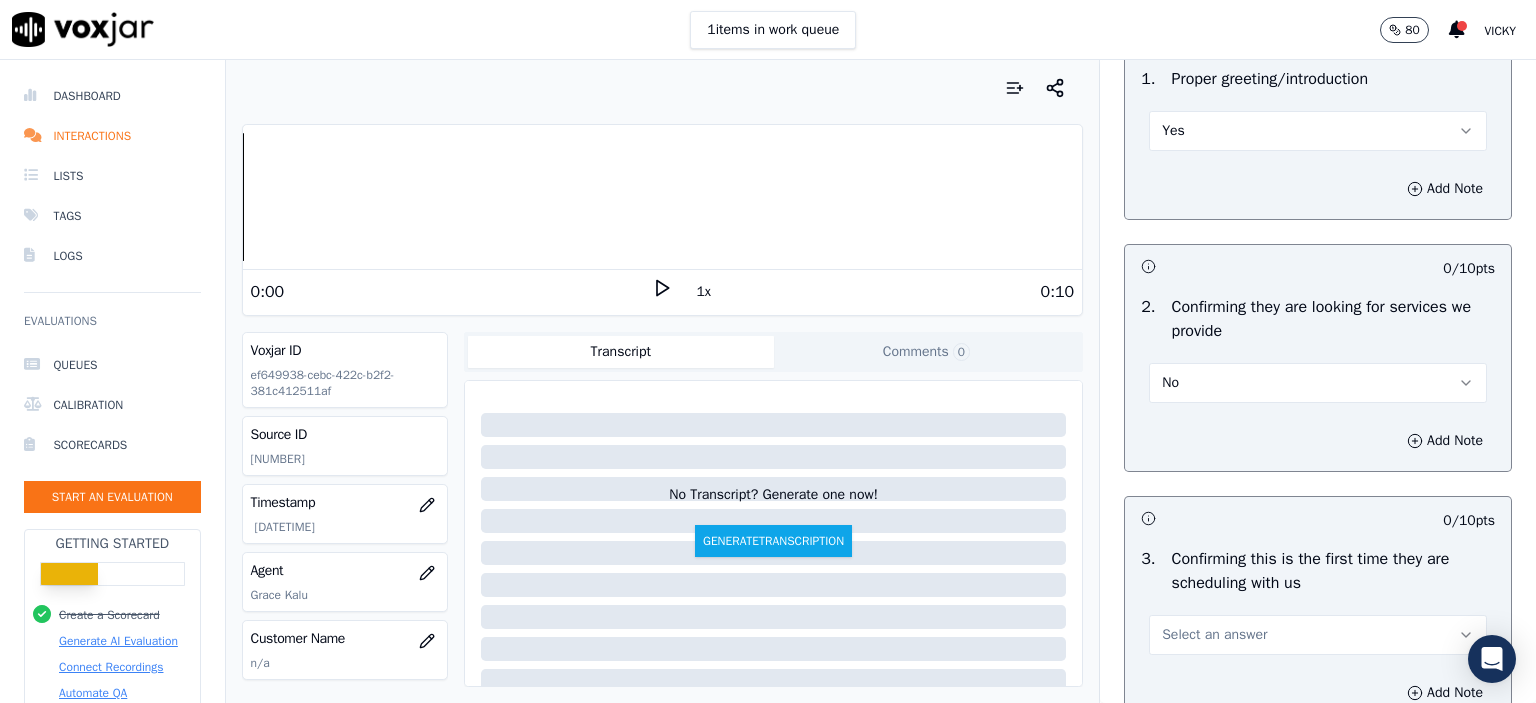 click on "No" at bounding box center (1318, 383) 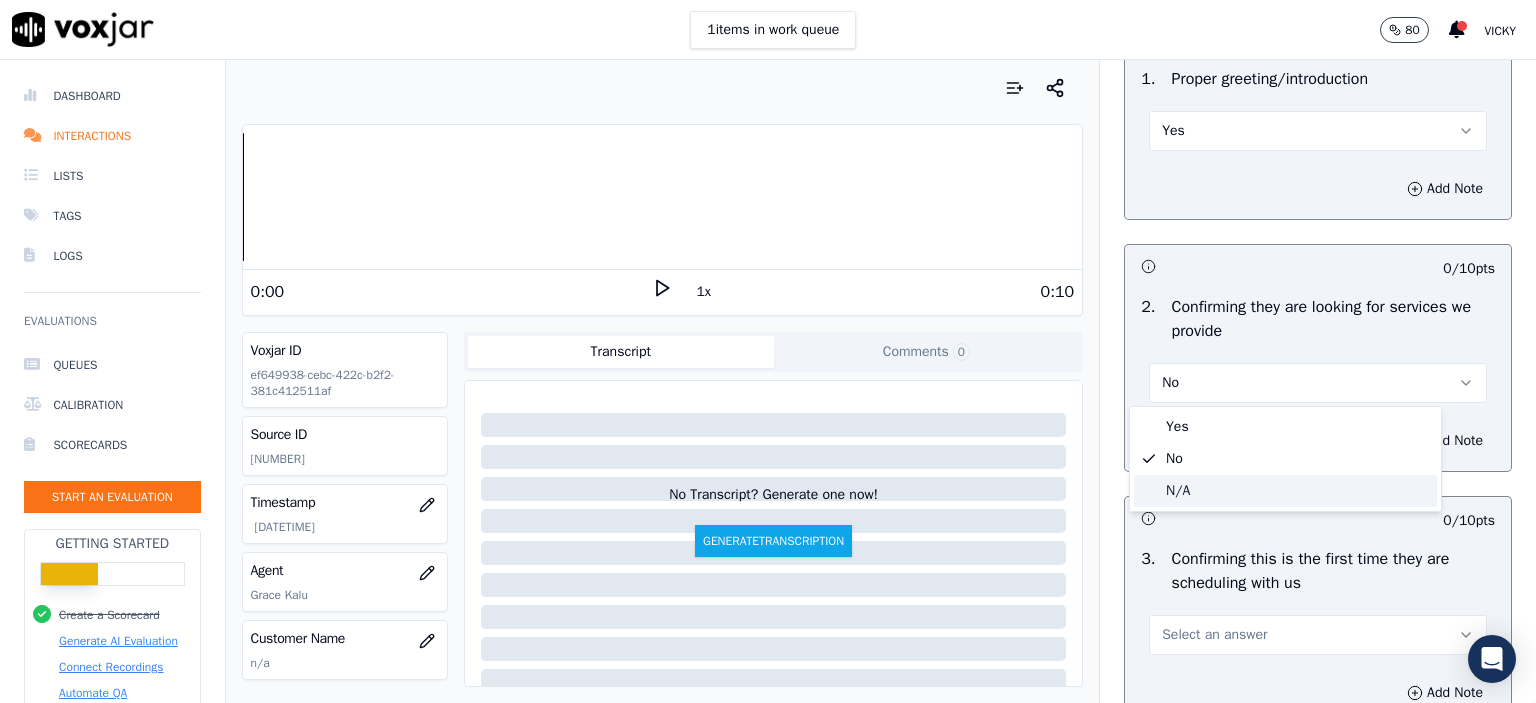 click on "N/A" 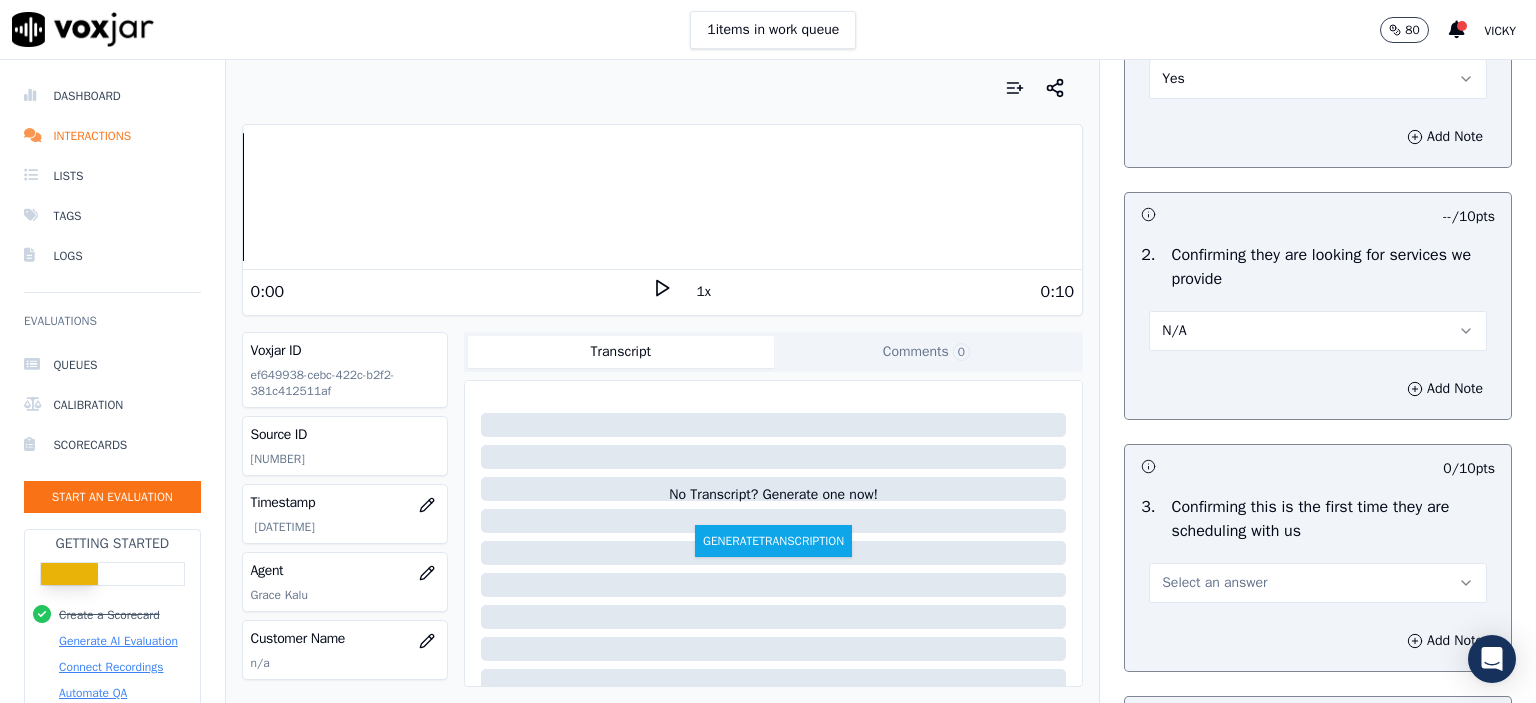 scroll, scrollTop: 400, scrollLeft: 0, axis: vertical 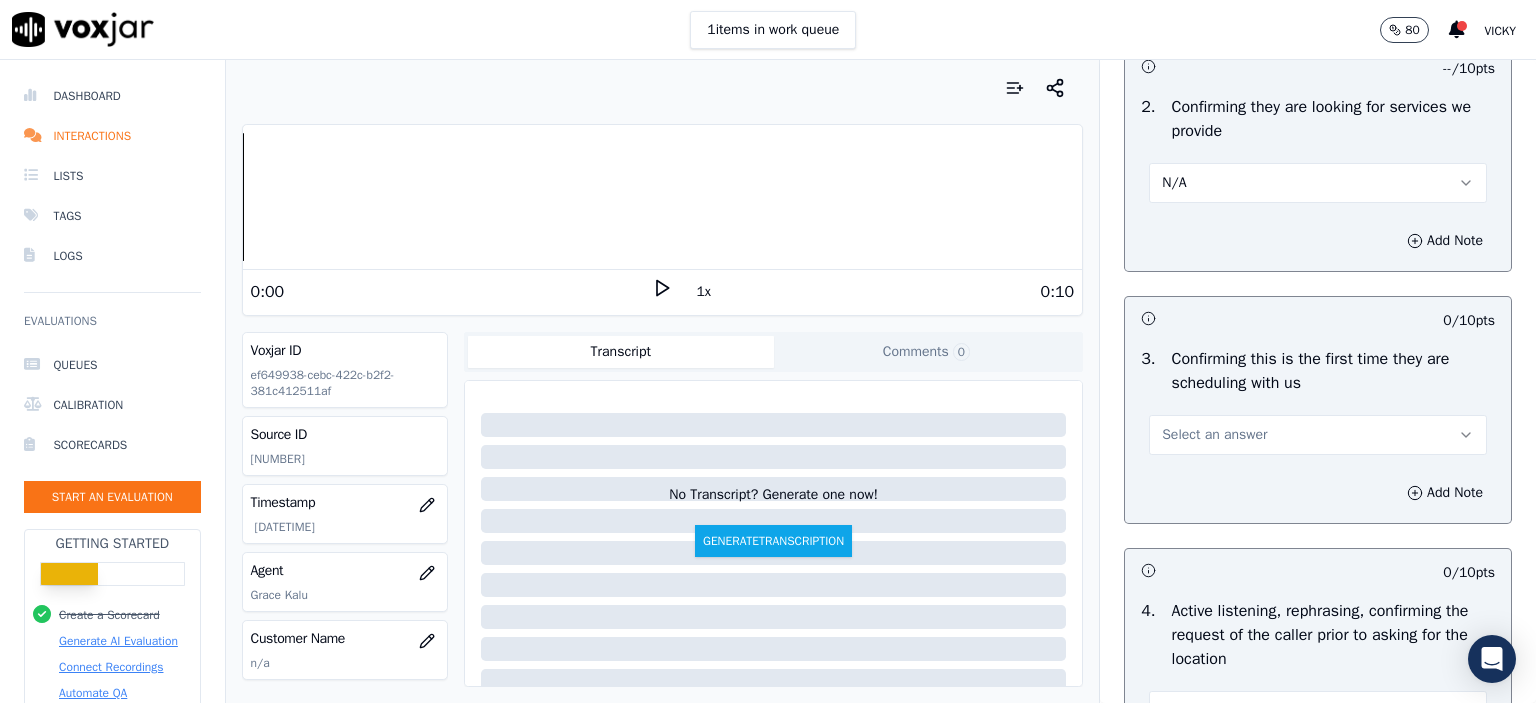 click on "N/A" at bounding box center (1318, 183) 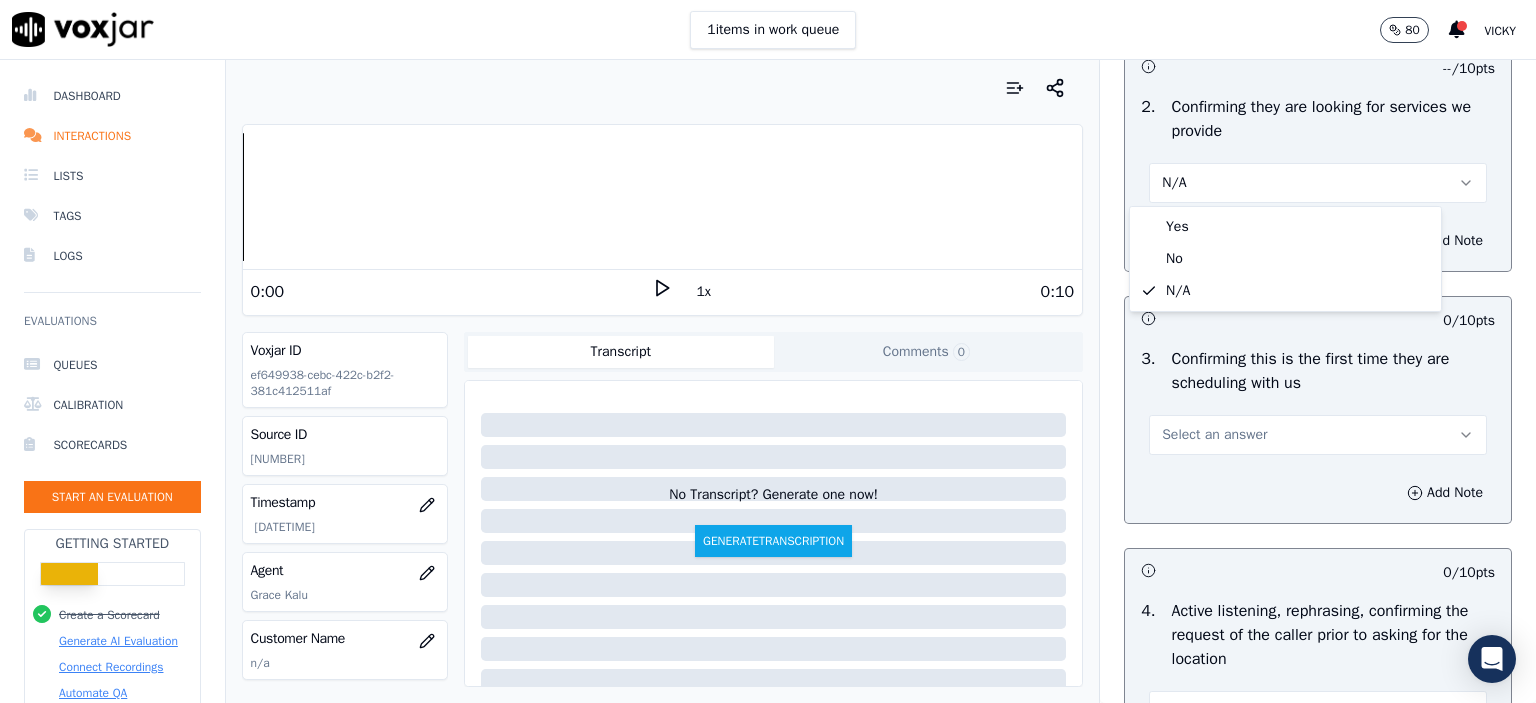 click on "Select an answer" at bounding box center [1214, 435] 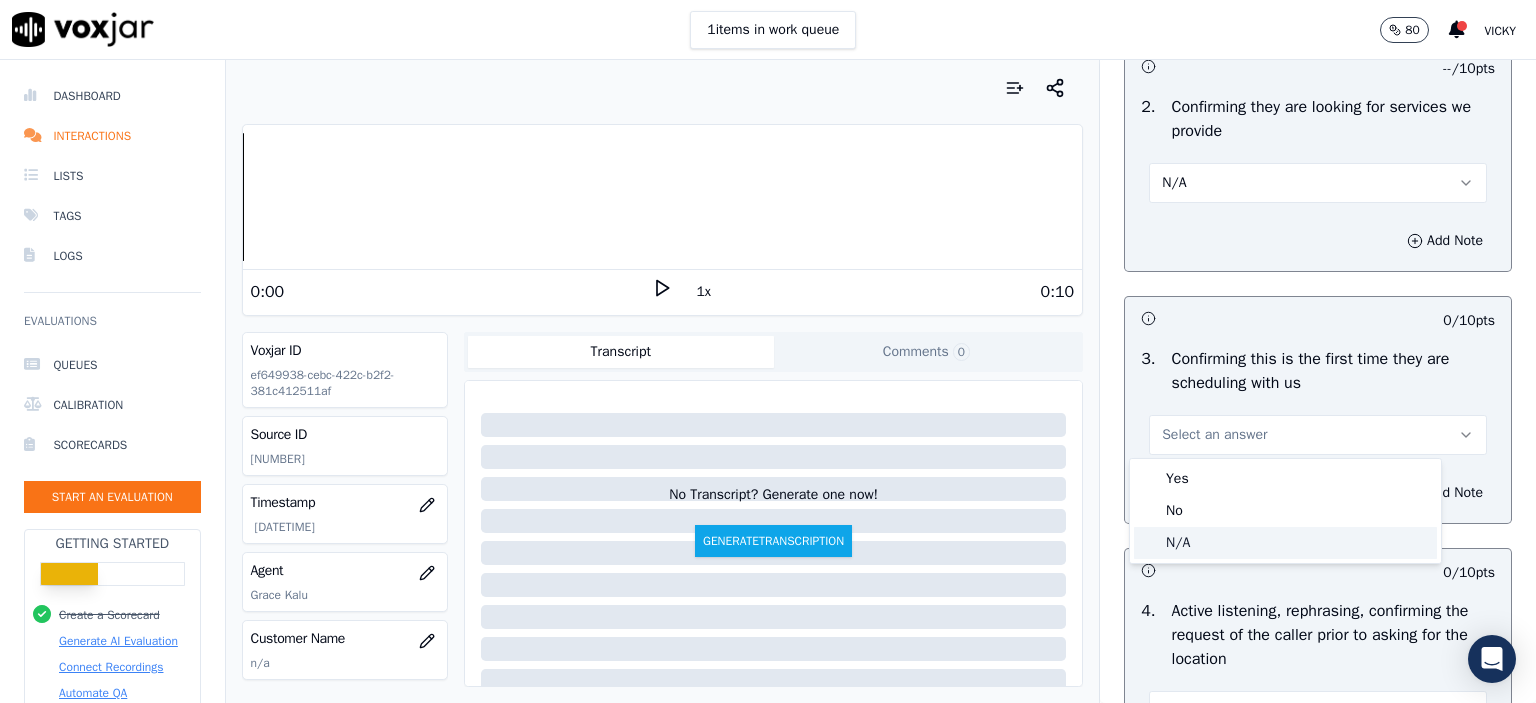 click on "N/A" 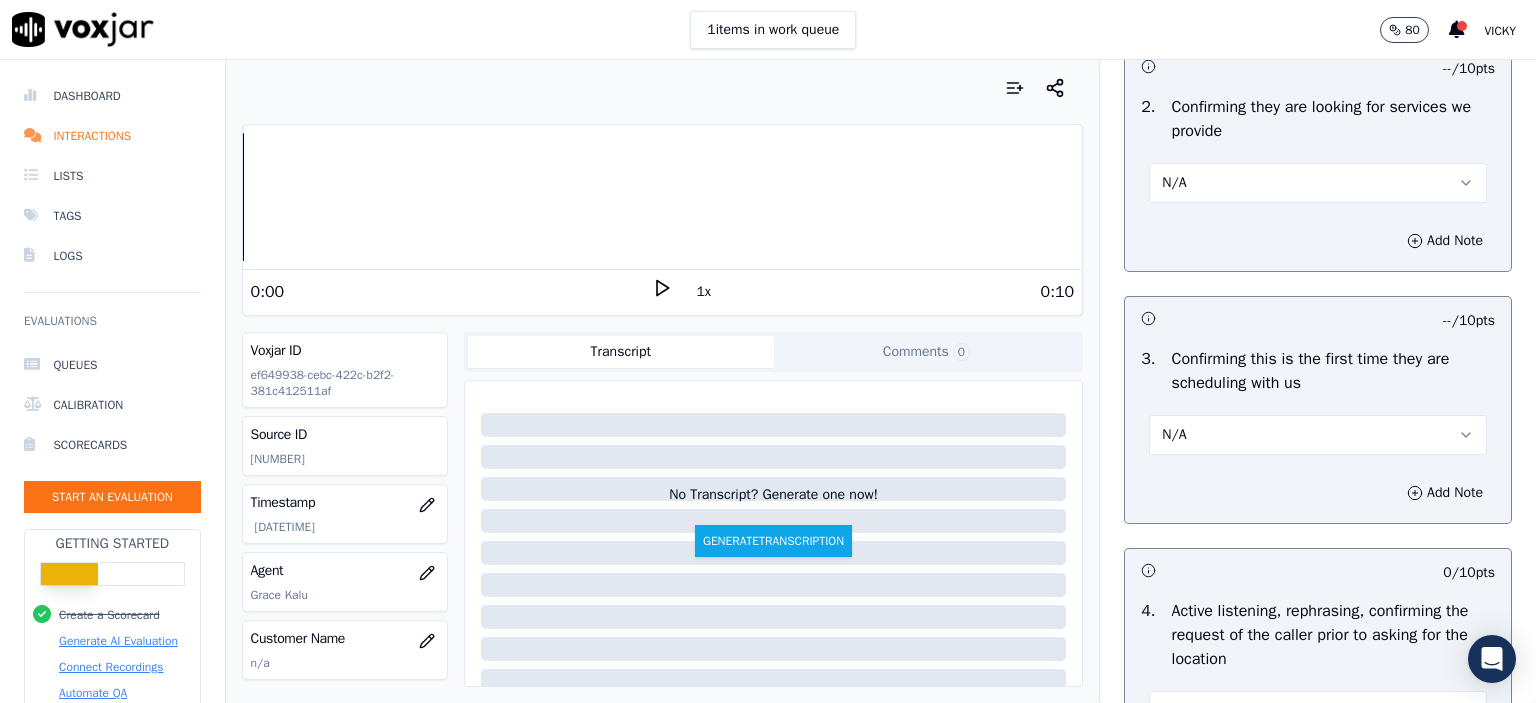 click on "N/A" at bounding box center (1318, 183) 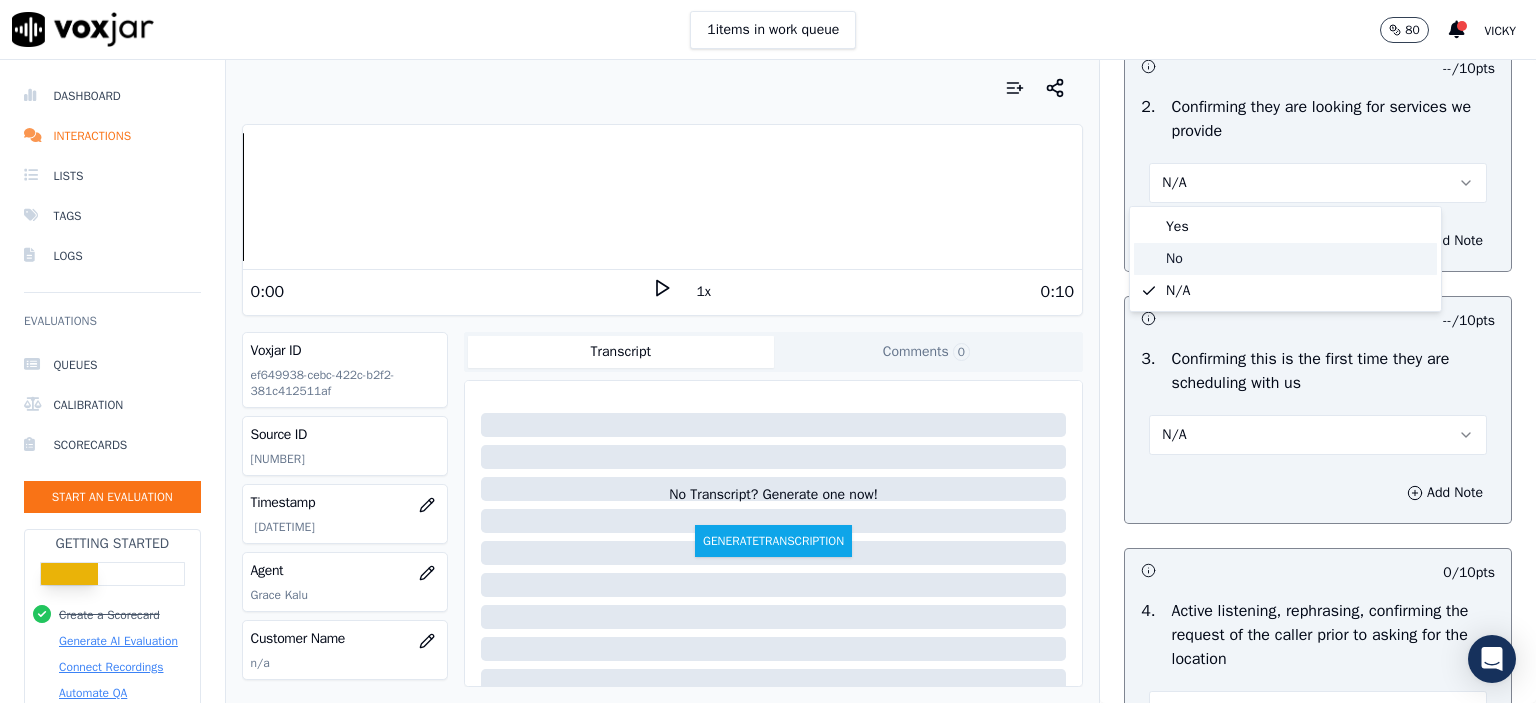 click on "No" 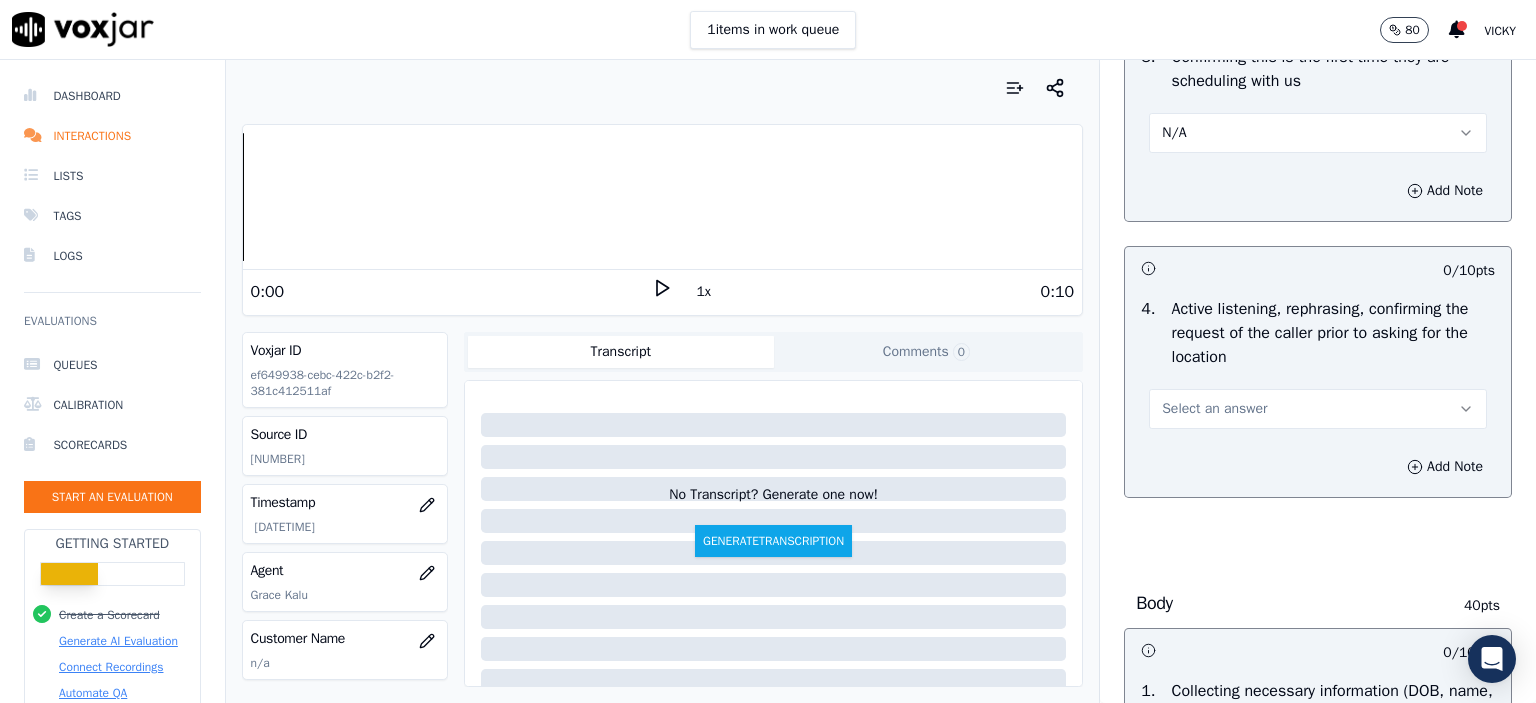 scroll, scrollTop: 700, scrollLeft: 0, axis: vertical 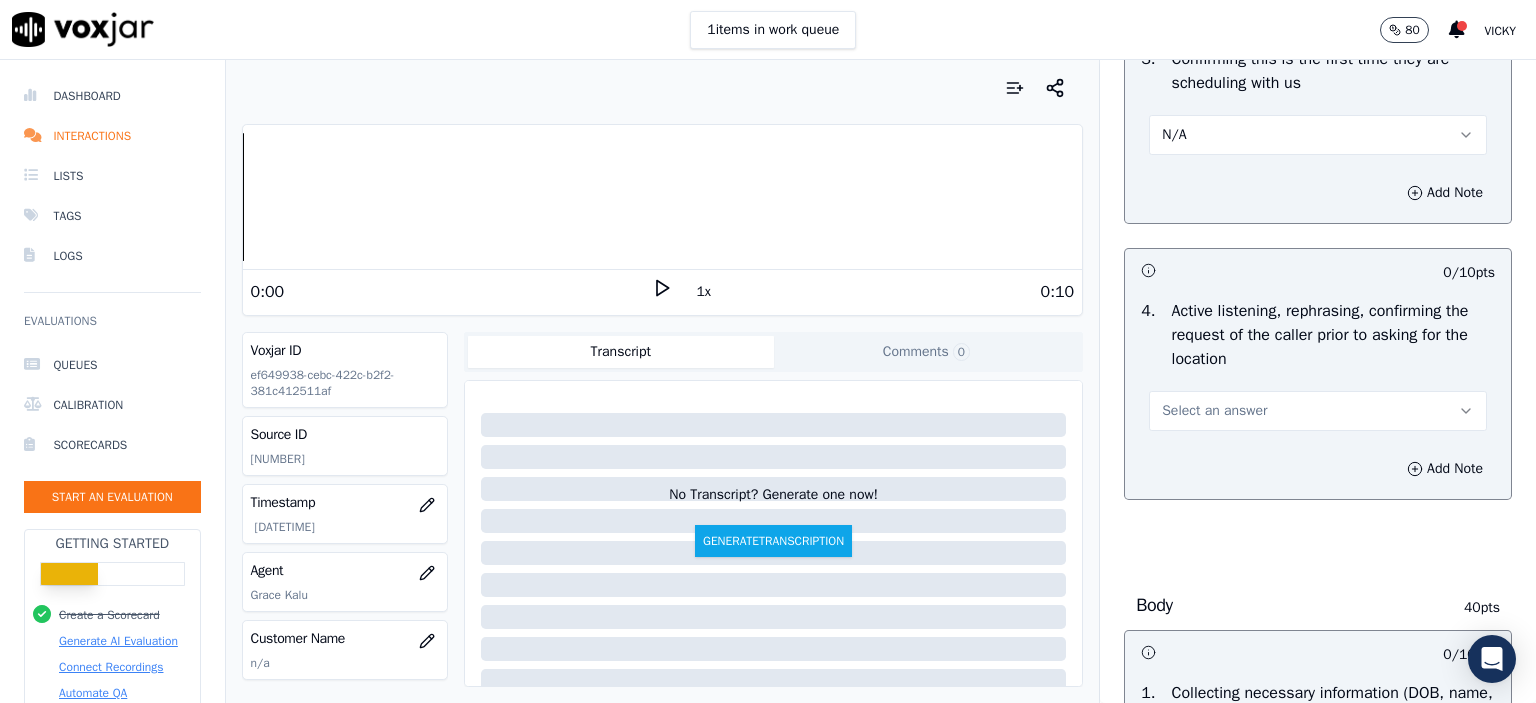click on "N/A" at bounding box center [1318, 135] 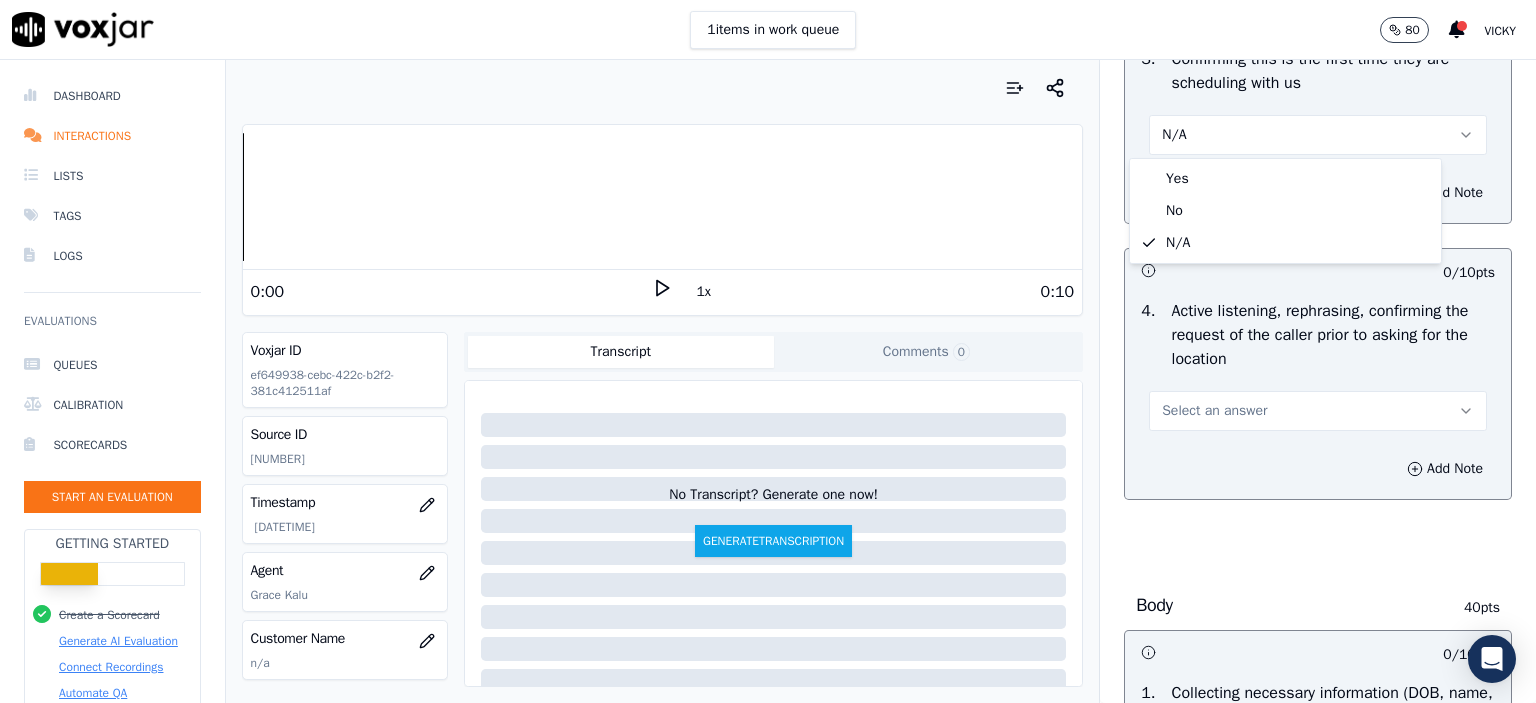 click on "Confirming this is the first time they are scheduling with us" at bounding box center [1333, 71] 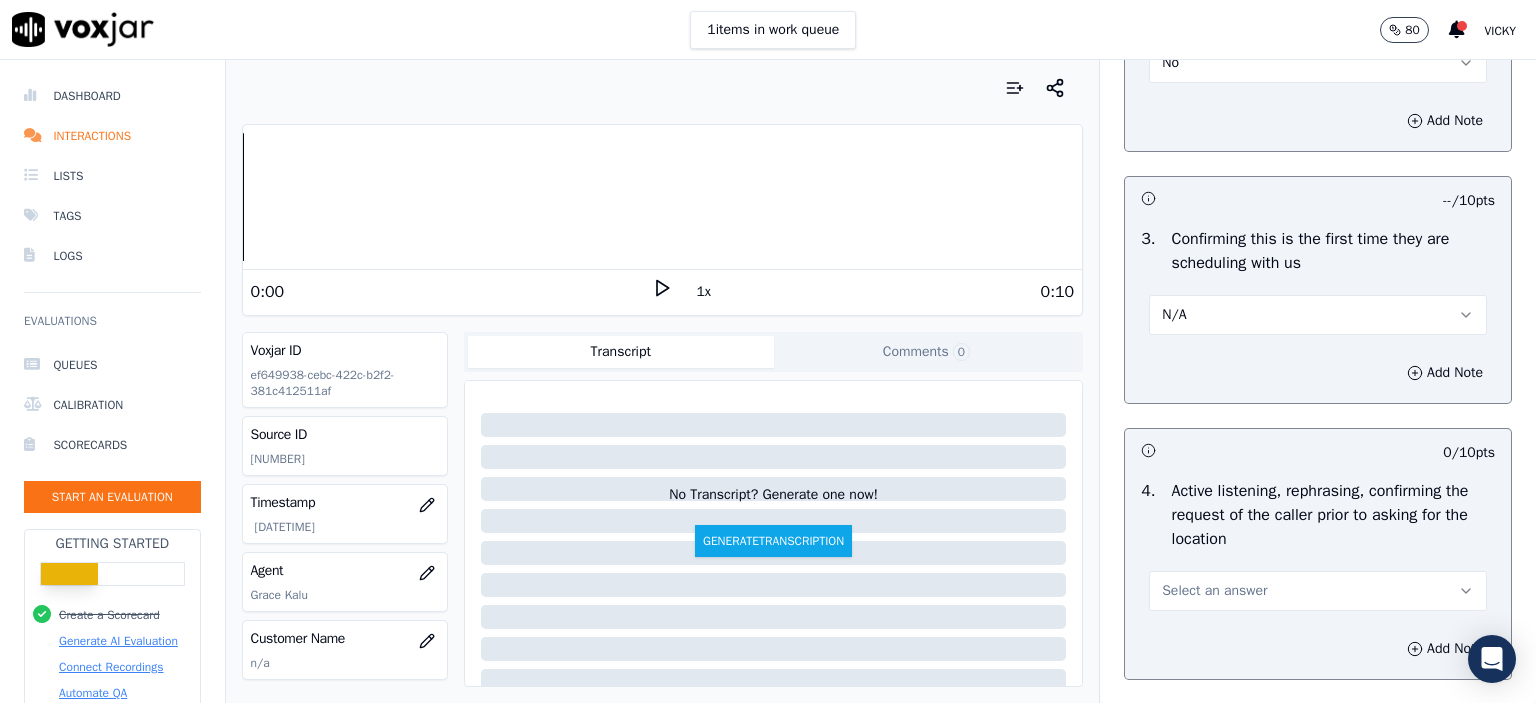 scroll, scrollTop: 500, scrollLeft: 0, axis: vertical 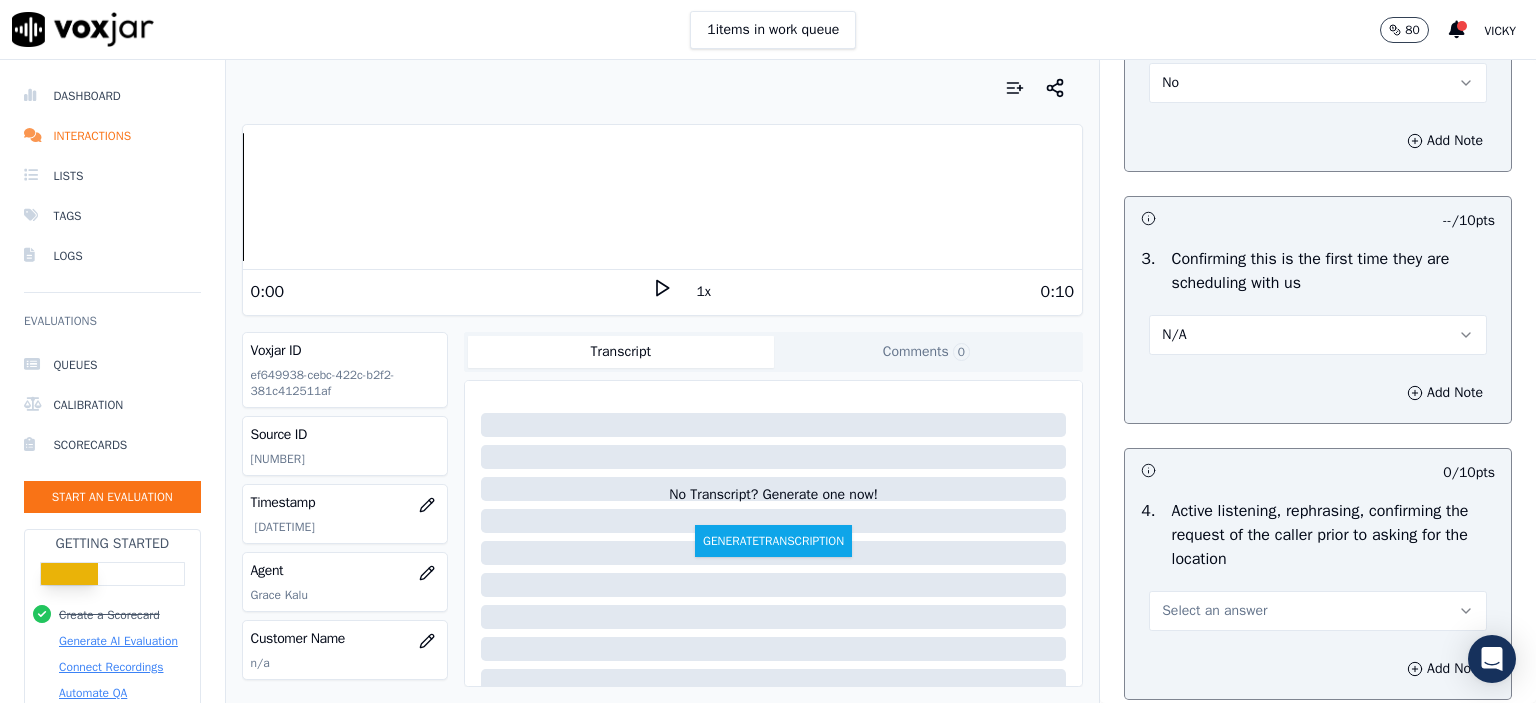 click on "No" at bounding box center [1318, 83] 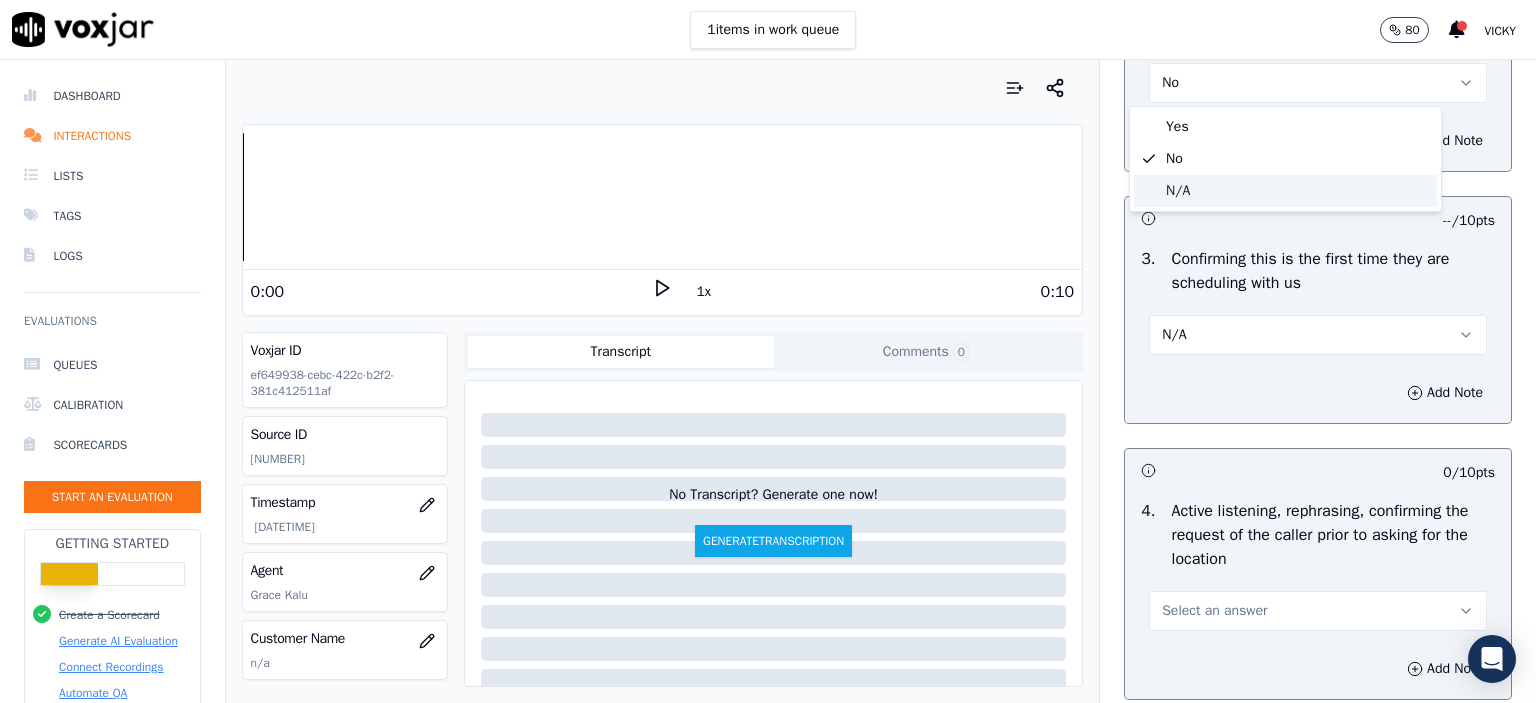 click on "N/A" 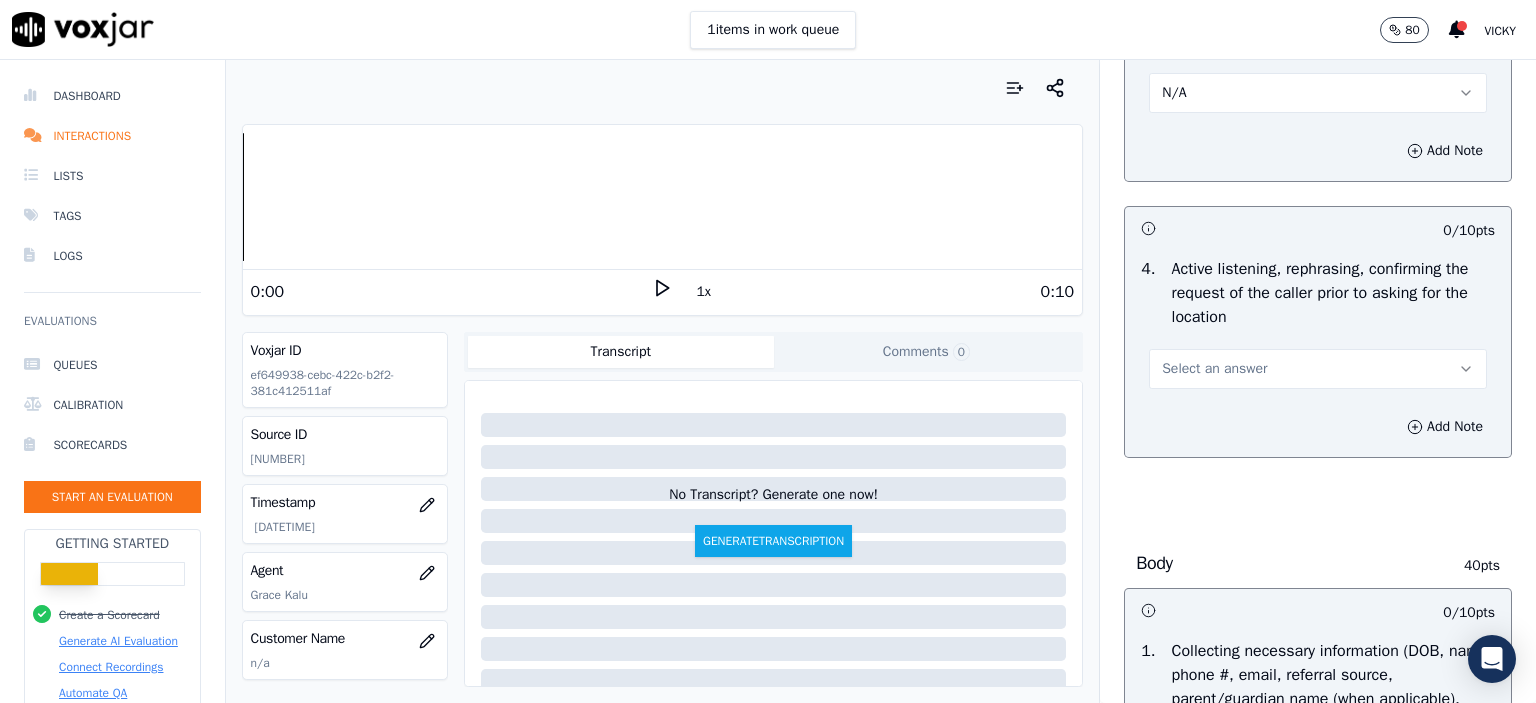 scroll, scrollTop: 800, scrollLeft: 0, axis: vertical 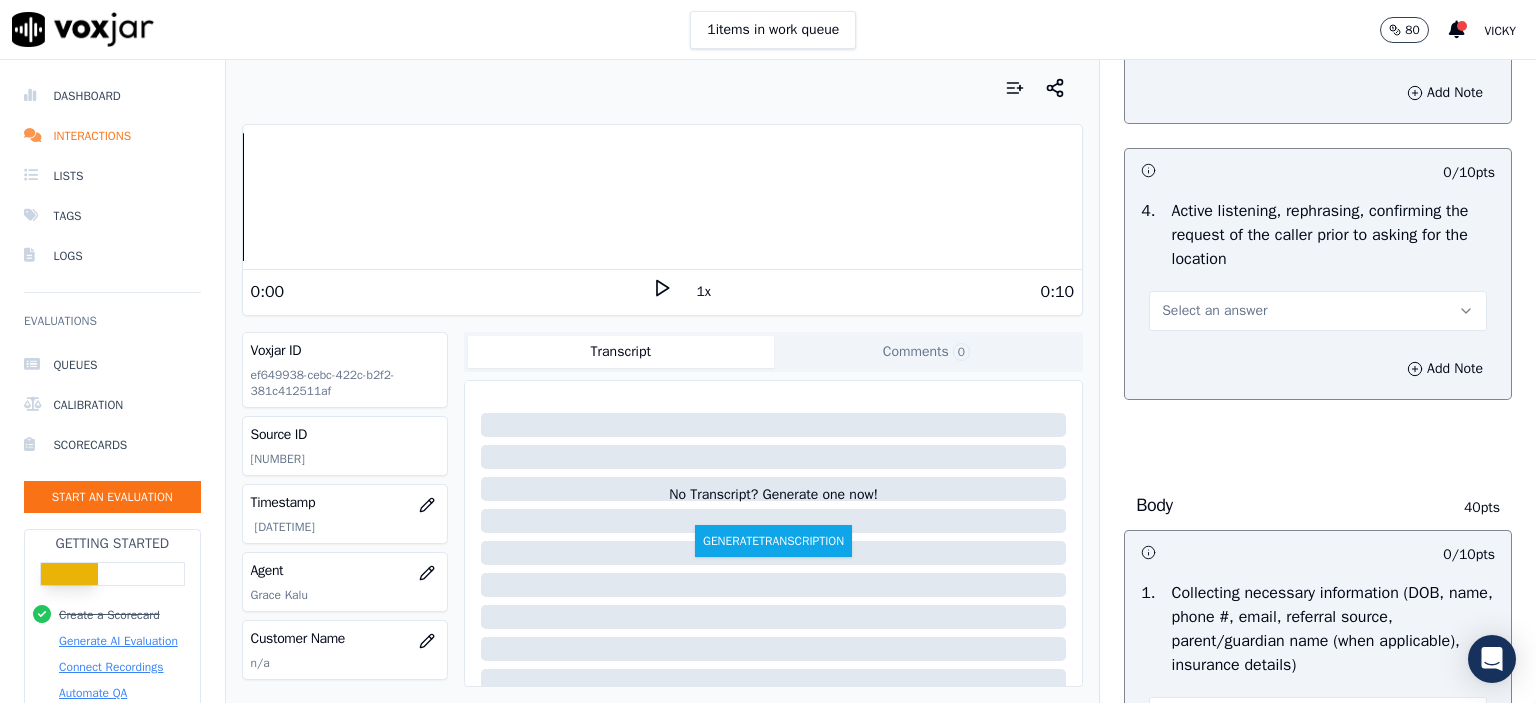click on "Select an answer" at bounding box center (1318, 311) 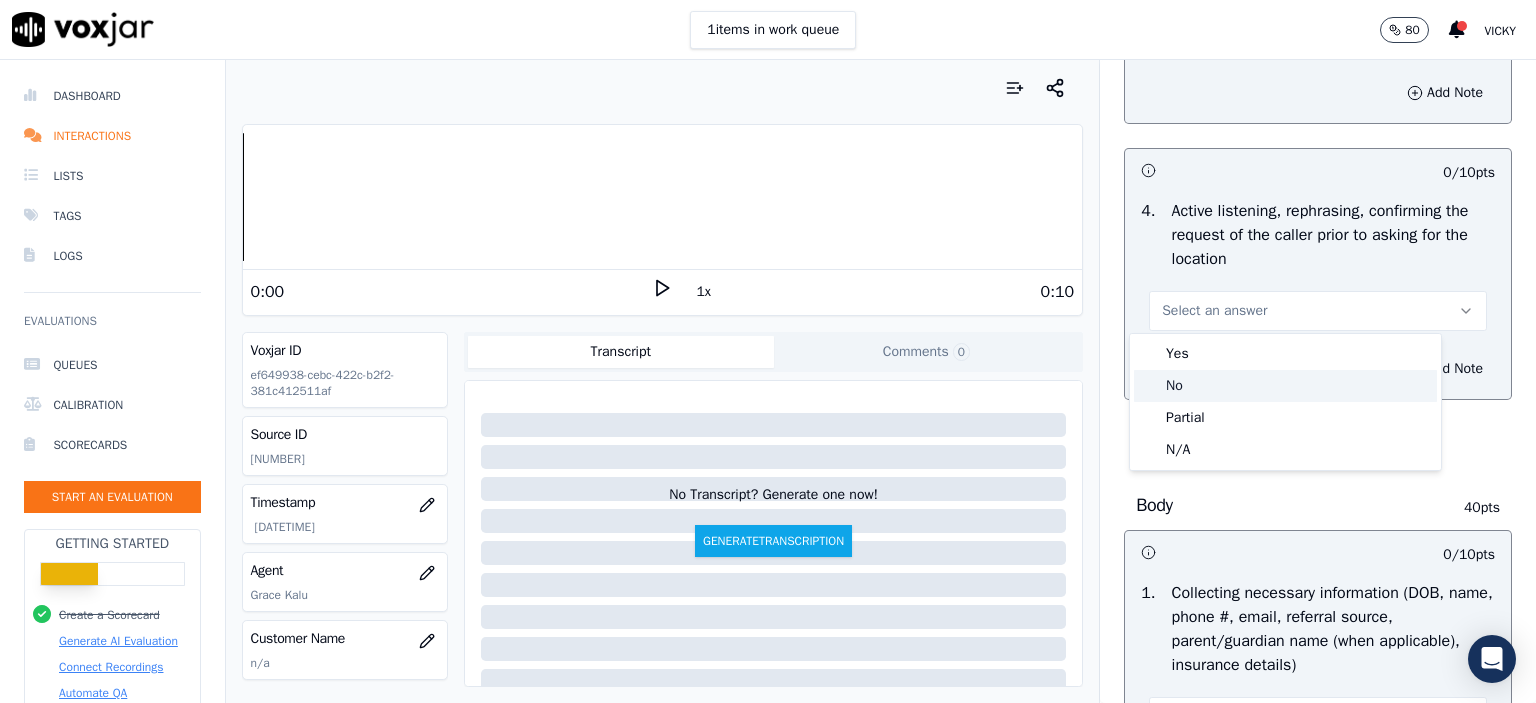 click on "No" 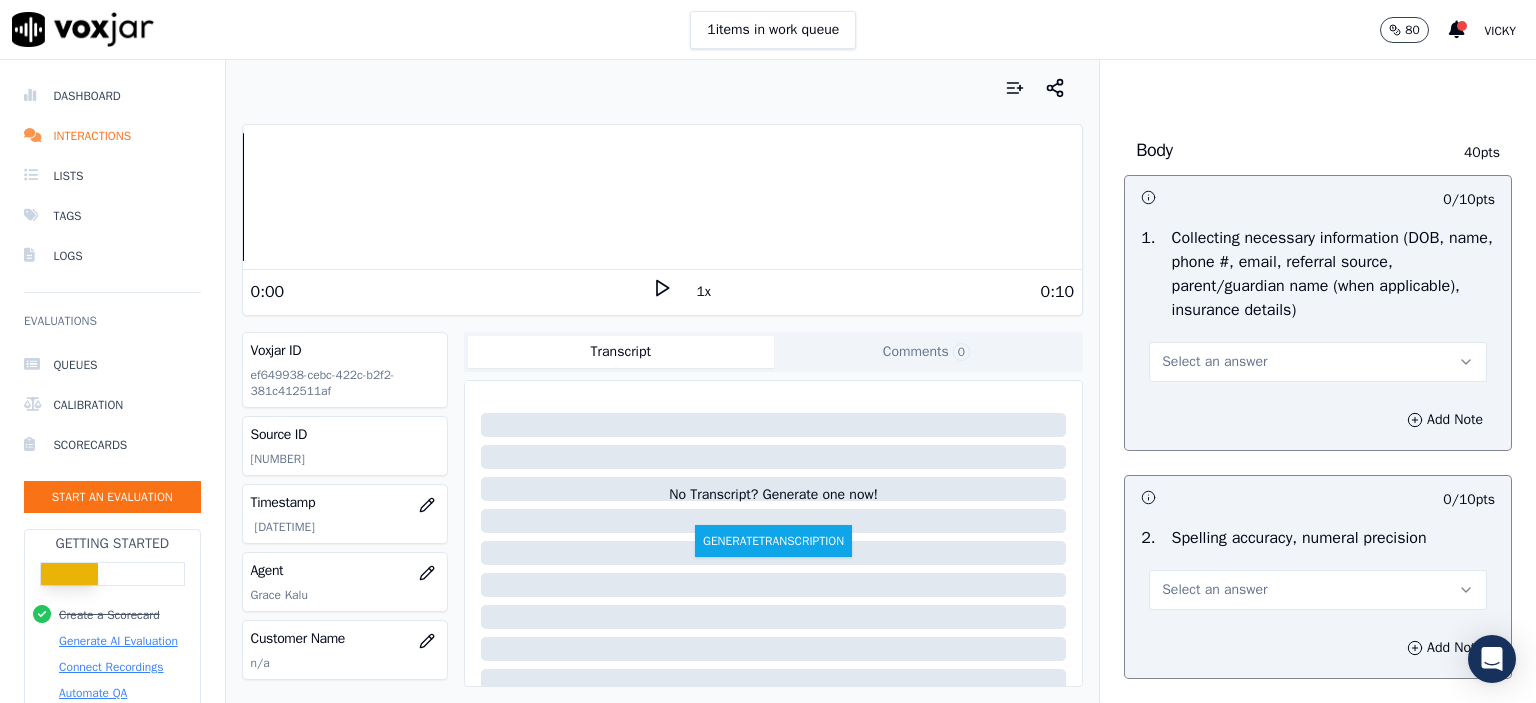 scroll, scrollTop: 1200, scrollLeft: 0, axis: vertical 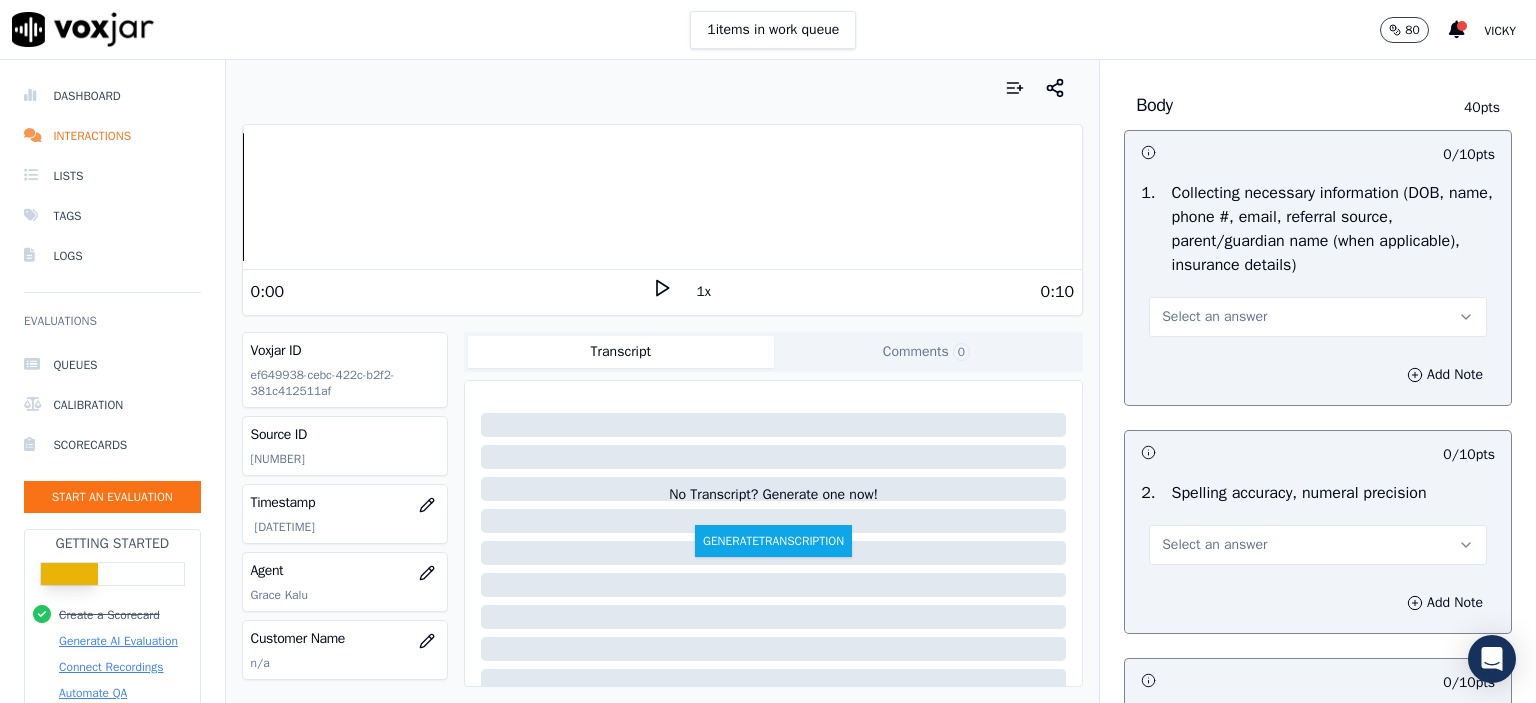 click on "Select an answer" at bounding box center [1318, 317] 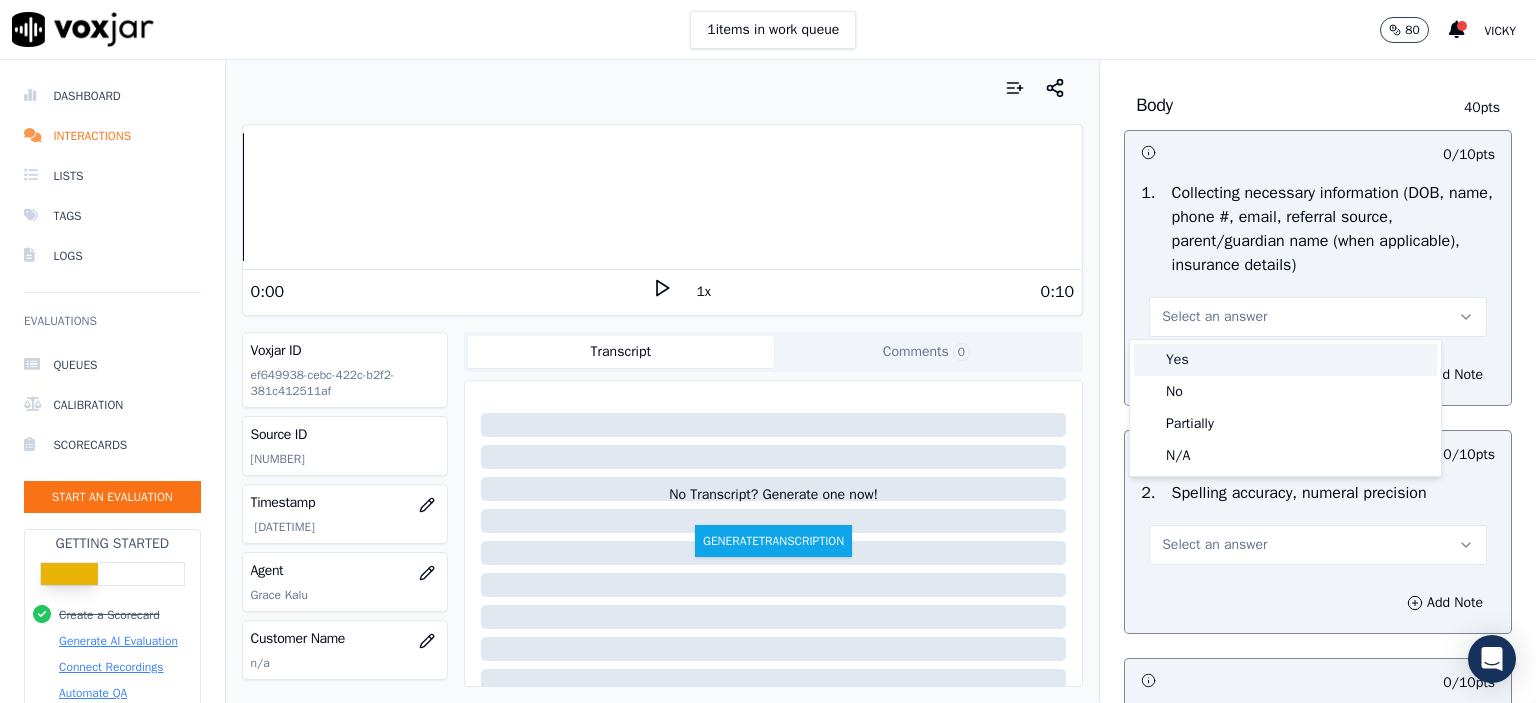click on "Yes" at bounding box center [1285, 360] 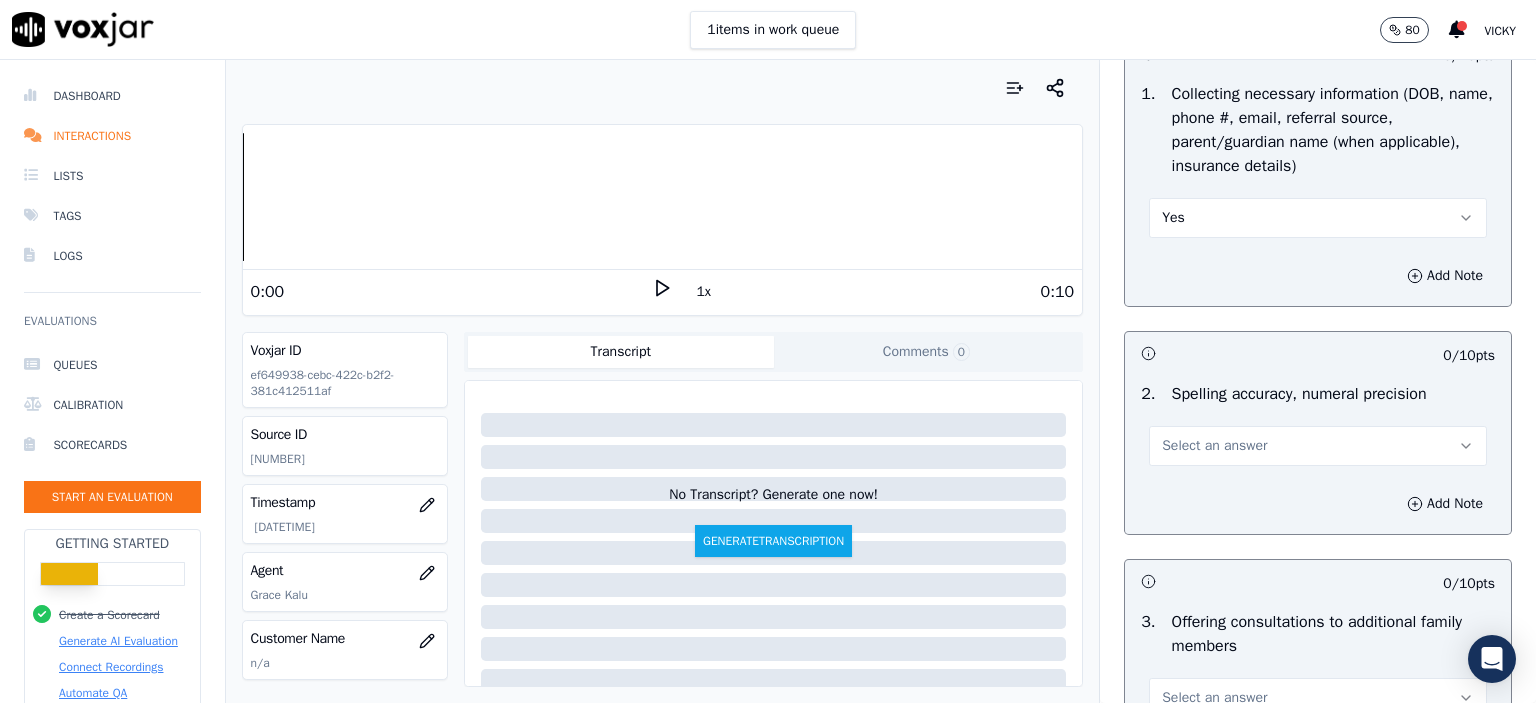 scroll, scrollTop: 1300, scrollLeft: 0, axis: vertical 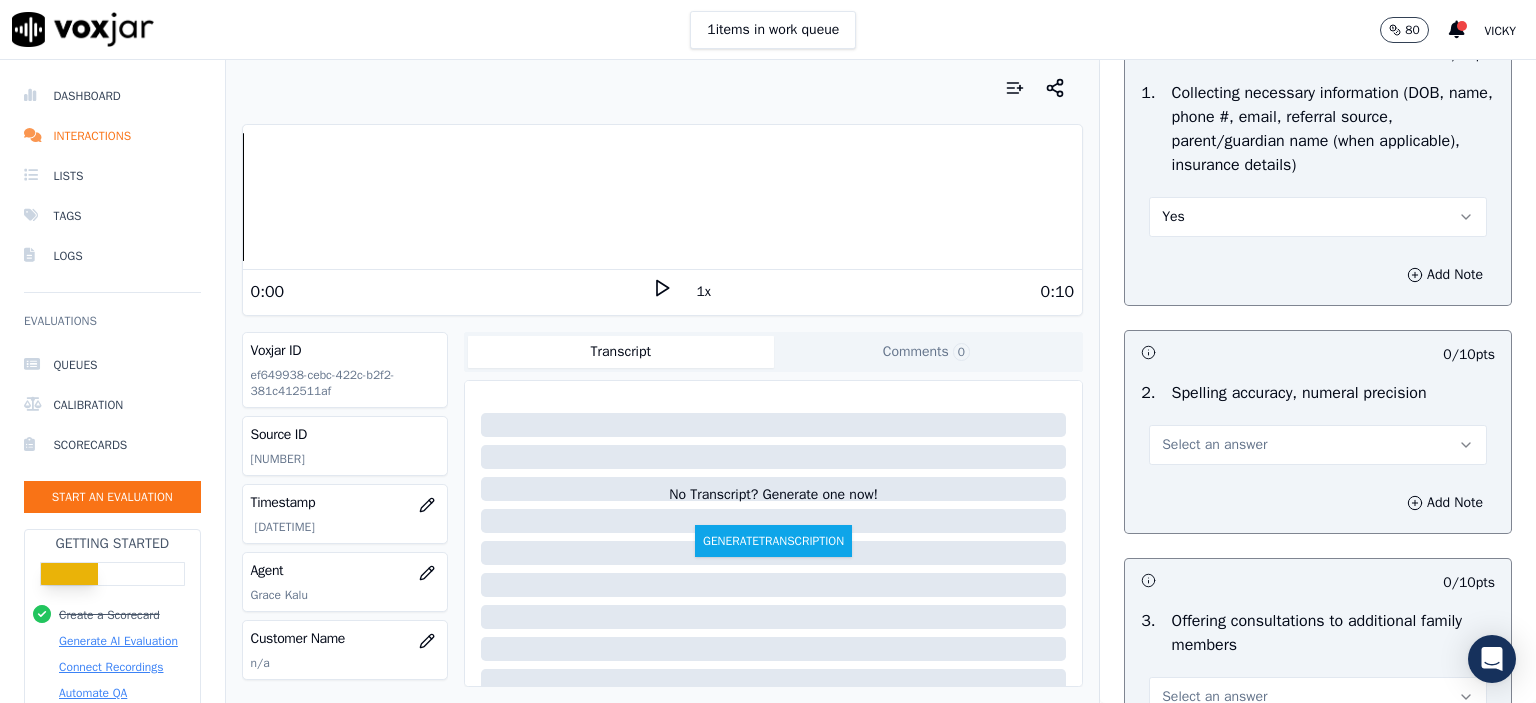 click on "Select an answer" at bounding box center [1318, 445] 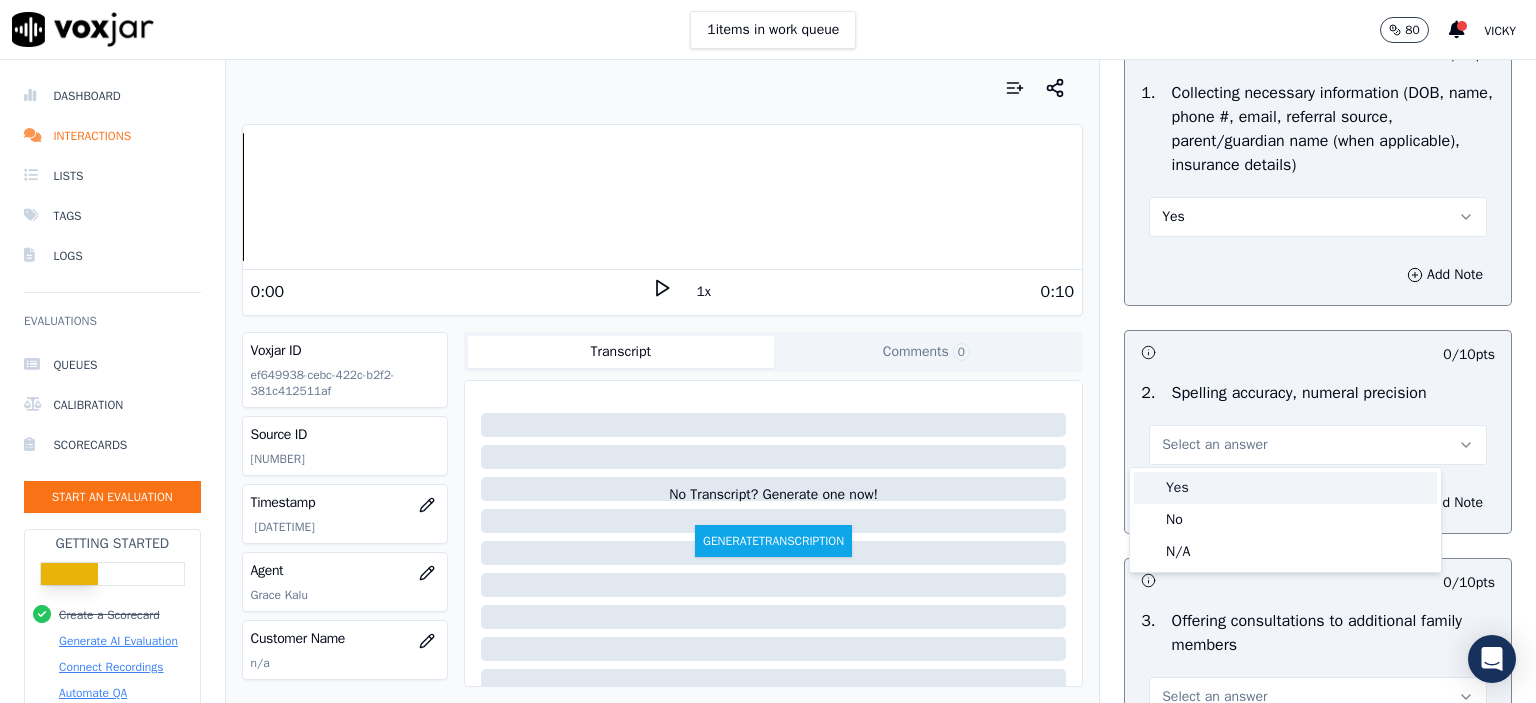 click on "Yes" at bounding box center (1285, 488) 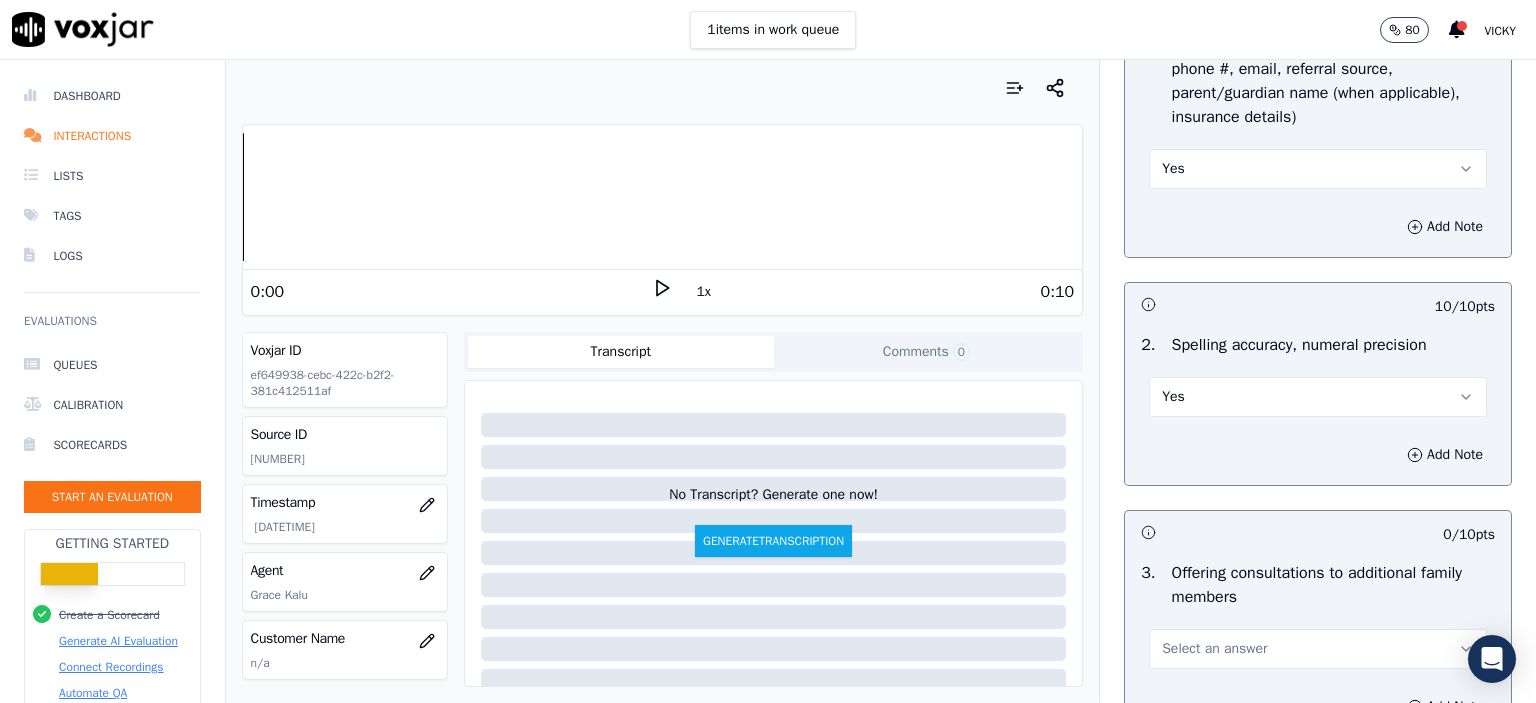 scroll, scrollTop: 1500, scrollLeft: 0, axis: vertical 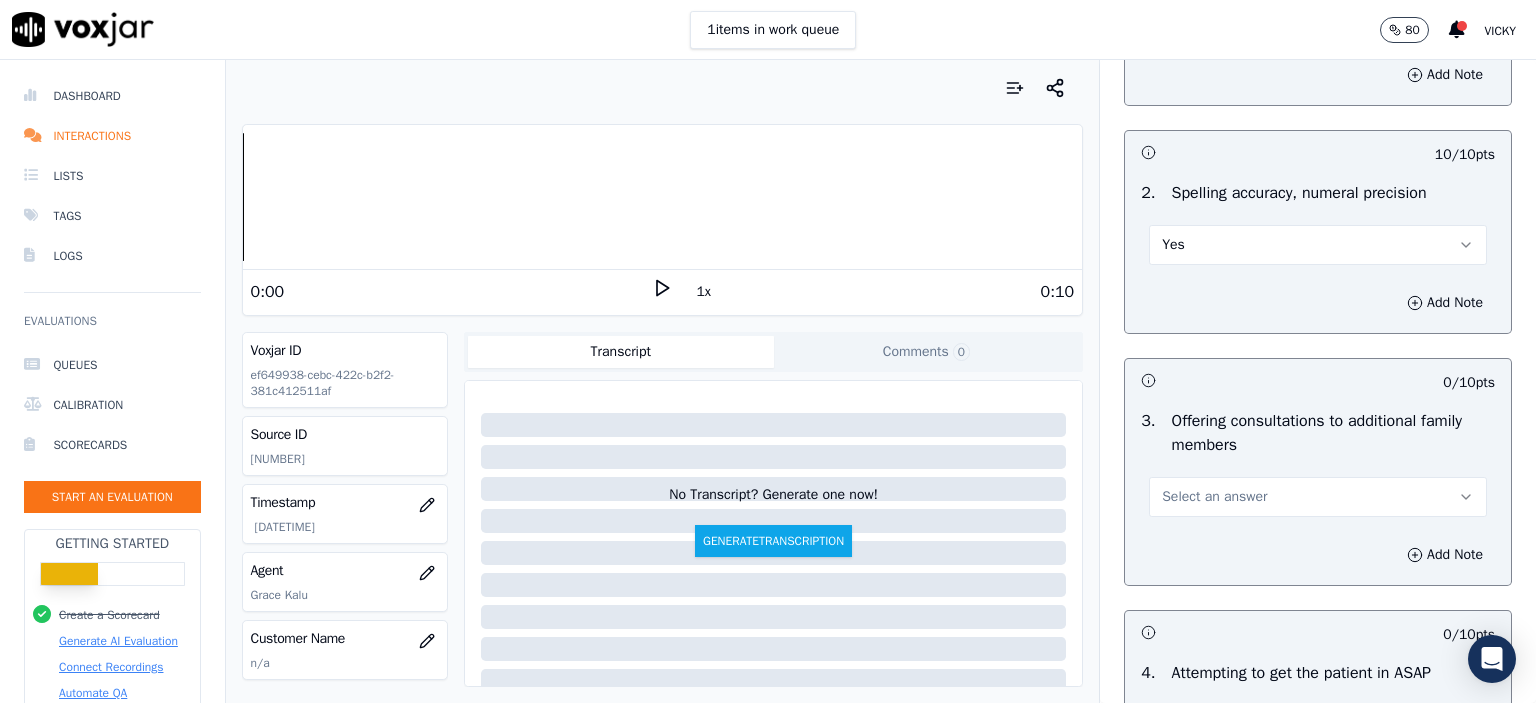 click on "Select an answer" at bounding box center (1214, 497) 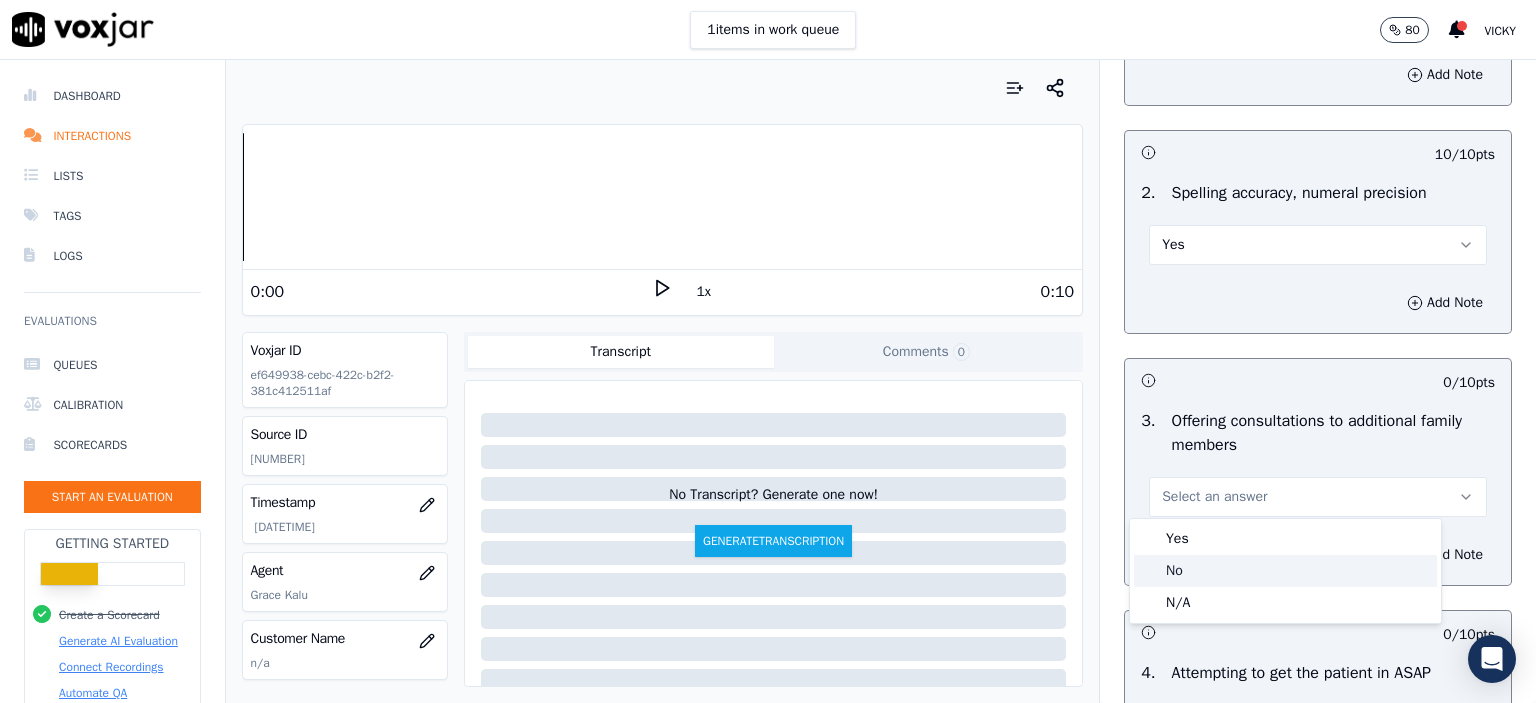 click on "No" 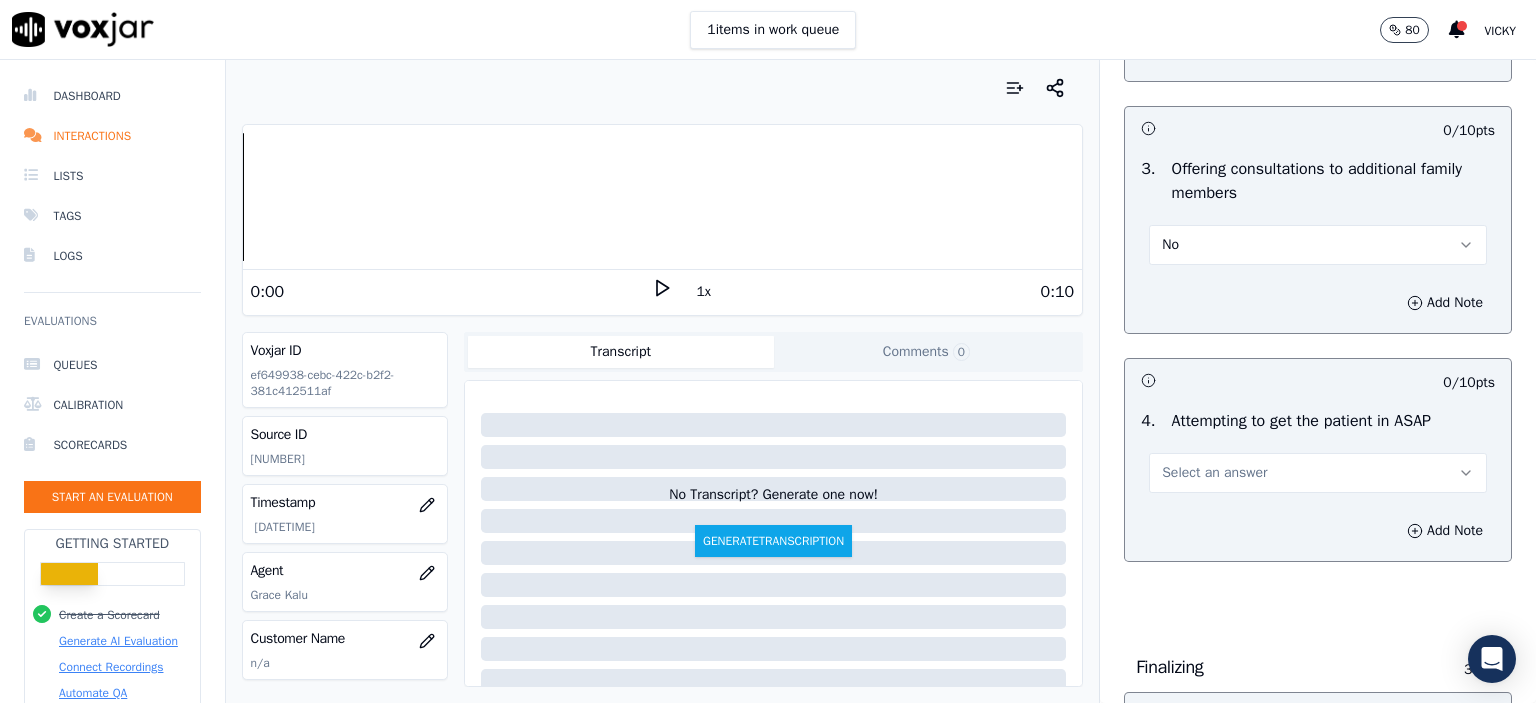scroll, scrollTop: 1800, scrollLeft: 0, axis: vertical 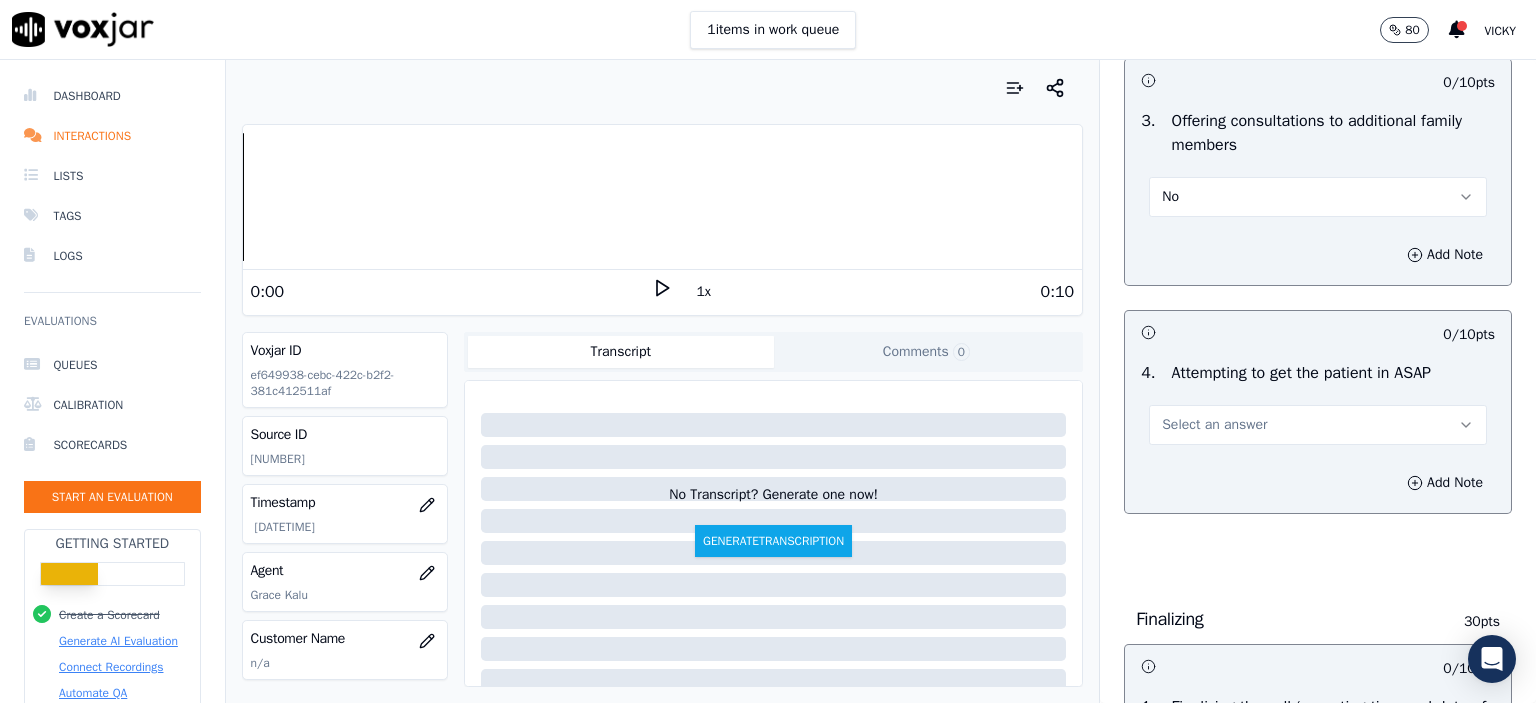 drag, startPoint x: 1274, startPoint y: 414, endPoint x: 1272, endPoint y: 438, distance: 24.083189 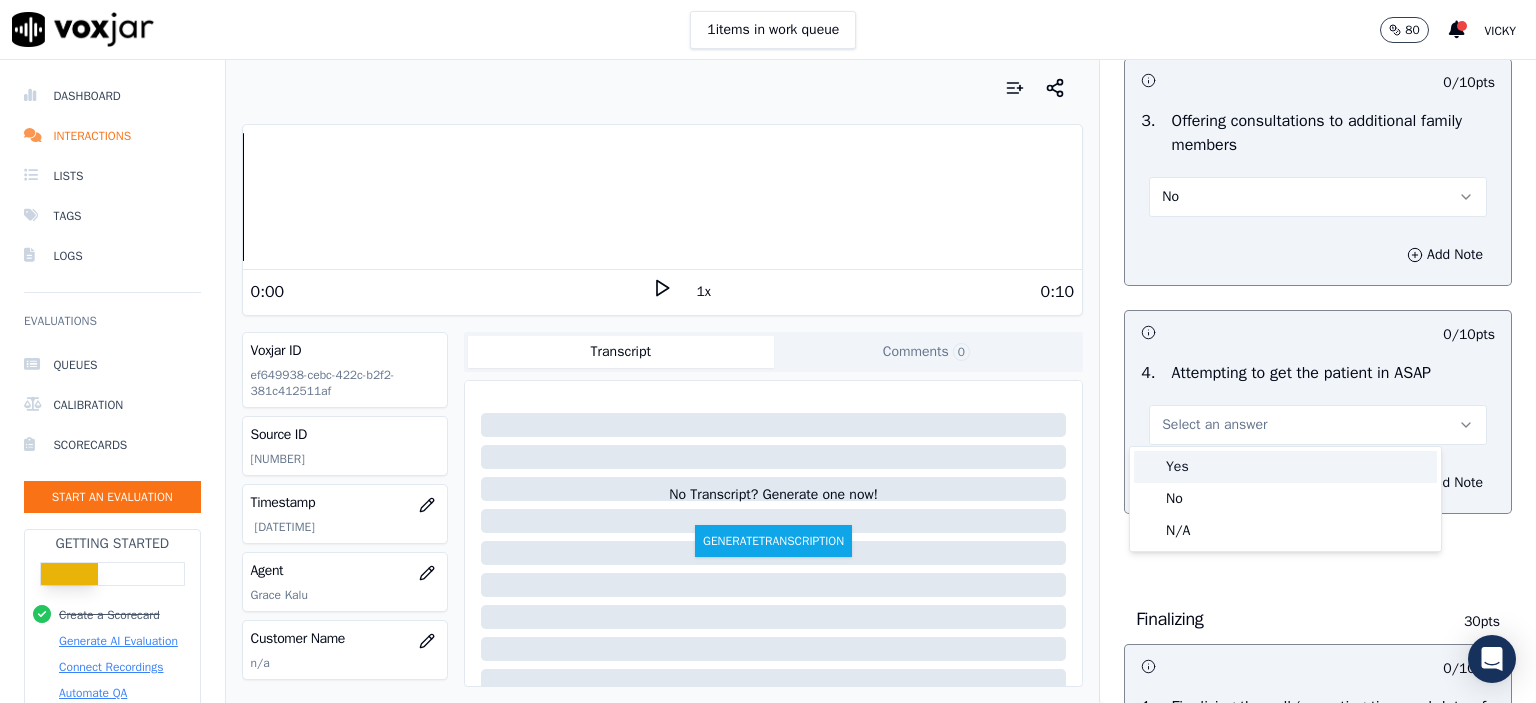 click on "Yes" at bounding box center (1285, 467) 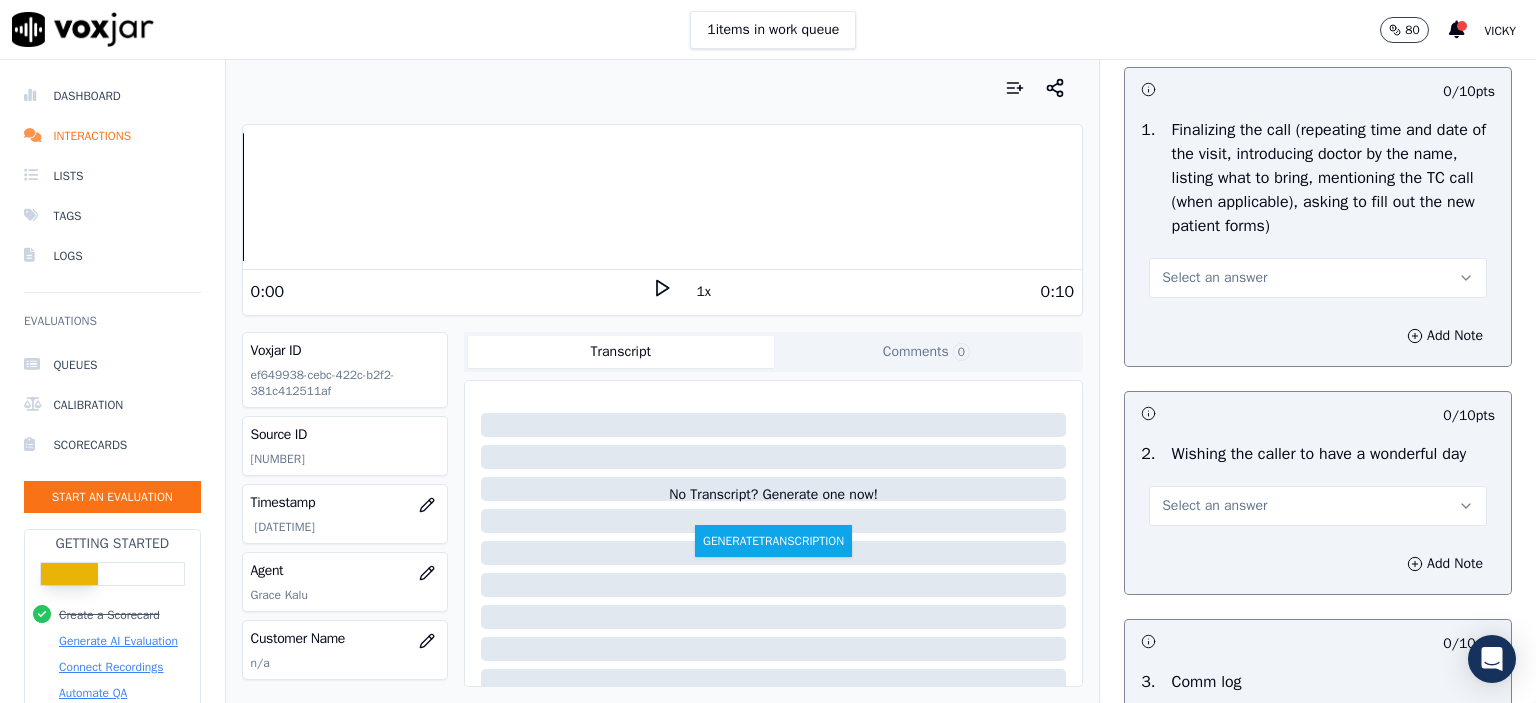 scroll, scrollTop: 2400, scrollLeft: 0, axis: vertical 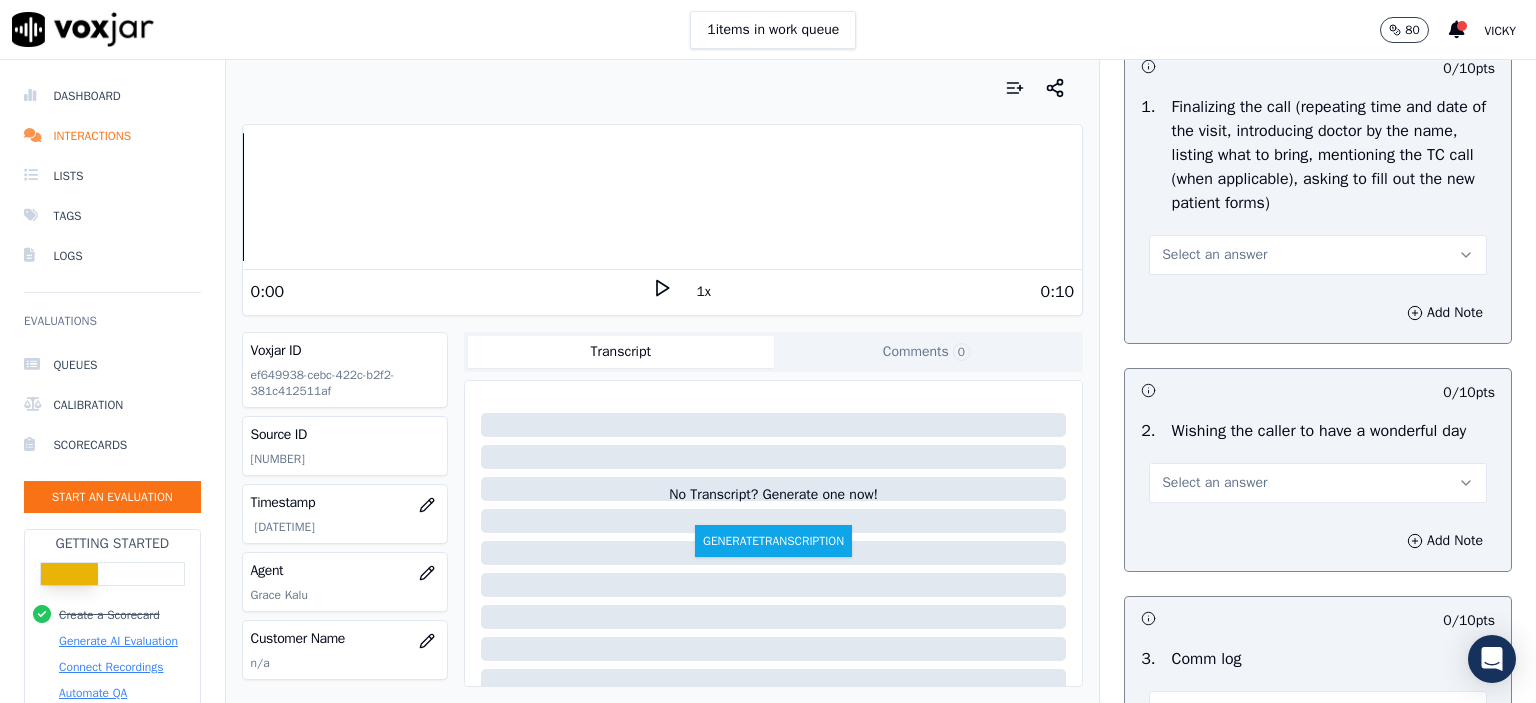 click on "Select an answer" at bounding box center (1214, 255) 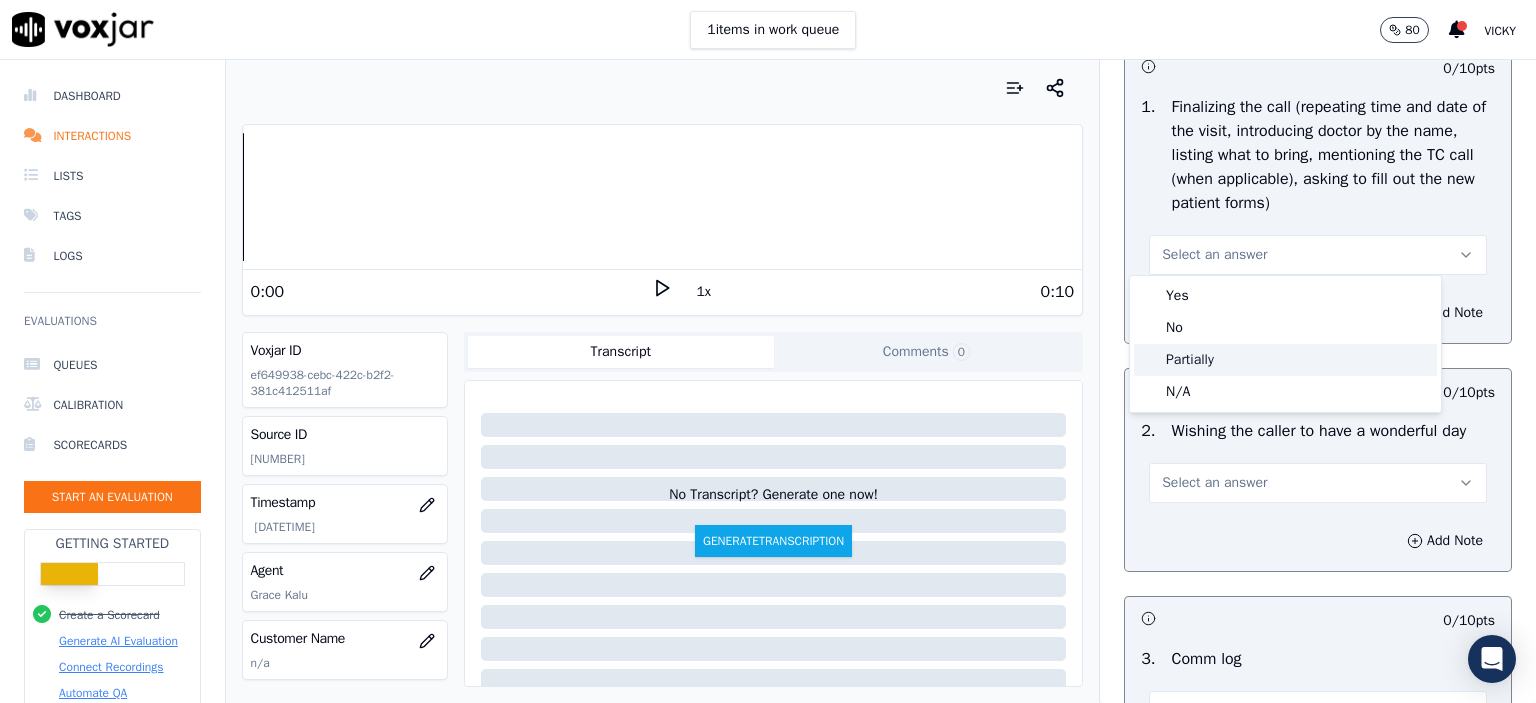 click on "Partially" 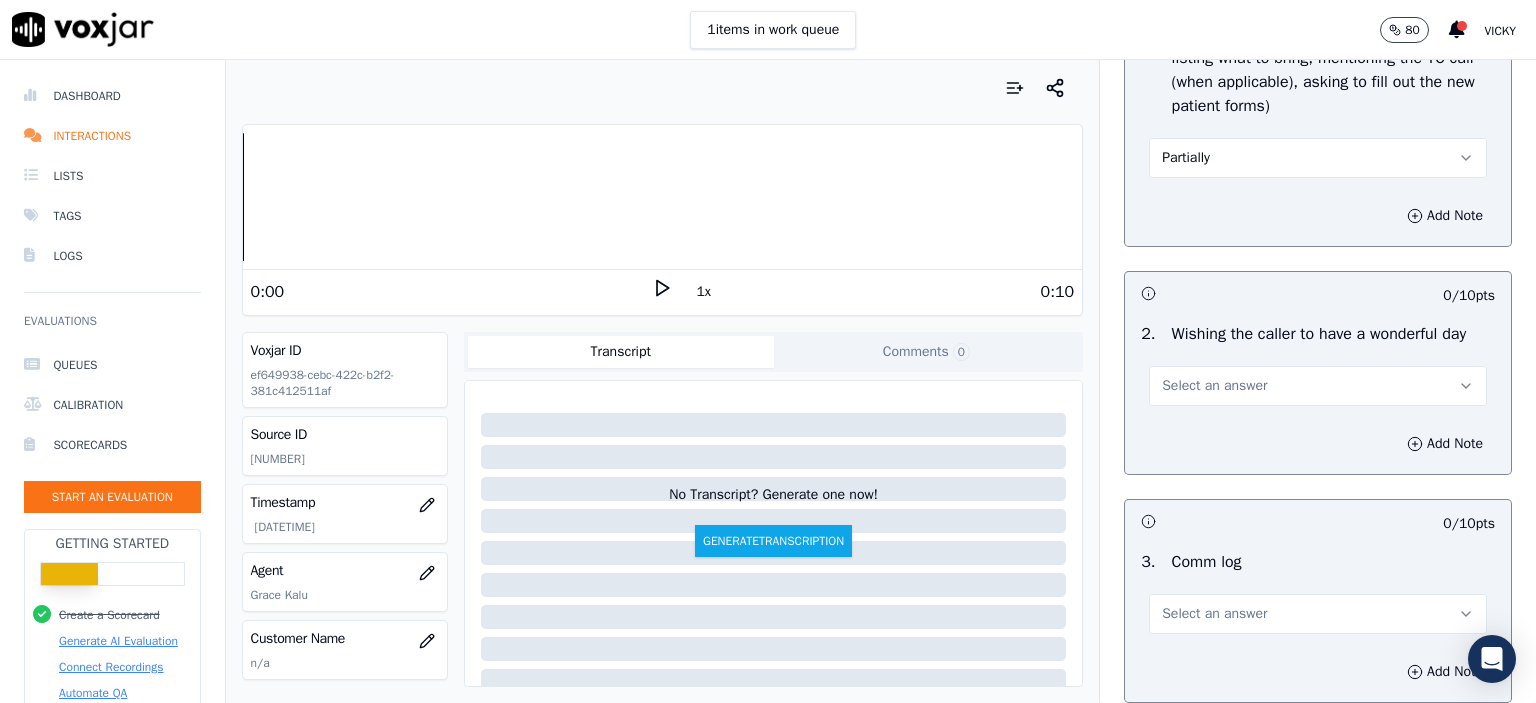 scroll, scrollTop: 2500, scrollLeft: 0, axis: vertical 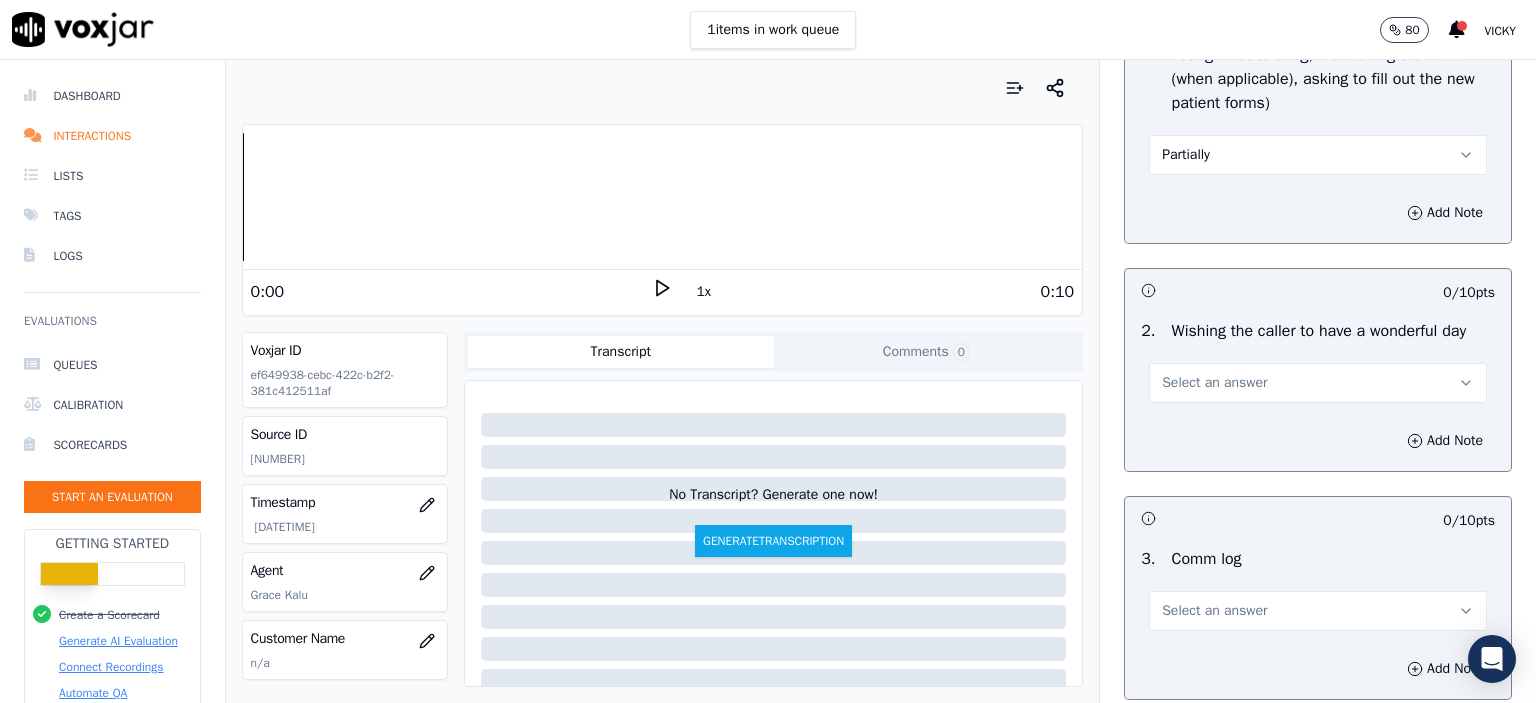 click on "Select an answer" at bounding box center [1214, 383] 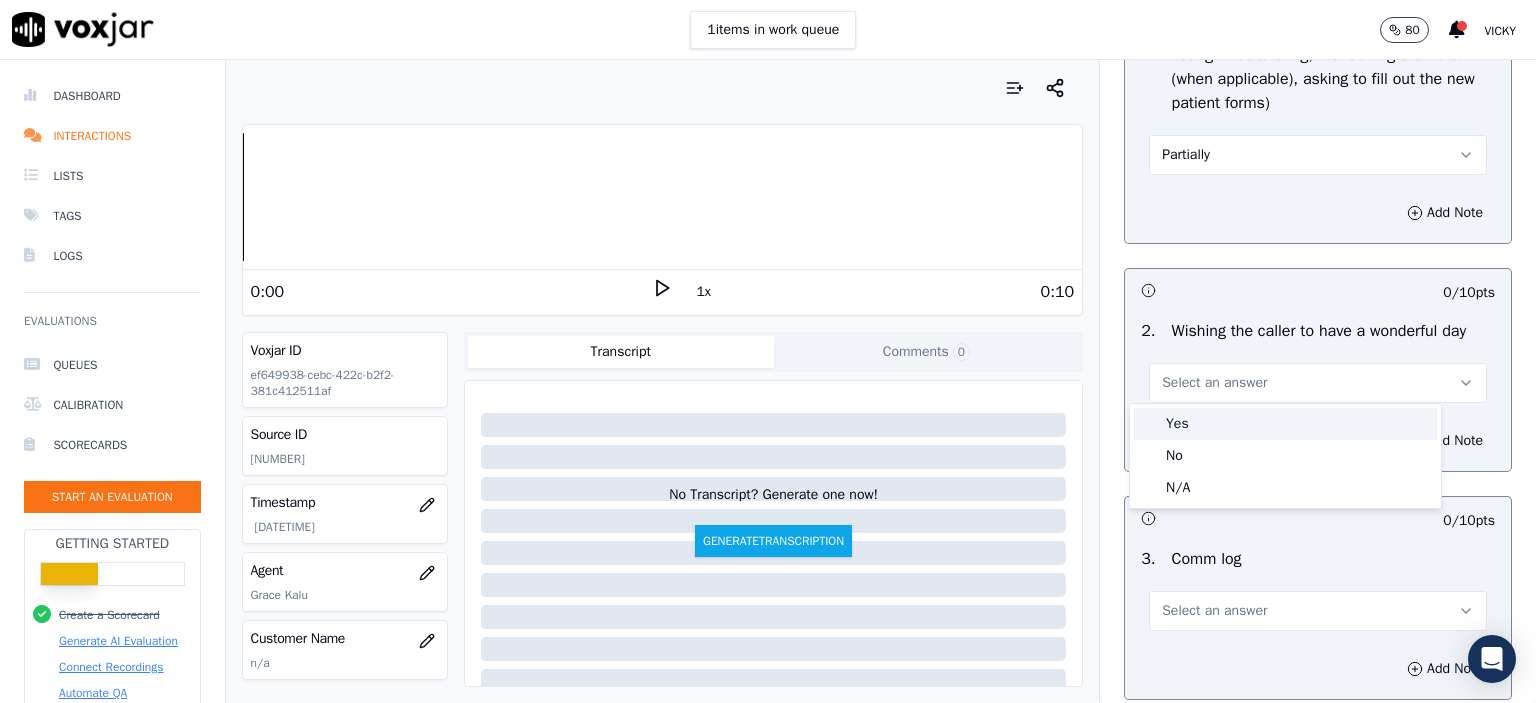 click on "Yes" at bounding box center (1285, 424) 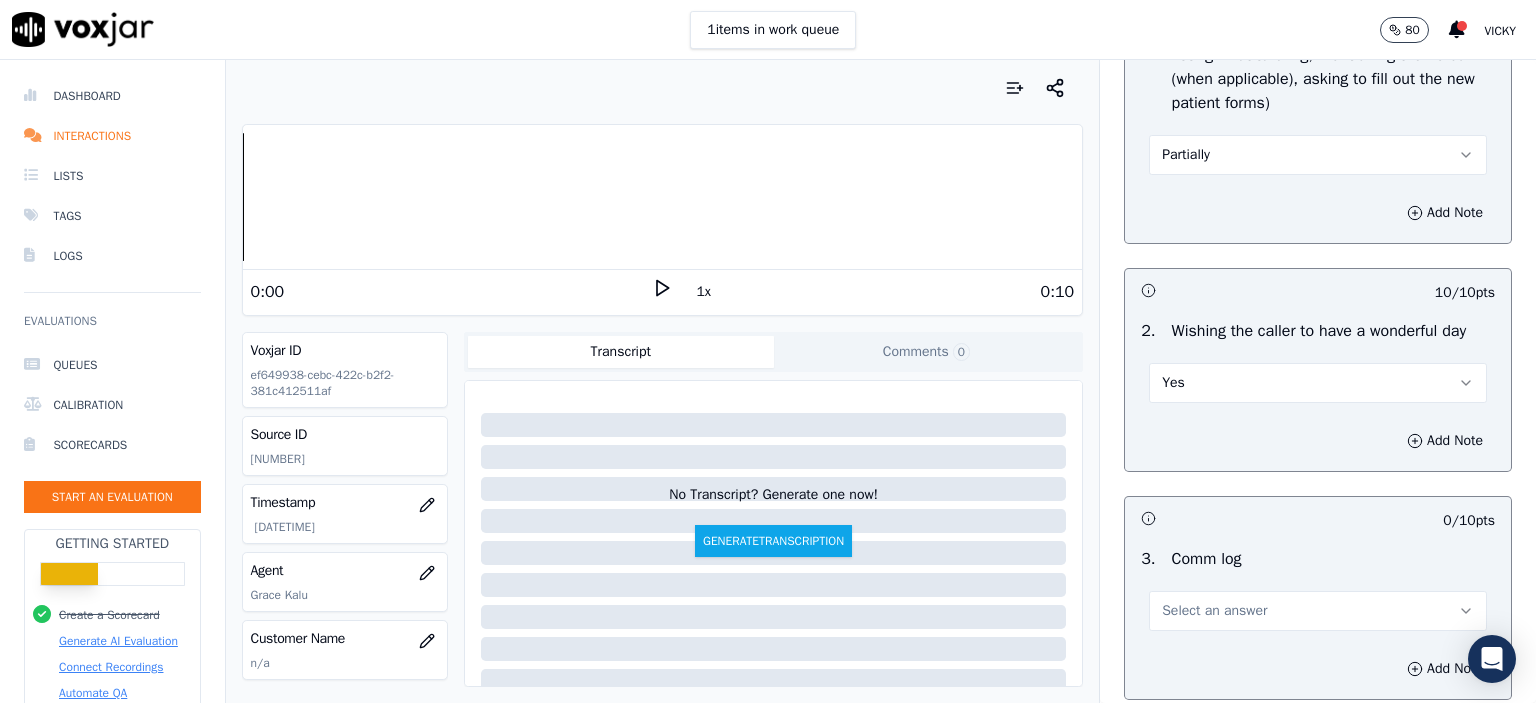 click on "Select an answer" at bounding box center [1318, 611] 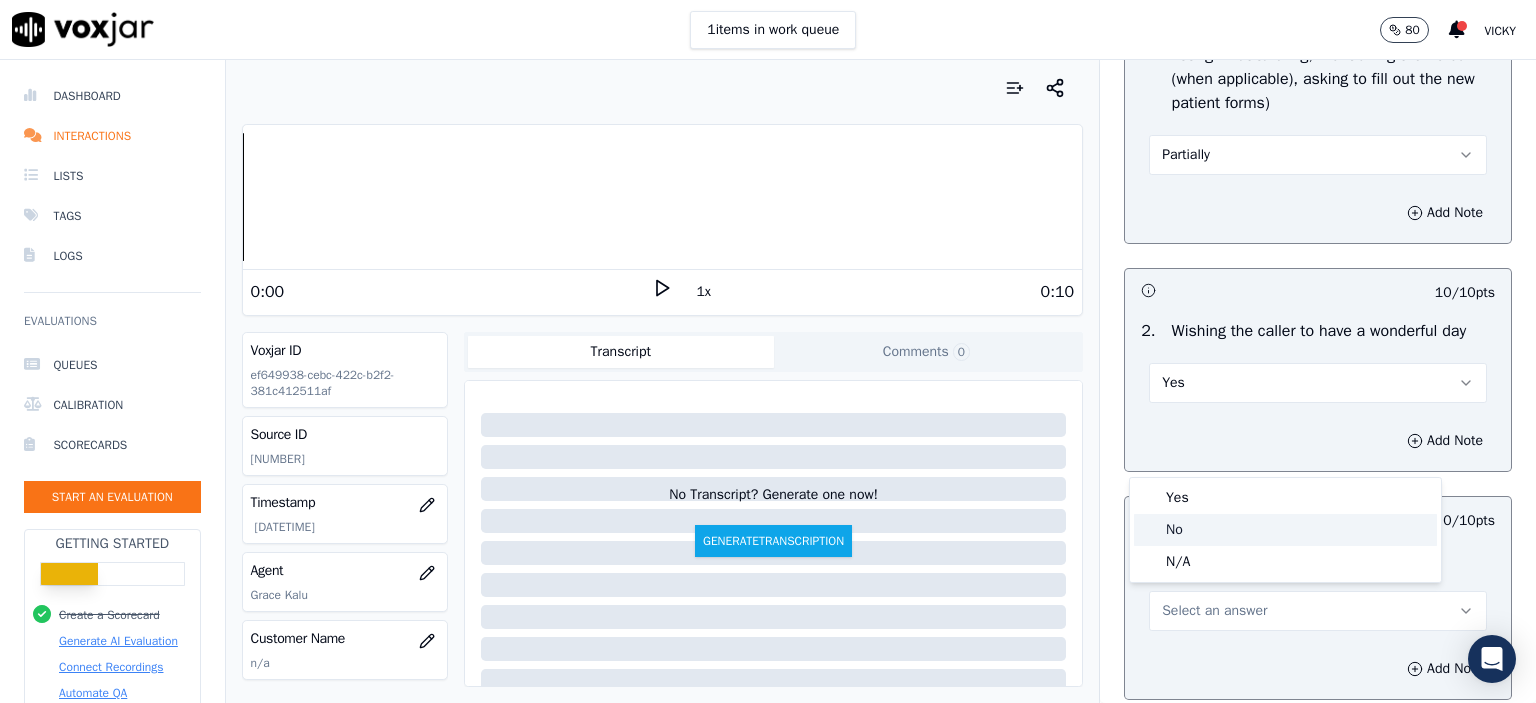 click on "No" 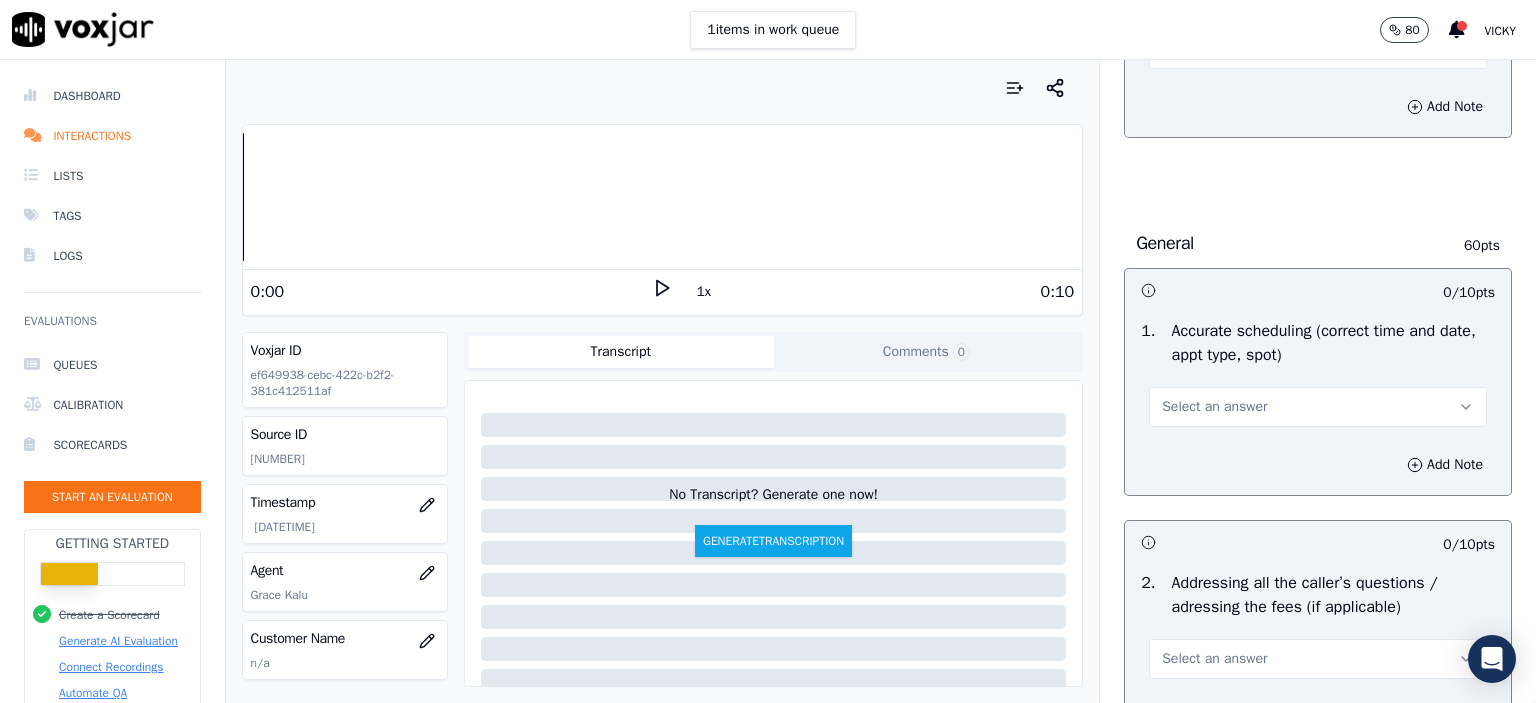 scroll, scrollTop: 3100, scrollLeft: 0, axis: vertical 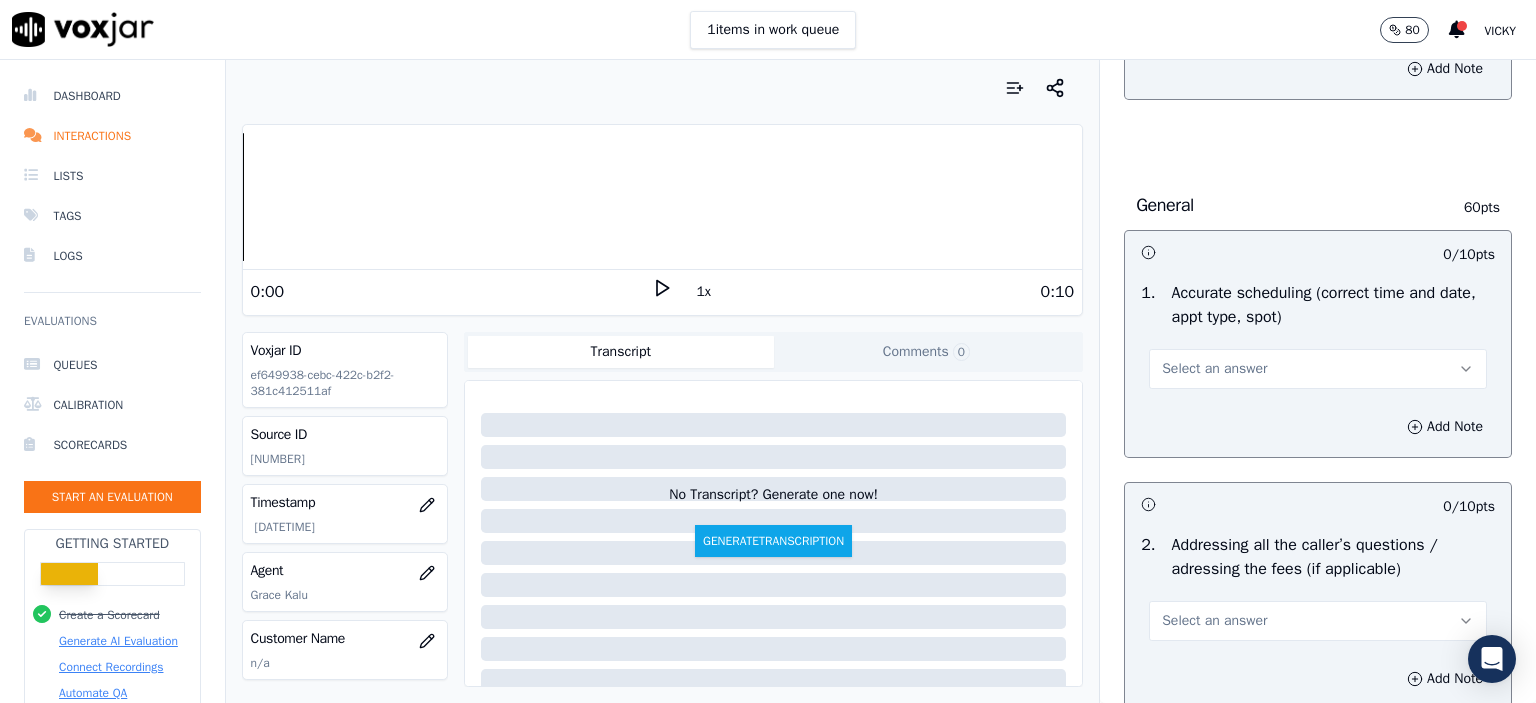 click on "Select an answer" at bounding box center (1214, 369) 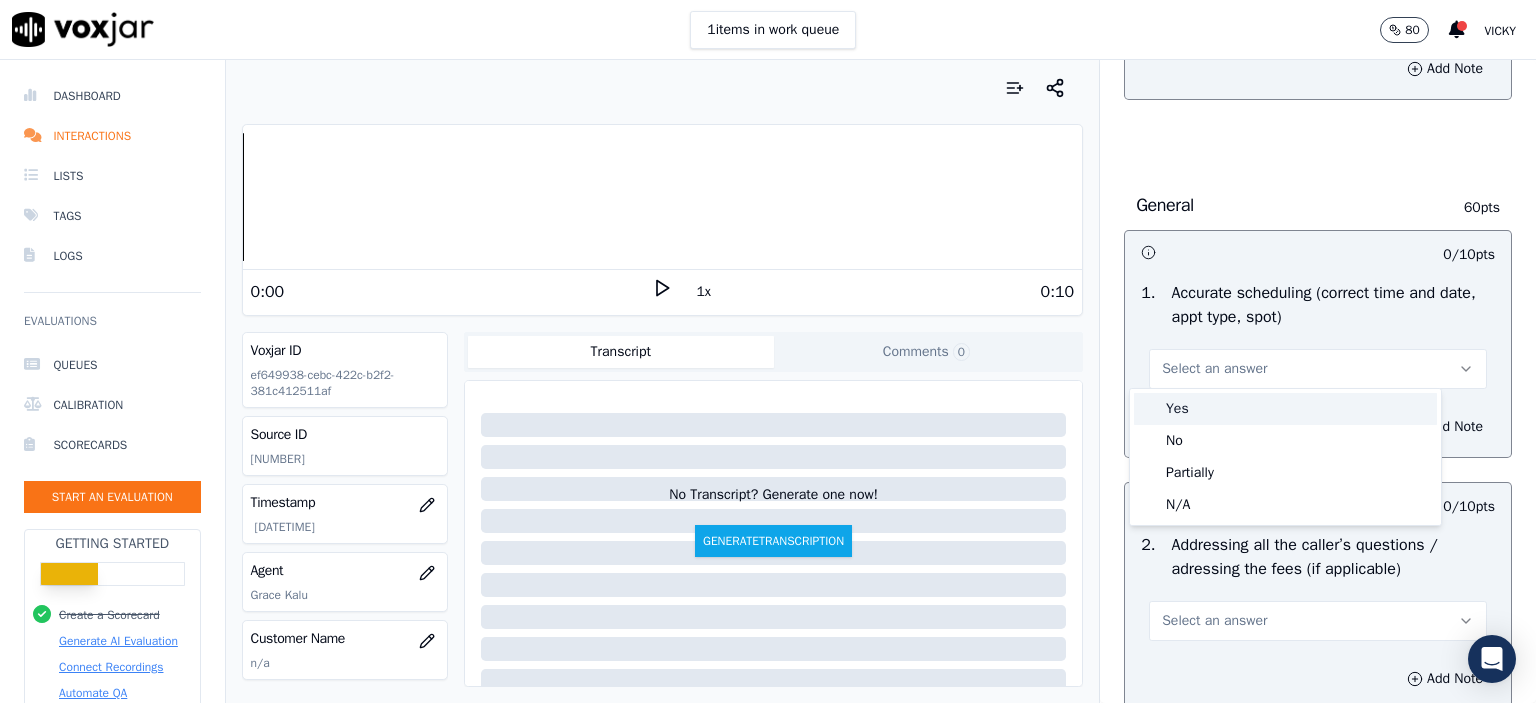 click on "Yes" at bounding box center [1285, 409] 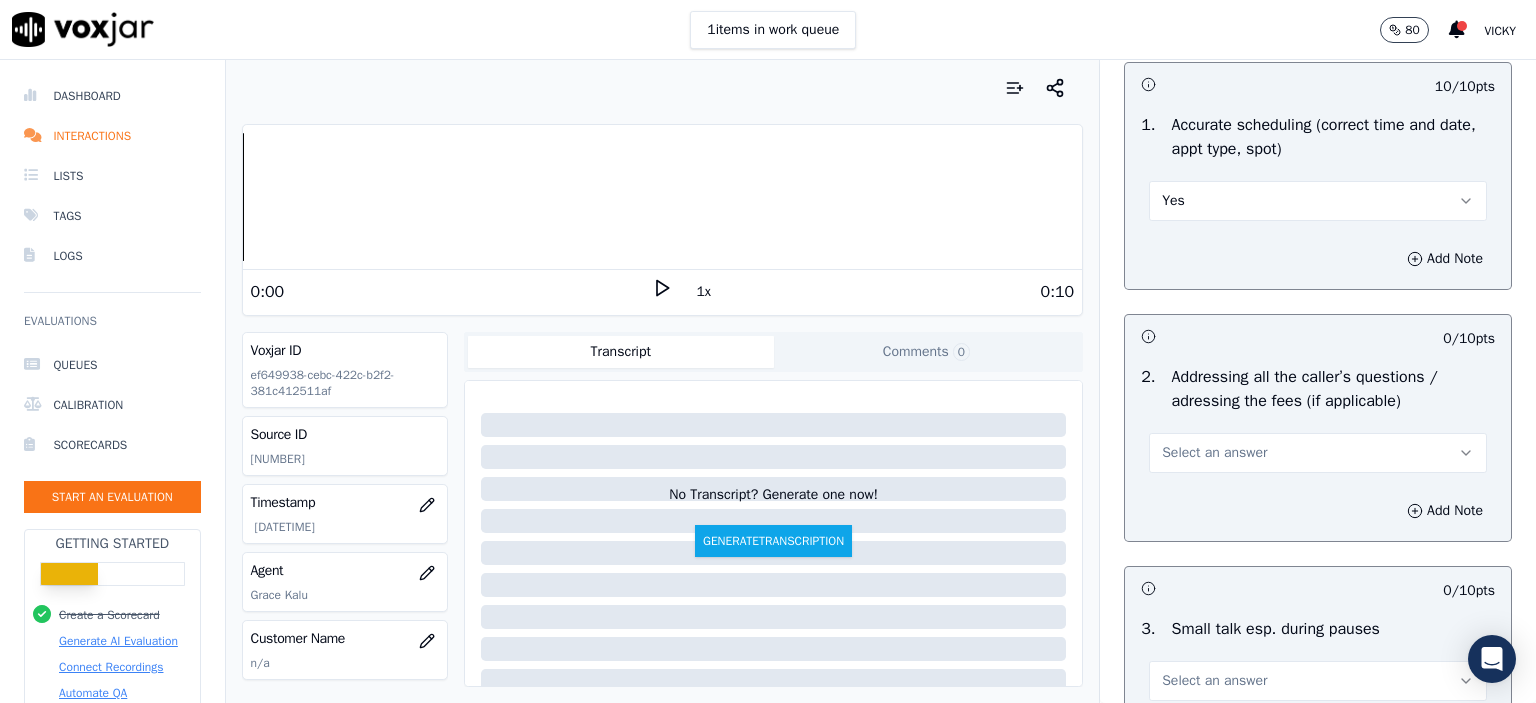scroll, scrollTop: 3300, scrollLeft: 0, axis: vertical 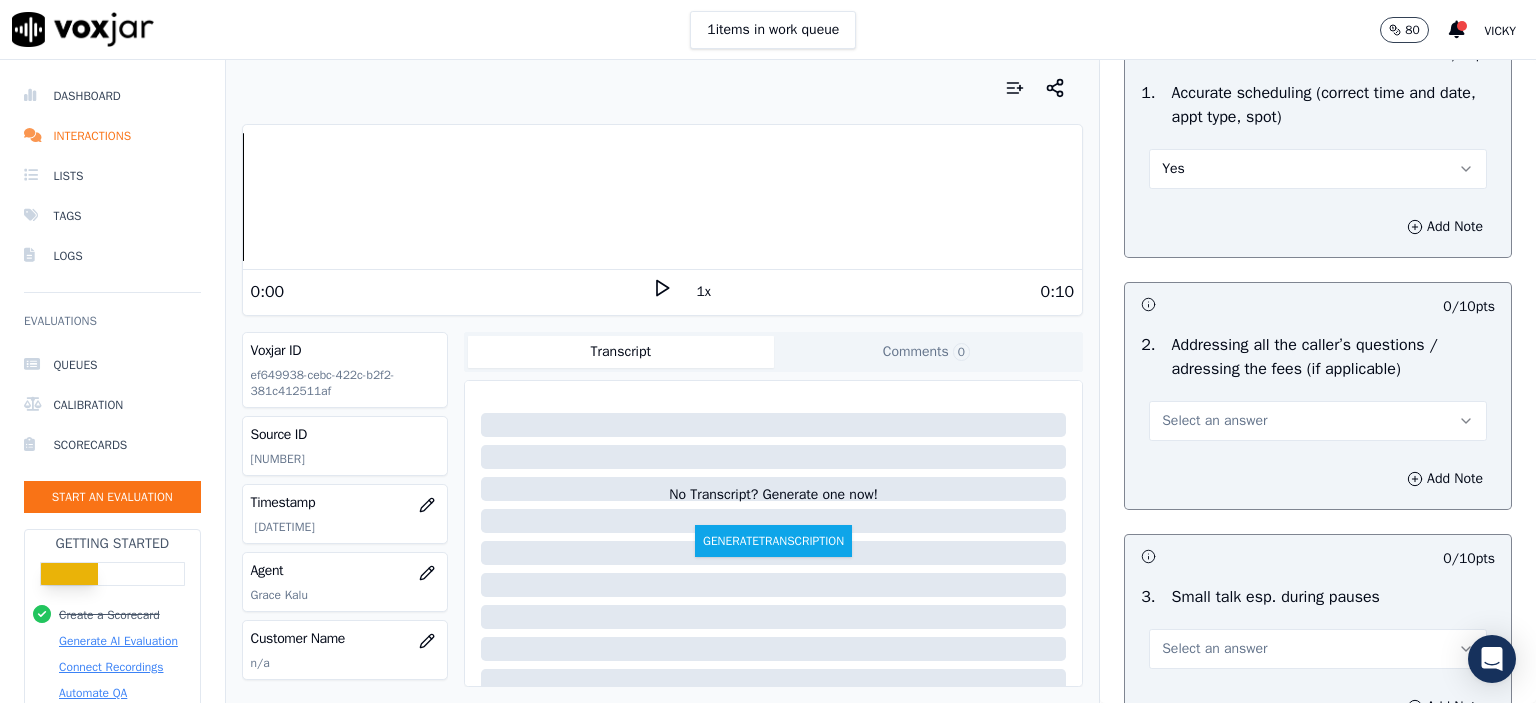 click on "Select an answer" at bounding box center [1318, 421] 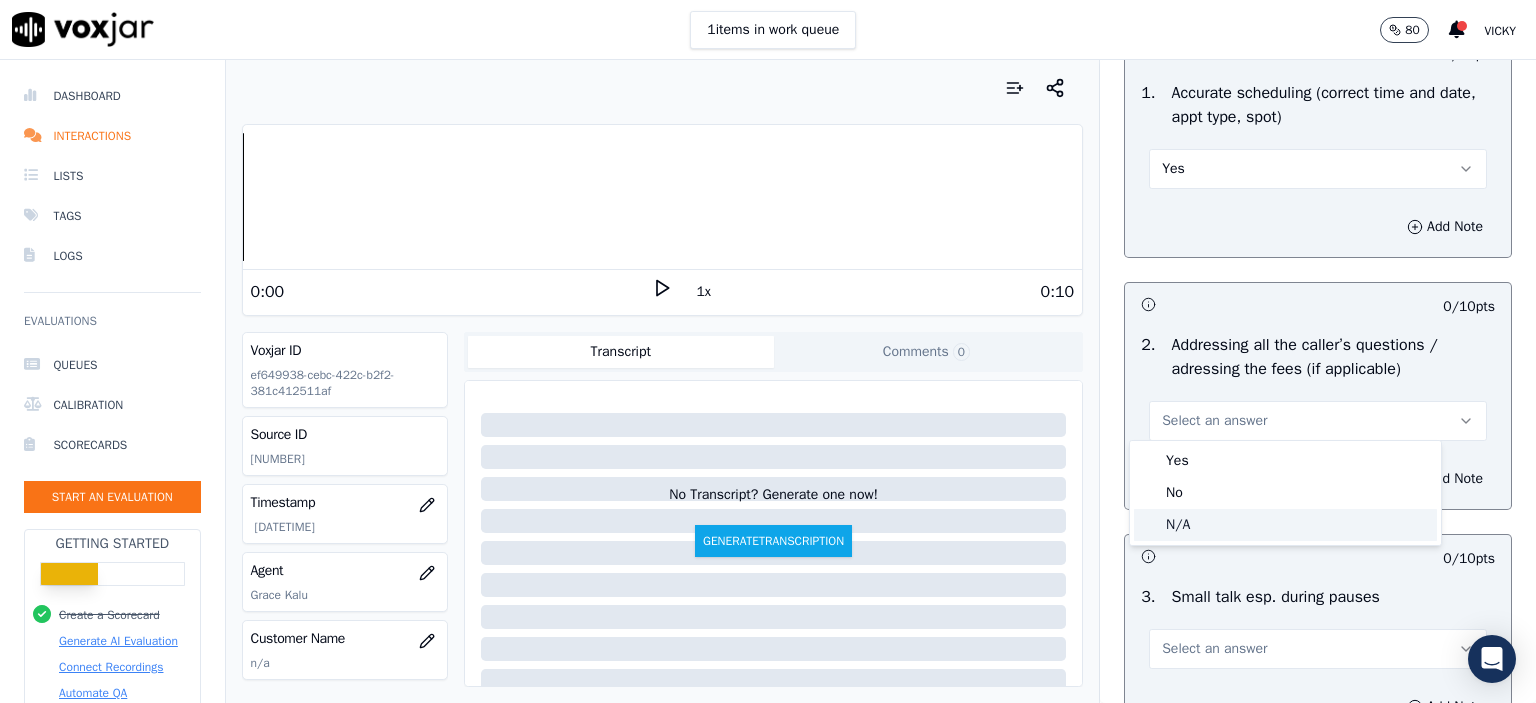 click on "N/A" 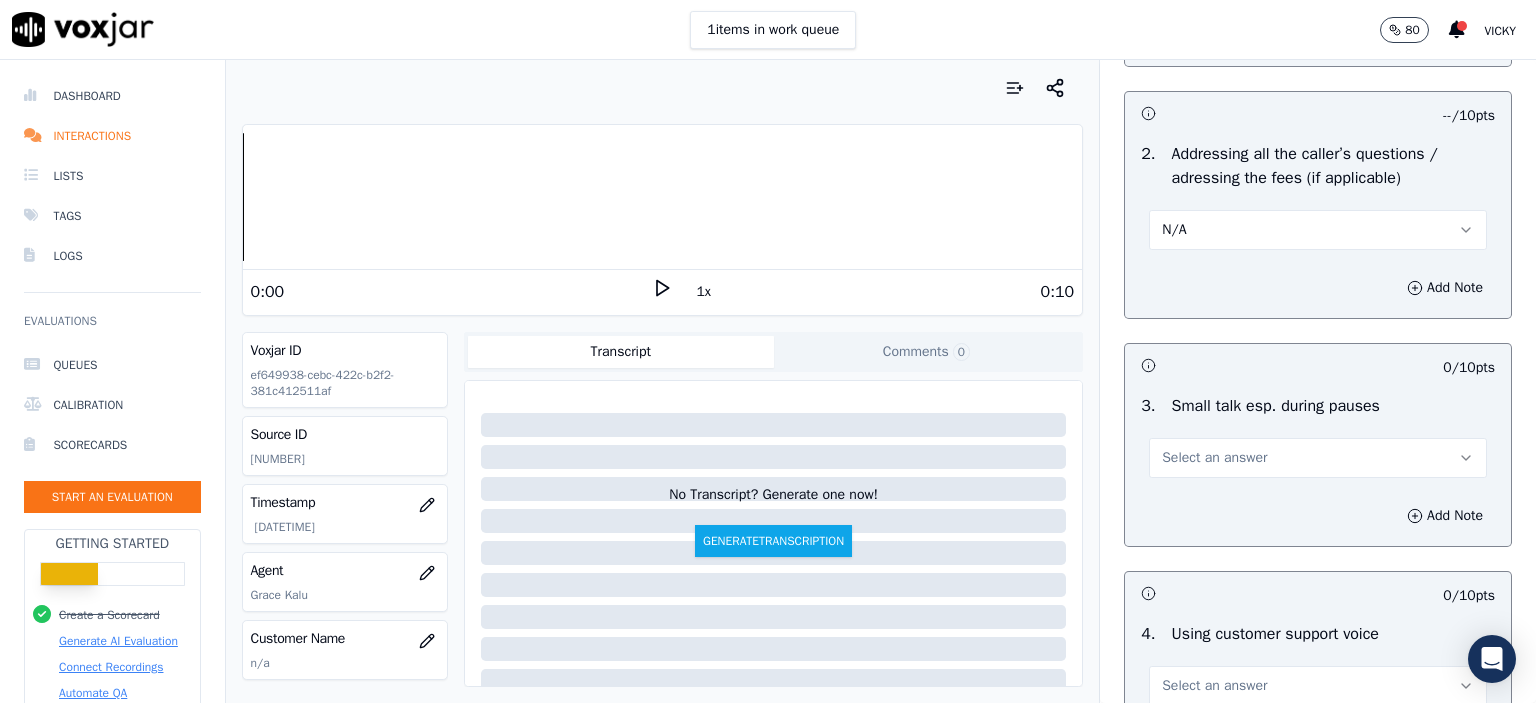 scroll, scrollTop: 3500, scrollLeft: 0, axis: vertical 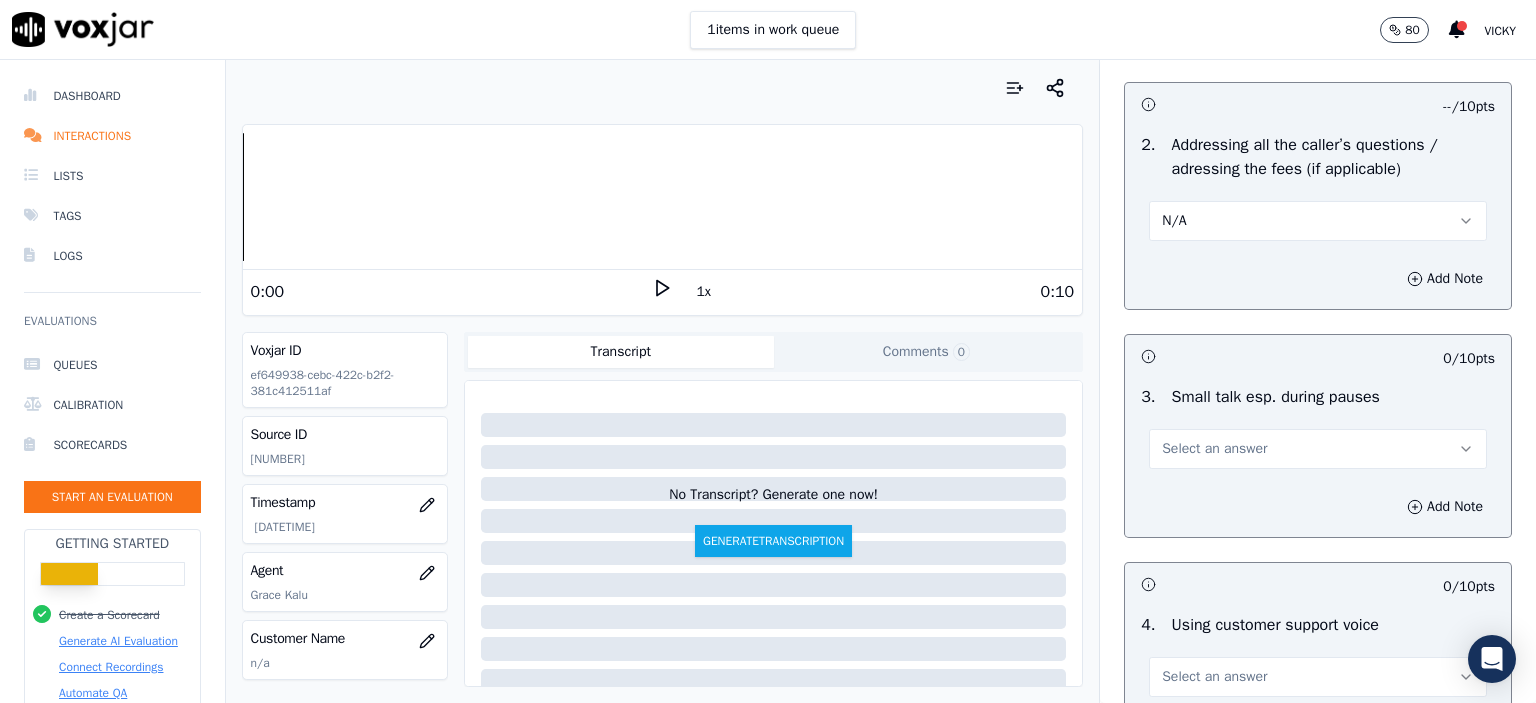 click on "Select an answer" at bounding box center (1214, 449) 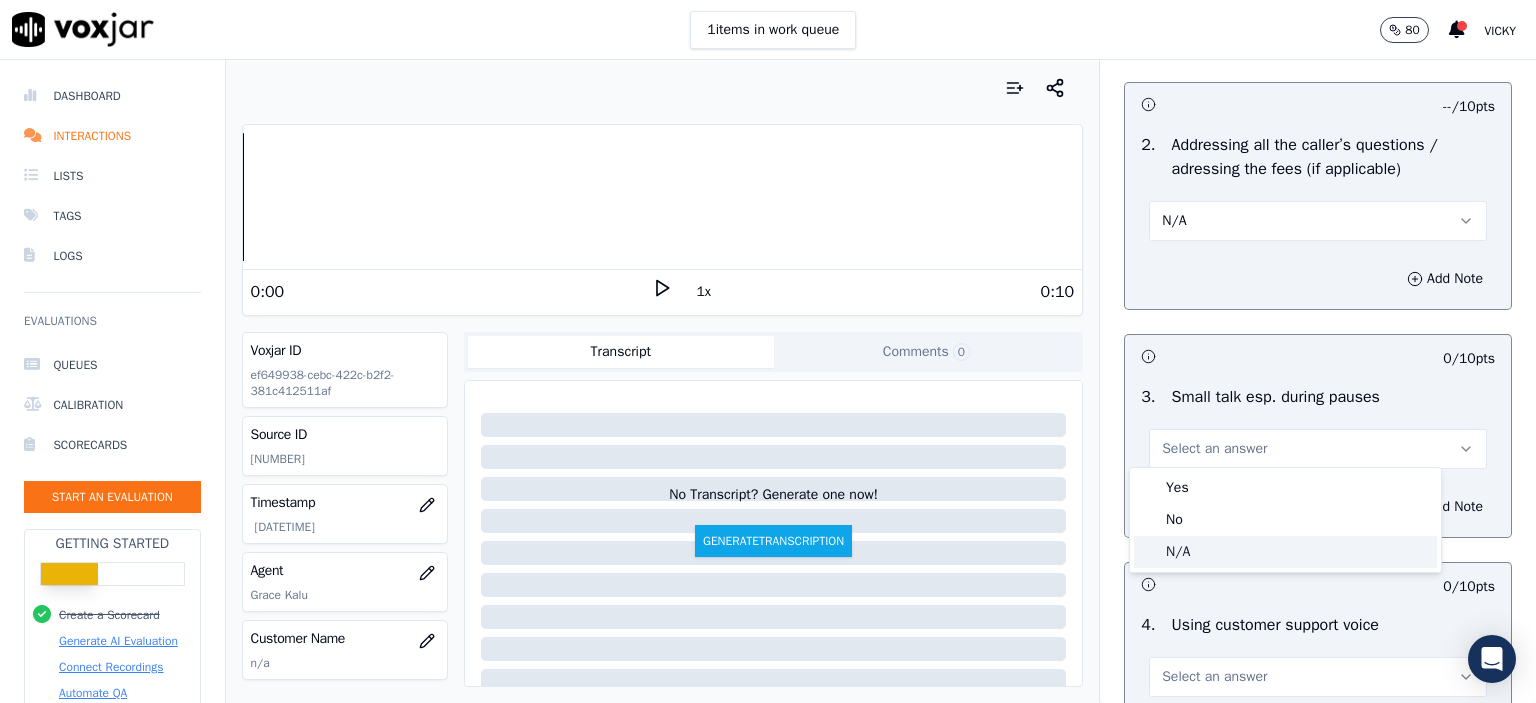 click on "N/A" 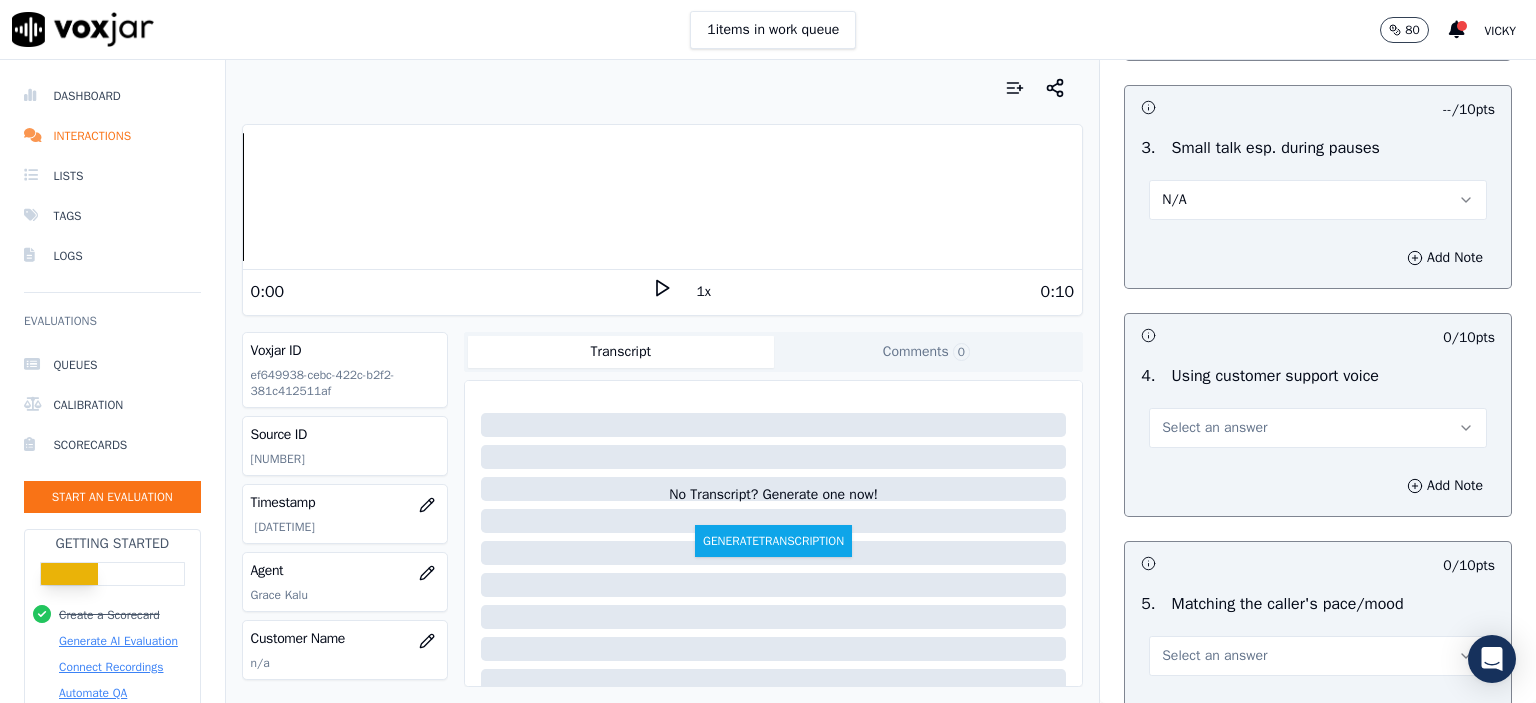 scroll, scrollTop: 3800, scrollLeft: 0, axis: vertical 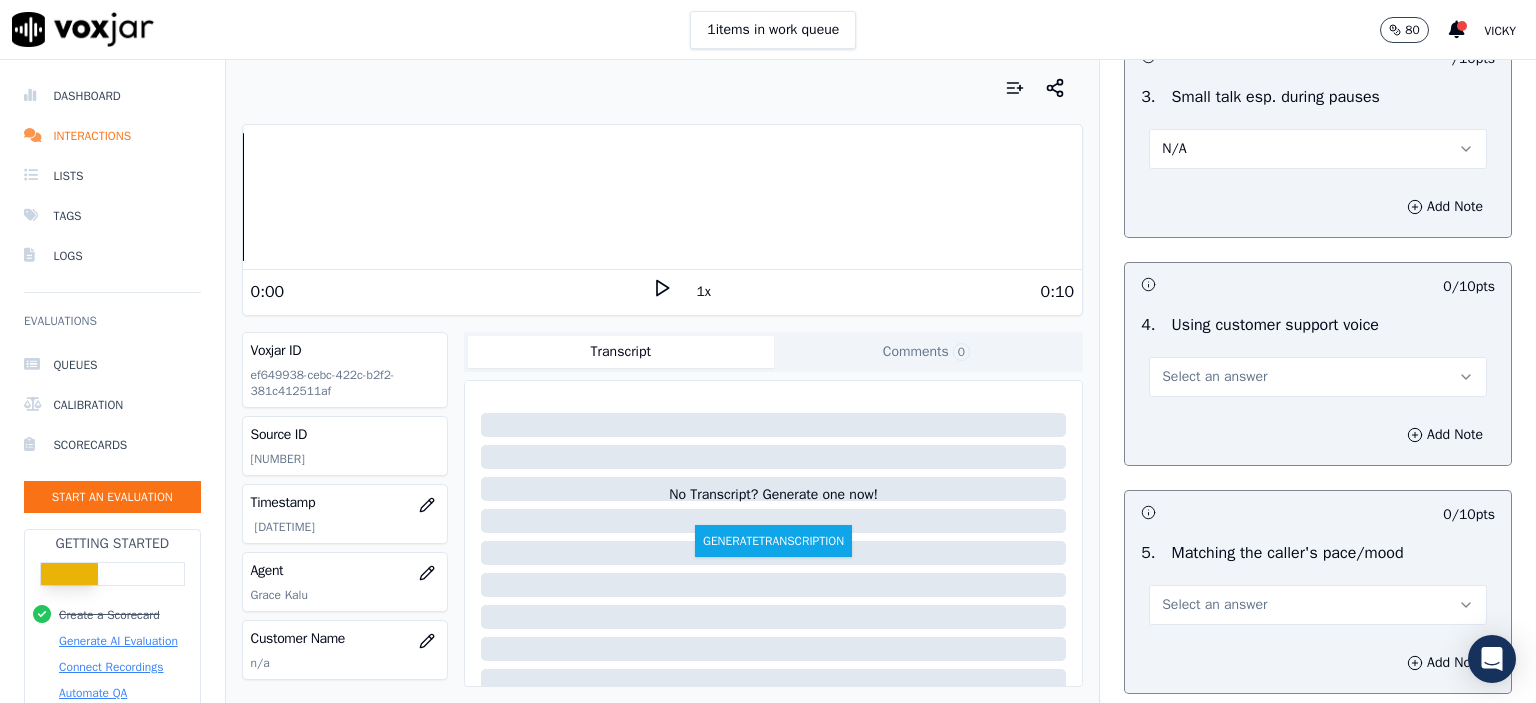 click on "Select an answer" at bounding box center [1214, 377] 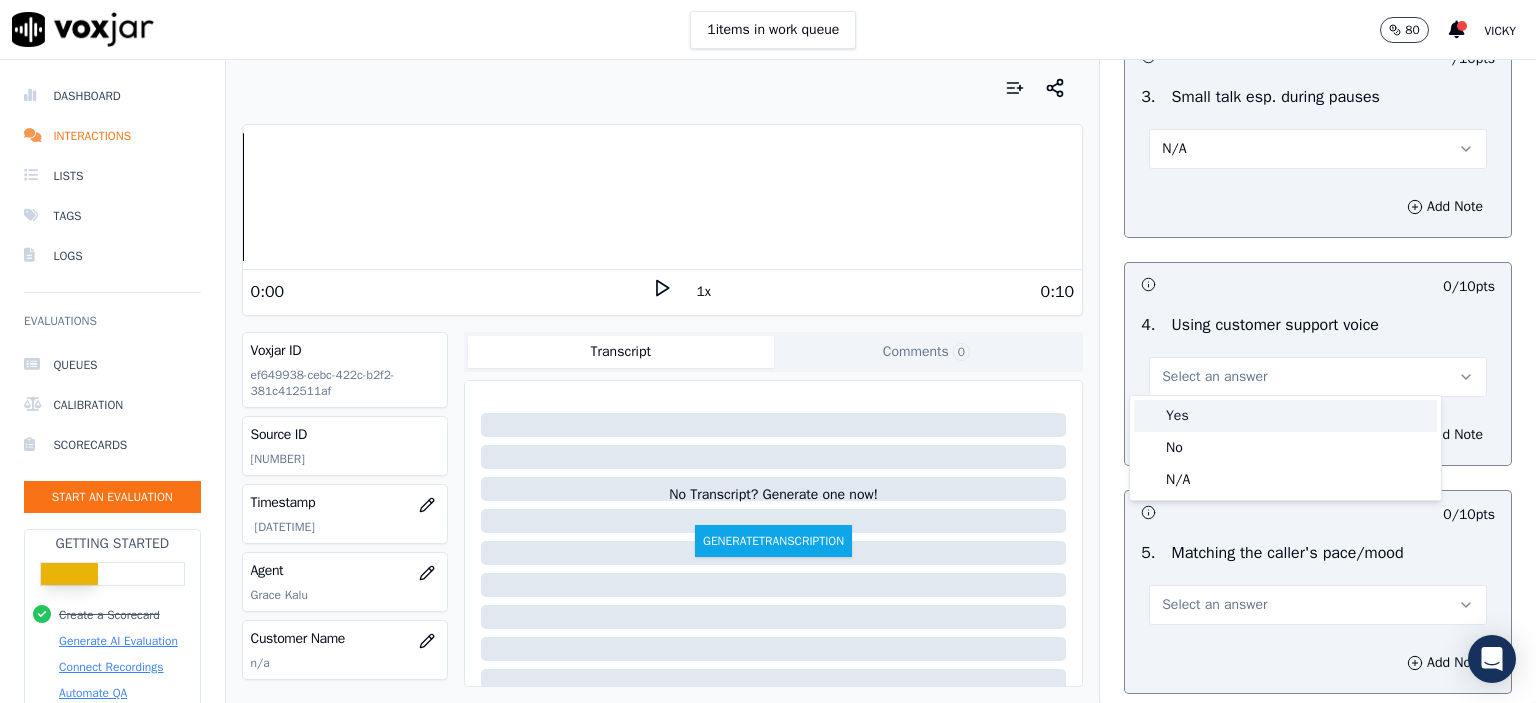 click on "Yes" at bounding box center [1285, 416] 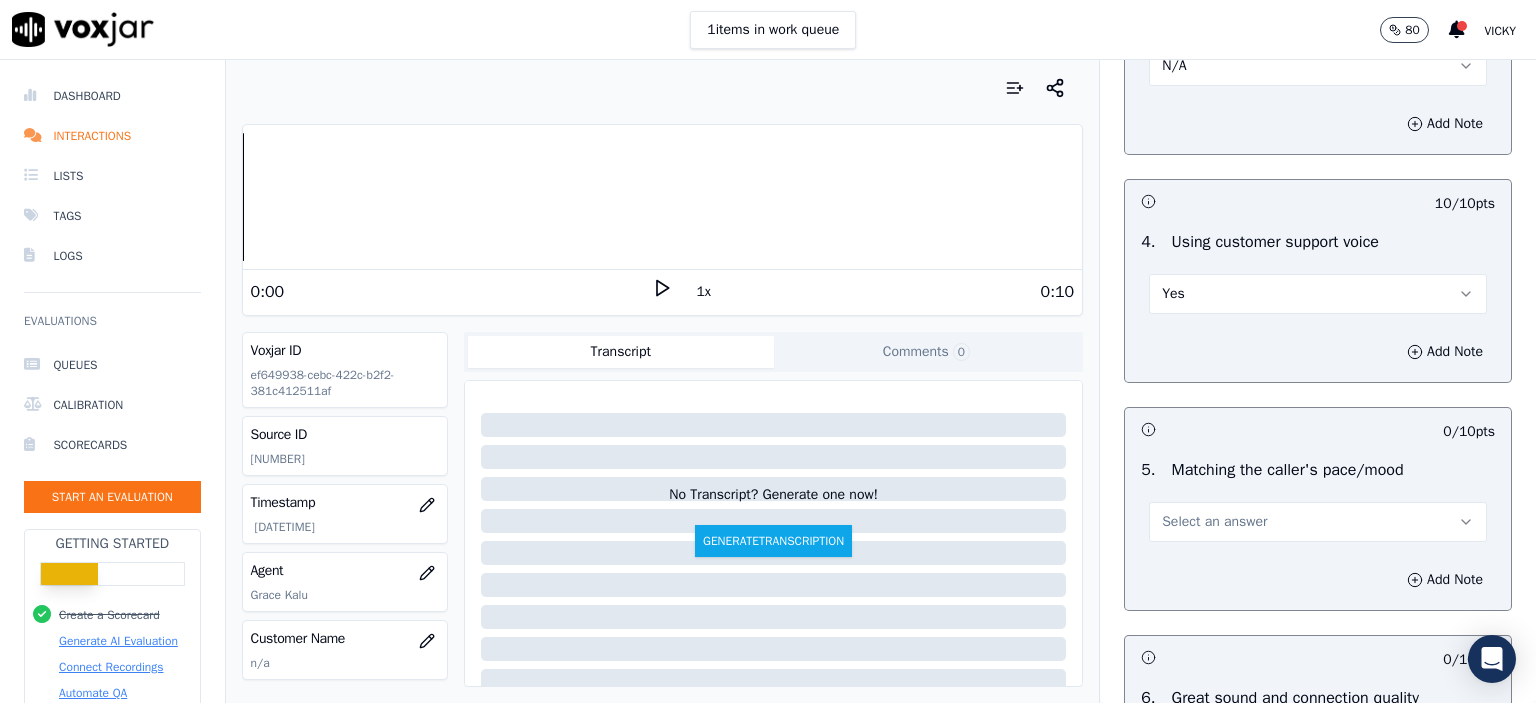 scroll, scrollTop: 4000, scrollLeft: 0, axis: vertical 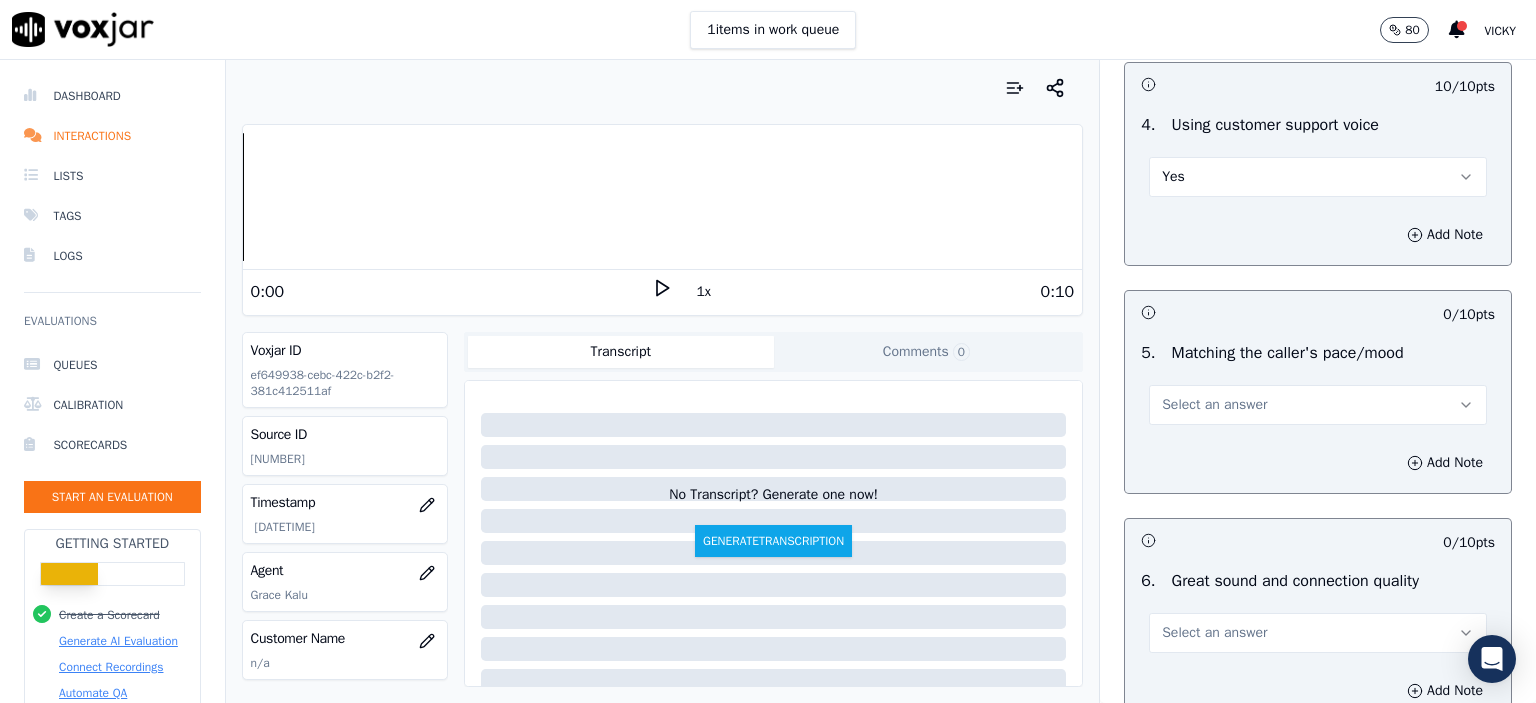 click on "Select an answer" at bounding box center [1214, 405] 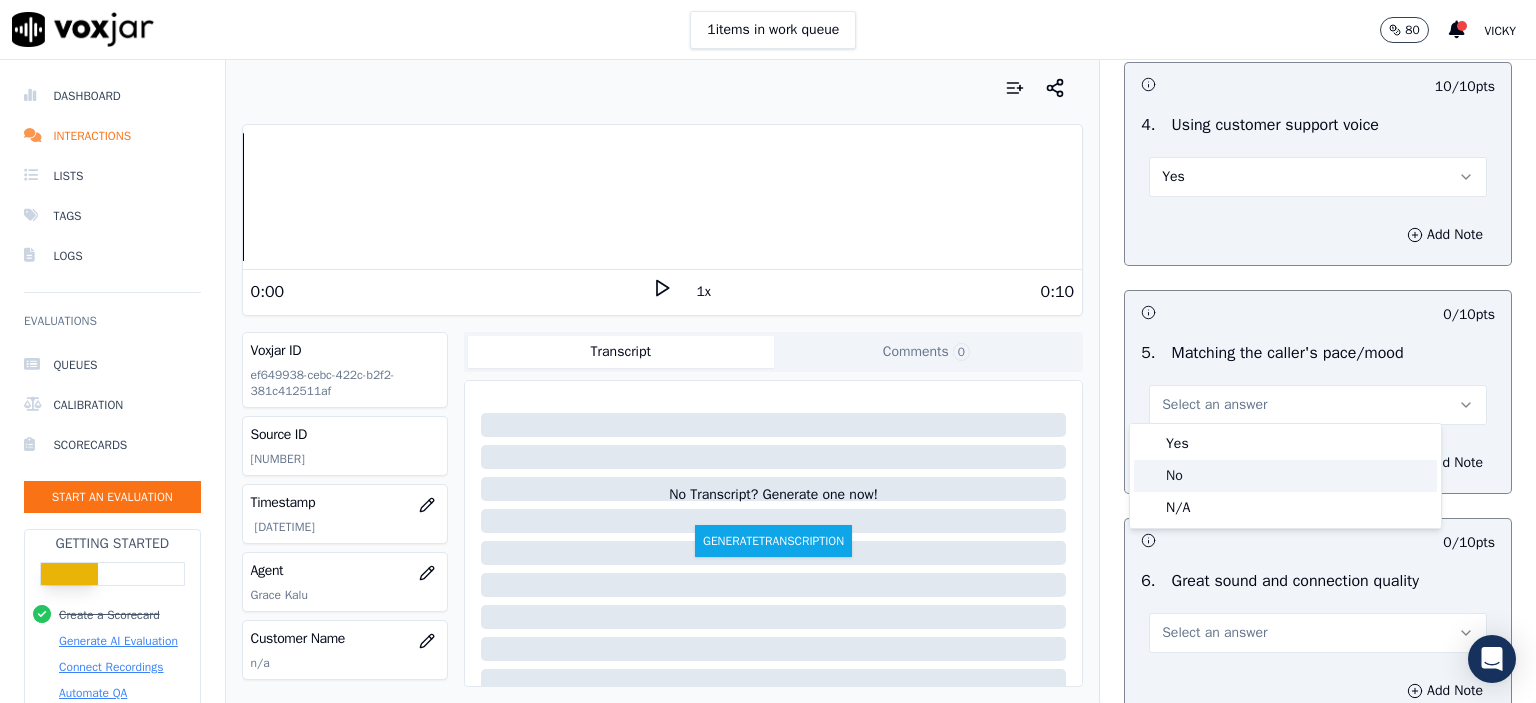 click on "No" 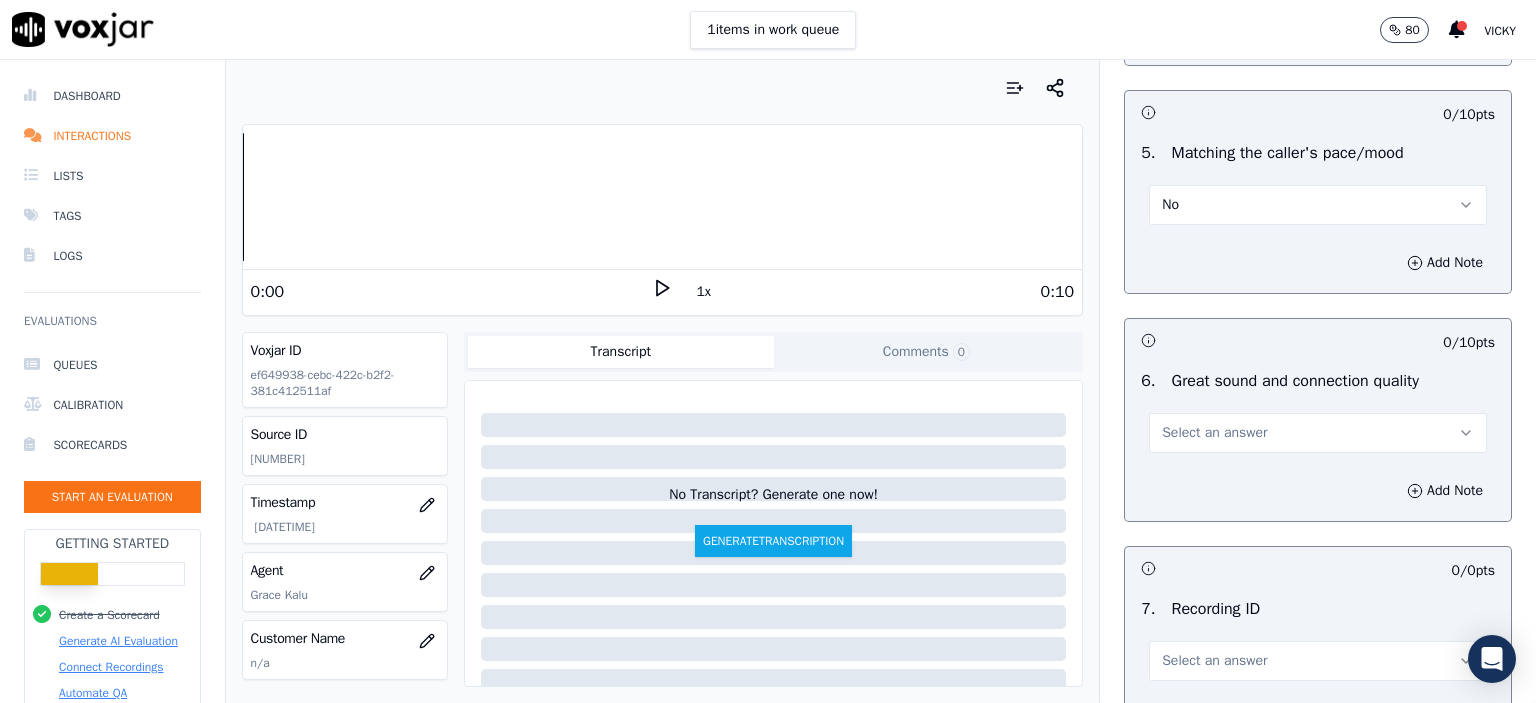click on "Select an answer" at bounding box center (1318, 433) 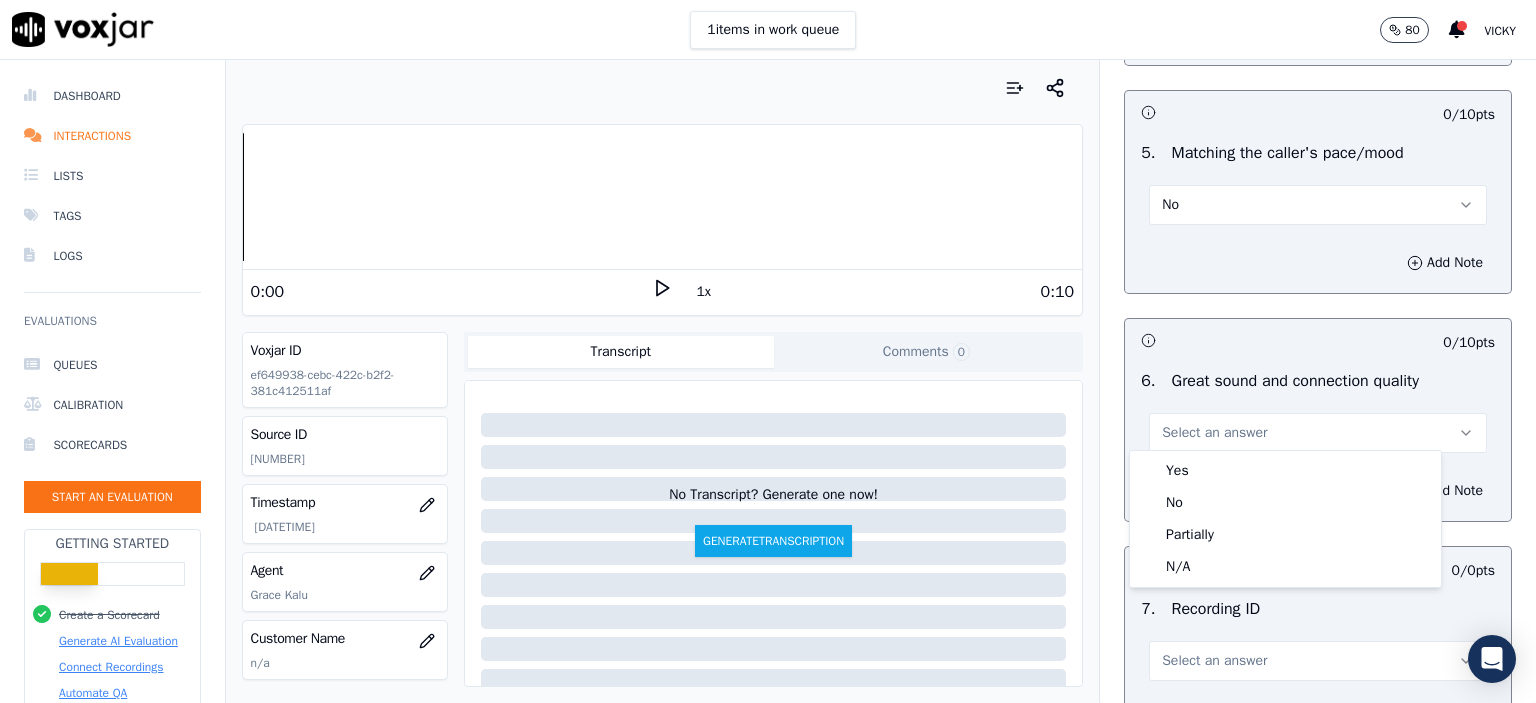 click on "Yes" at bounding box center (1285, 471) 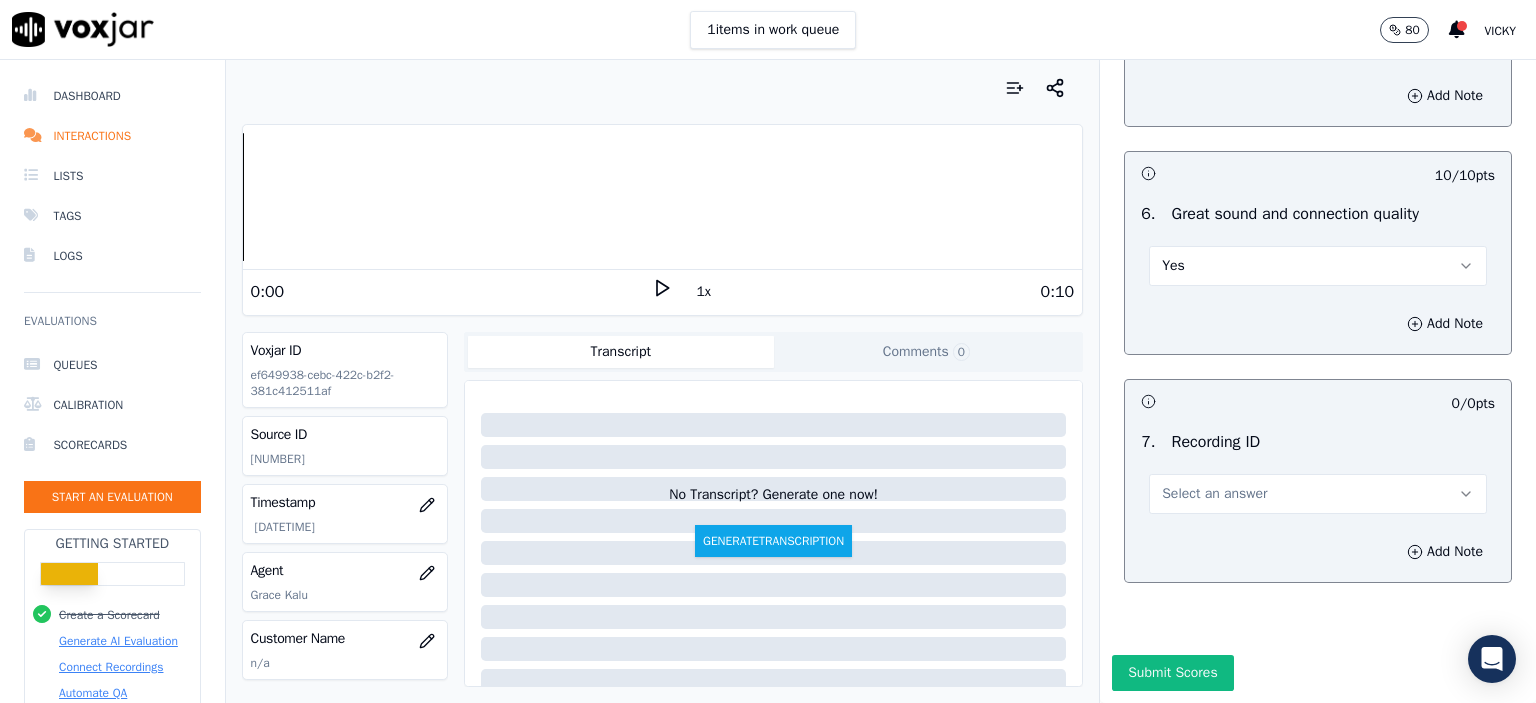 scroll, scrollTop: 4404, scrollLeft: 0, axis: vertical 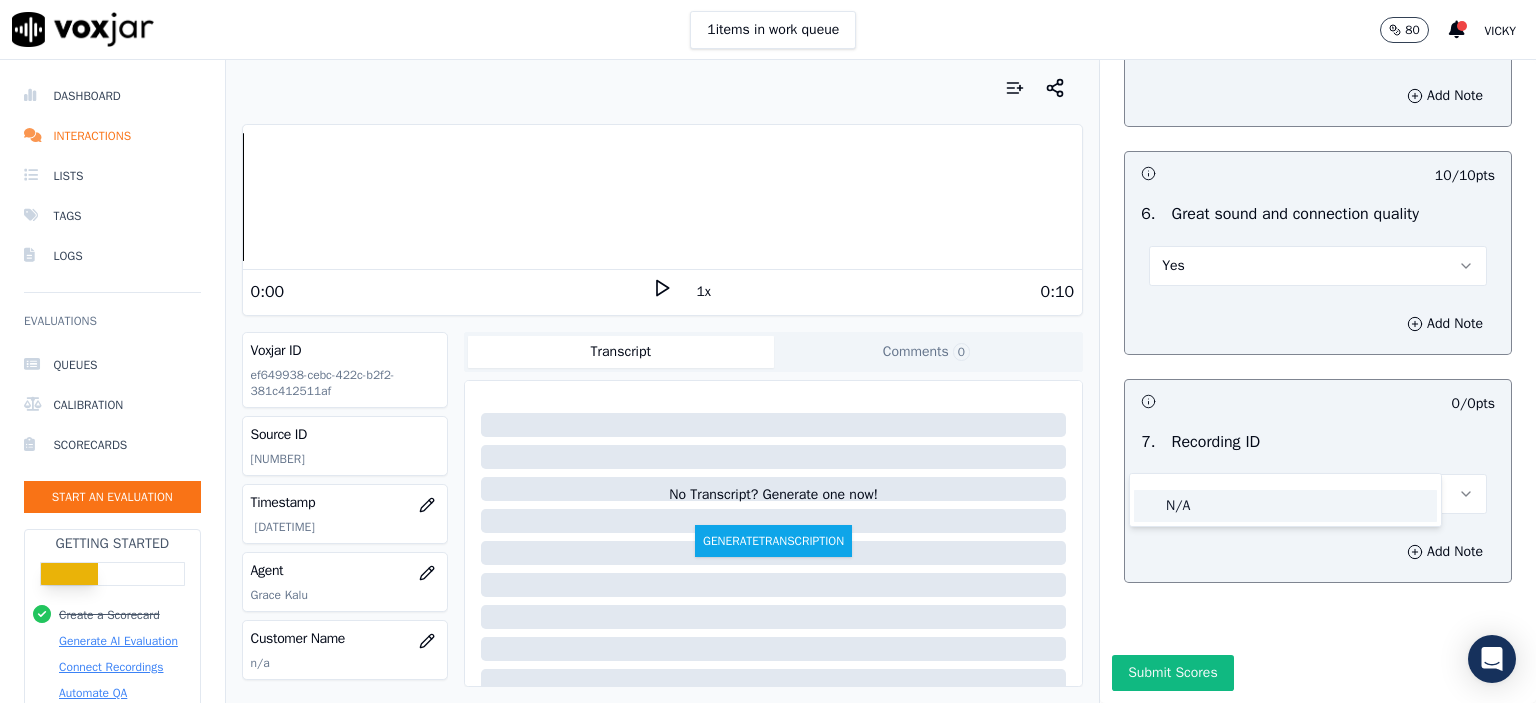 drag, startPoint x: 1244, startPoint y: 466, endPoint x: 1249, endPoint y: 499, distance: 33.37664 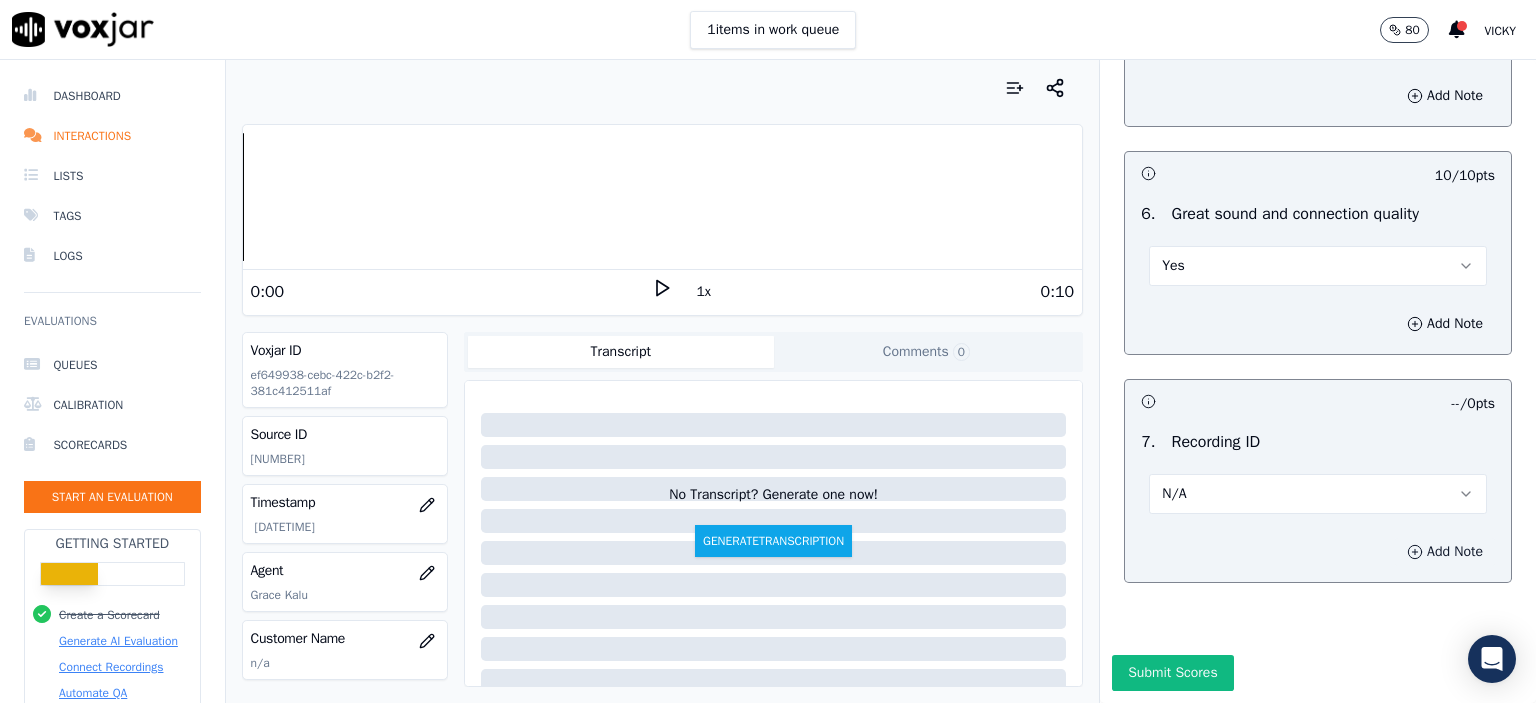 click on "Add Note" at bounding box center [1445, 552] 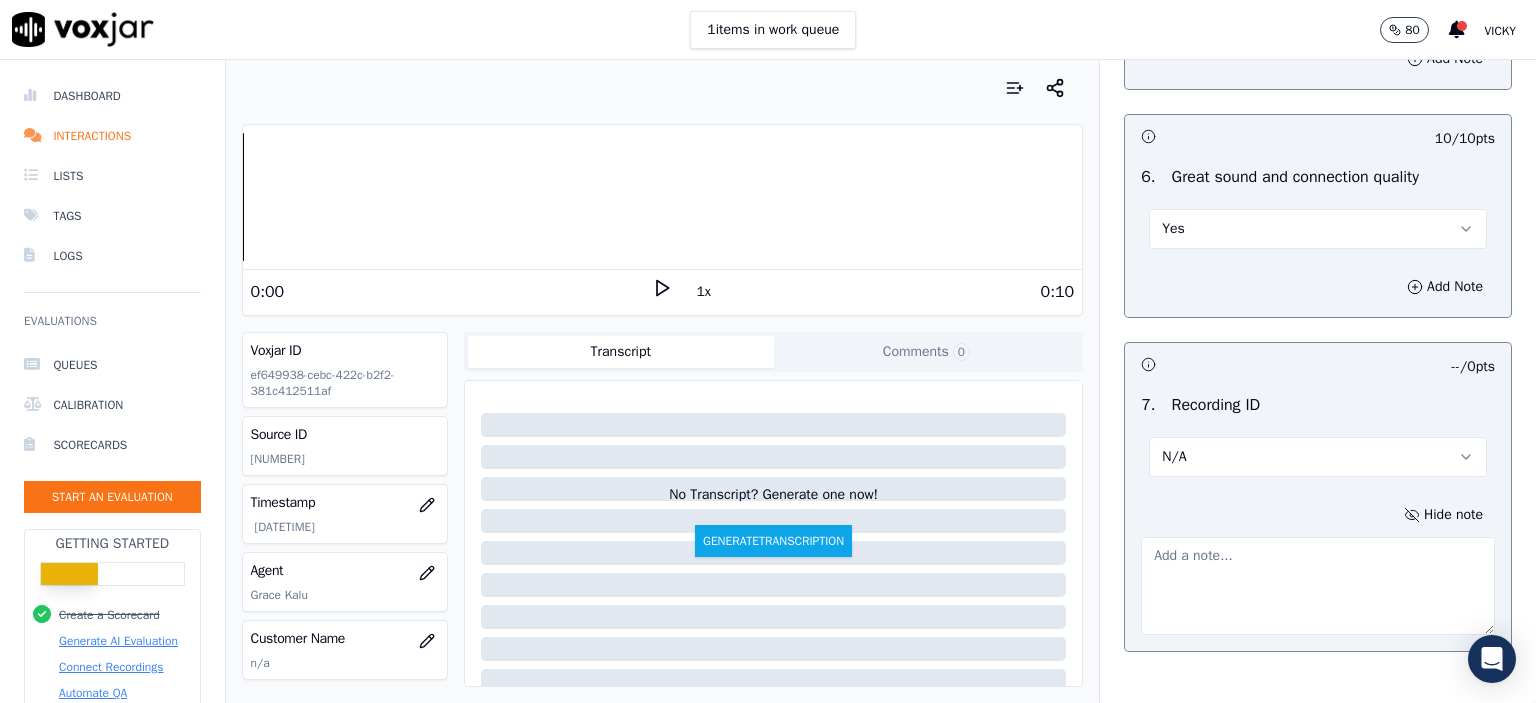 click on "[NUMBER]" 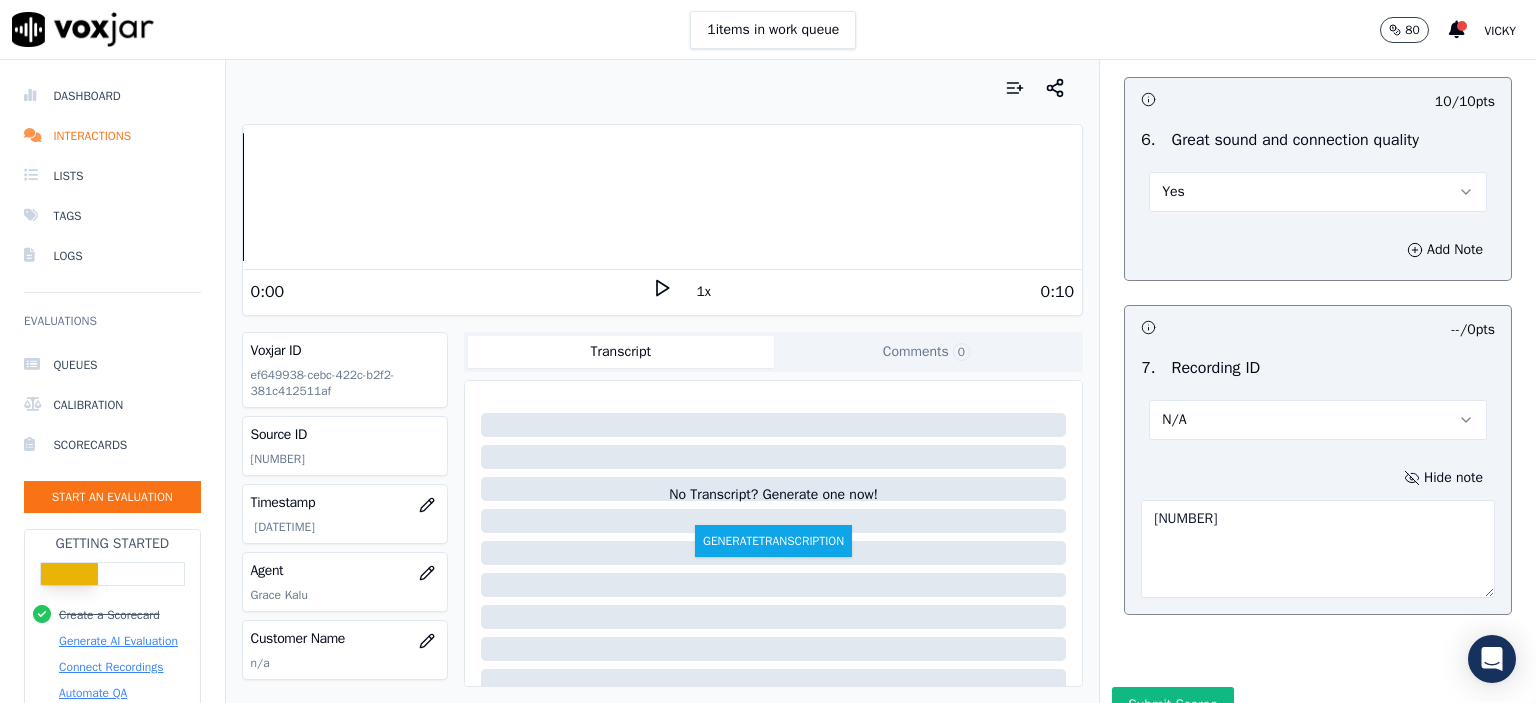 scroll, scrollTop: 4510, scrollLeft: 0, axis: vertical 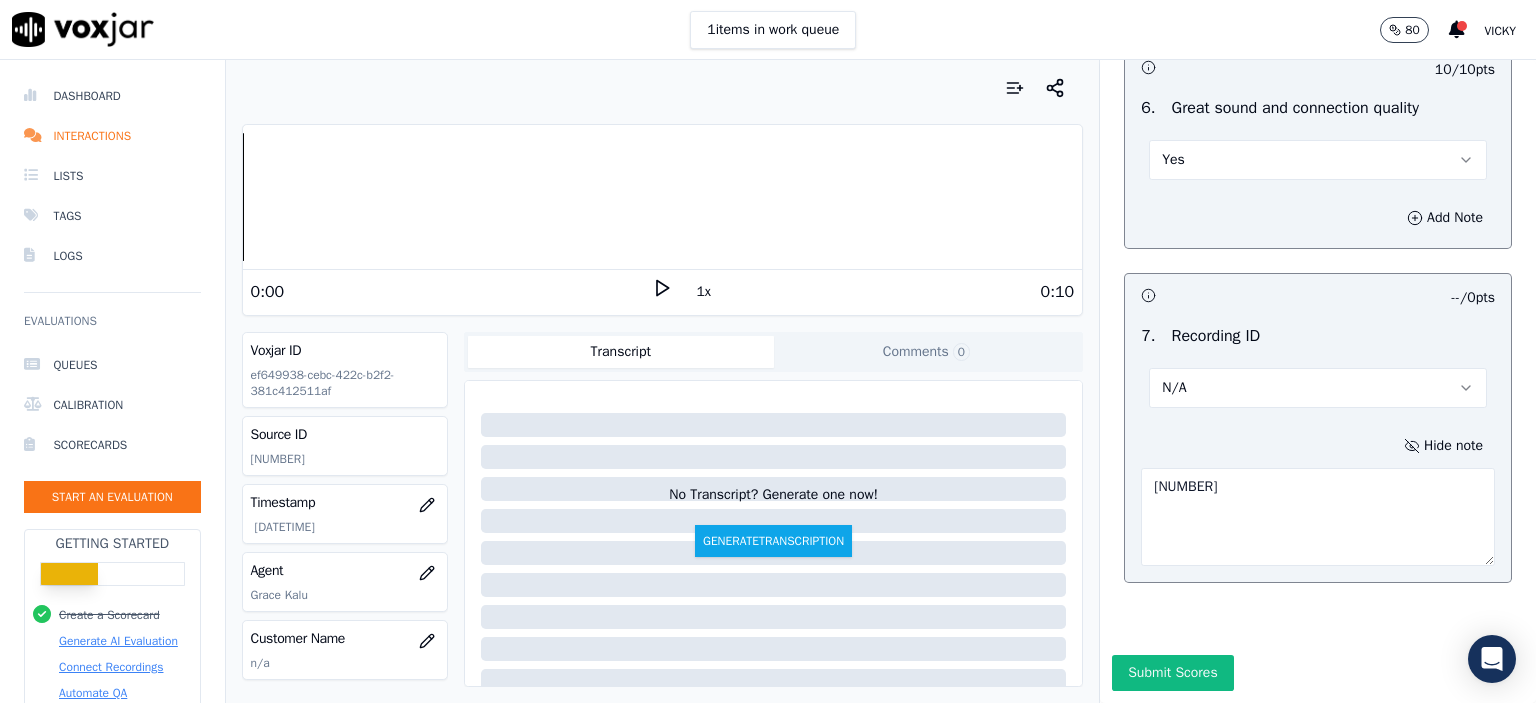 type on "[NUMBER]" 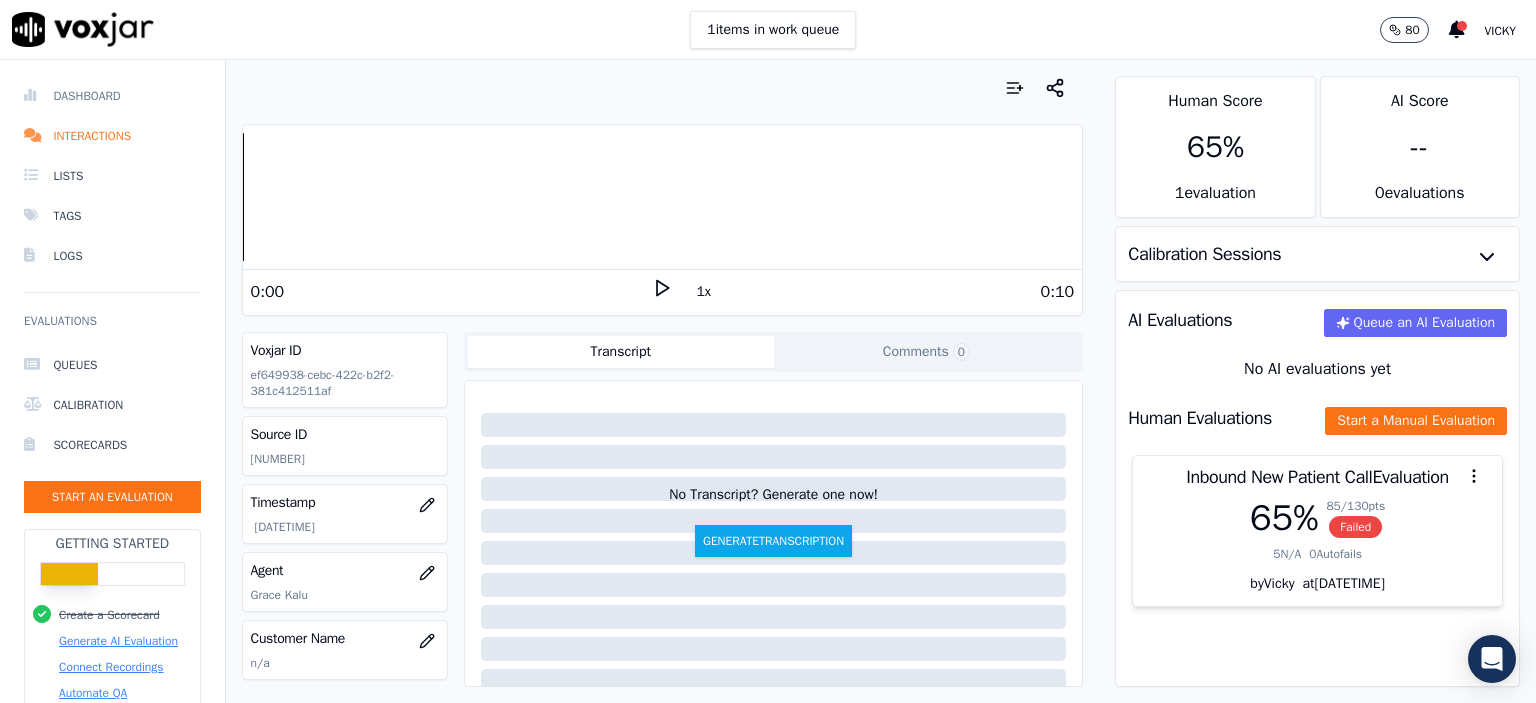 click on "Dashboard" at bounding box center [112, 96] 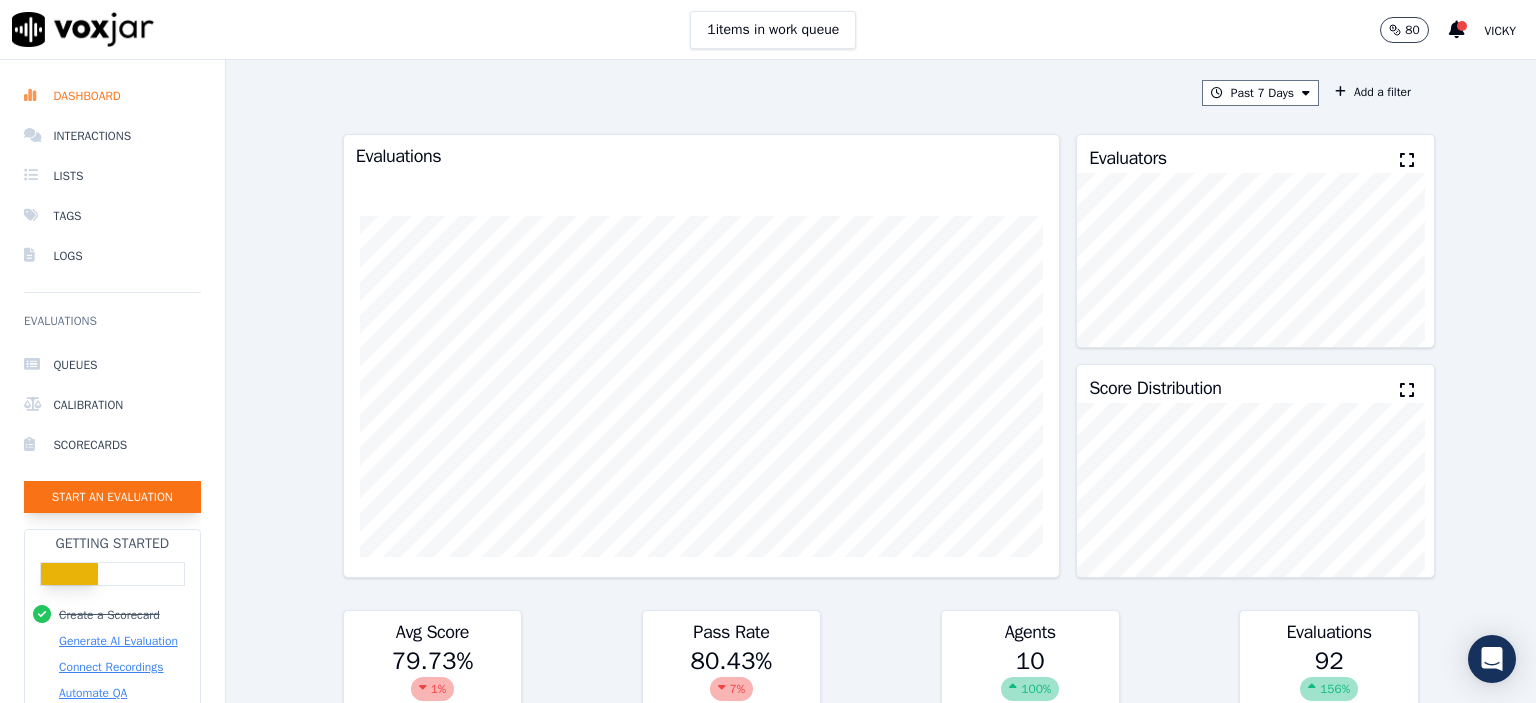 click on "Start an Evaluation" 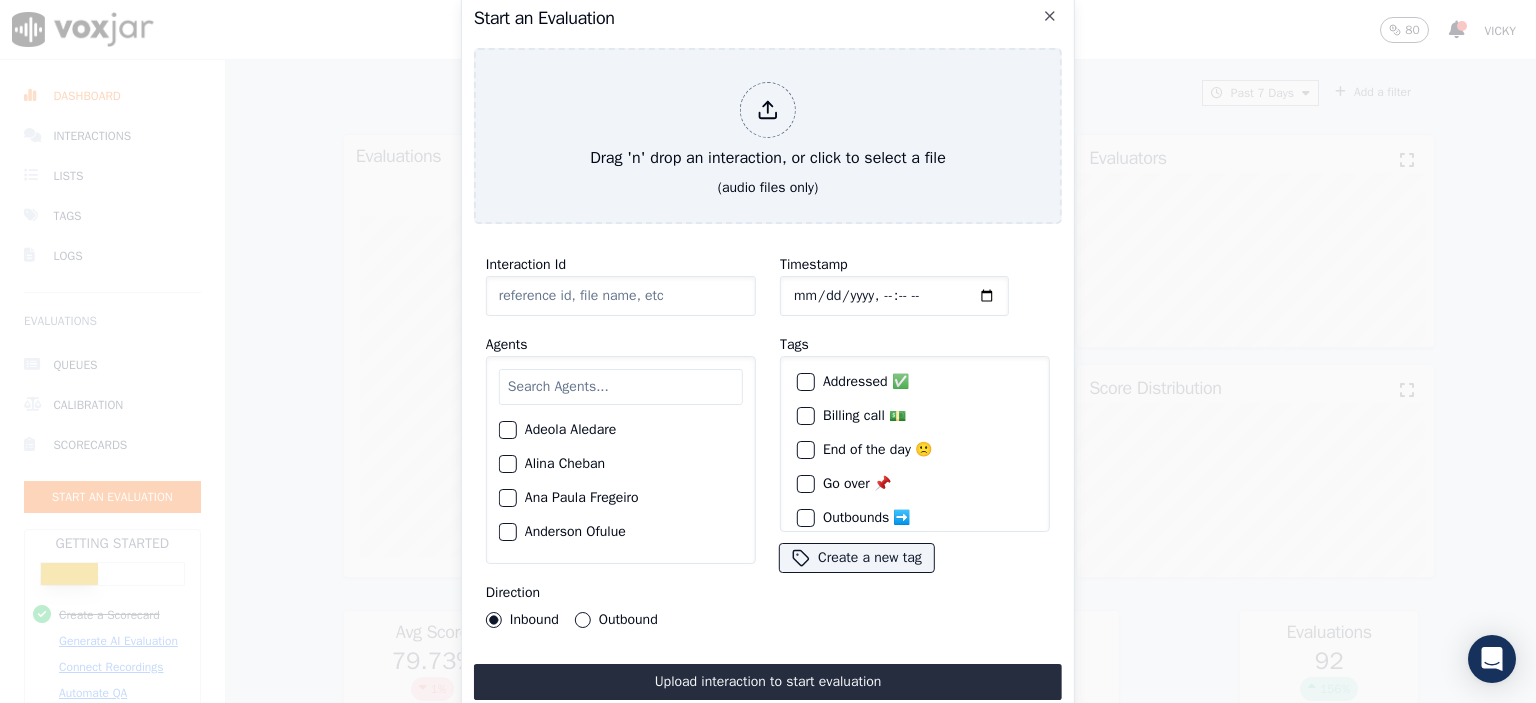 click on "Interaction Id" 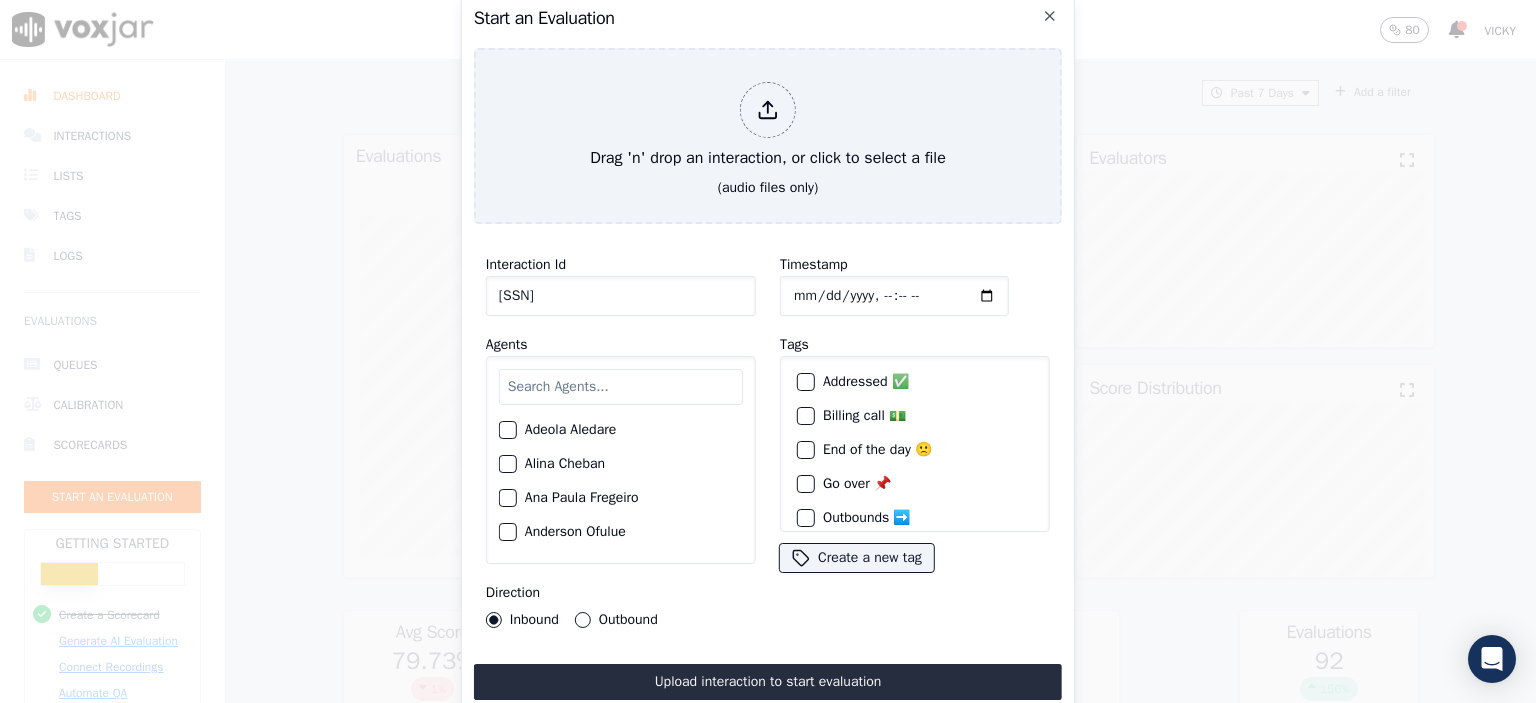 type on "[SSN]" 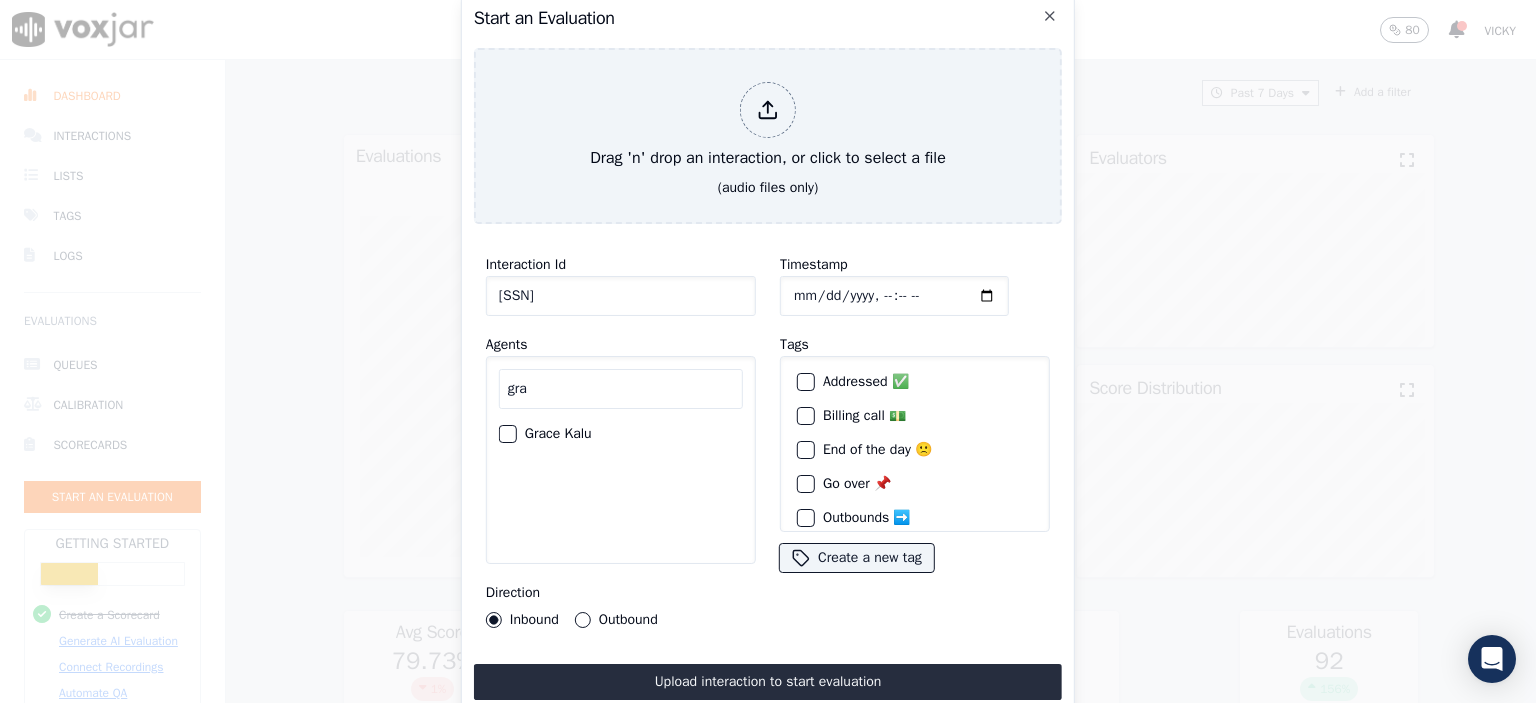 type on "gra" 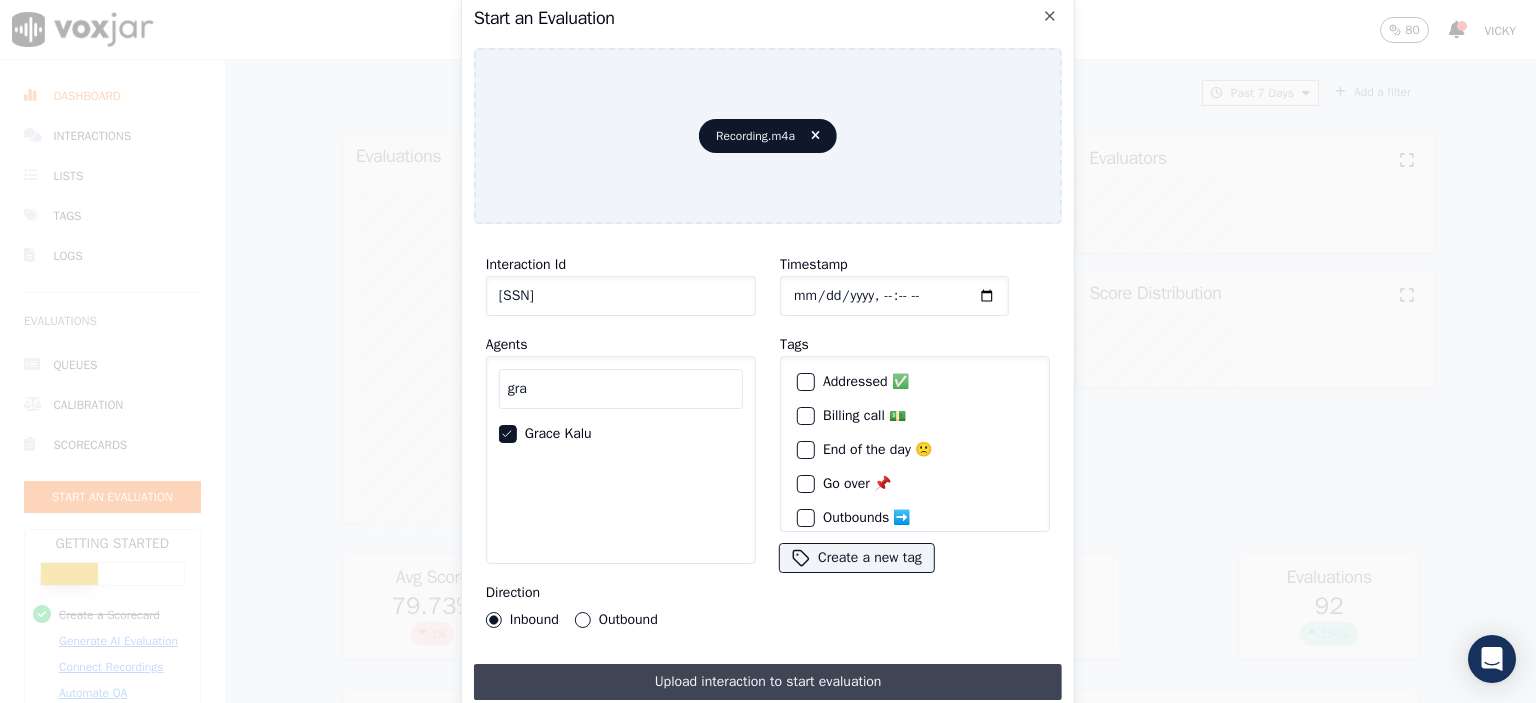 click on "Upload interaction to start evaluation" at bounding box center (768, 682) 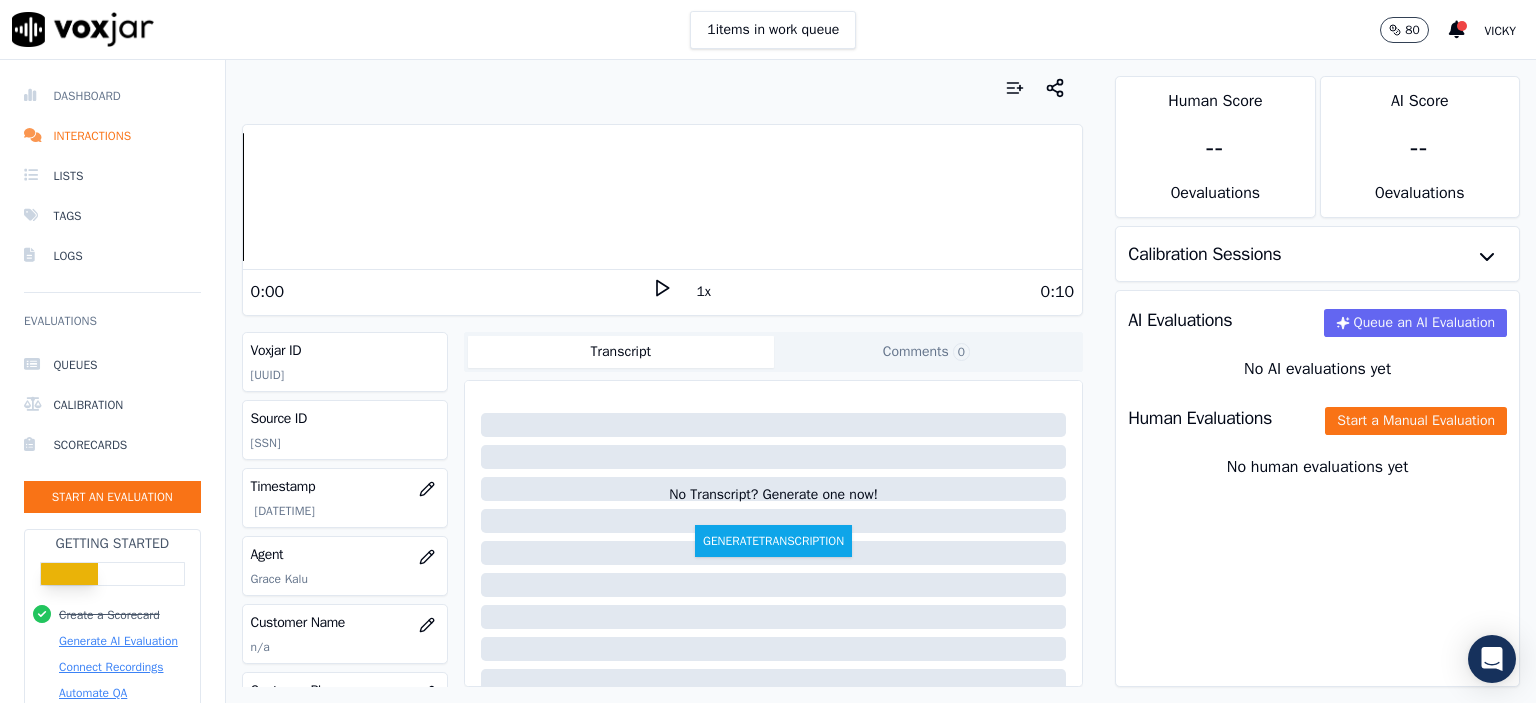 click on "Dashboard" at bounding box center (112, 96) 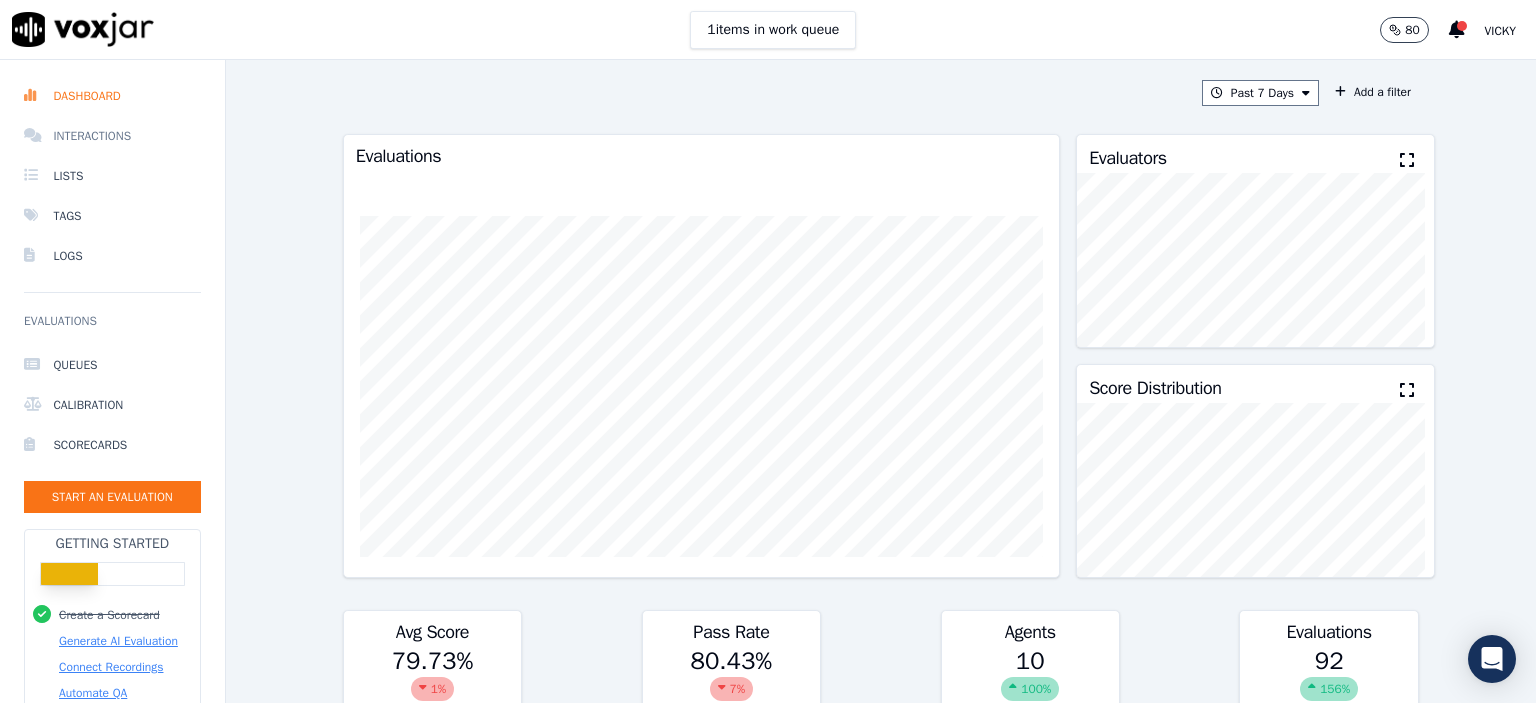 click on "Interactions" at bounding box center (112, 136) 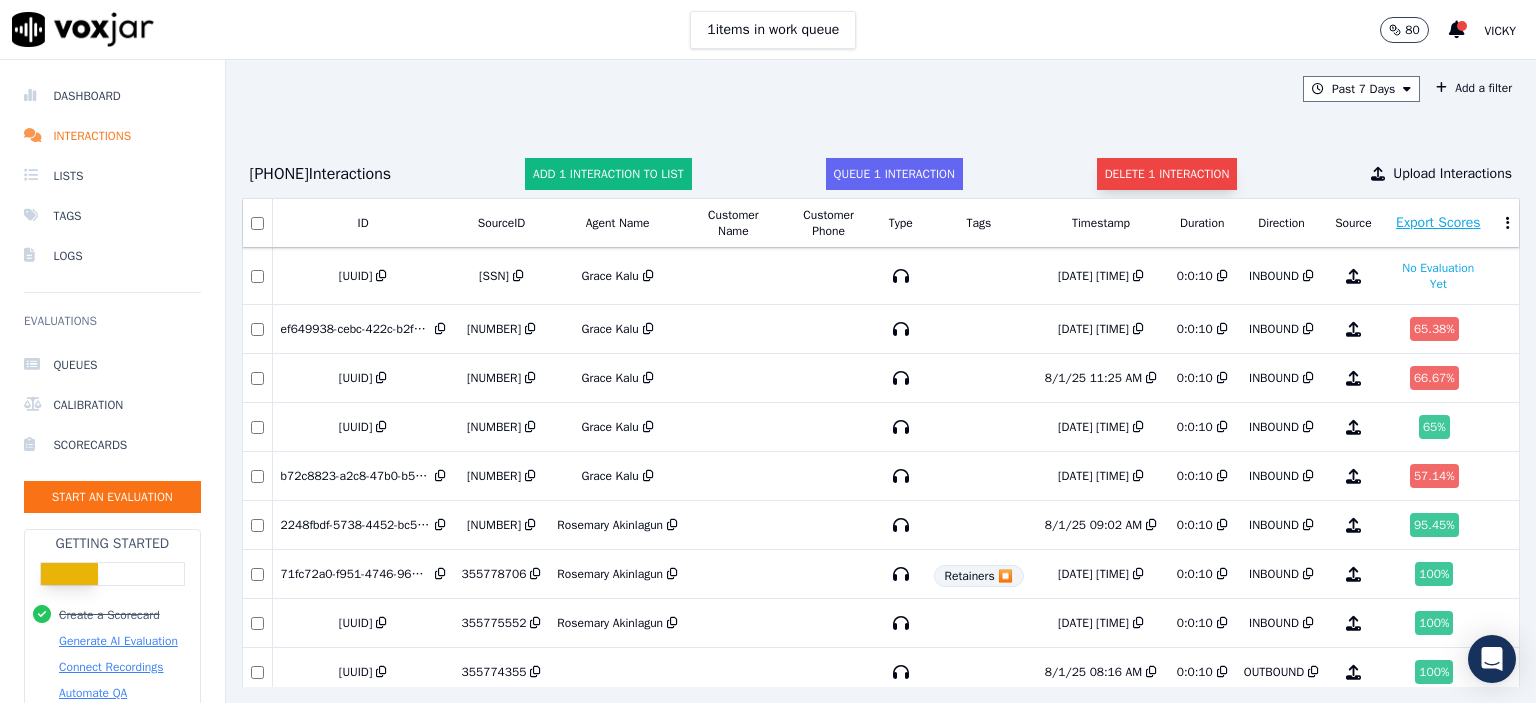 click on "Delete 1 interaction" at bounding box center (1167, 174) 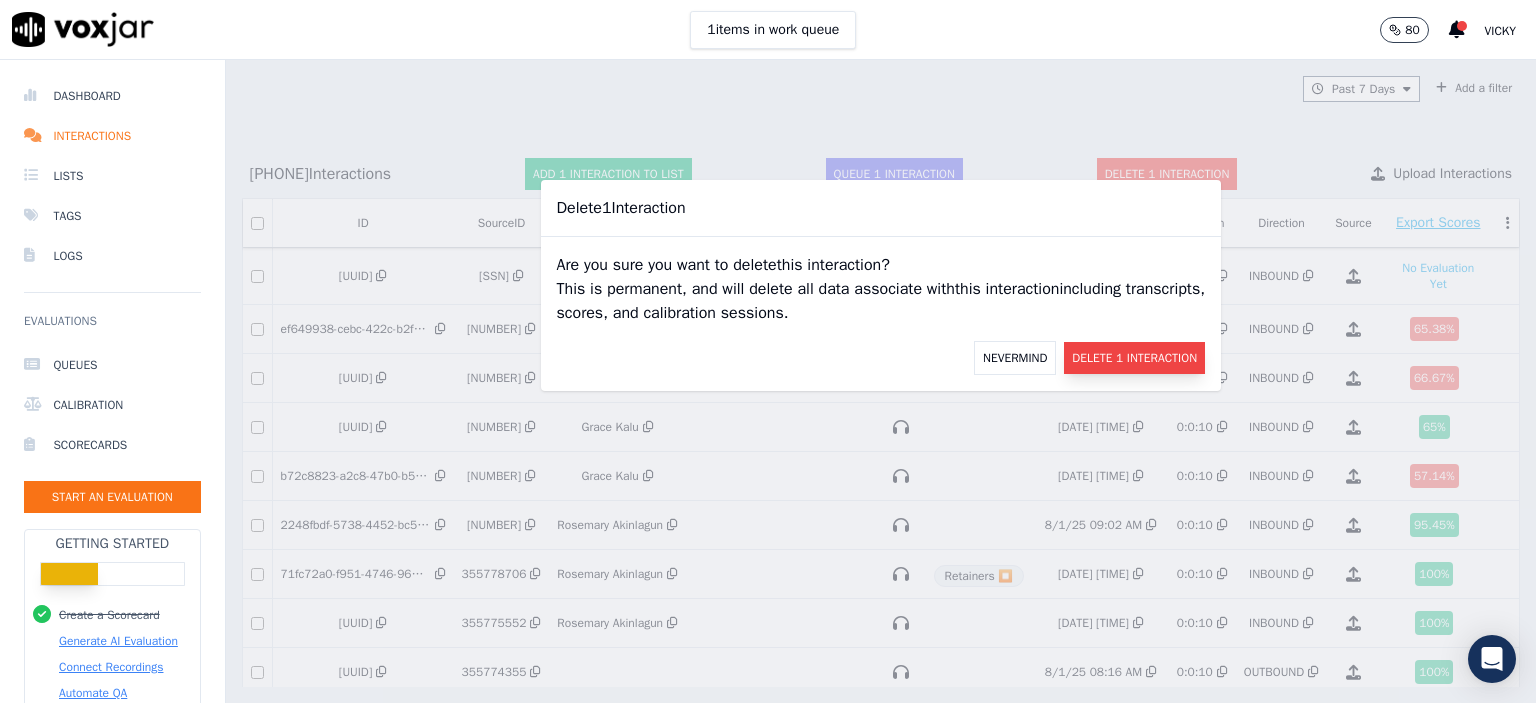 click on "Delete 1 Interaction" at bounding box center (1134, 358) 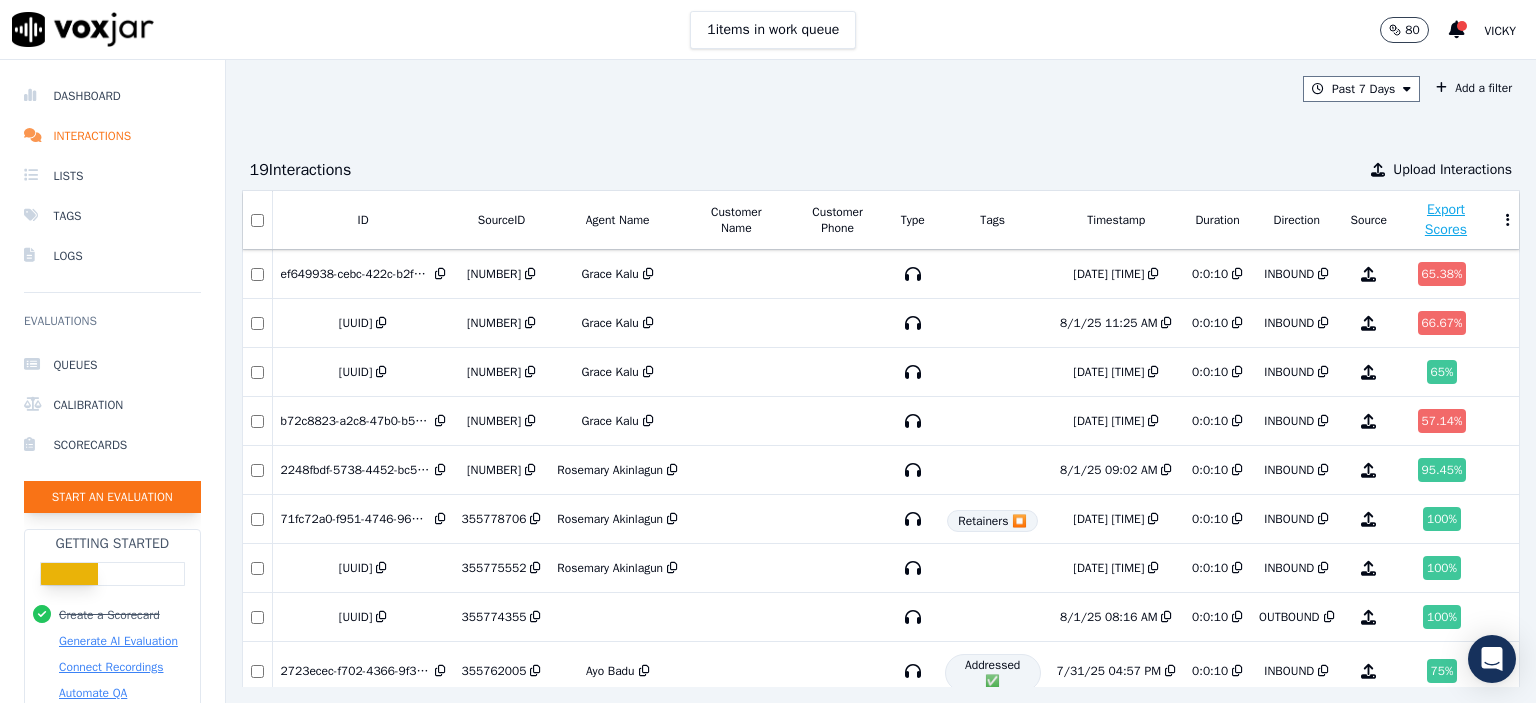 click on "Start an Evaluation" 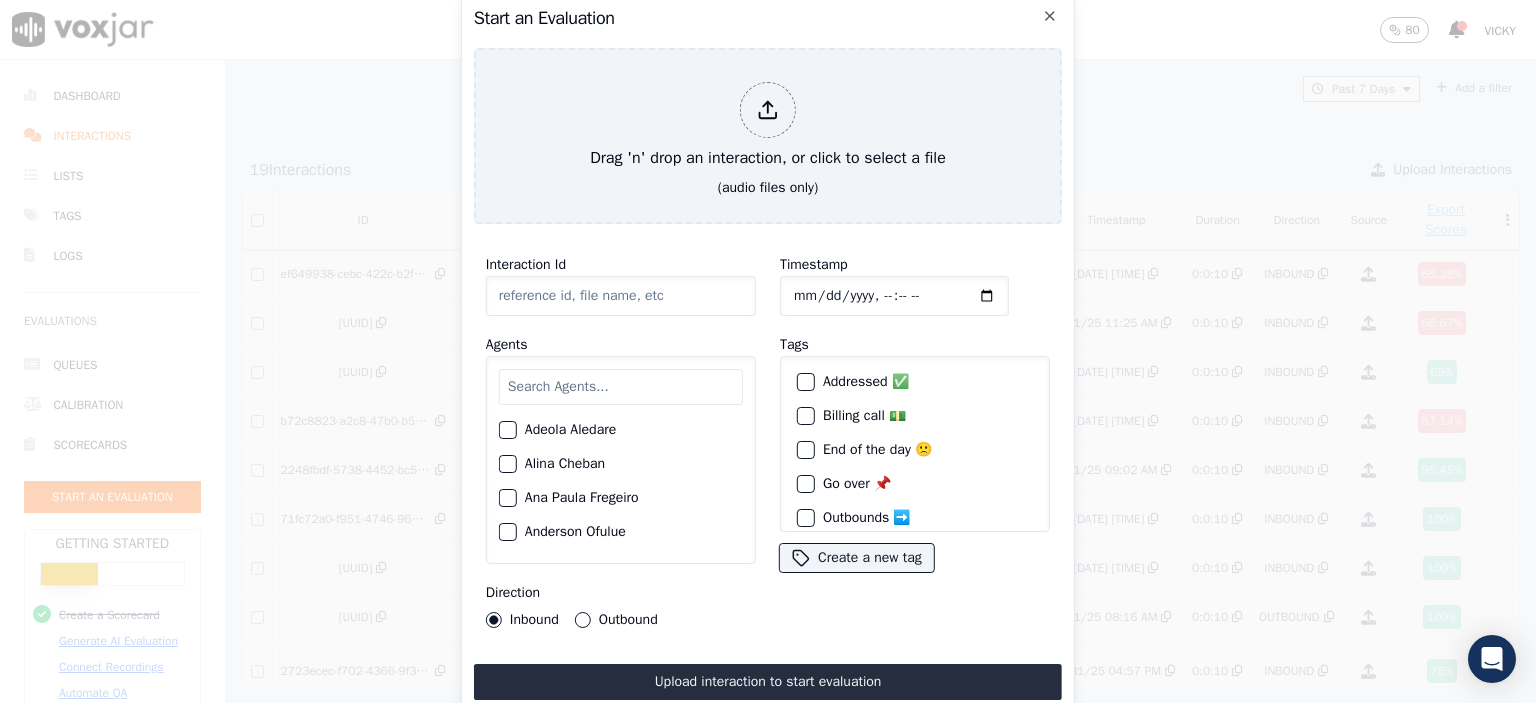 click on "Interaction Id" 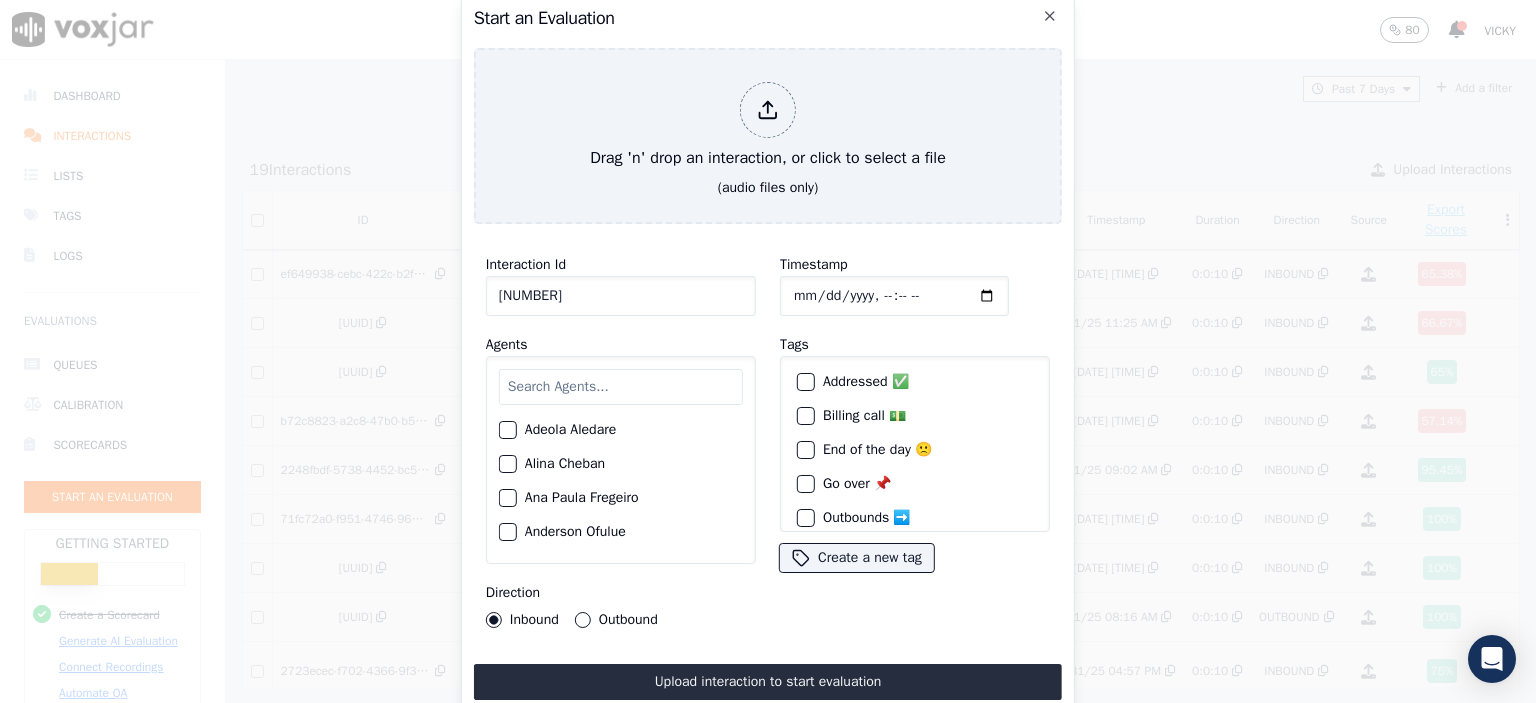 type on "[NUMBER]" 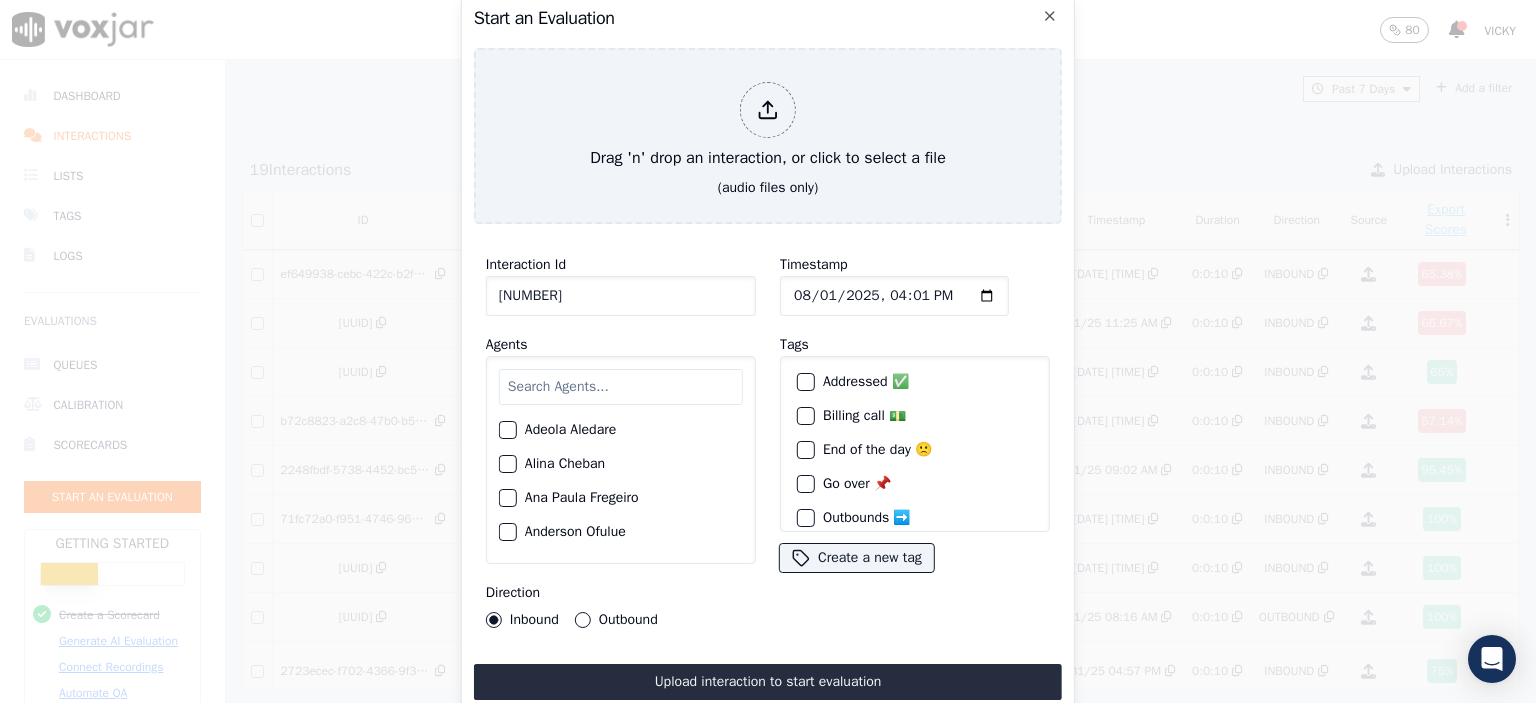 type on "2025-08-01T16:10" 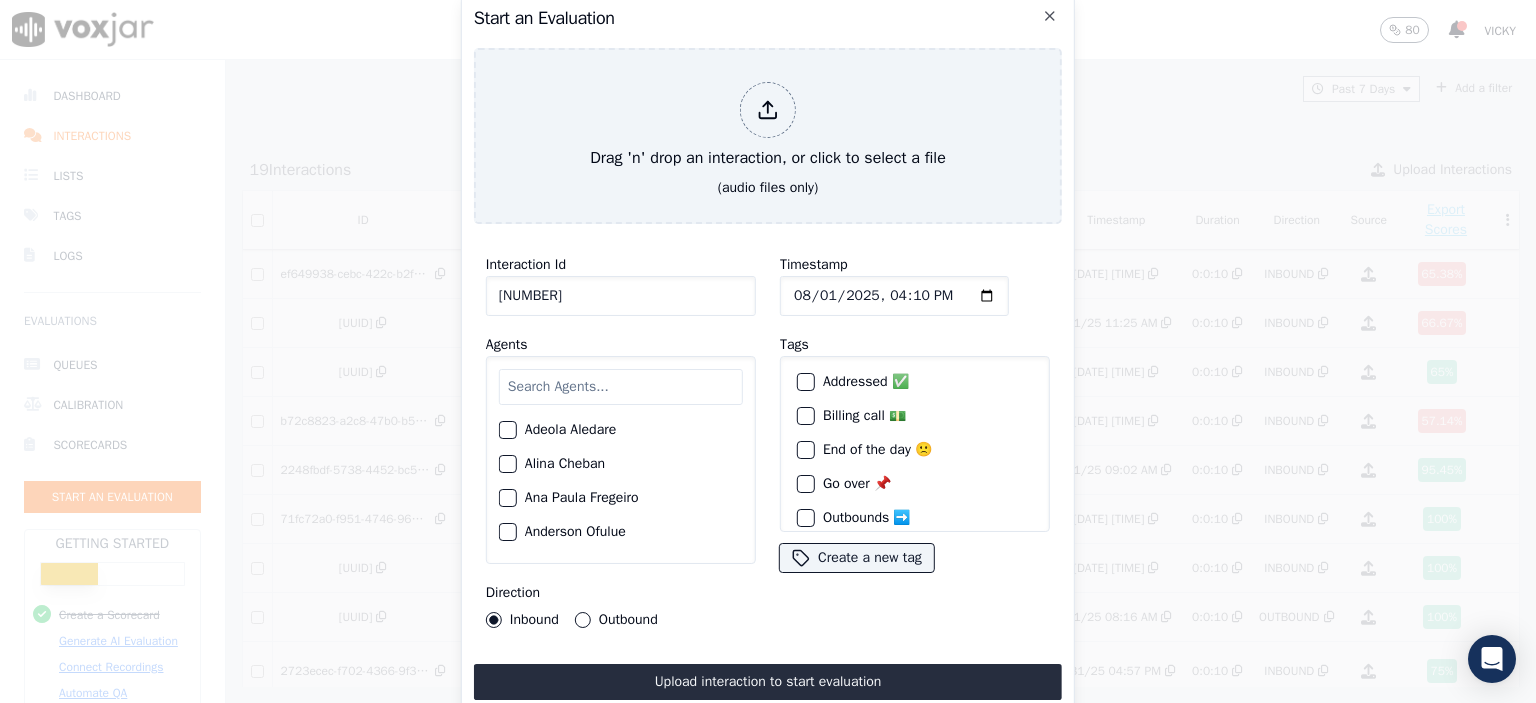 click at bounding box center (621, 387) 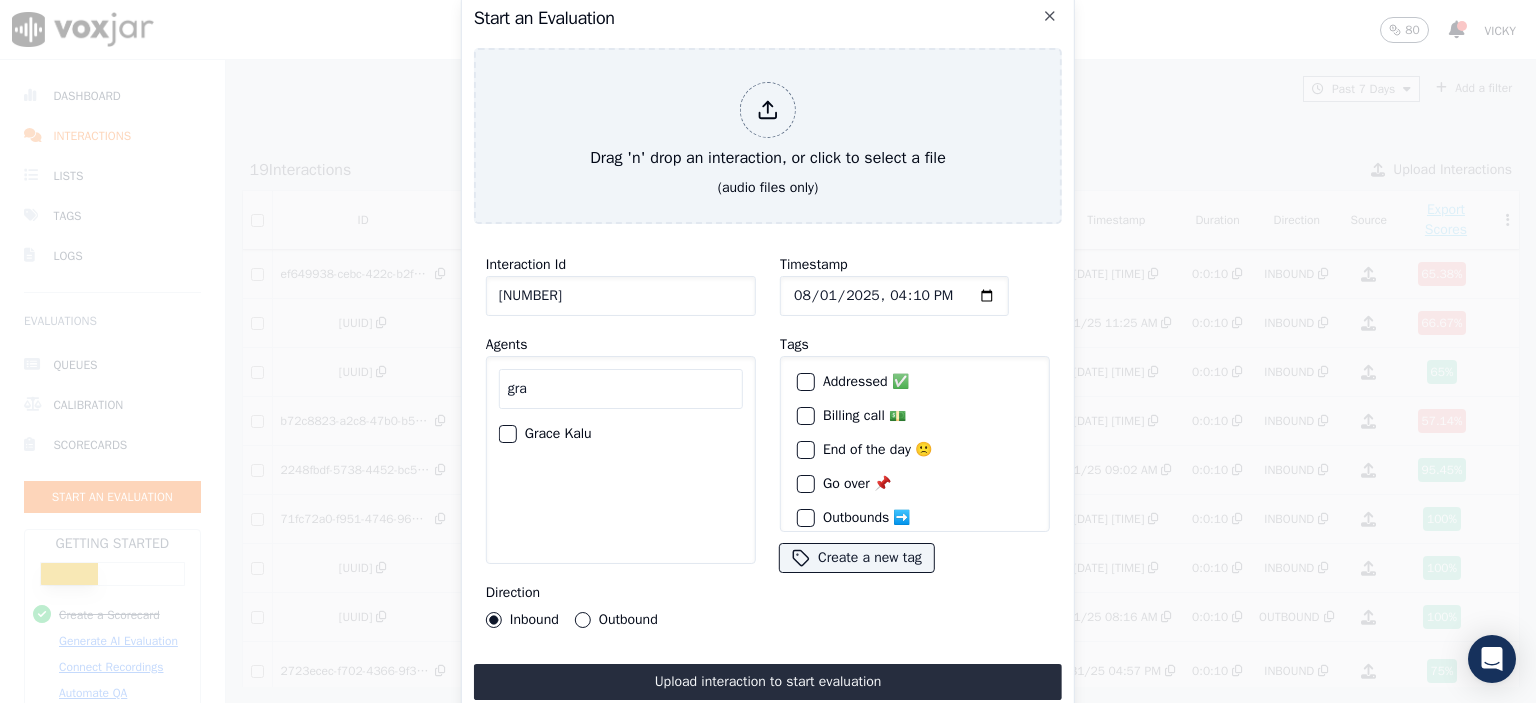 type on "gra" 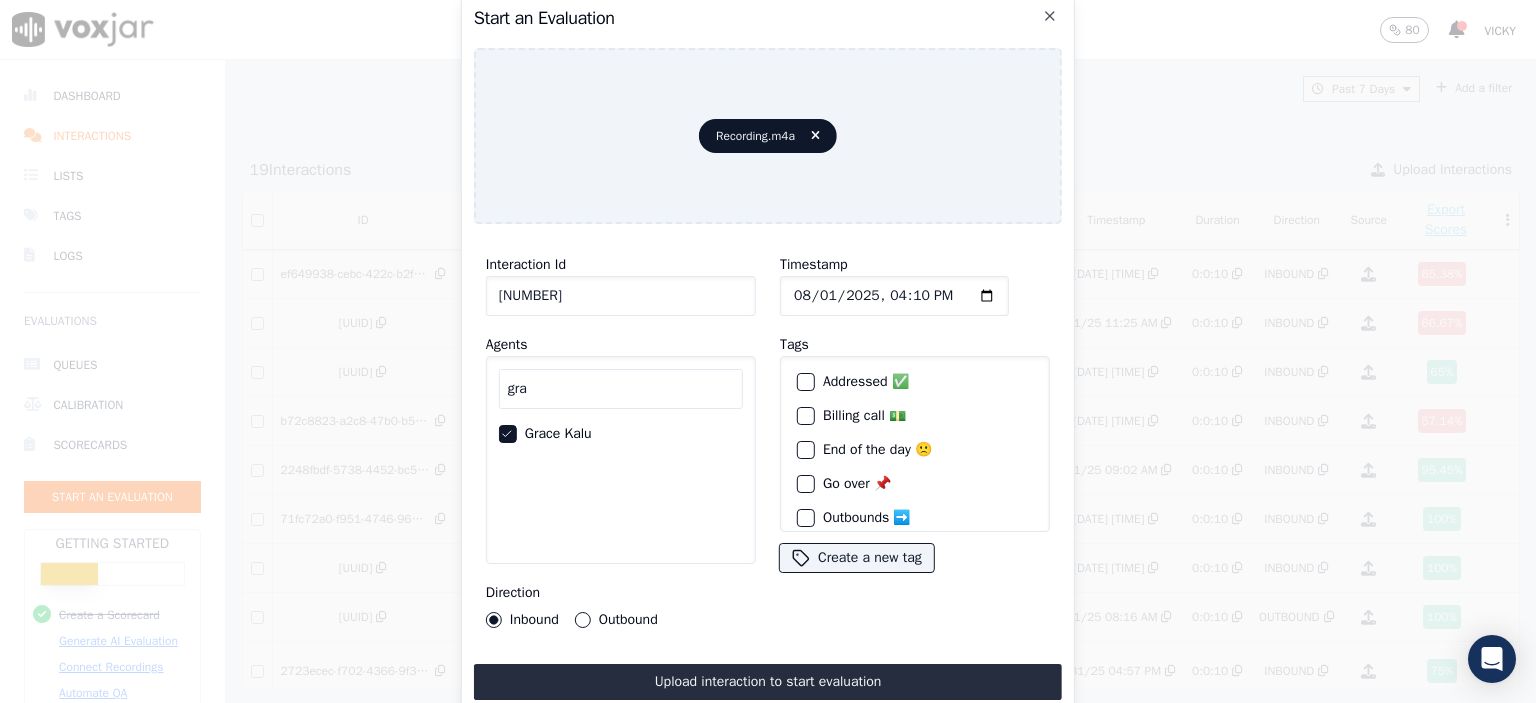 click on "Interaction Id   [NUMBER]     Agents   gra     [NAME]     Direction     Inbound     Outbound   Timestamp       Tags     Addressed ✅     Billing call 💵     End of the day 🙁     Go over 📌     Outbounds ➡️     Retainers ⏹️     To do 📌
Create a new tag     Upload interaction to start evaluation" at bounding box center [768, 470] 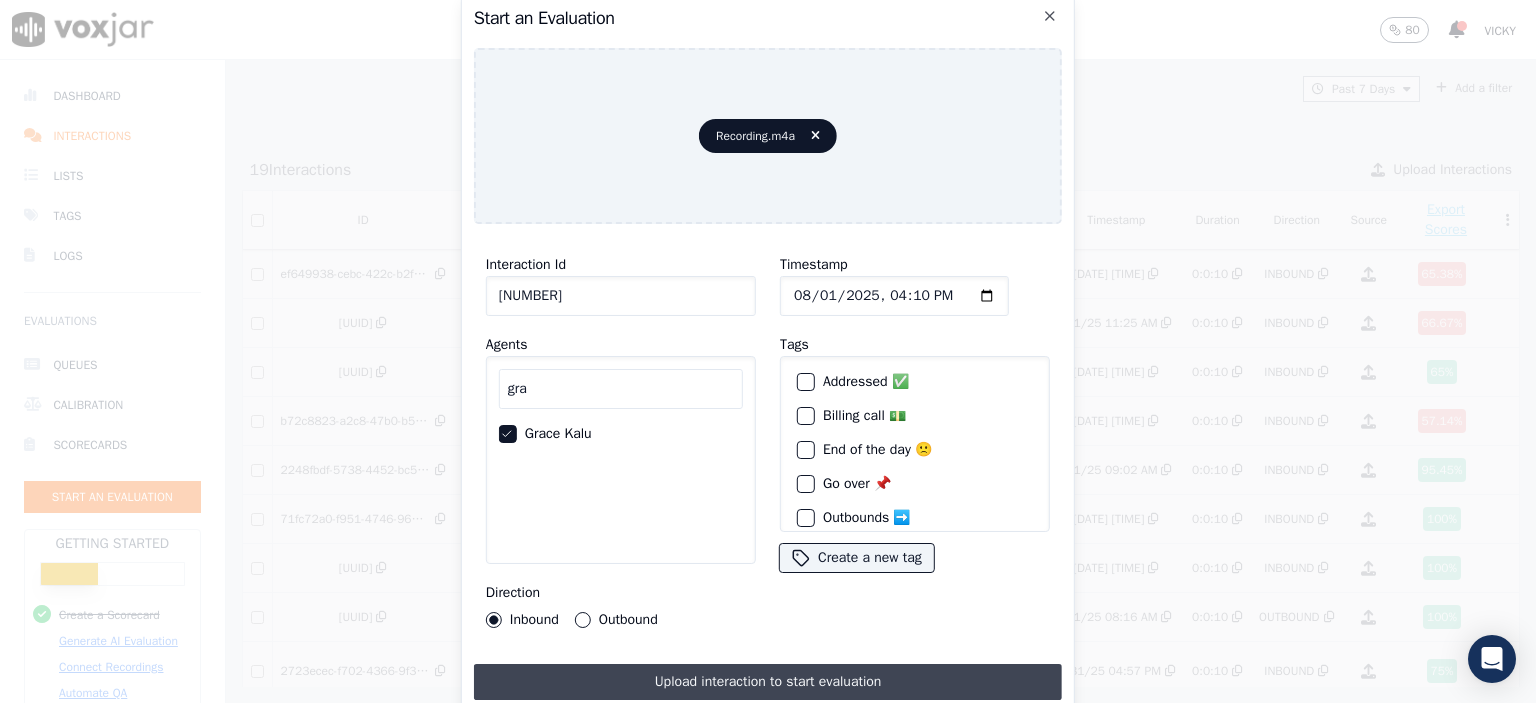click on "Upload interaction to start evaluation" at bounding box center [768, 682] 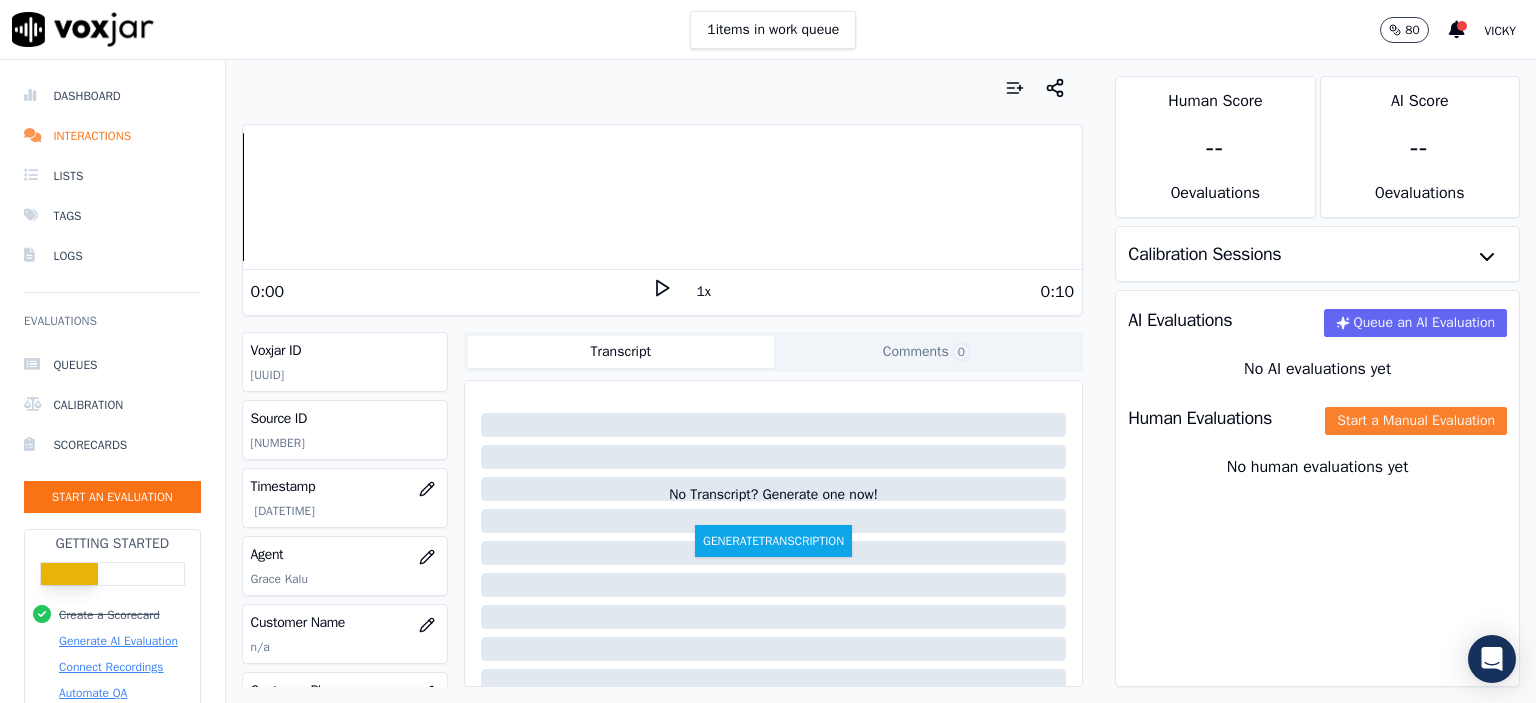 click on "Start a Manual Evaluation" 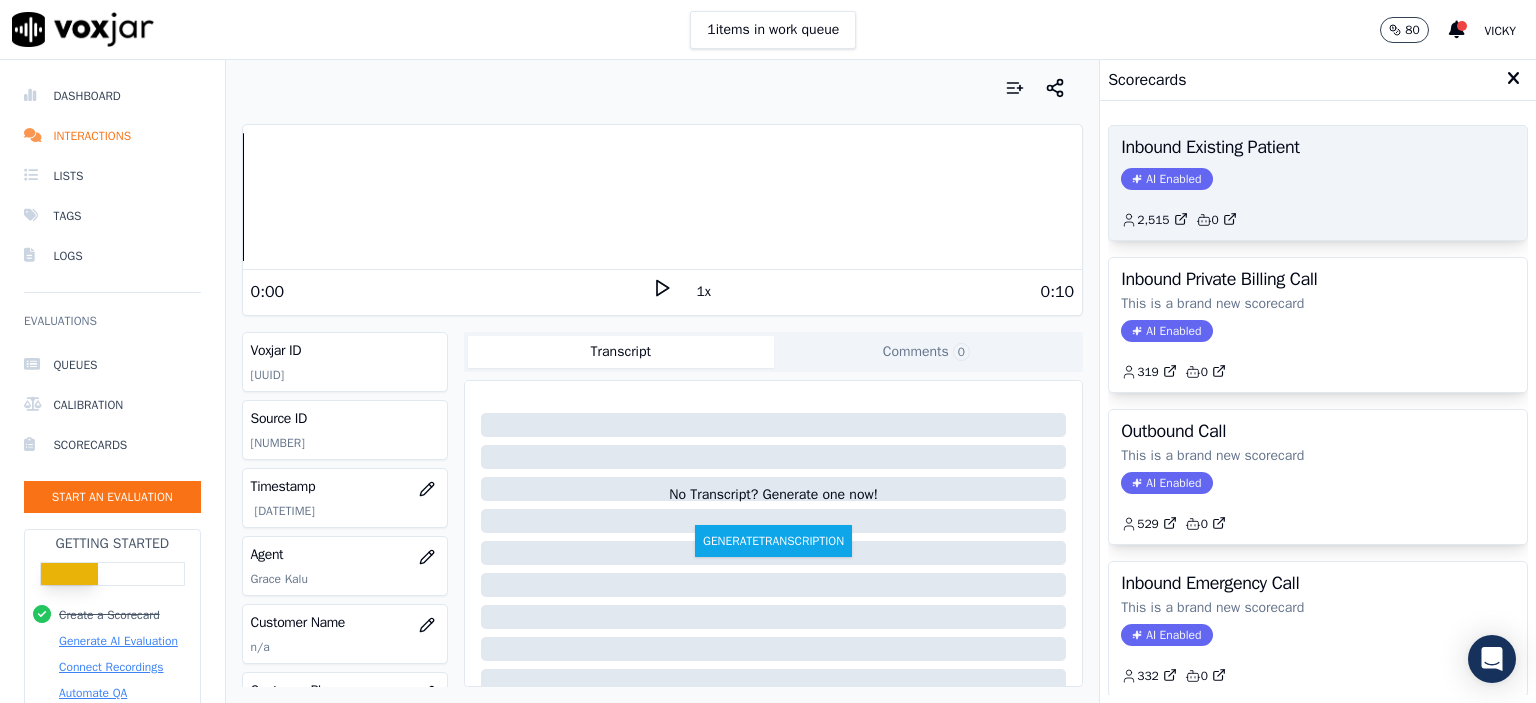 click on "2,515         0" 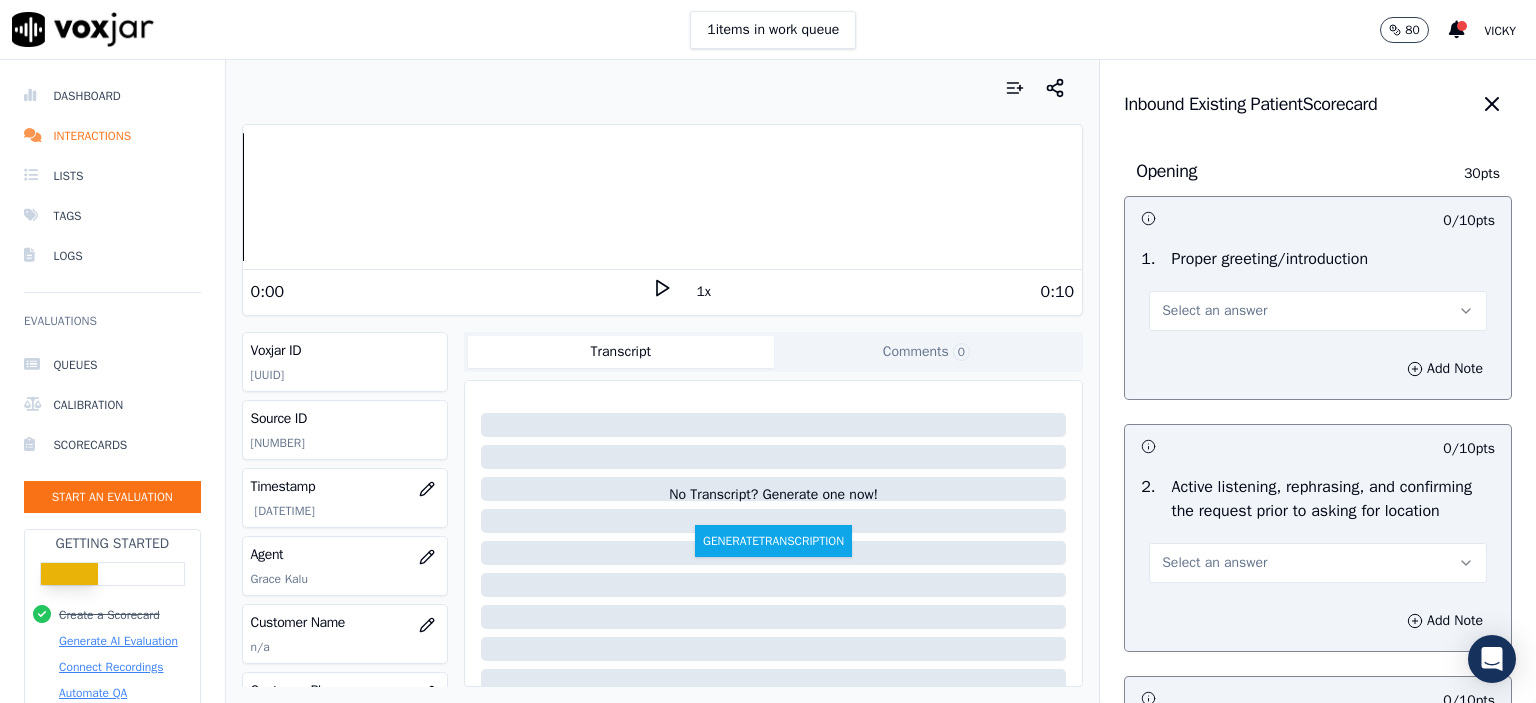 click on "Select an answer" at bounding box center [1318, 311] 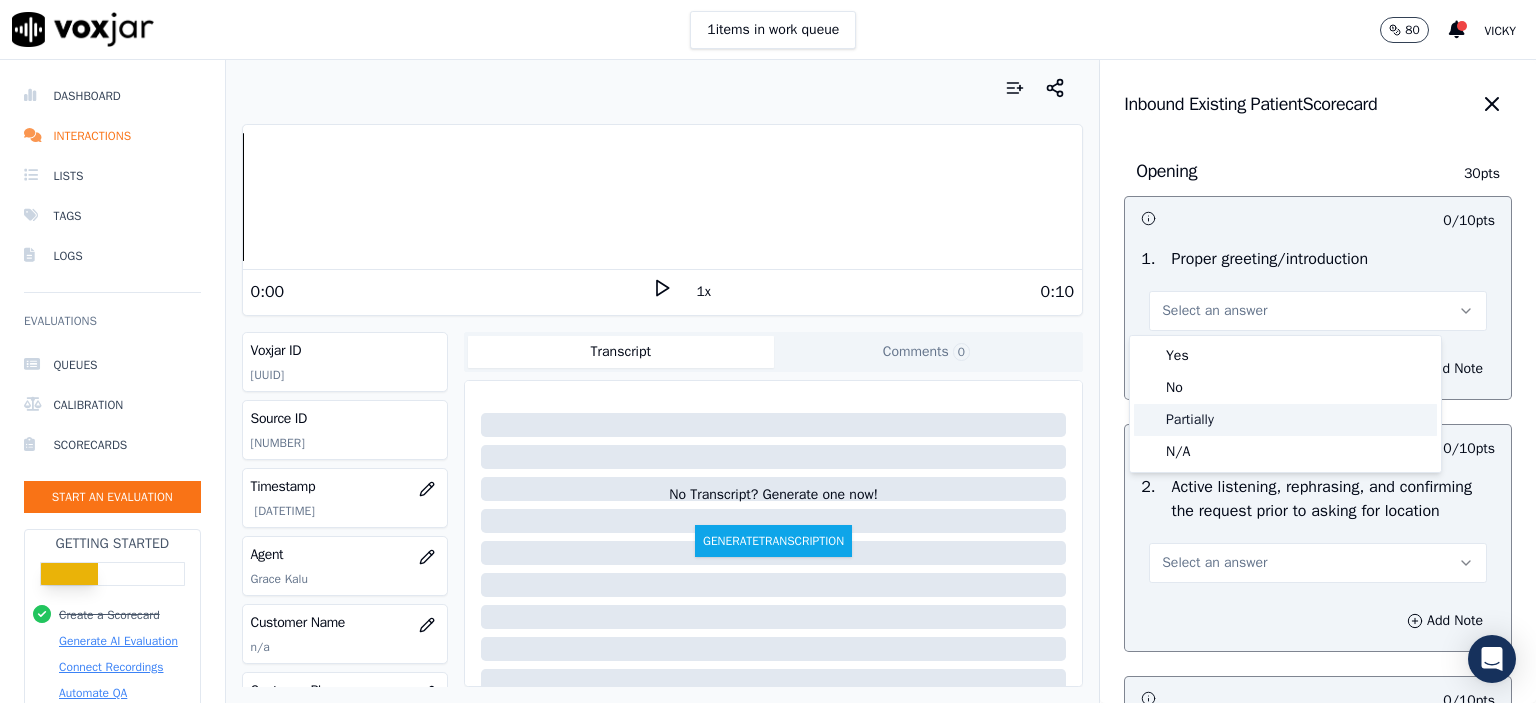 click on "Partially" 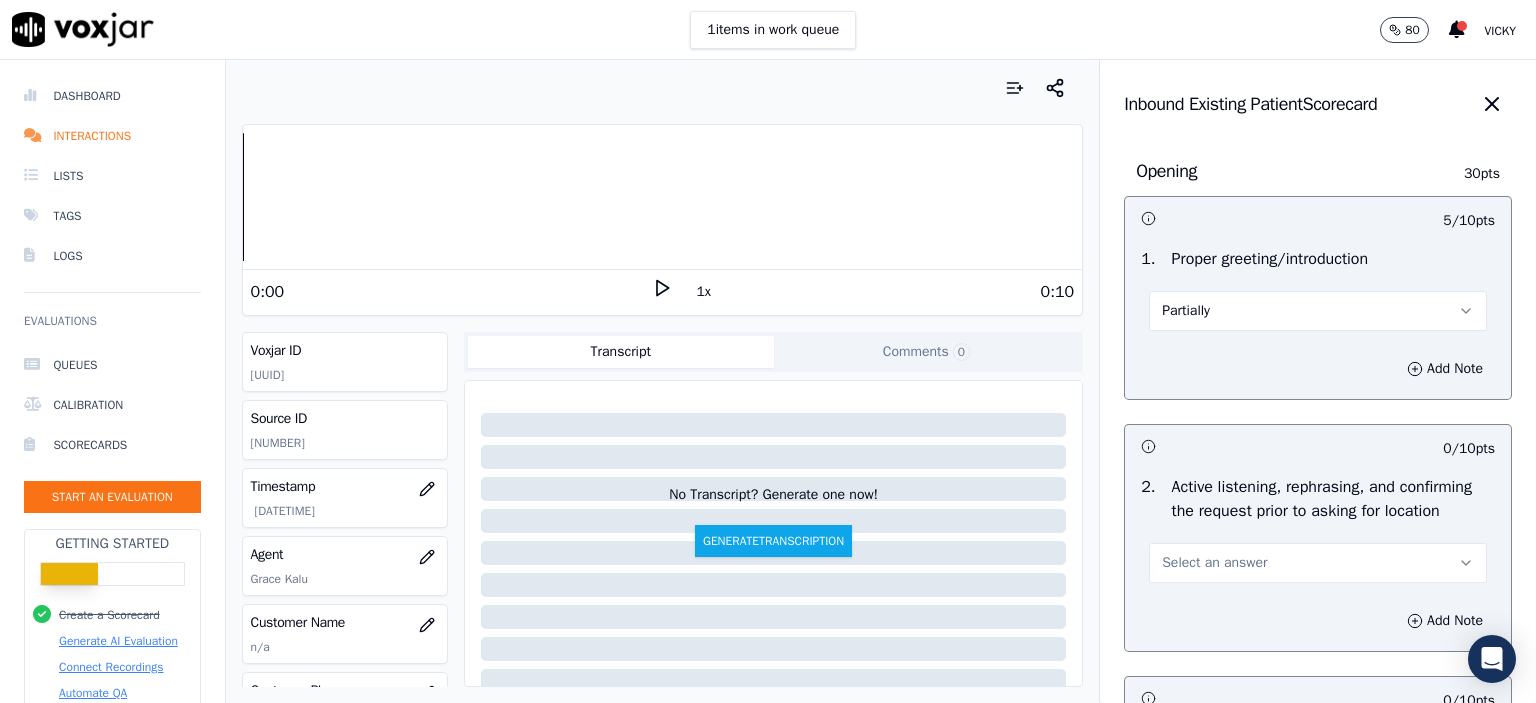 click on "Select an answer" at bounding box center [1318, 563] 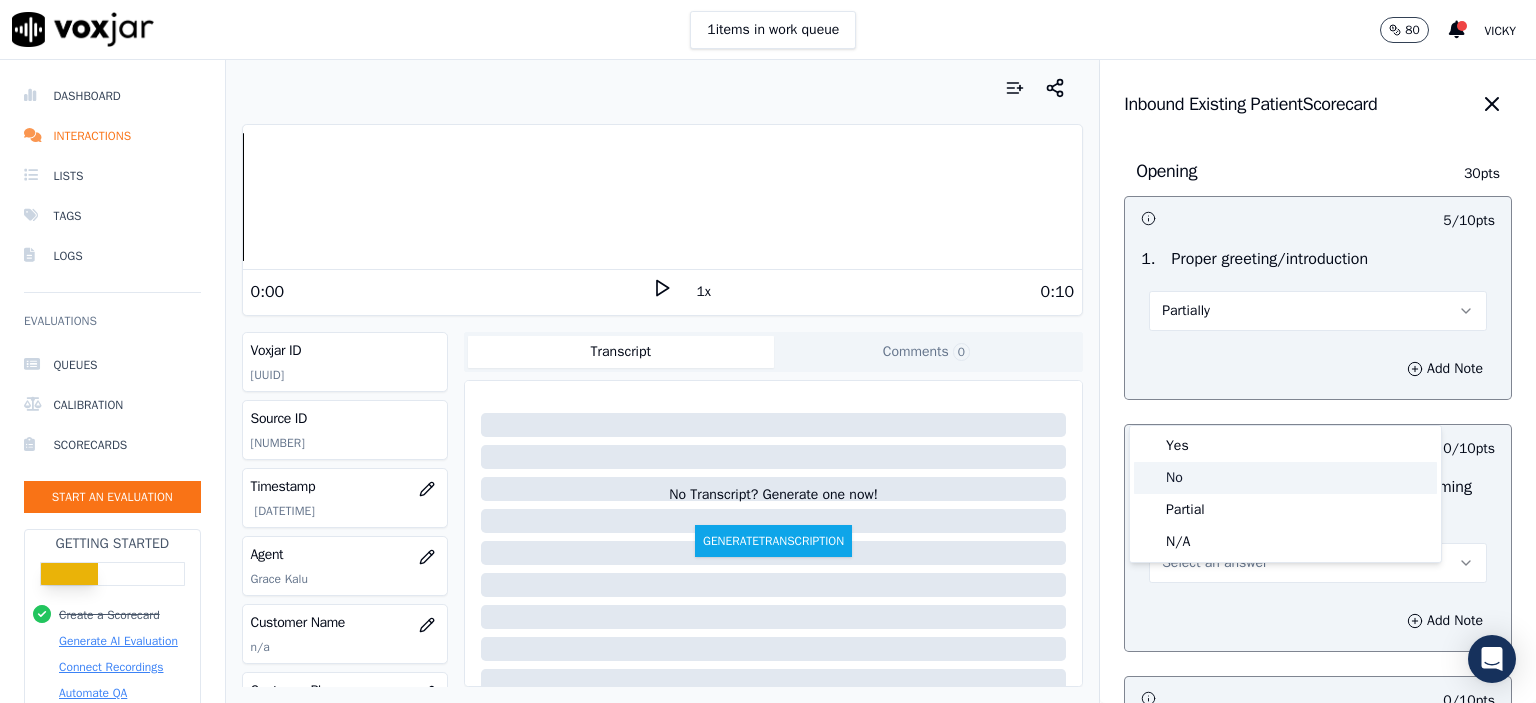 click on "No" 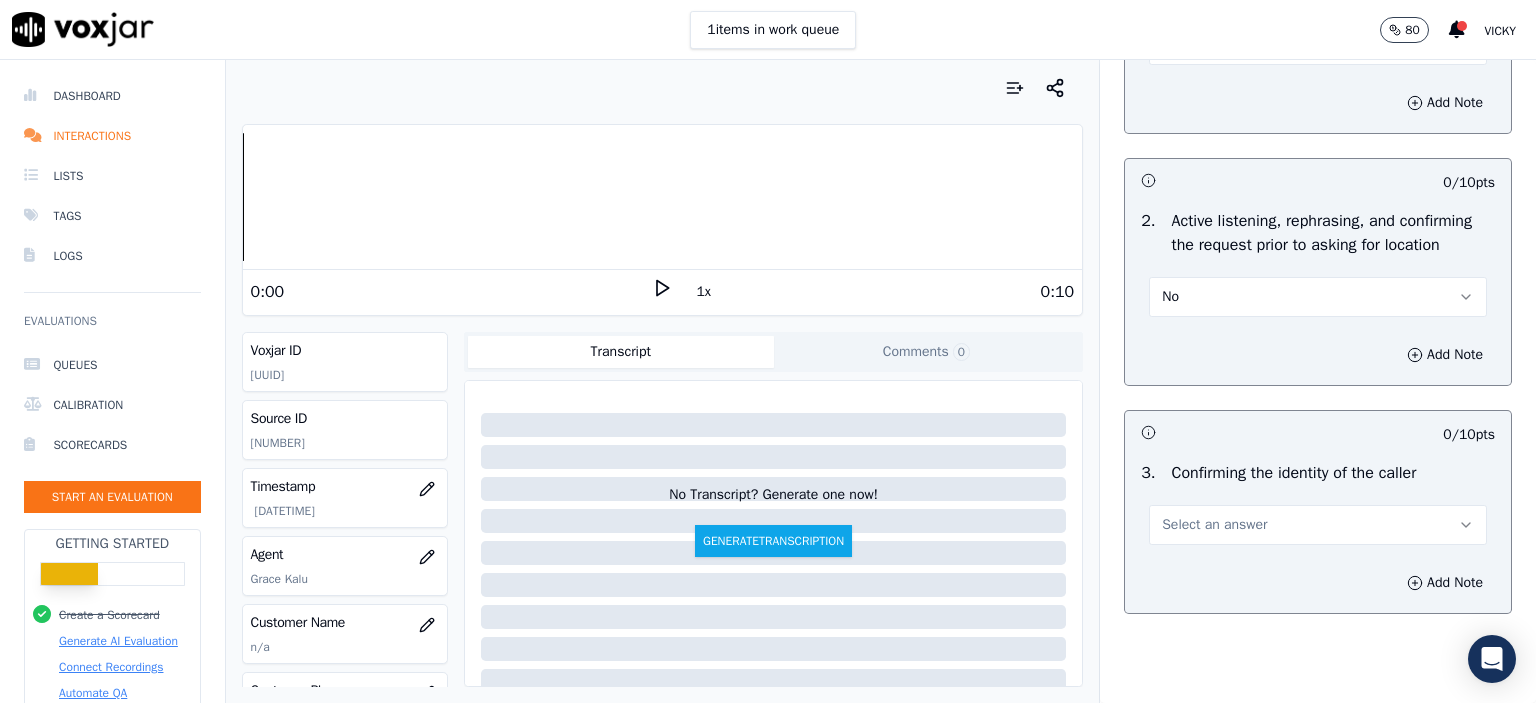 scroll, scrollTop: 300, scrollLeft: 0, axis: vertical 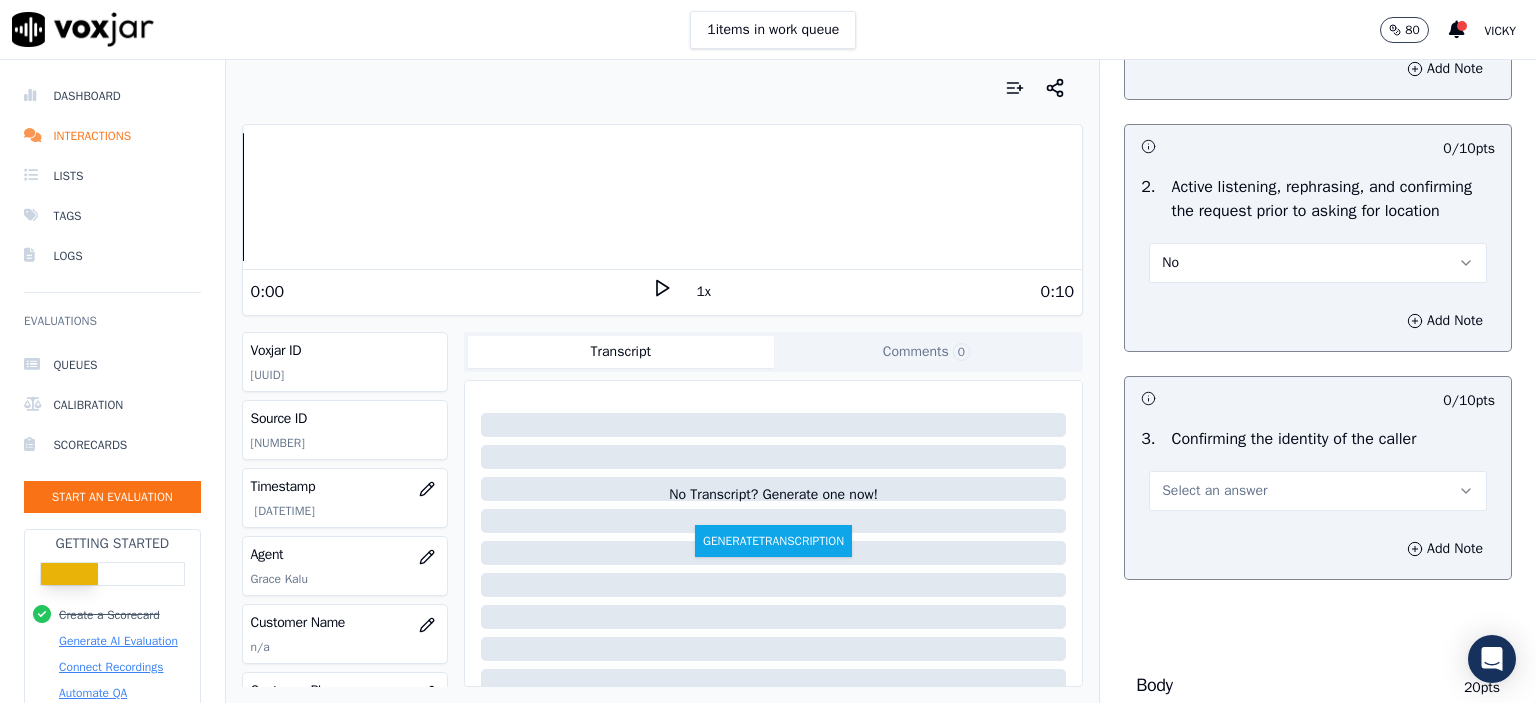 click on "Select an answer" at bounding box center [1214, 491] 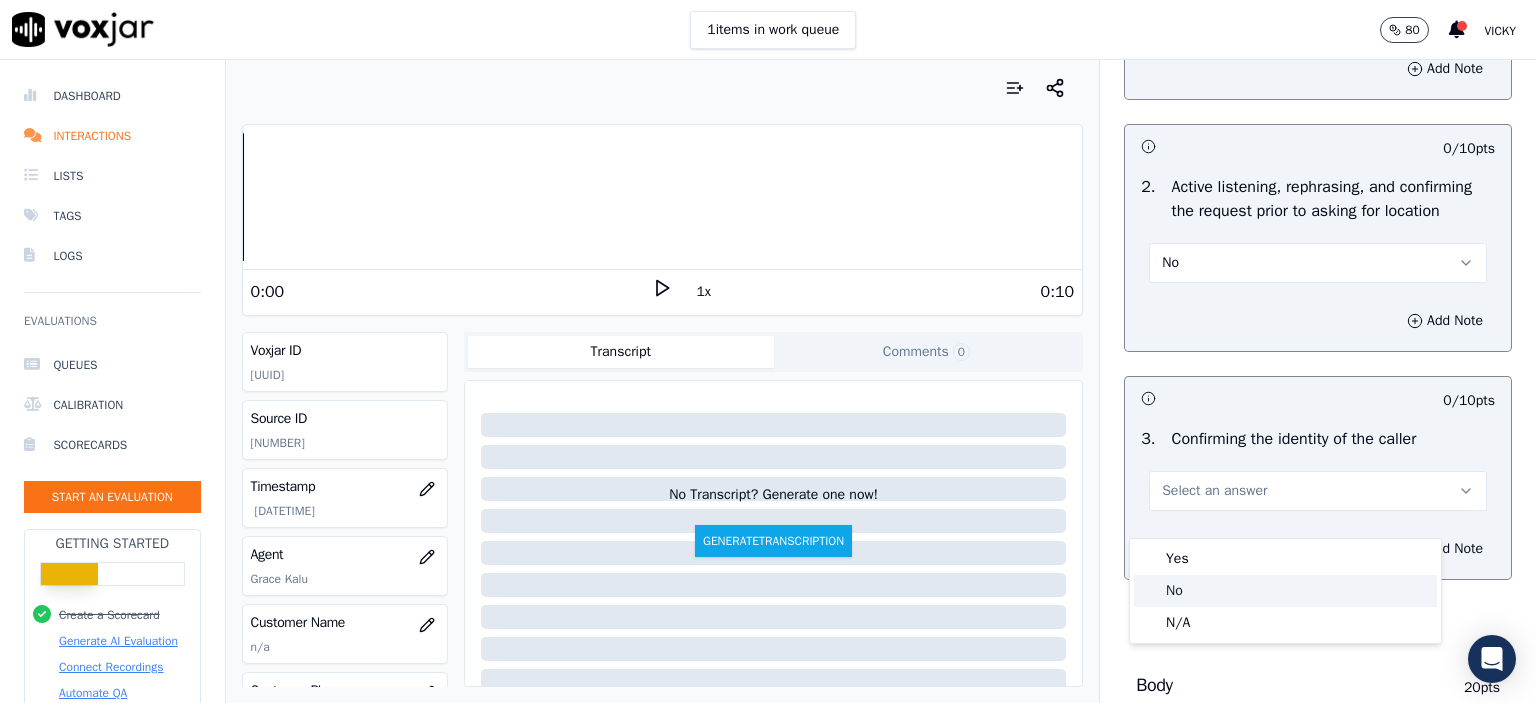 click on "No" 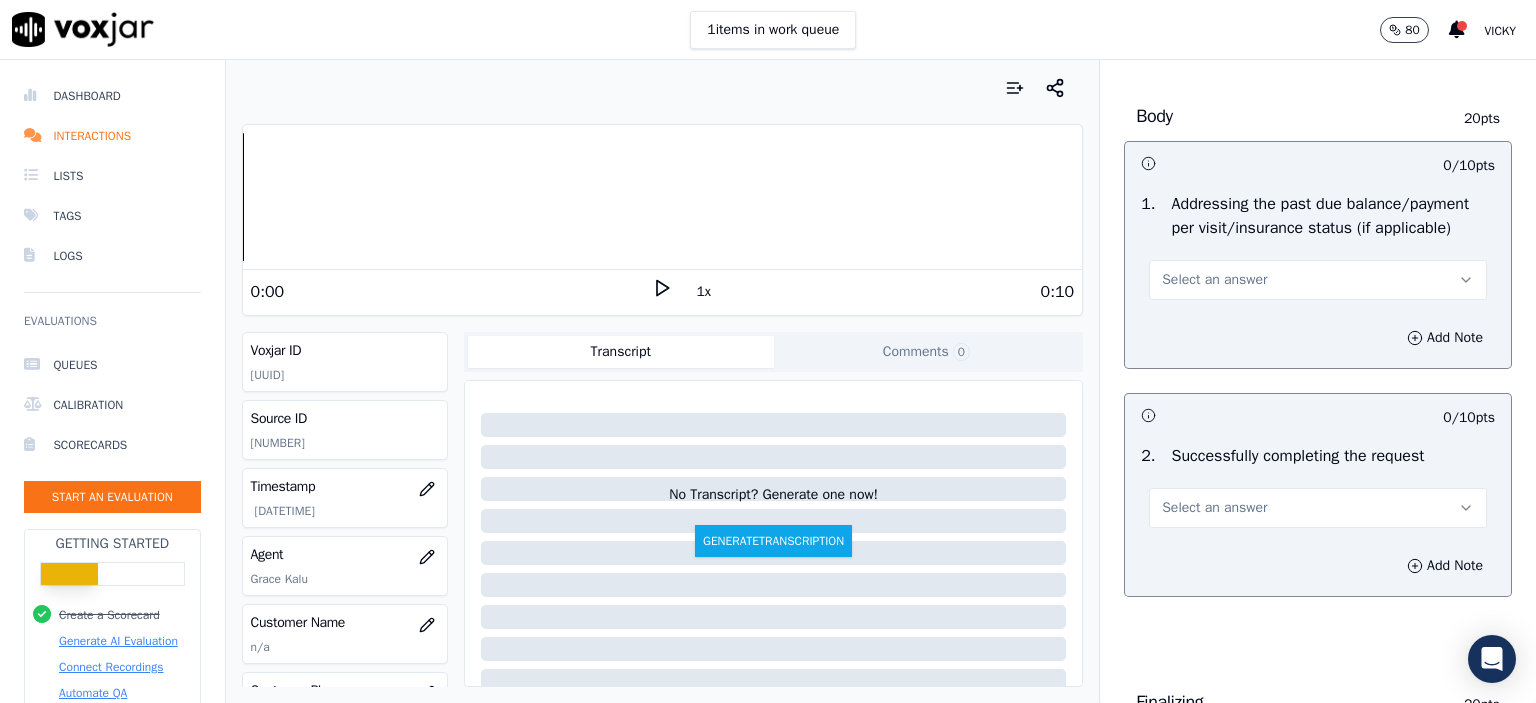 scroll, scrollTop: 1000, scrollLeft: 0, axis: vertical 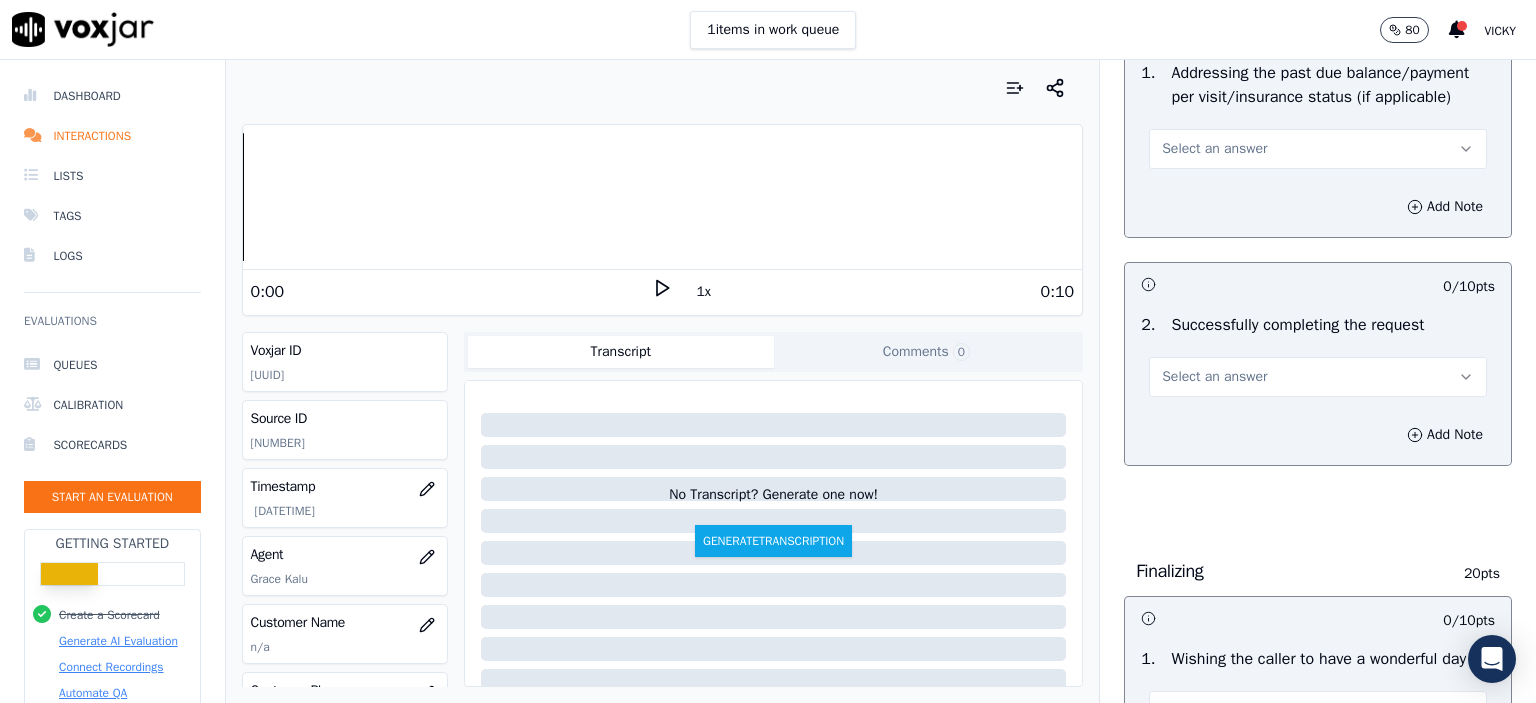 click on "Select an answer" at bounding box center [1214, 149] 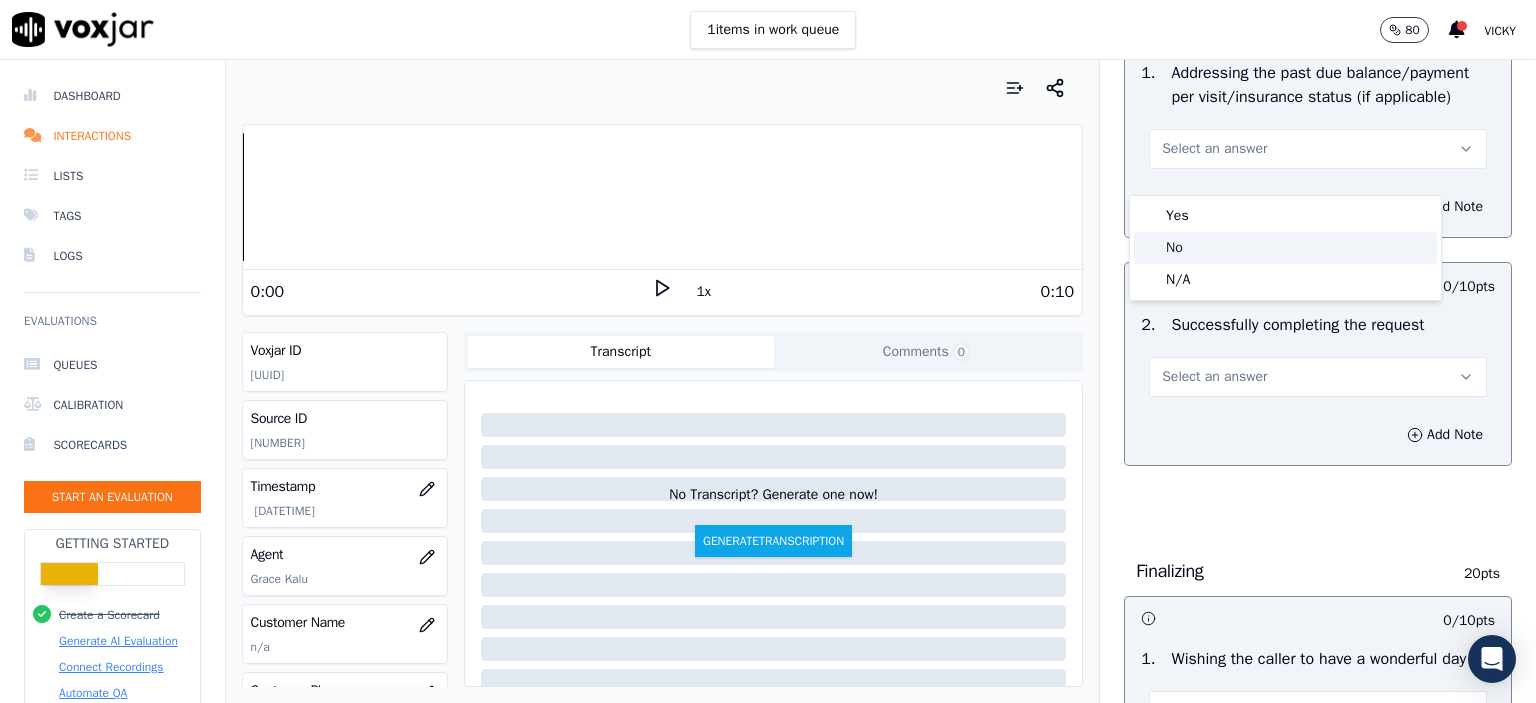 click on "No" 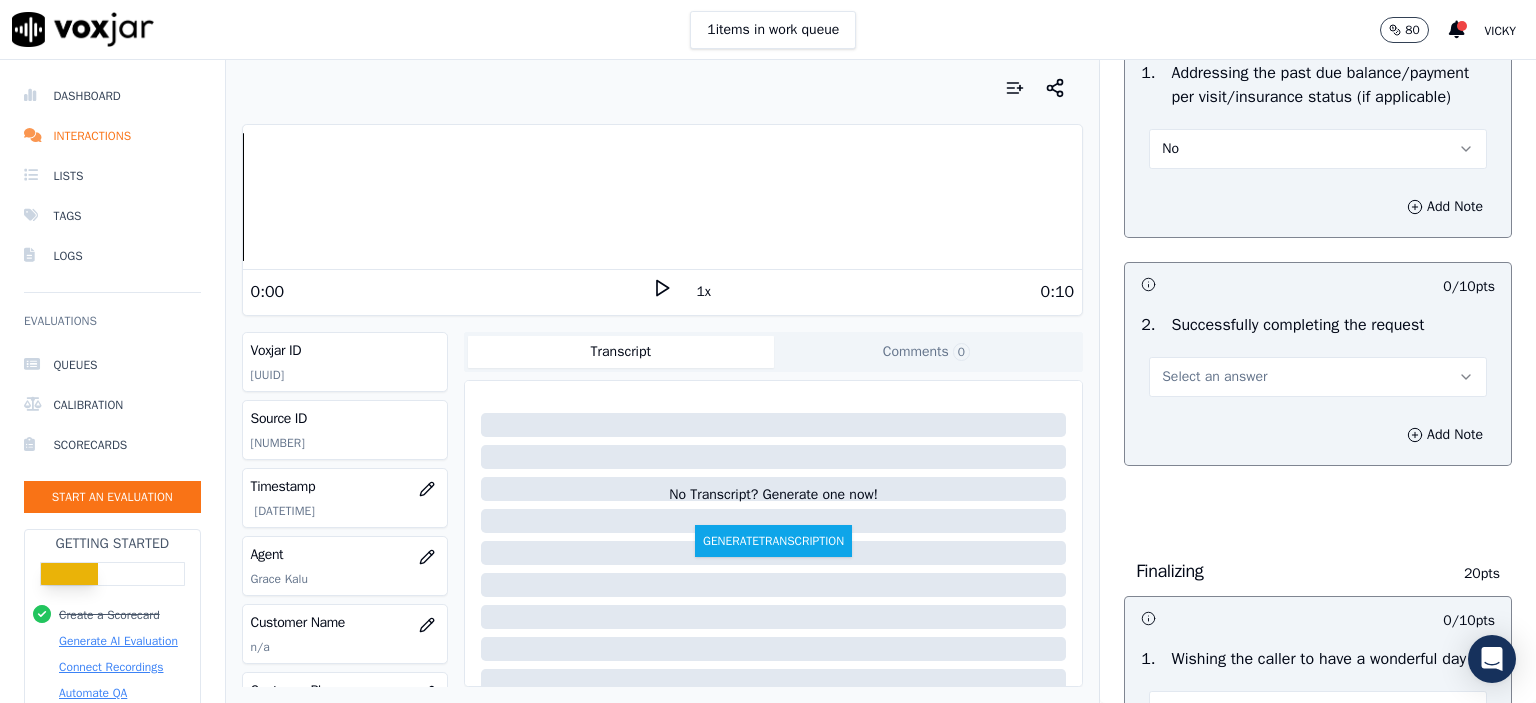 click on "Select an answer" at bounding box center (1318, 377) 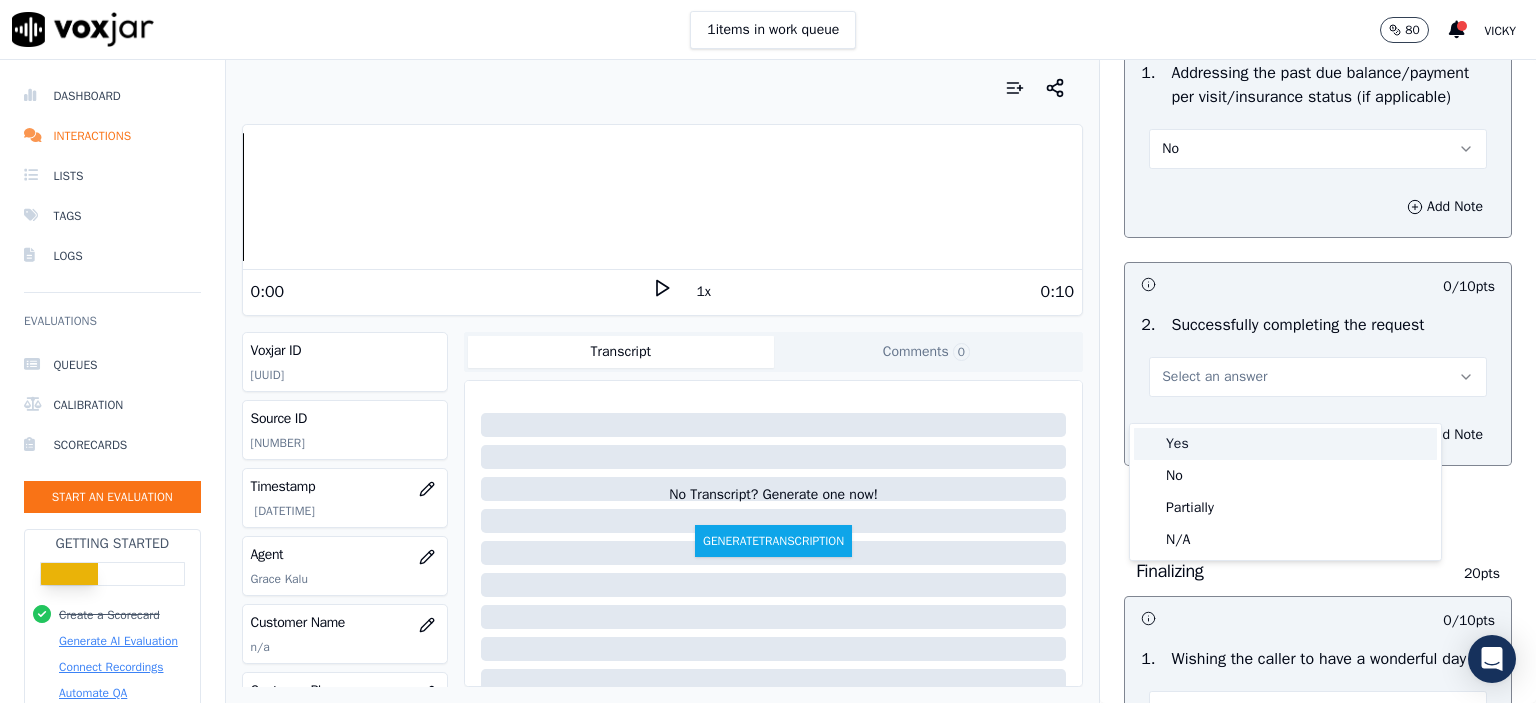 click on "Yes" at bounding box center (1285, 444) 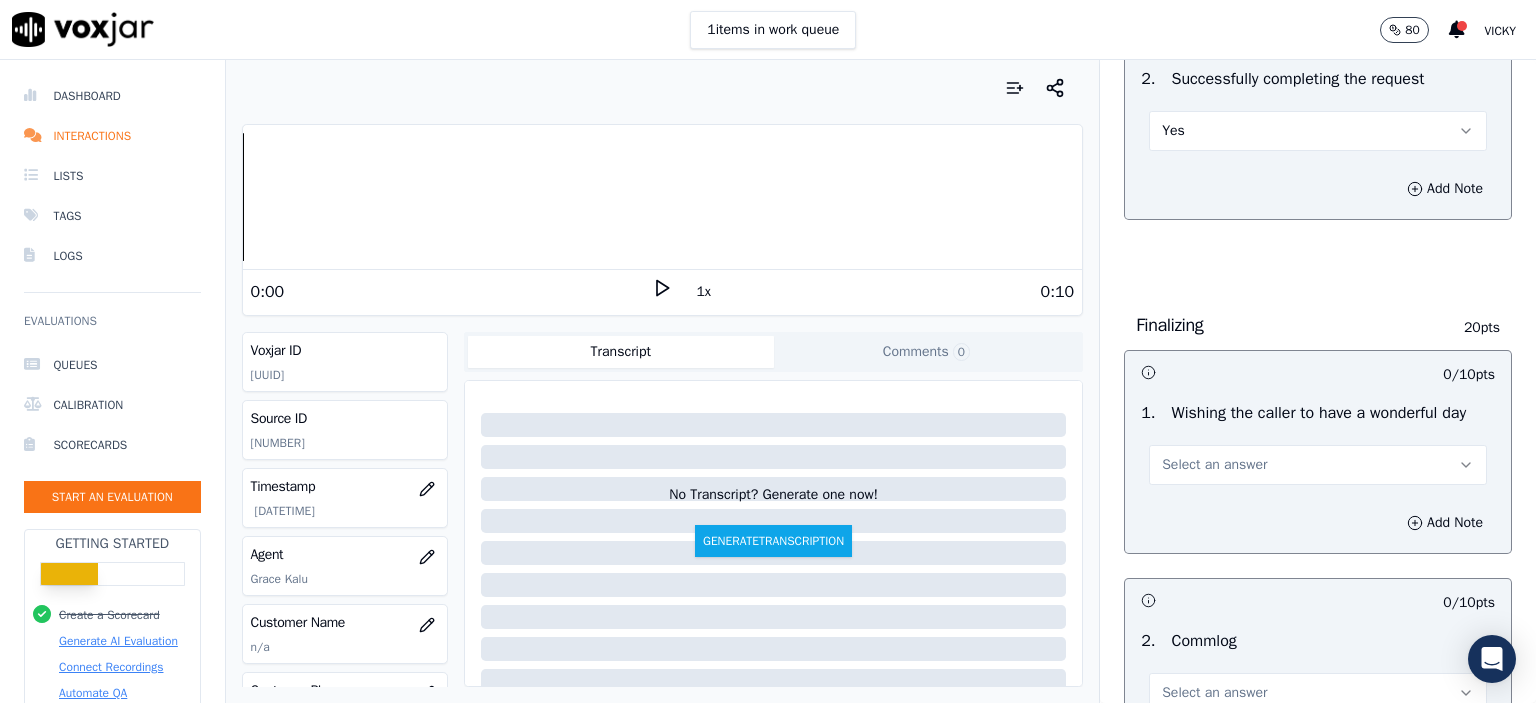 scroll, scrollTop: 1400, scrollLeft: 0, axis: vertical 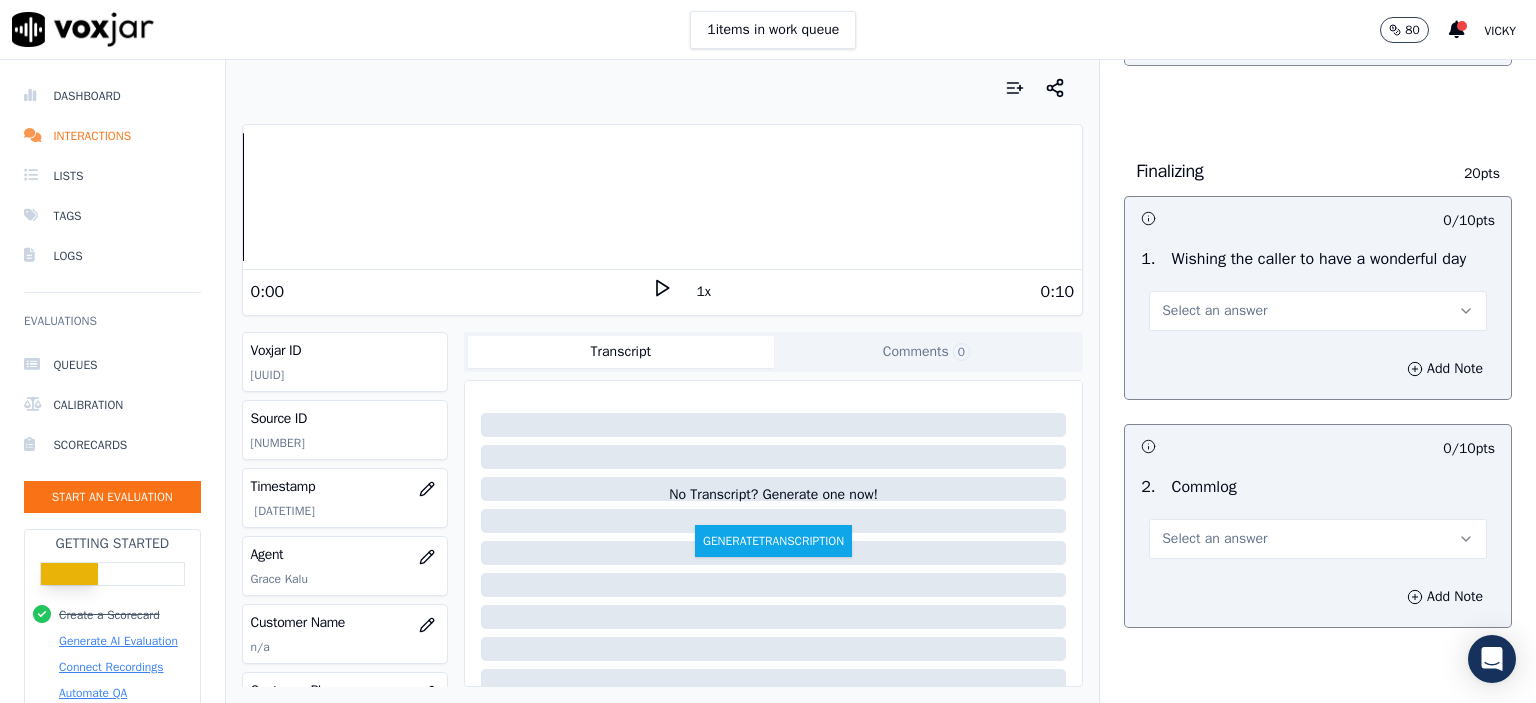 click on "Select an answer" at bounding box center [1318, 311] 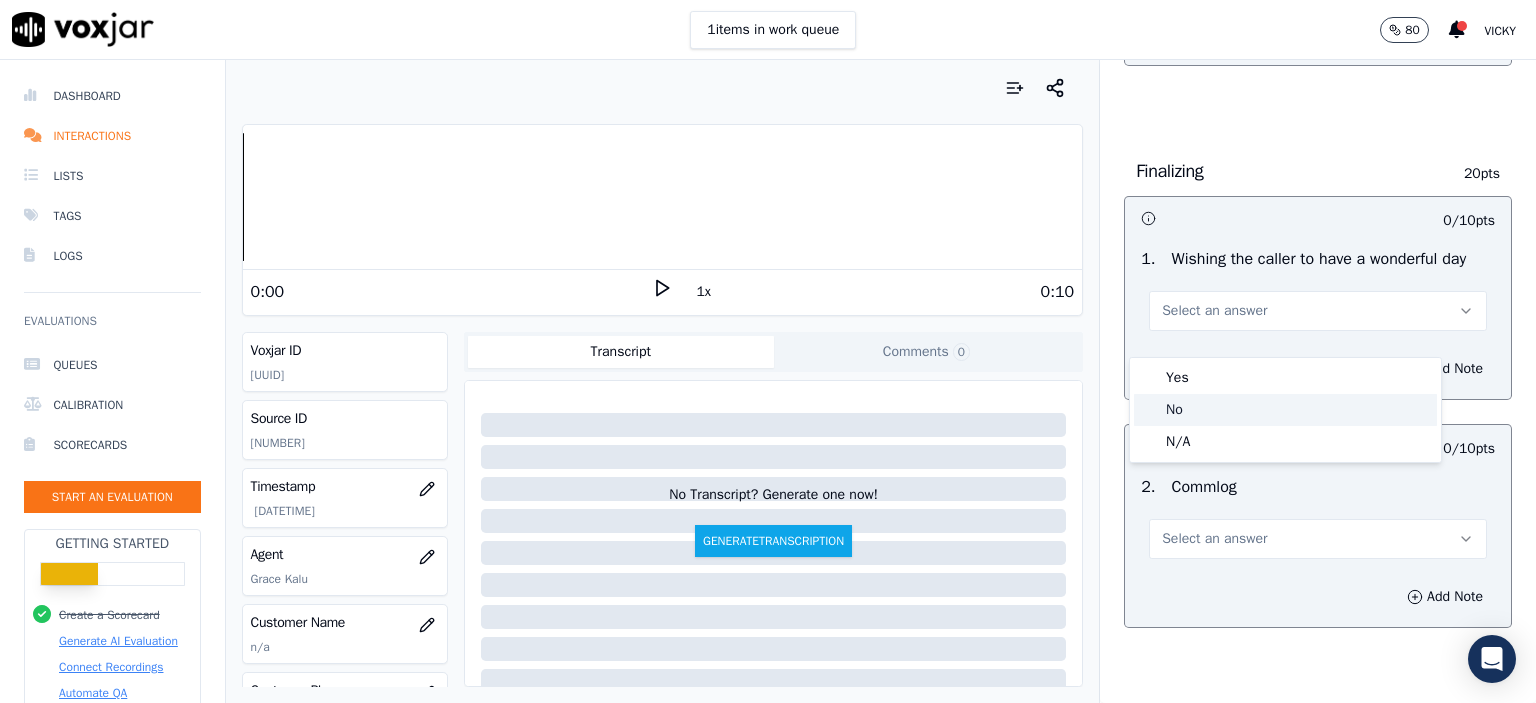 click on "No" 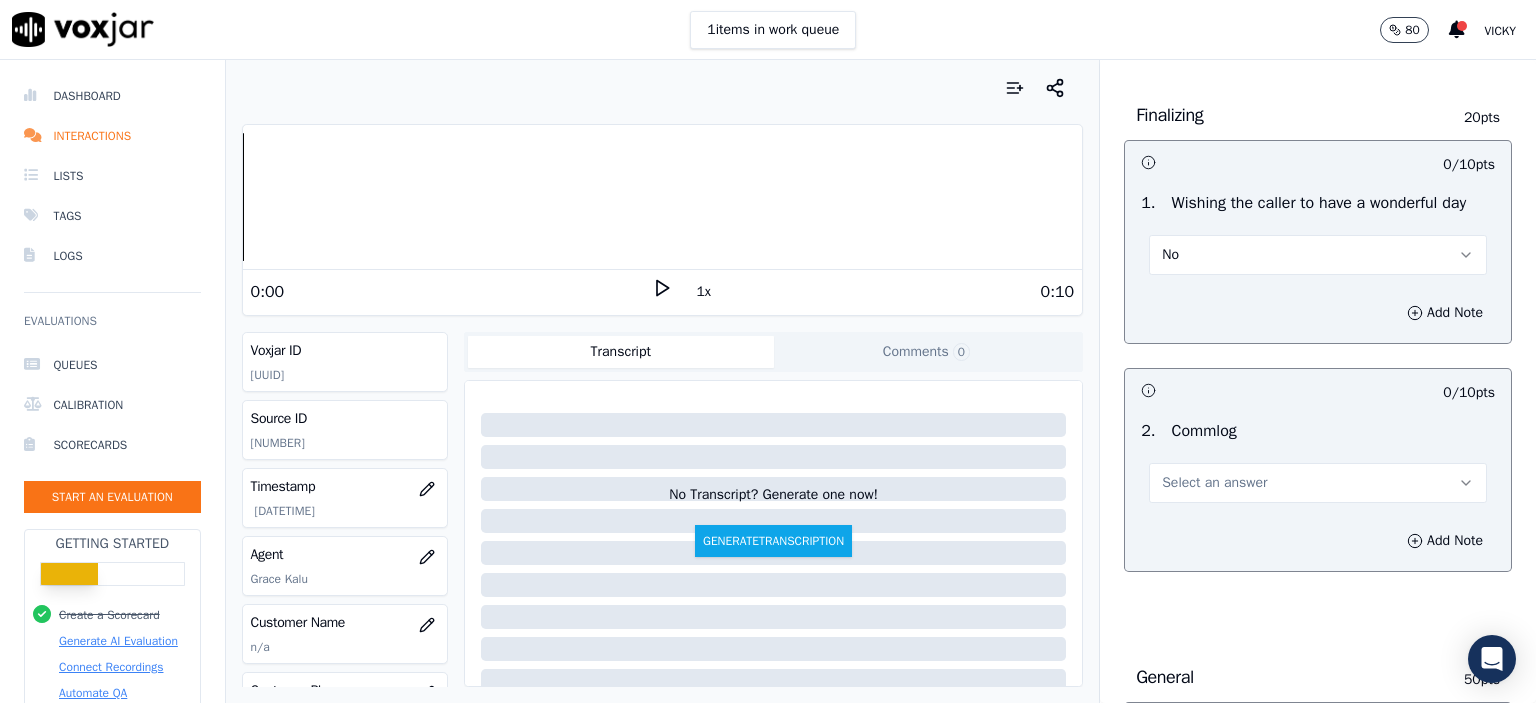 scroll, scrollTop: 1600, scrollLeft: 0, axis: vertical 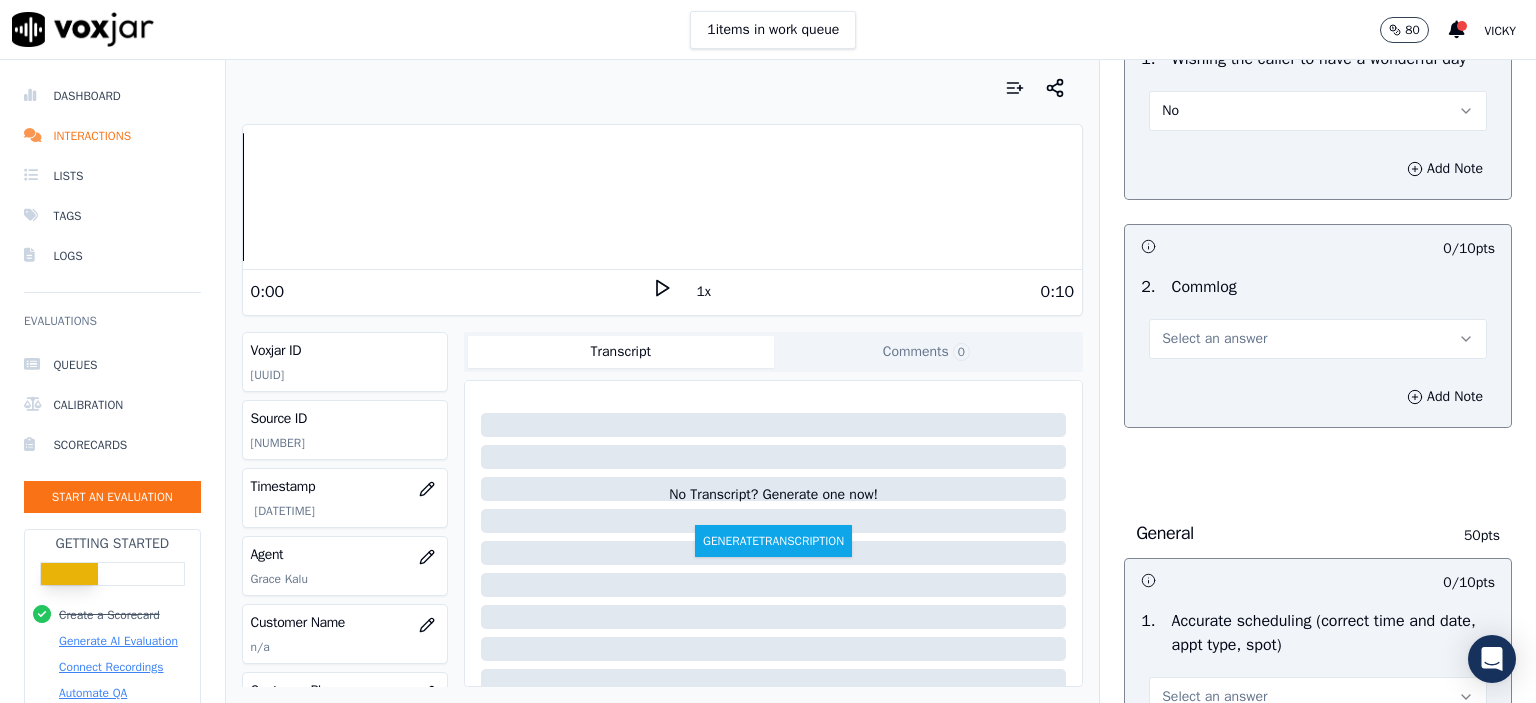 click on "No" at bounding box center [1318, 111] 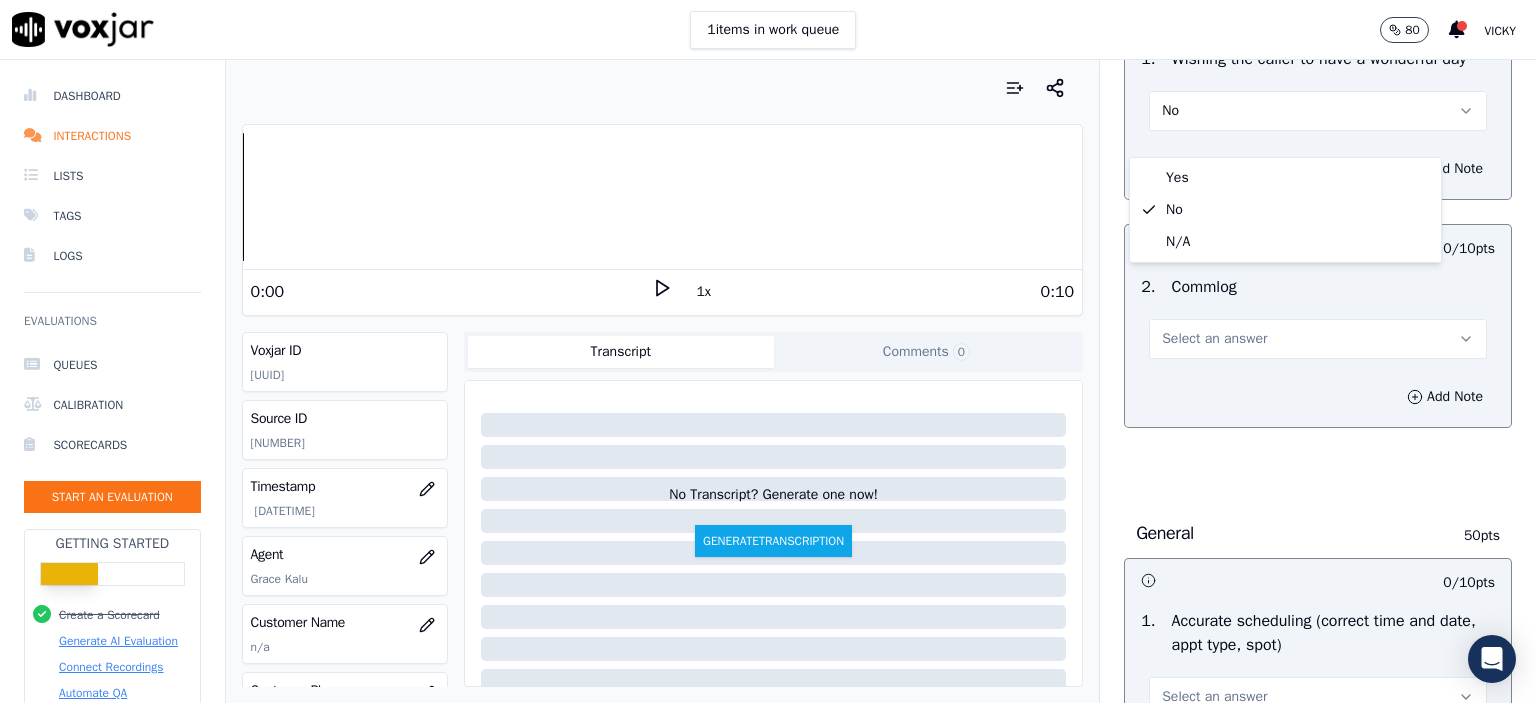 click on "Select an answer" at bounding box center (1214, 339) 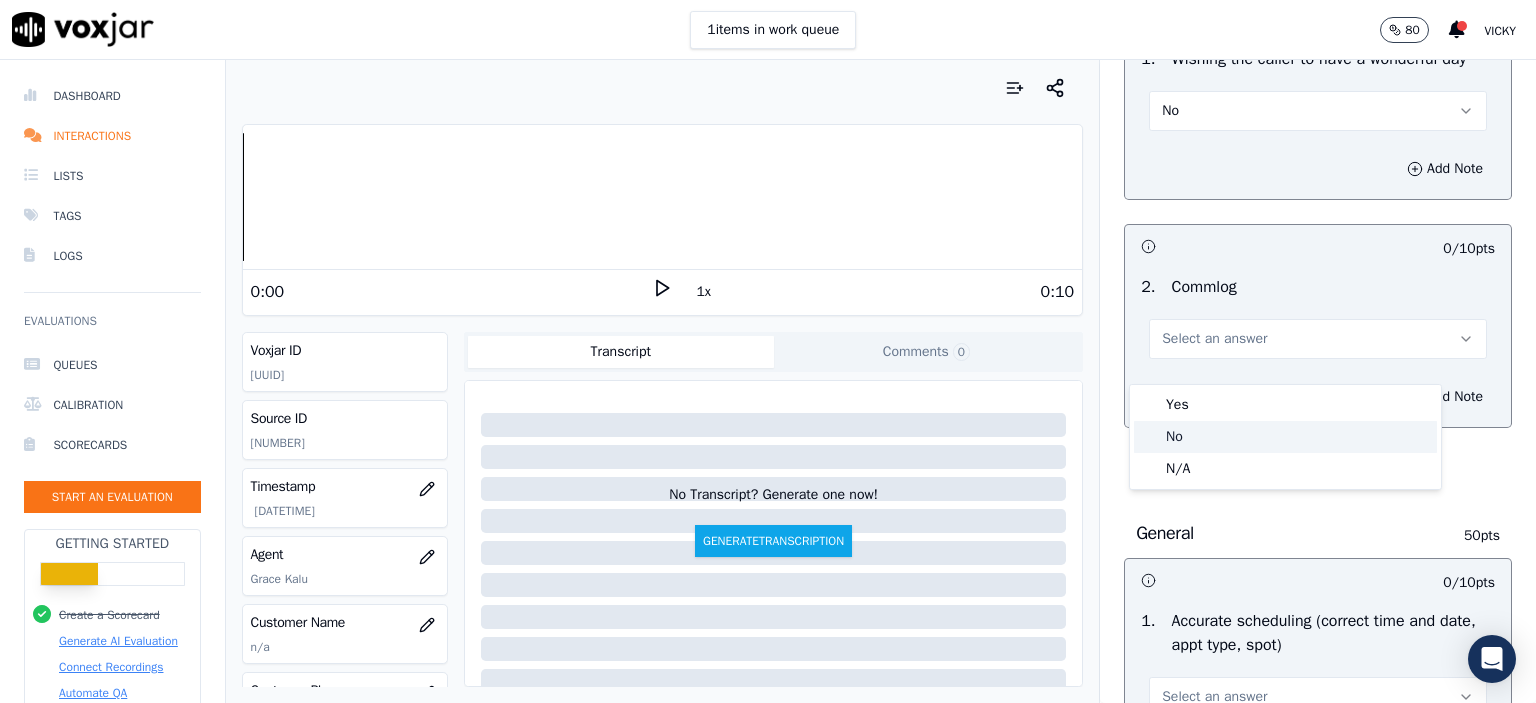 click on "No" 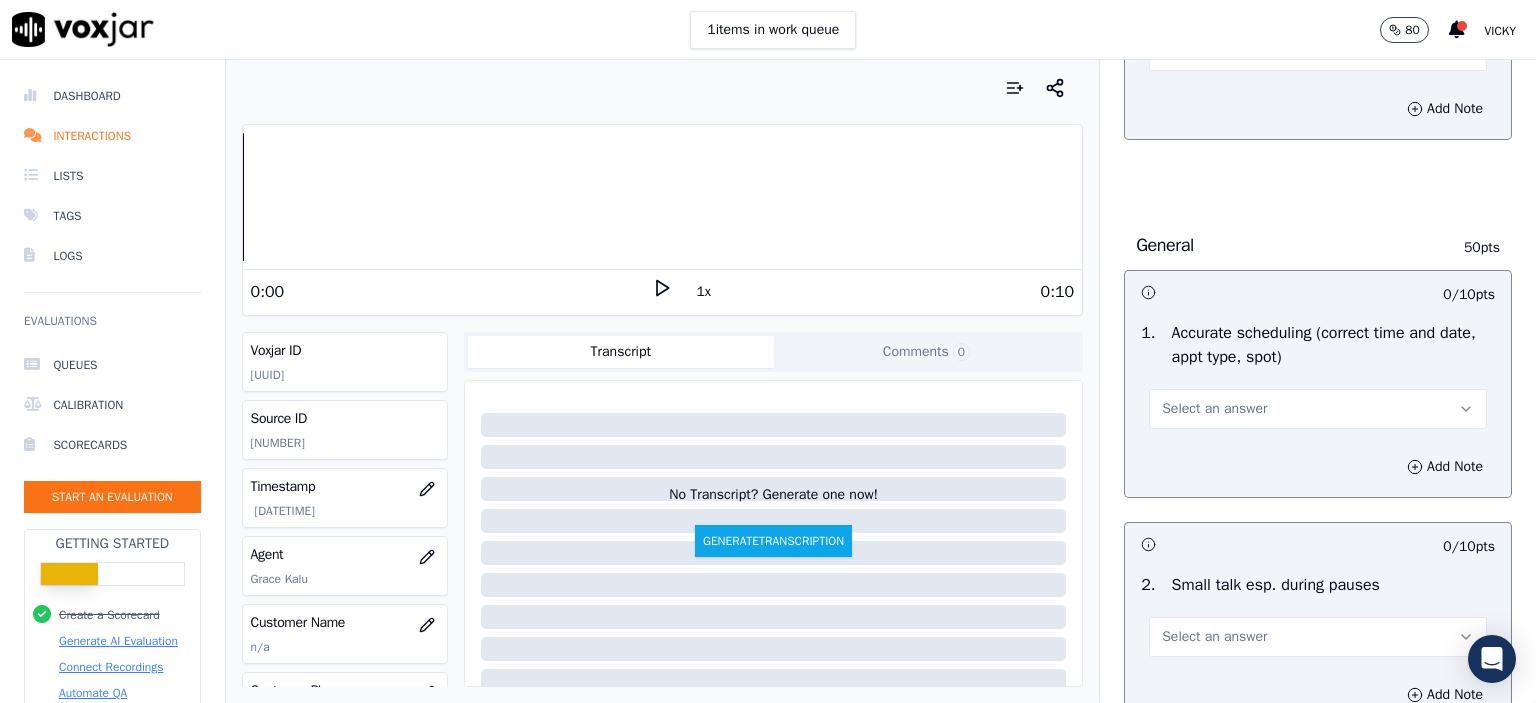 scroll, scrollTop: 1900, scrollLeft: 0, axis: vertical 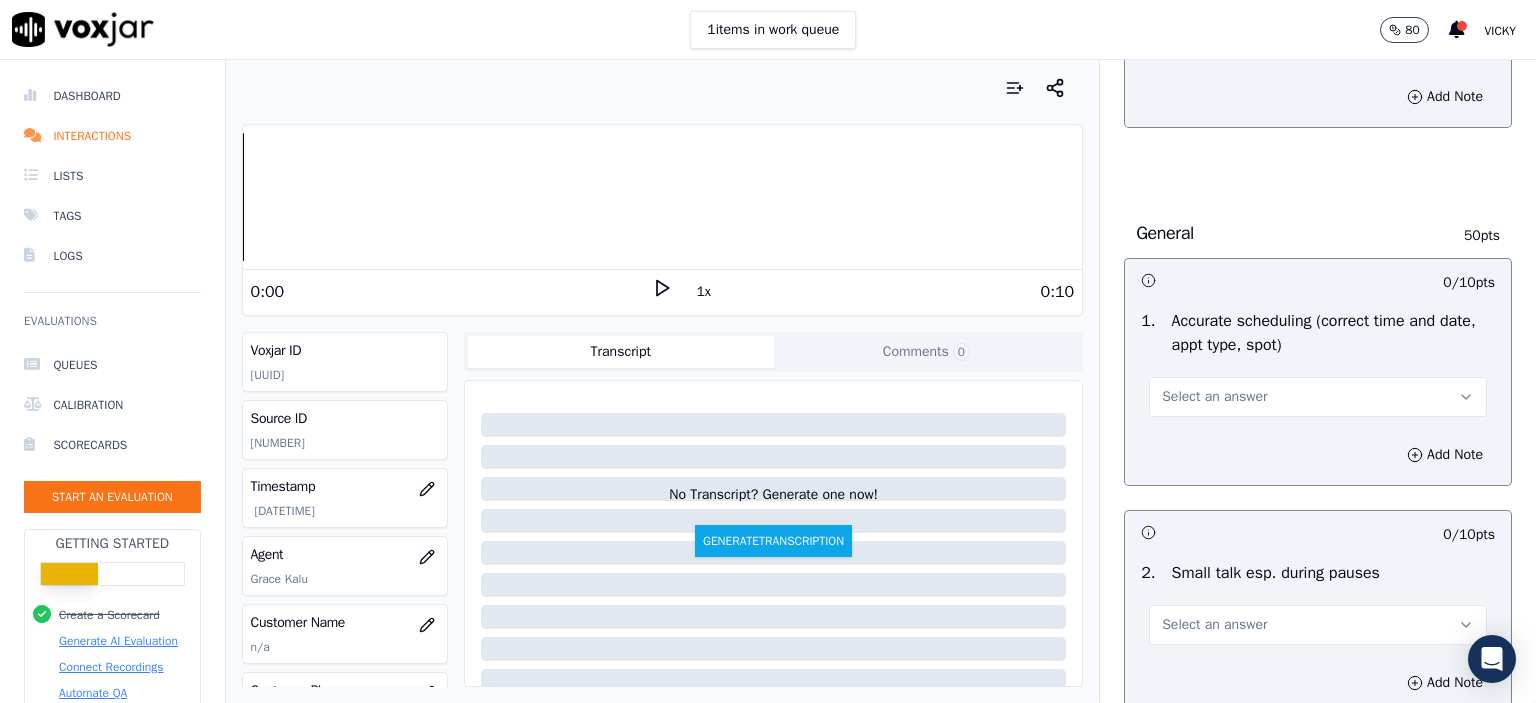 click on "Select an answer" at bounding box center [1214, 397] 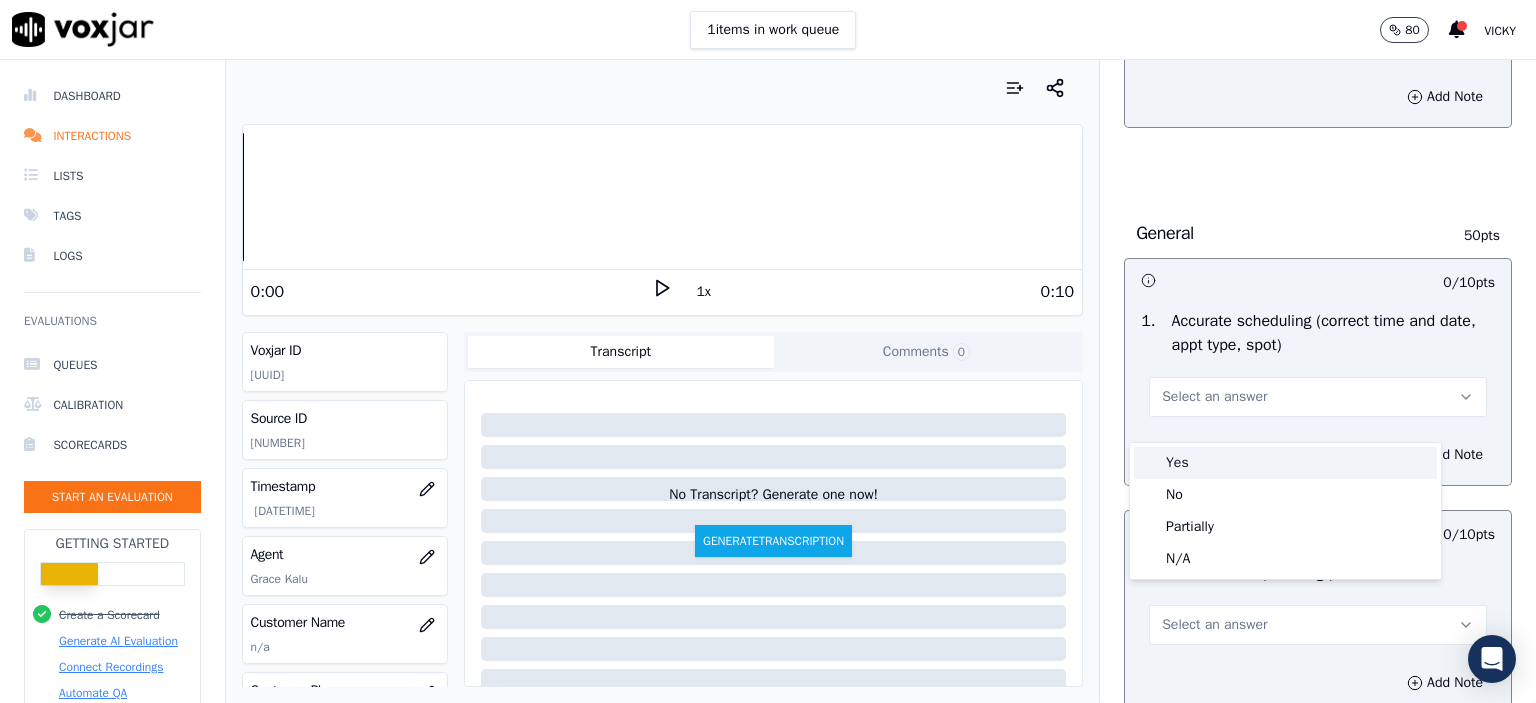 click on "Yes" at bounding box center [1285, 463] 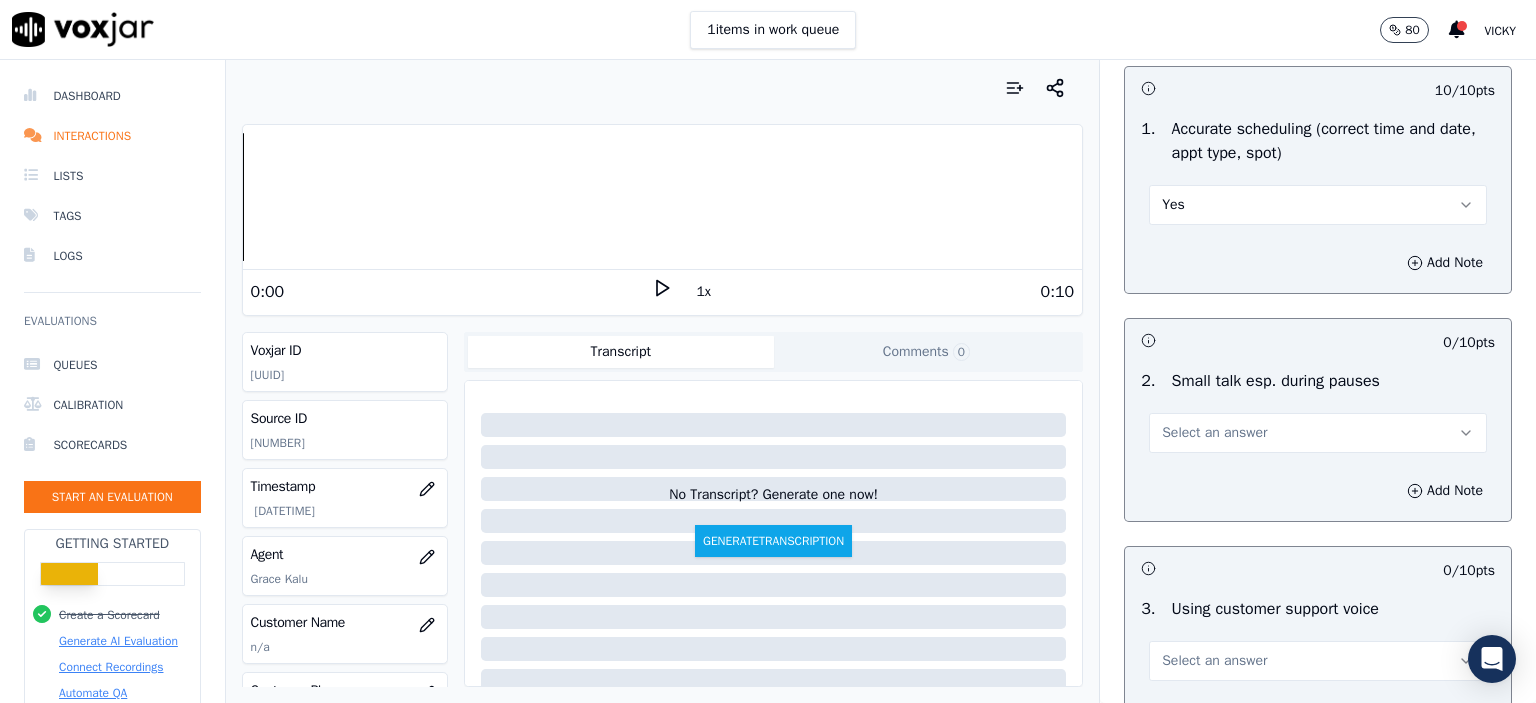 scroll, scrollTop: 2100, scrollLeft: 0, axis: vertical 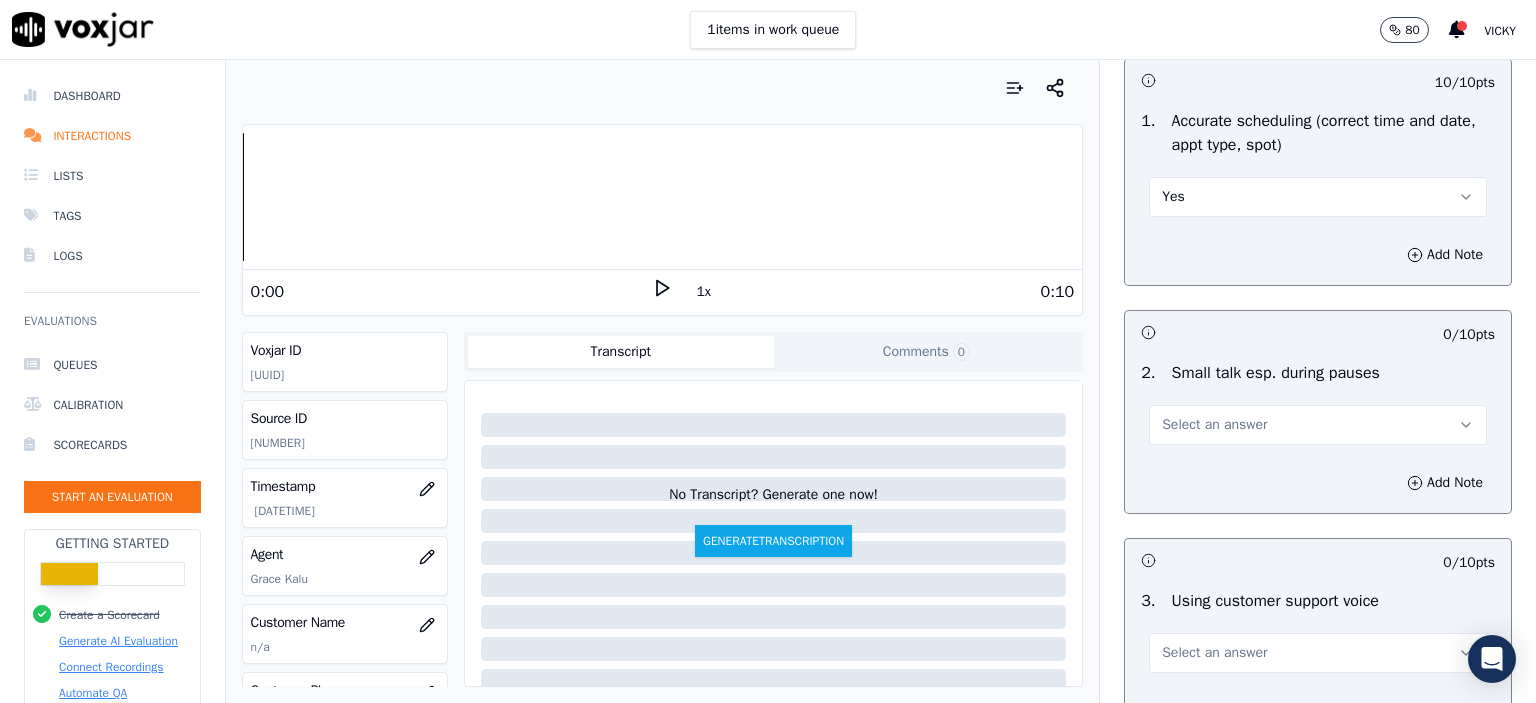 click on "Select an answer" at bounding box center [1318, 425] 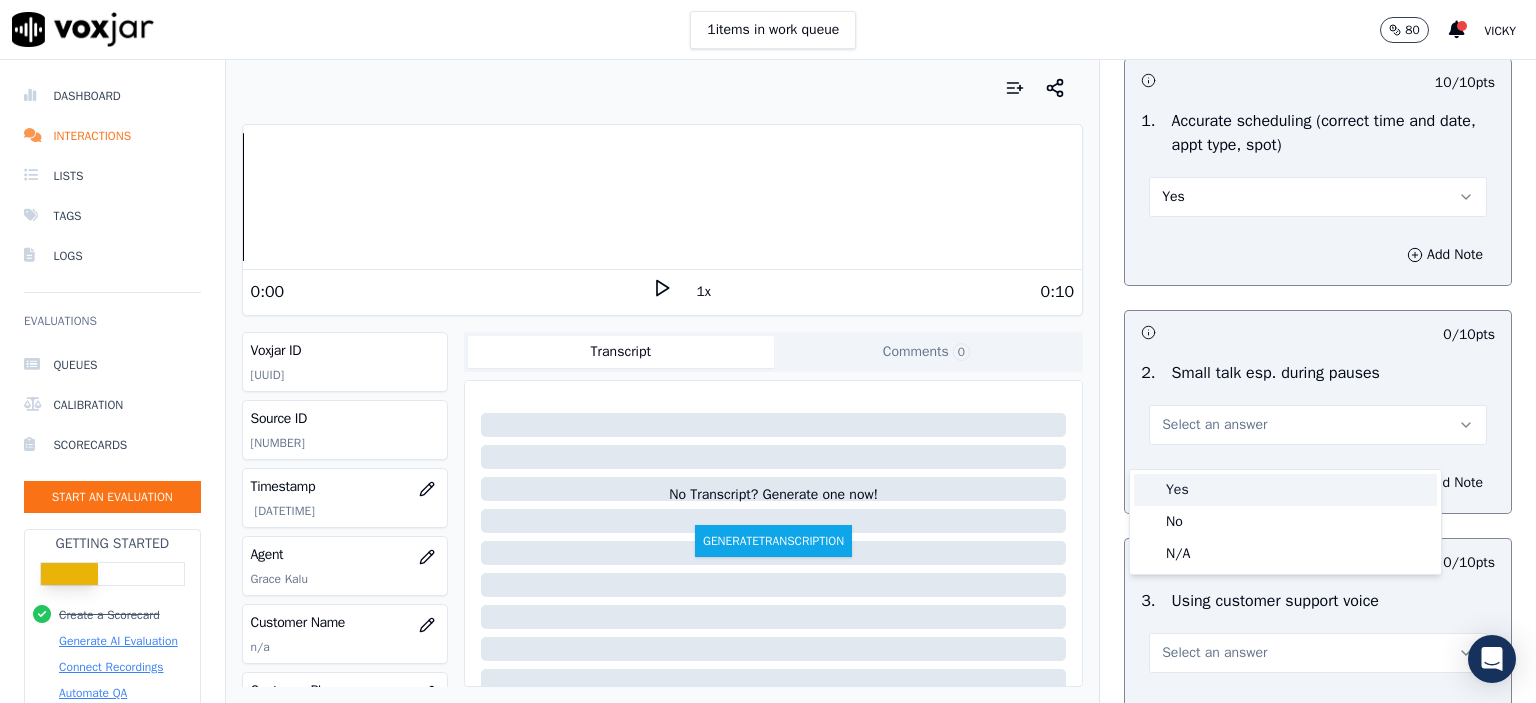 click on "No" 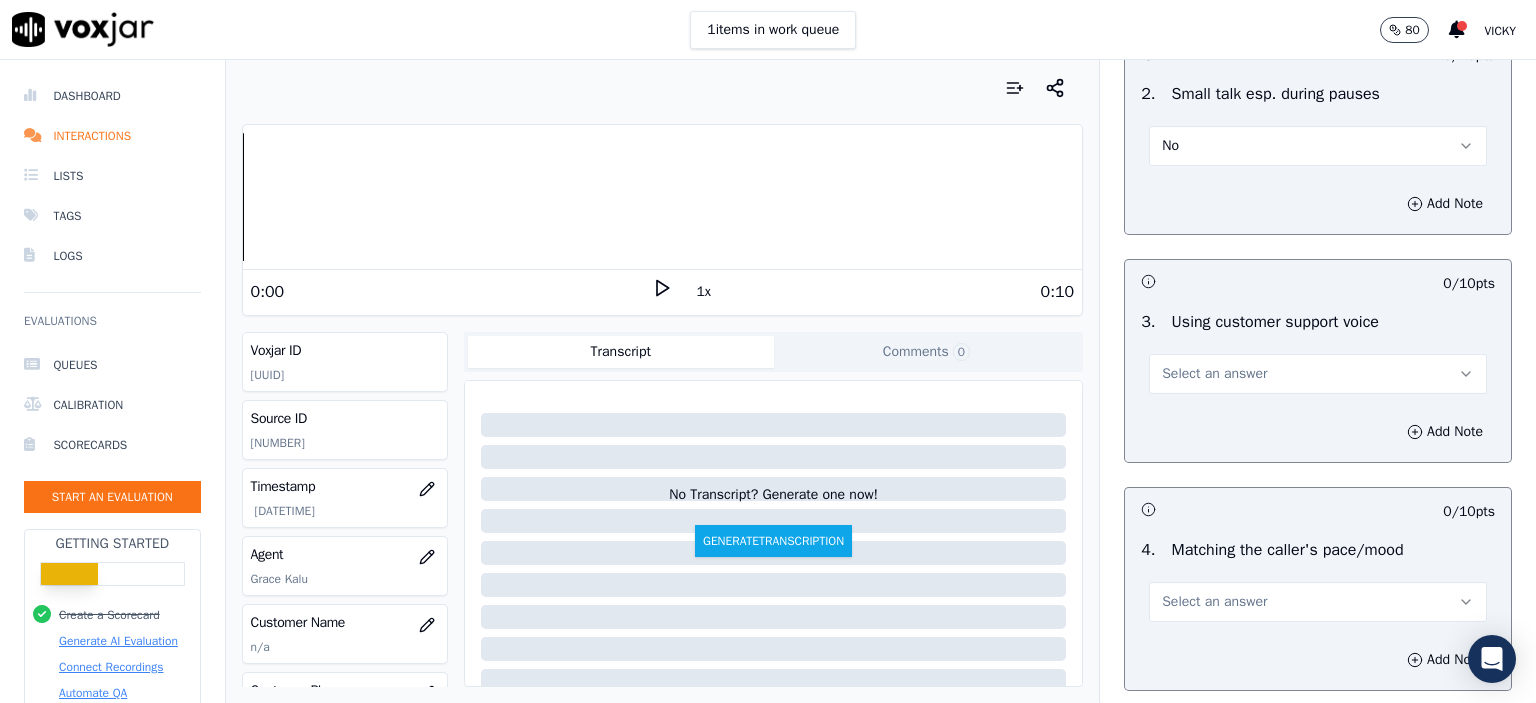 scroll, scrollTop: 2400, scrollLeft: 0, axis: vertical 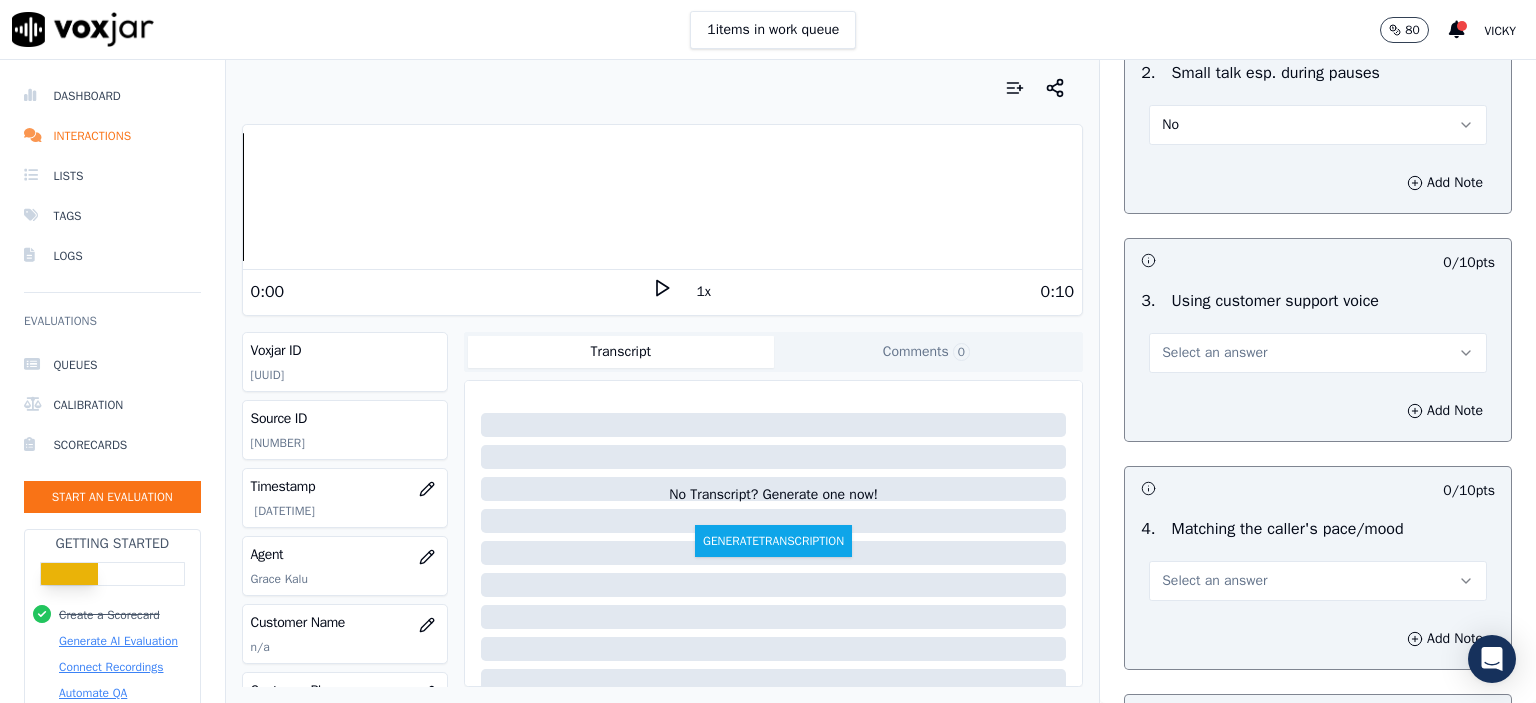click on "Select an answer" at bounding box center (1214, 353) 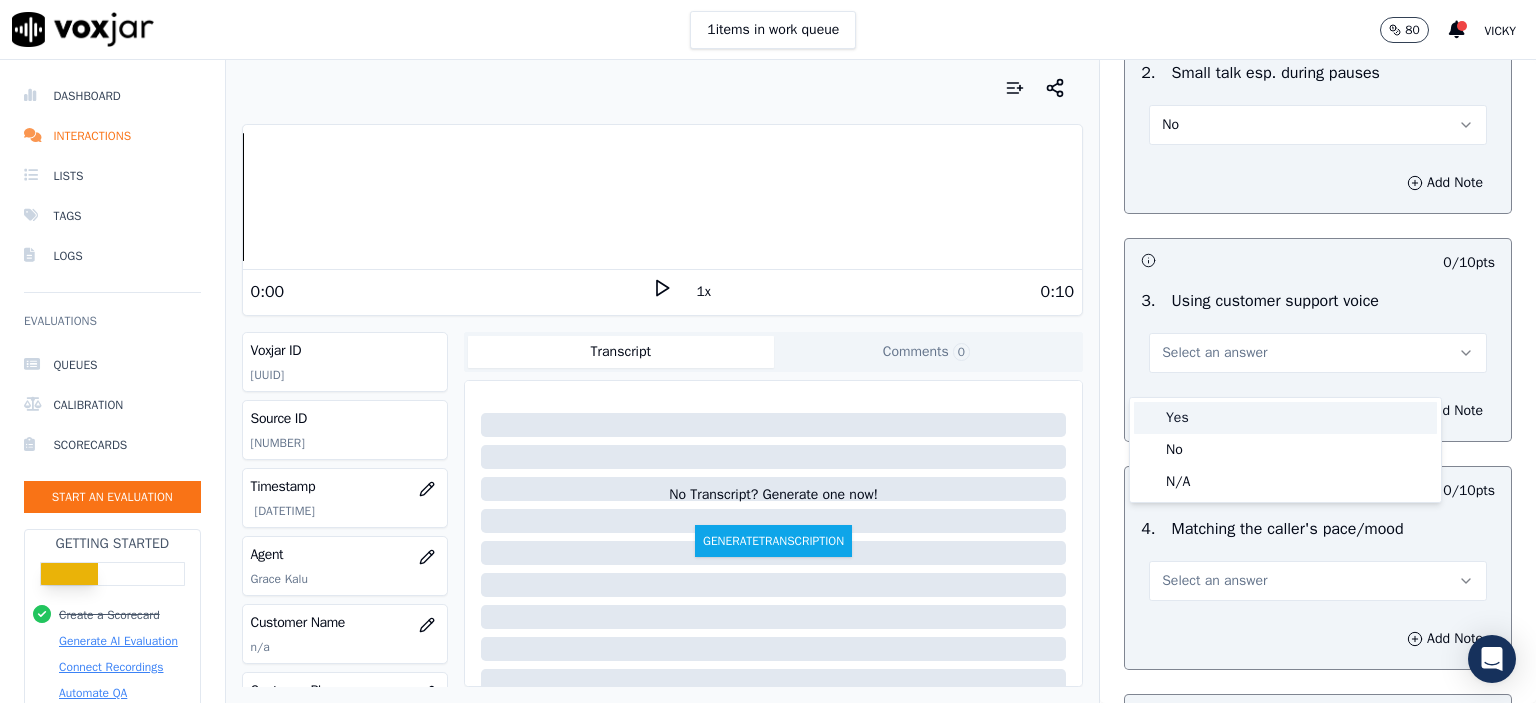 click on "Yes" at bounding box center (1285, 418) 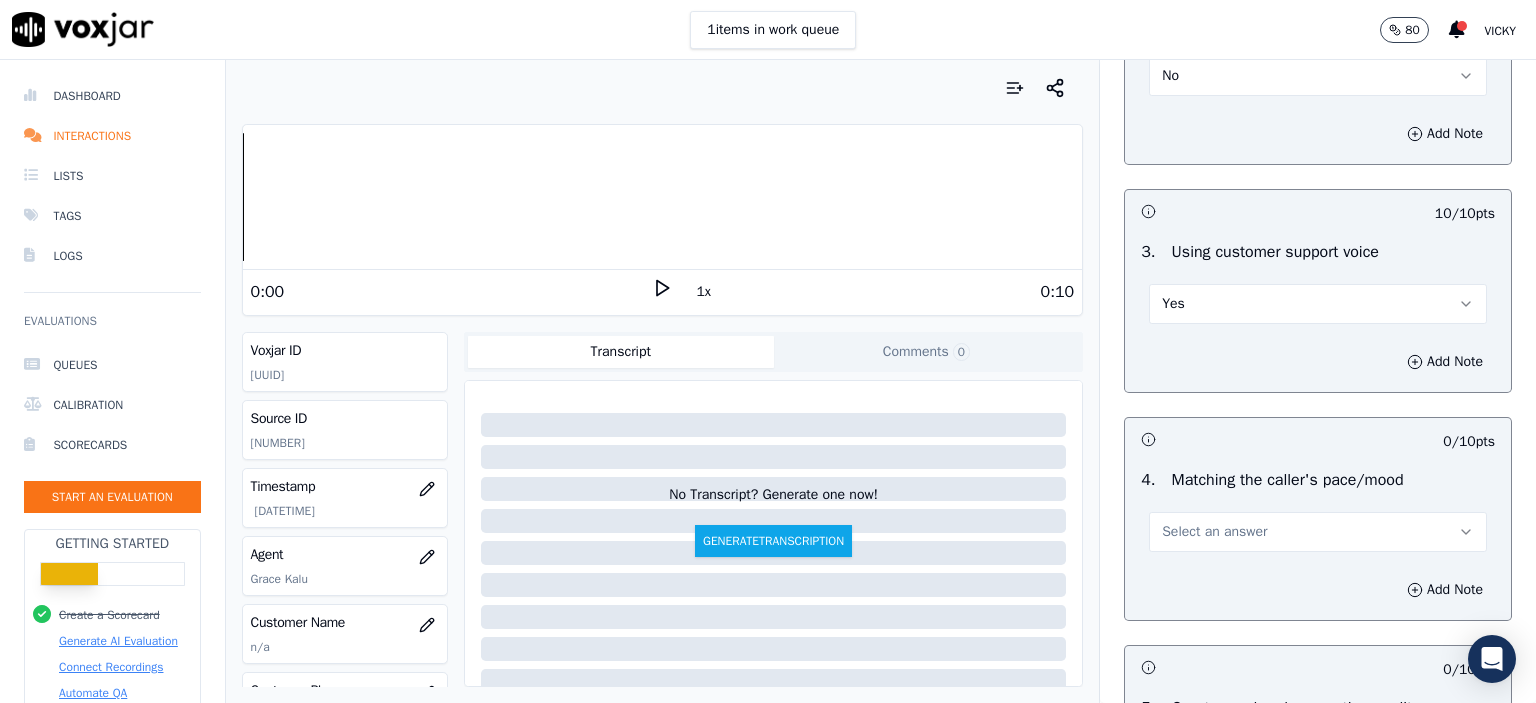 scroll, scrollTop: 2600, scrollLeft: 0, axis: vertical 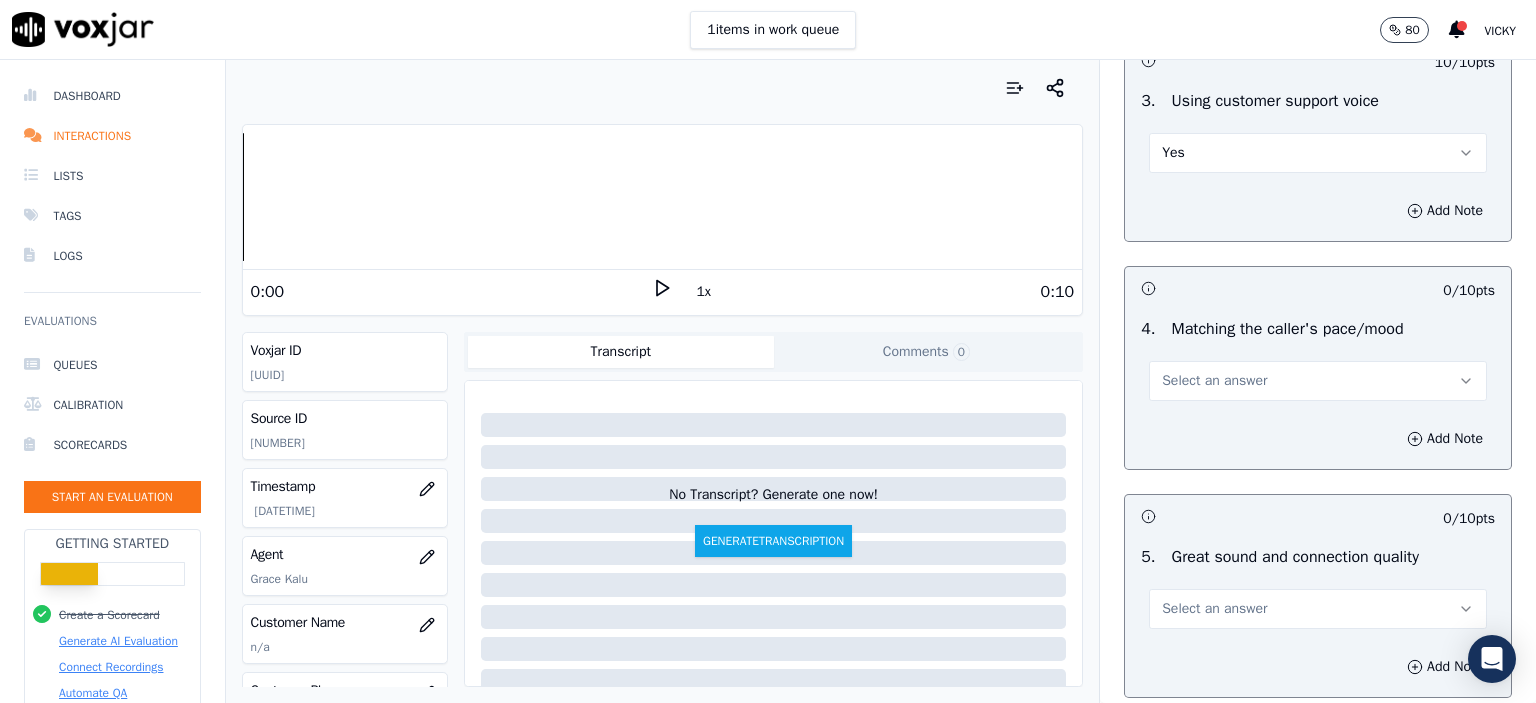 click on "Select an answer" at bounding box center (1318, 381) 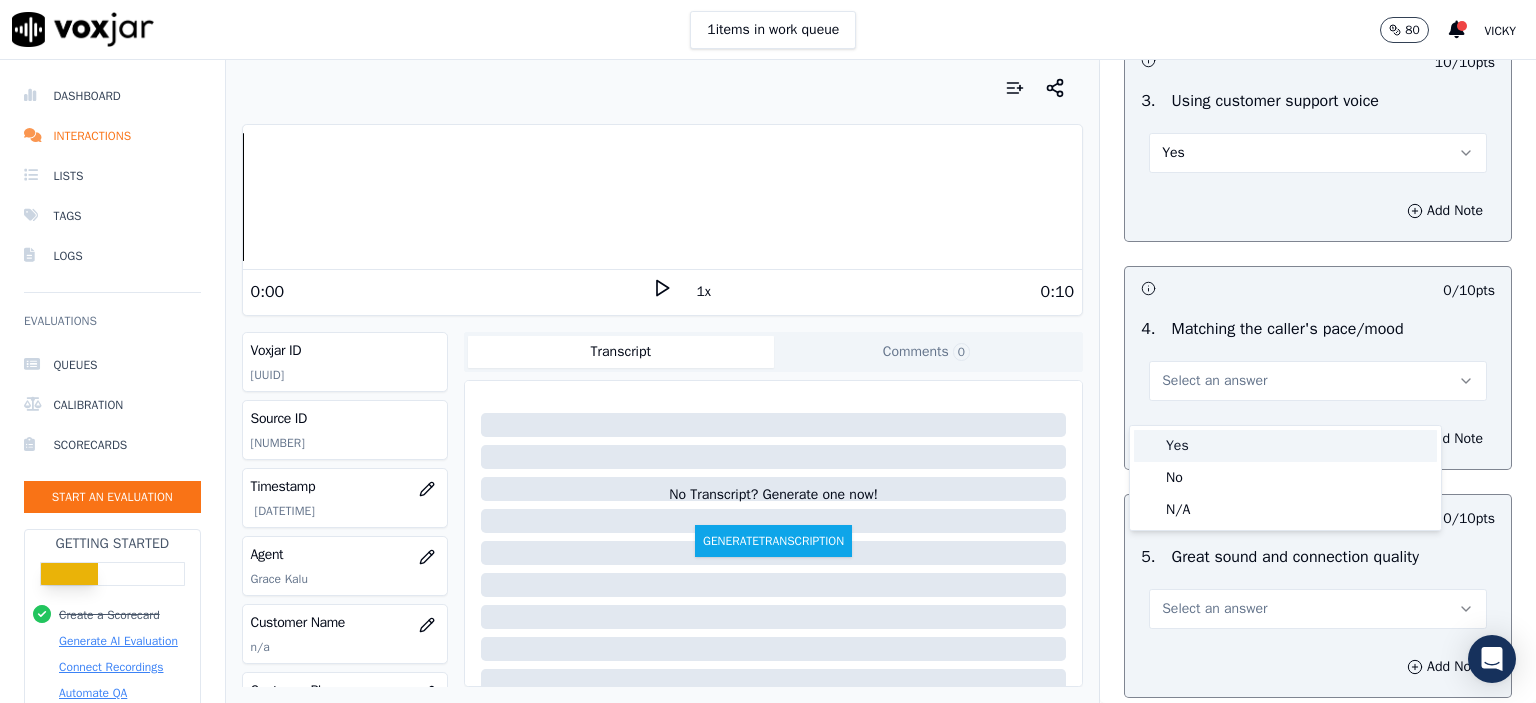 click on "Yes" at bounding box center (1285, 446) 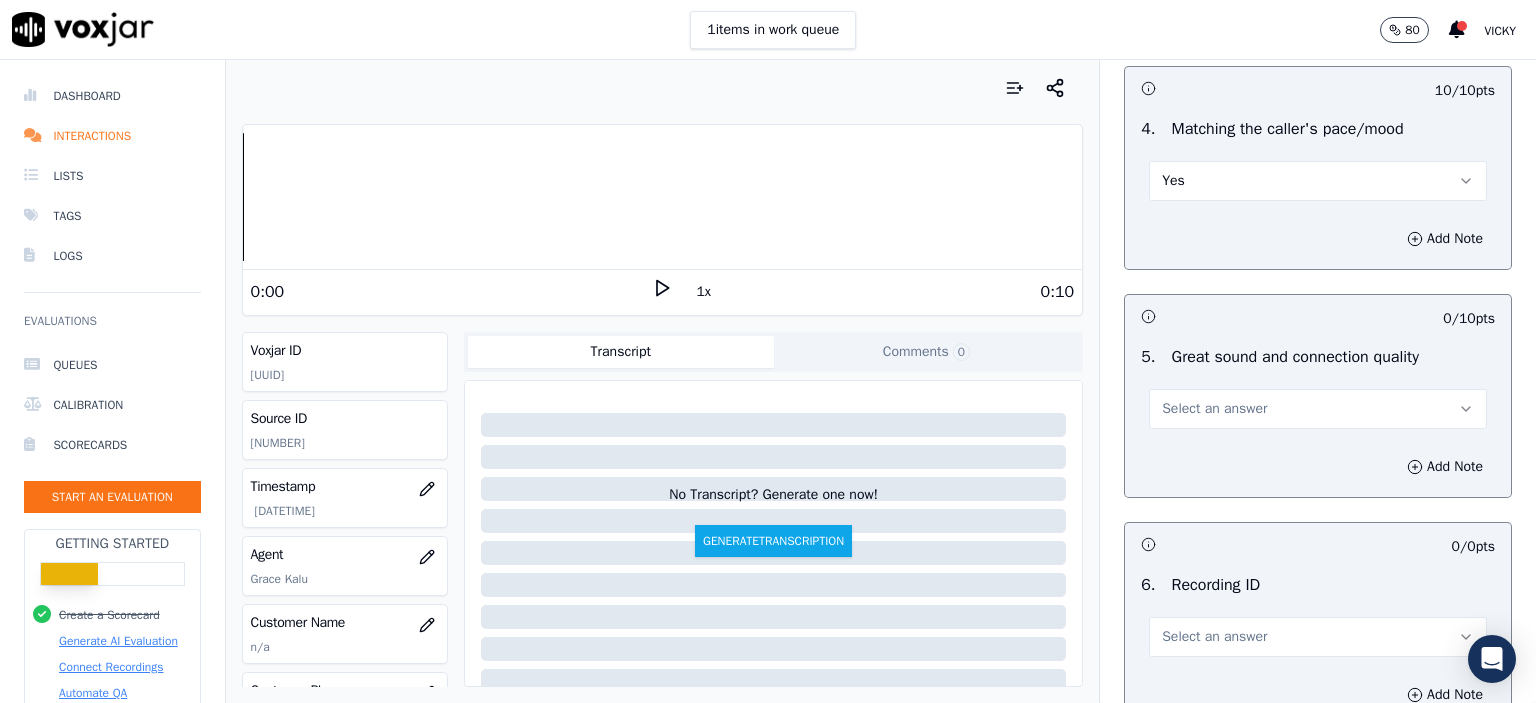 click on "Select an answer" at bounding box center [1214, 409] 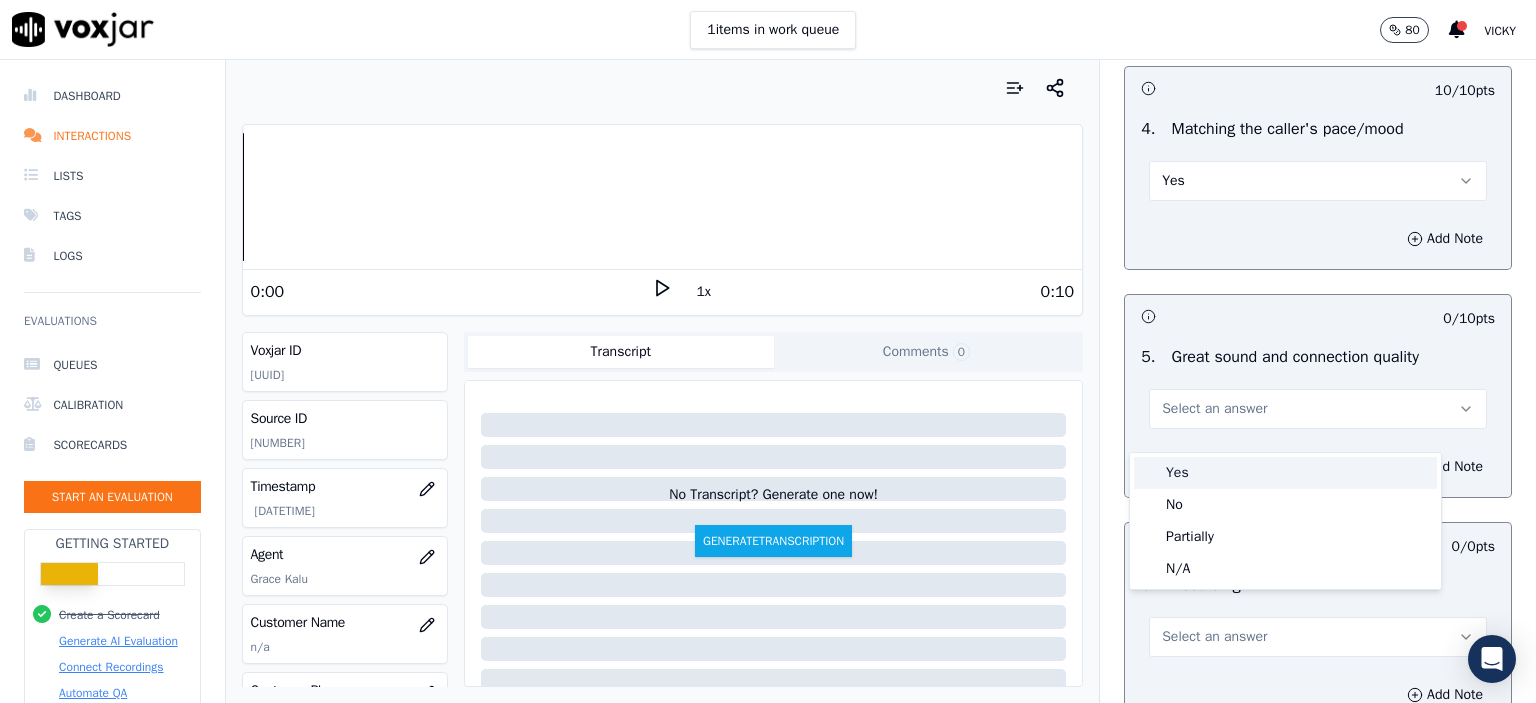 click on "Yes" at bounding box center (1285, 473) 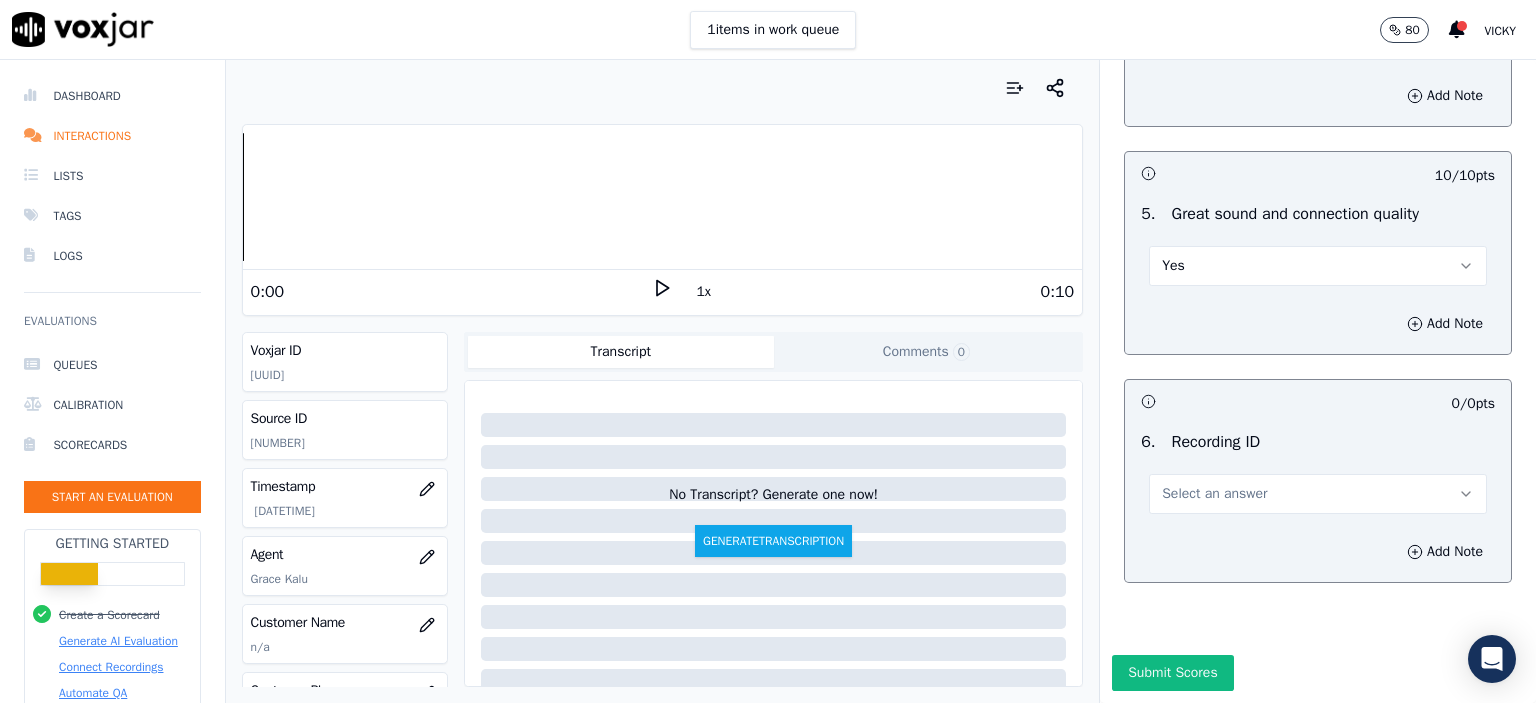 scroll, scrollTop: 3000, scrollLeft: 0, axis: vertical 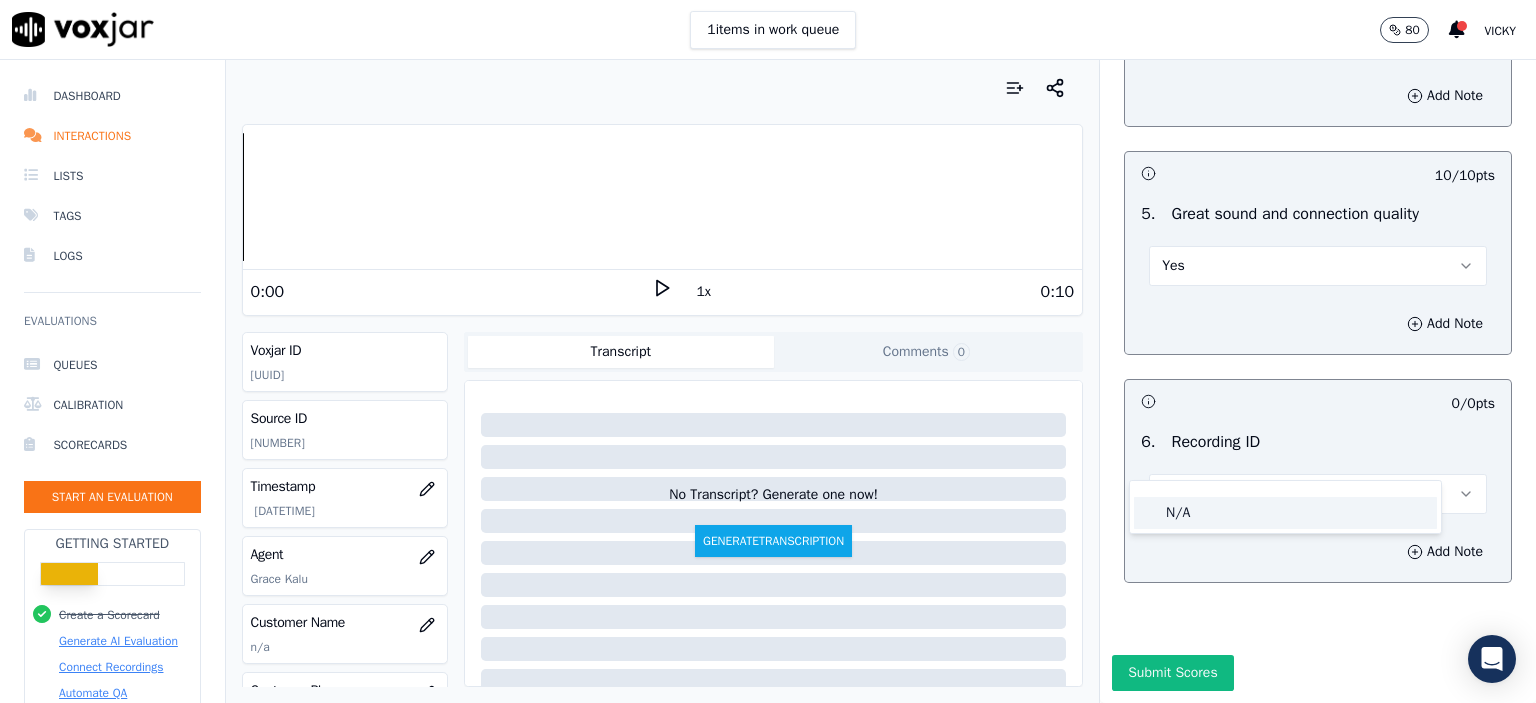 click on "N/A" 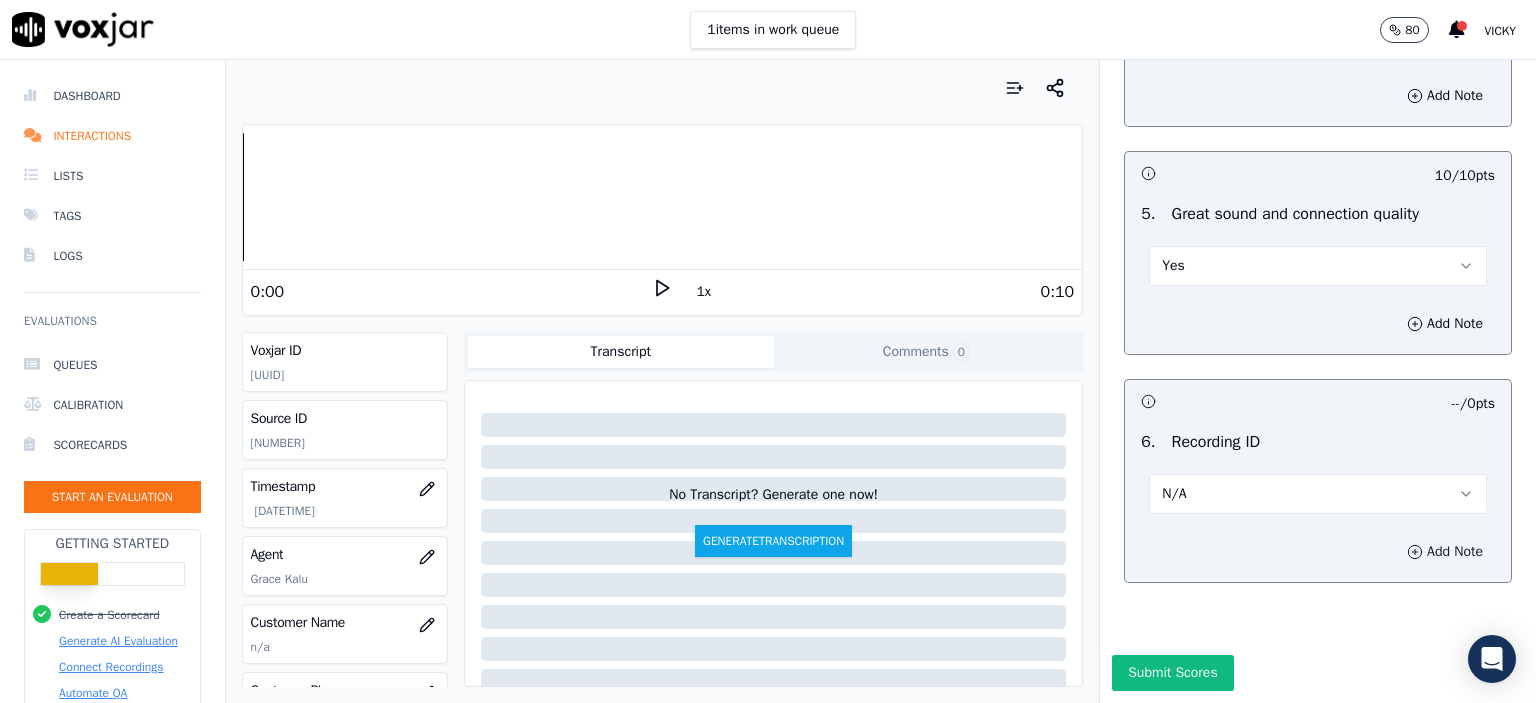 click on "Add Note" at bounding box center (1445, 552) 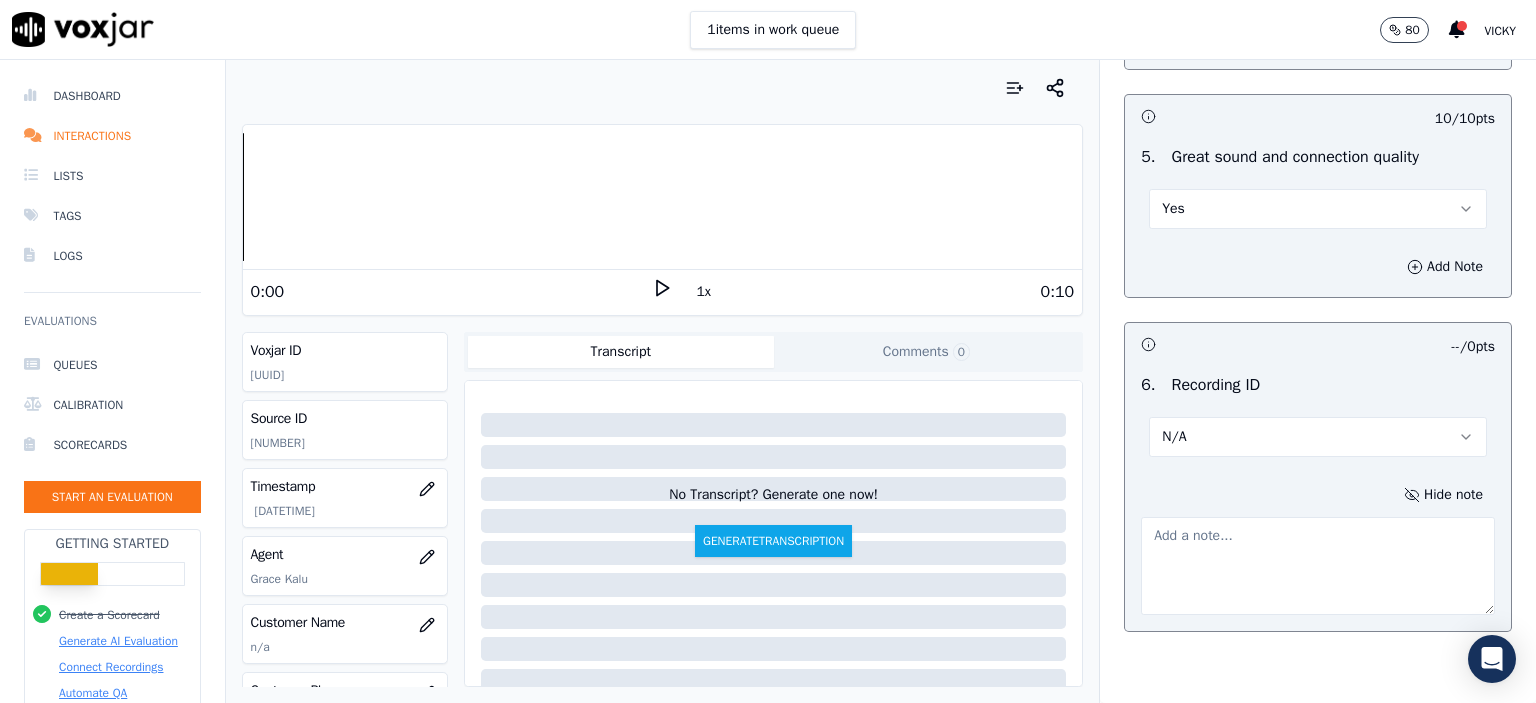 click on "Source ID   355843252" at bounding box center [345, 430] 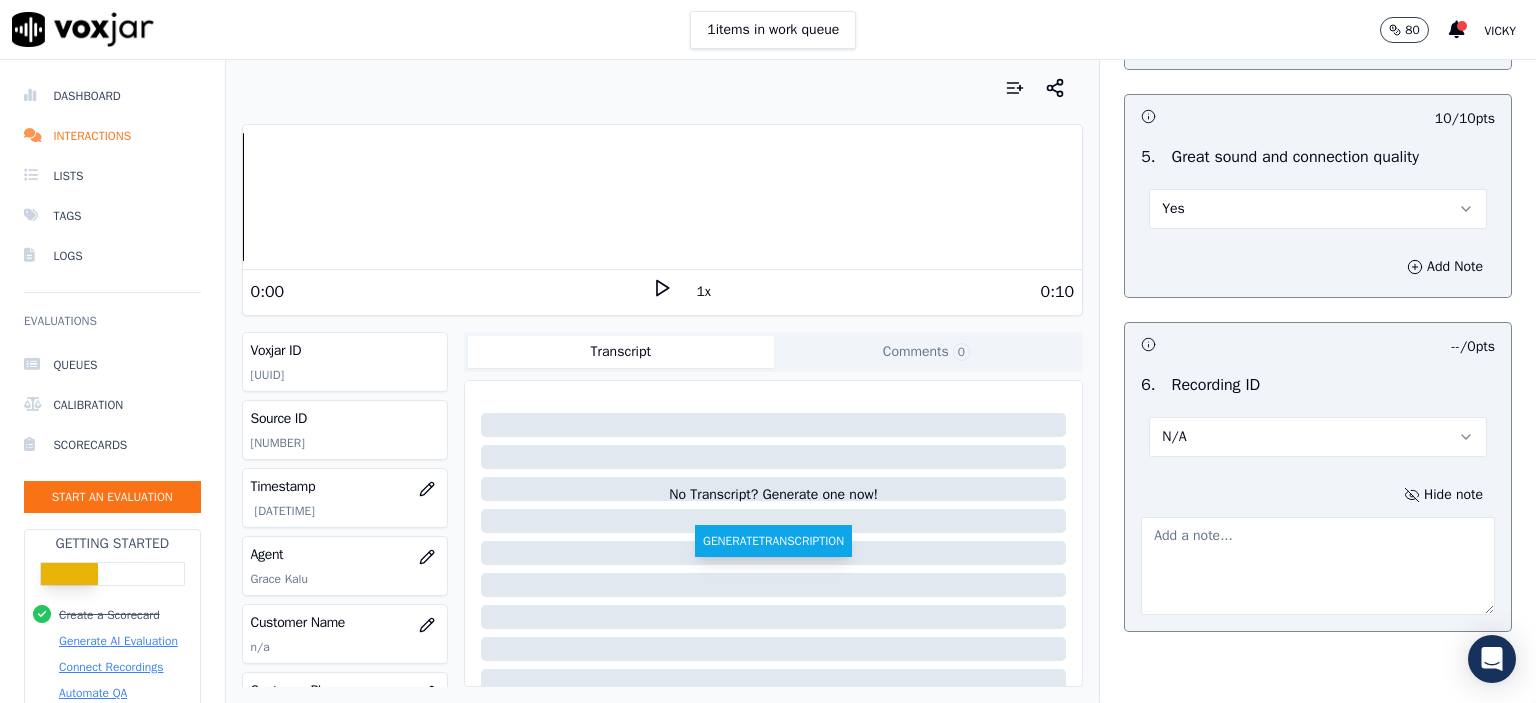 copy on "[NUMBER]" 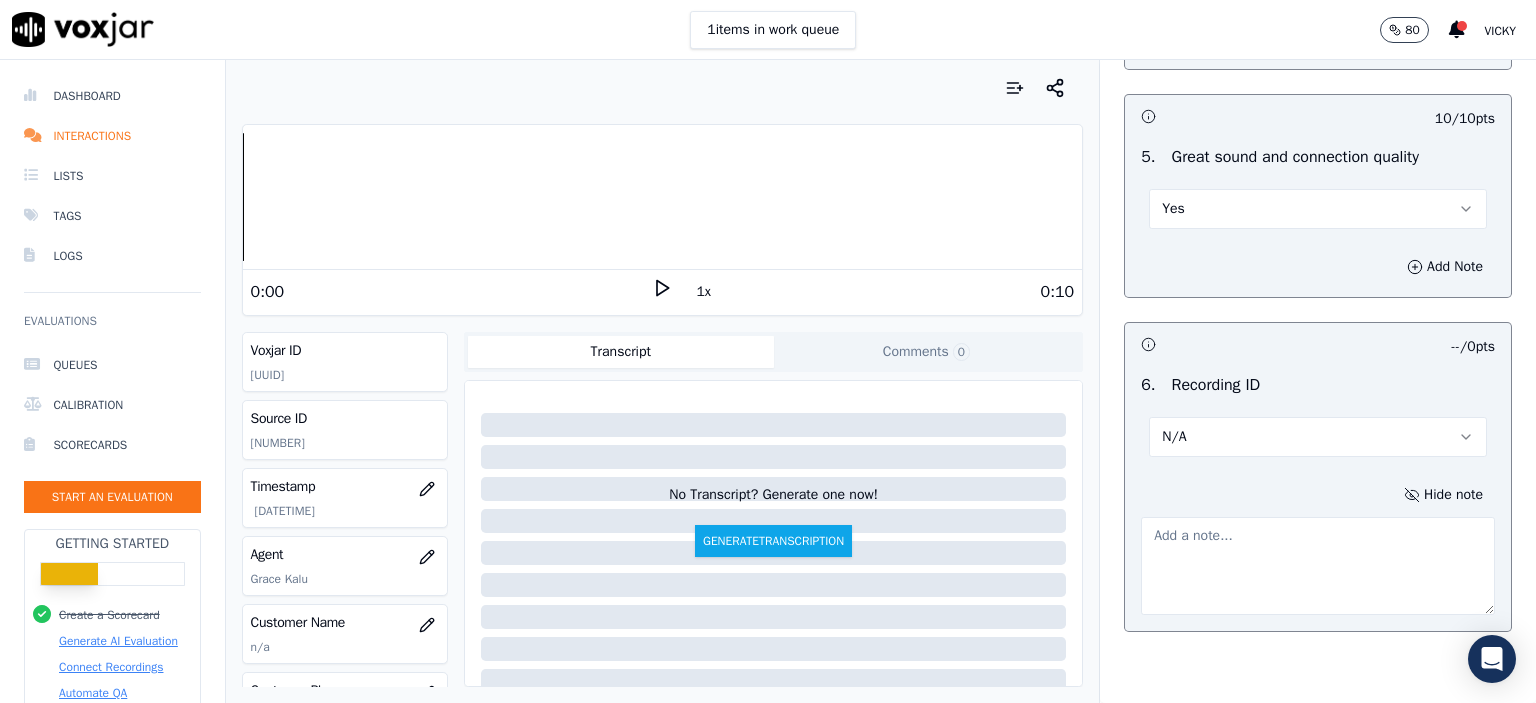 click at bounding box center (1318, 566) 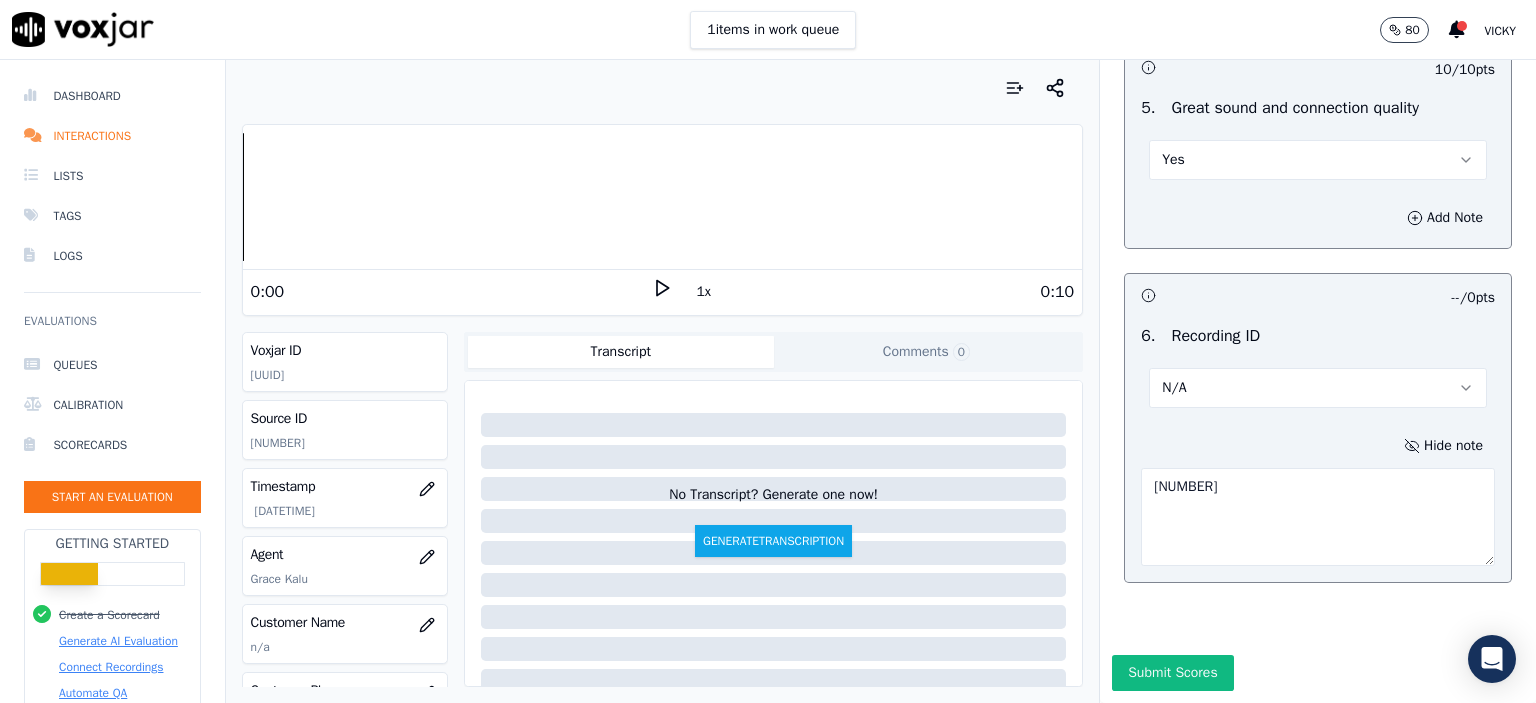 scroll, scrollTop: 3112, scrollLeft: 0, axis: vertical 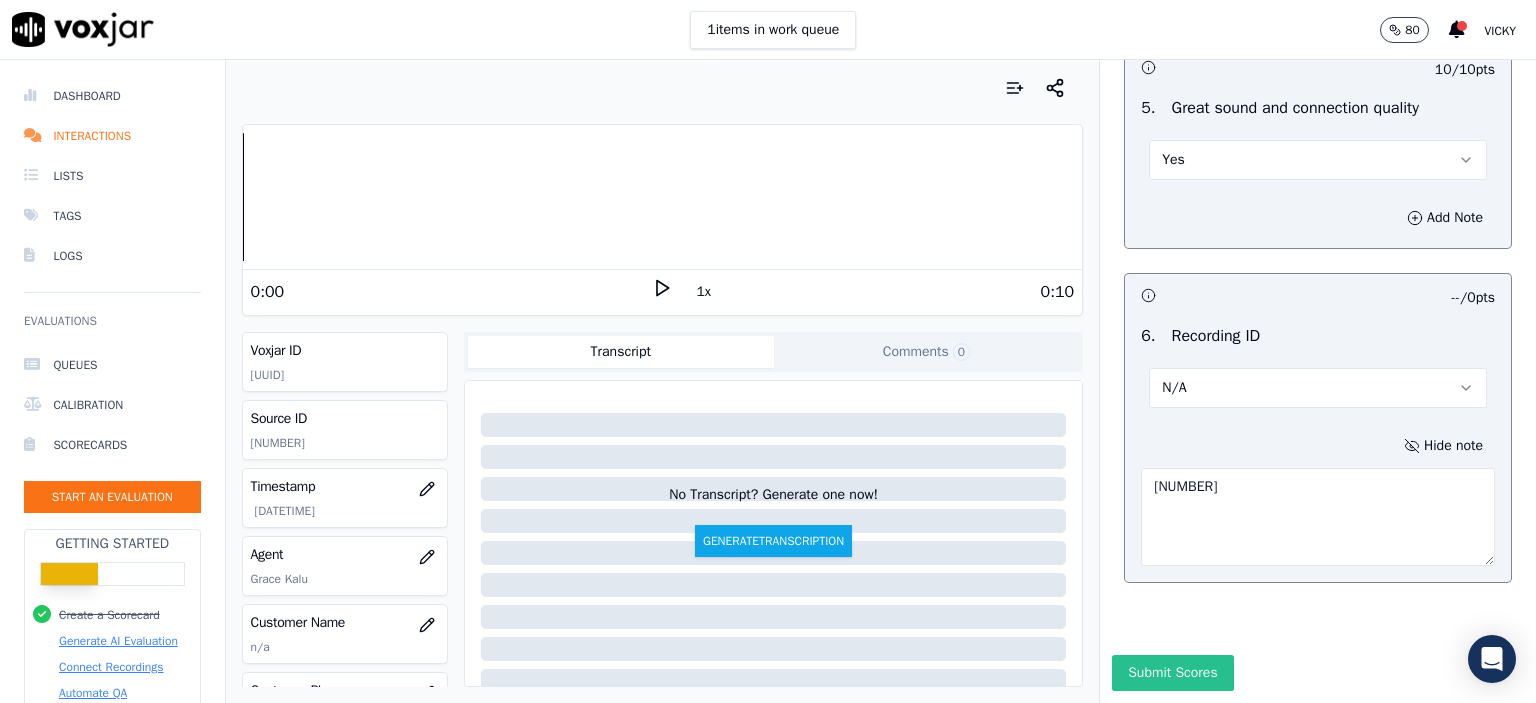 type on "[NUMBER]" 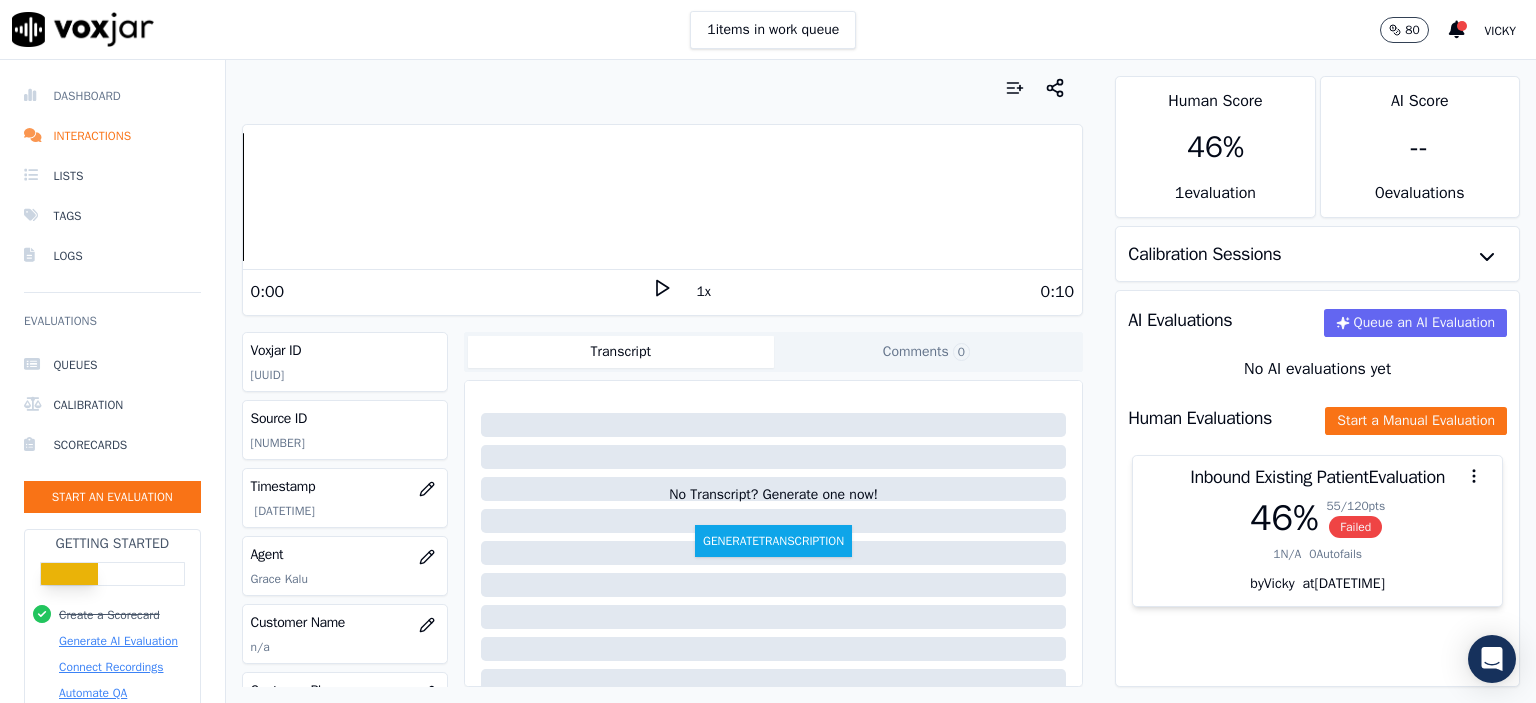 click on "Dashboard" at bounding box center (112, 96) 